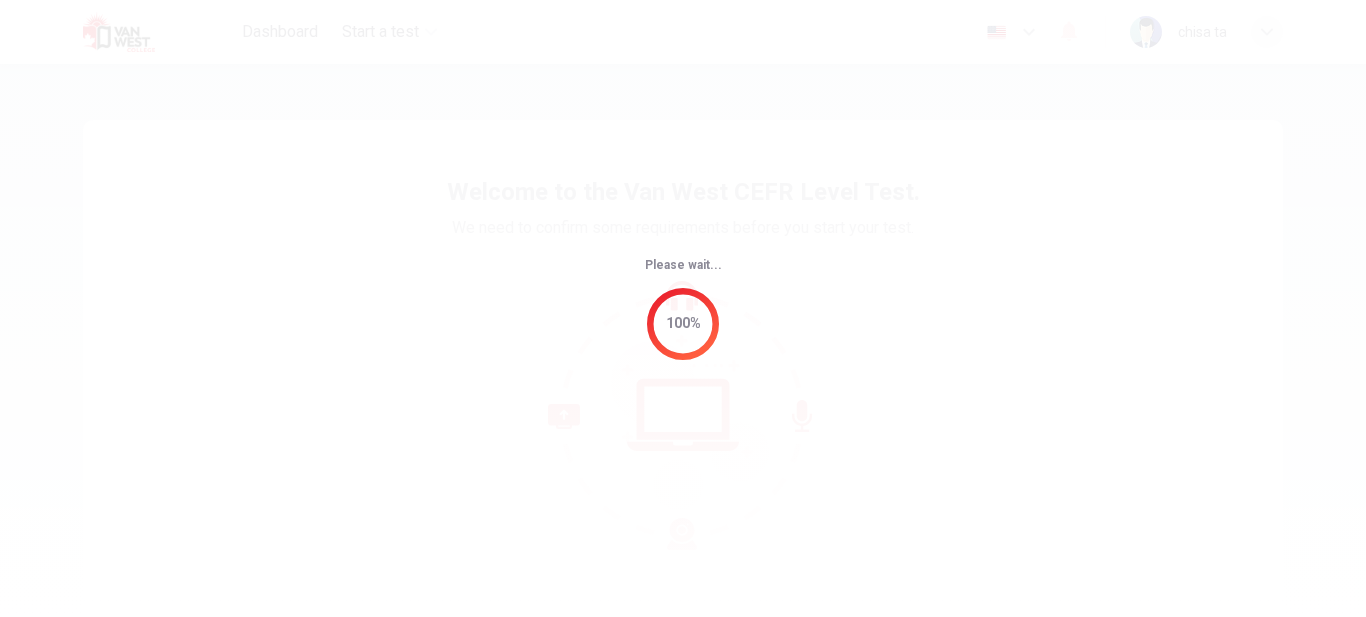 scroll, scrollTop: 0, scrollLeft: 0, axis: both 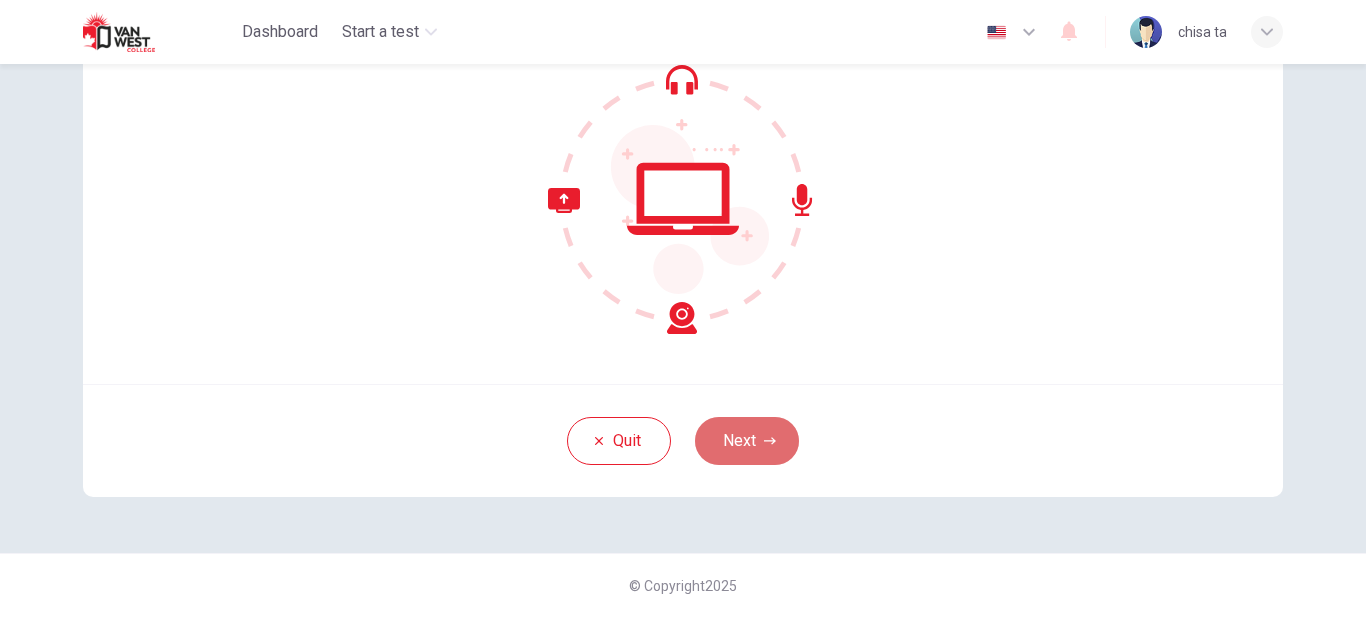 click on "Next" at bounding box center [747, 441] 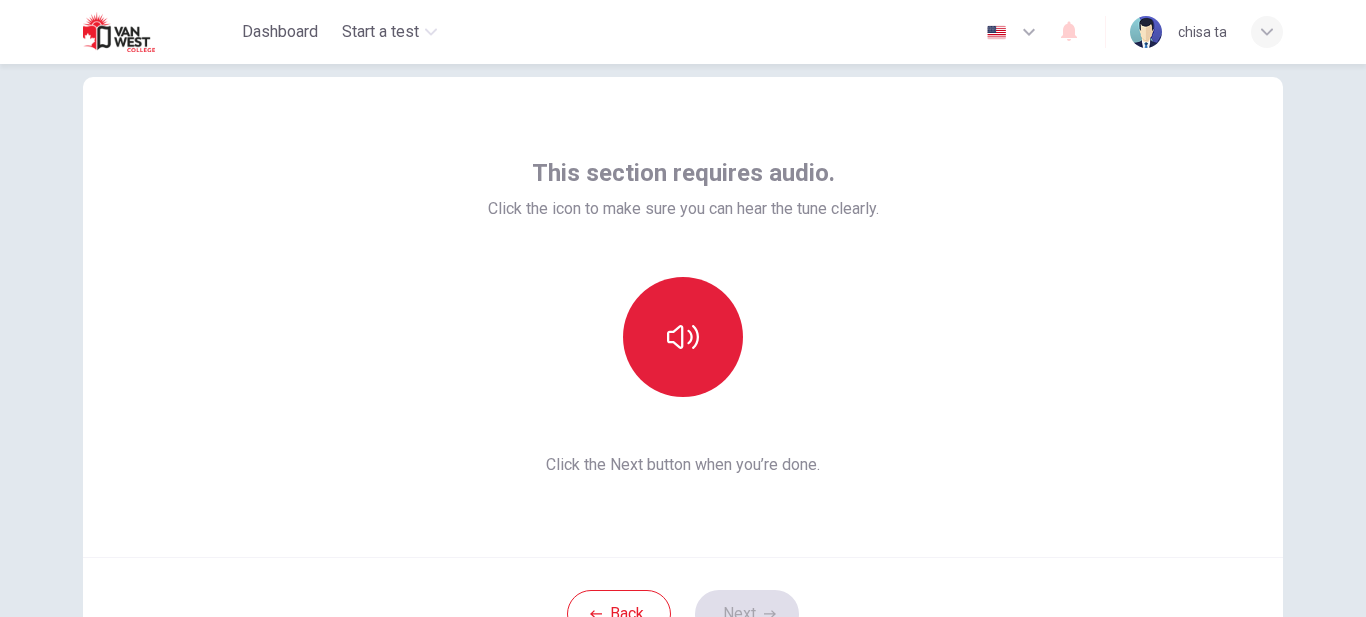 scroll, scrollTop: 53, scrollLeft: 0, axis: vertical 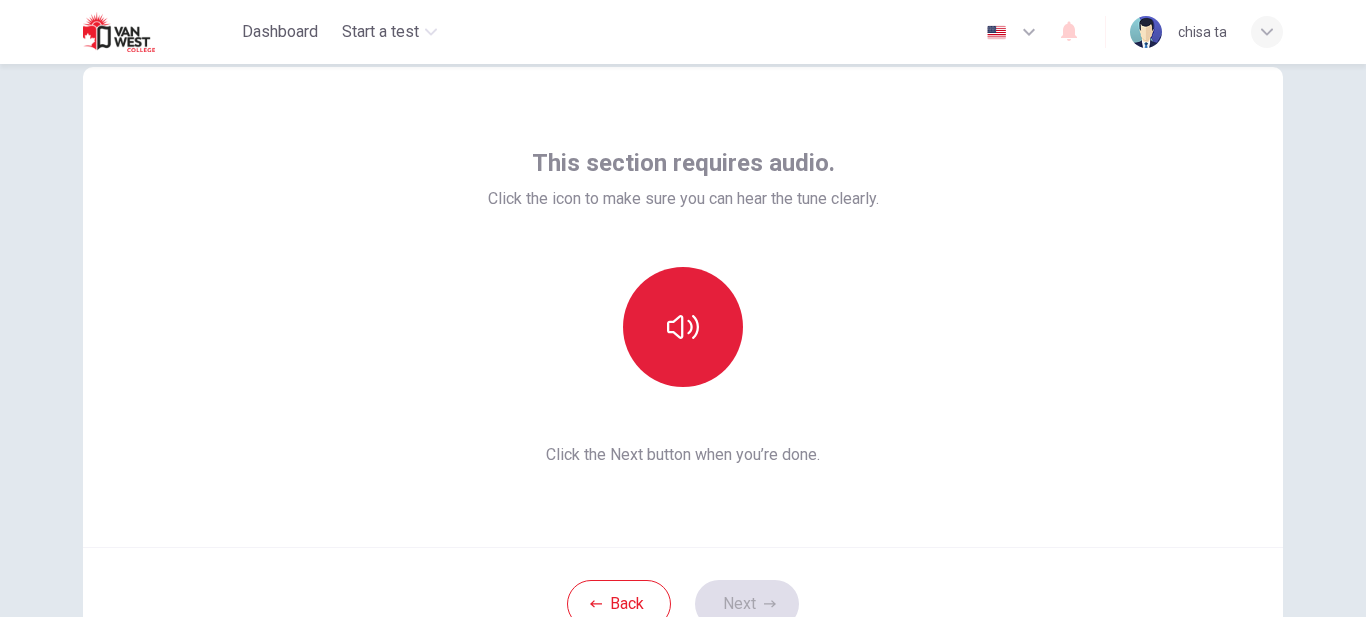 click 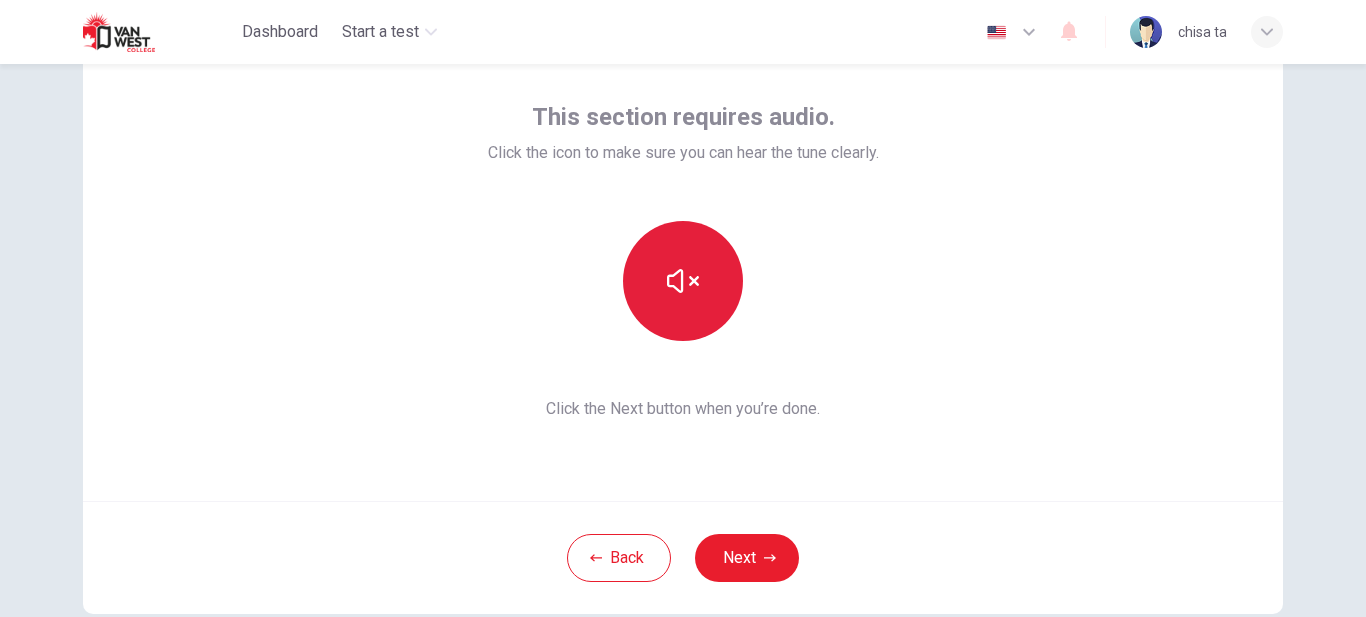 scroll, scrollTop: 143, scrollLeft: 0, axis: vertical 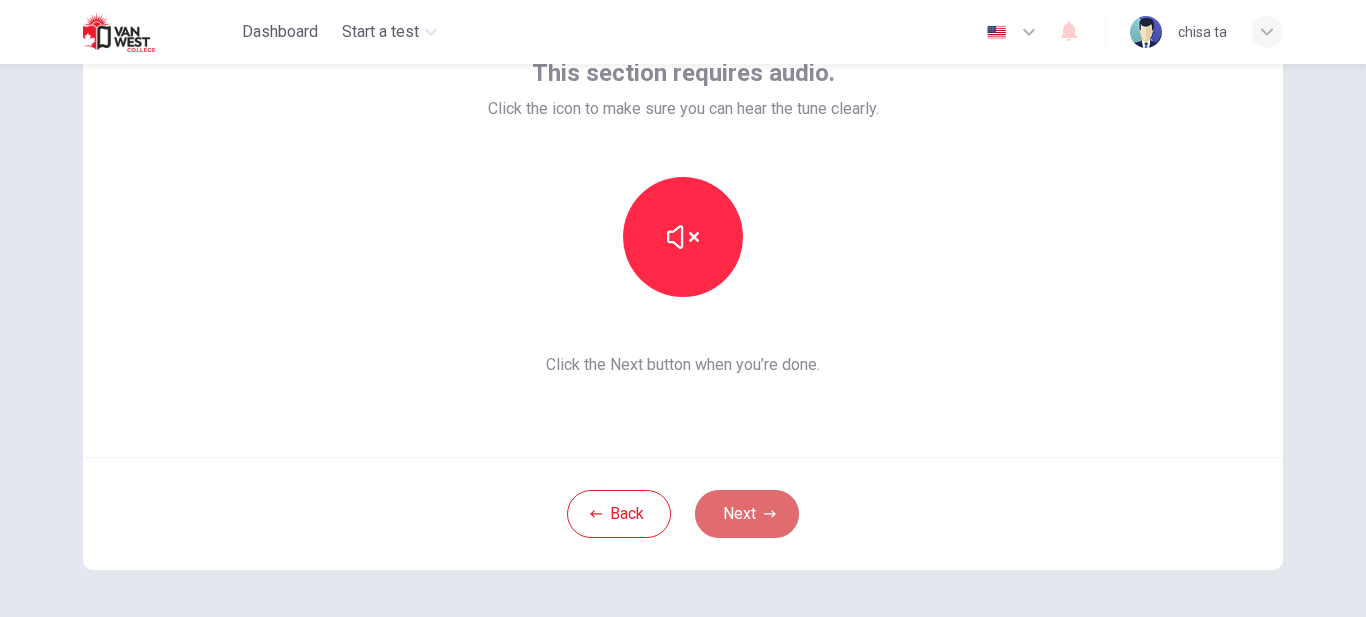 click on "Next" at bounding box center (747, 514) 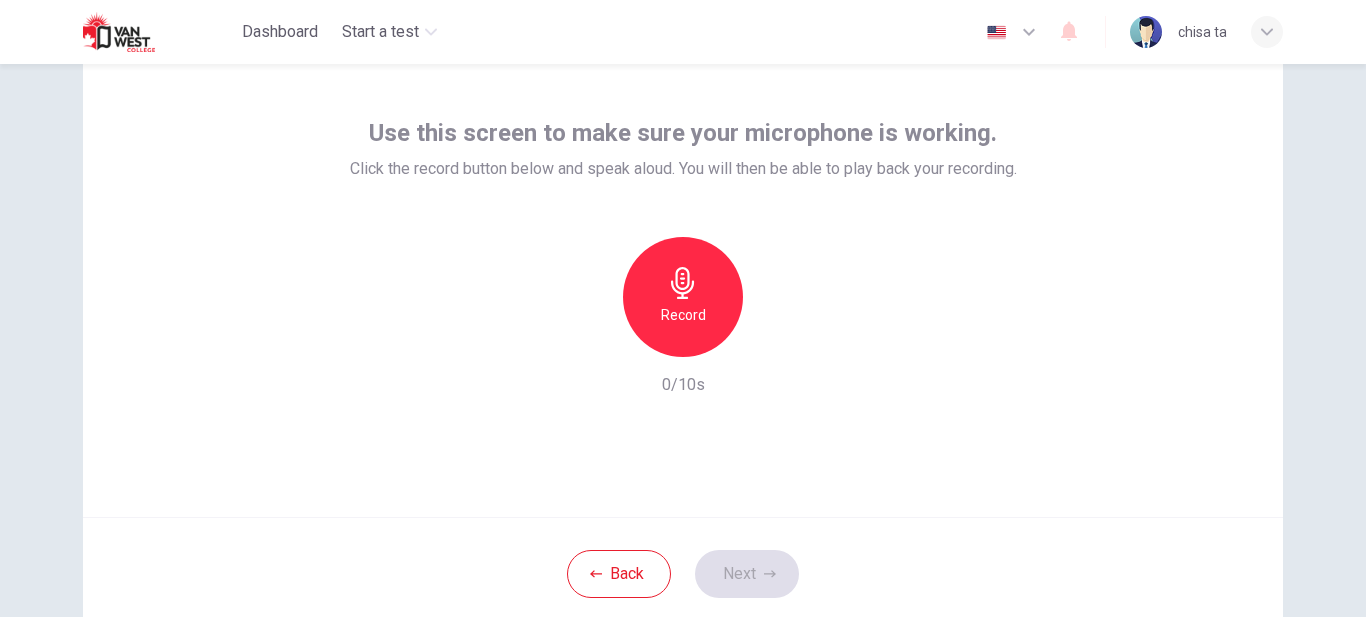 scroll, scrollTop: 70, scrollLeft: 0, axis: vertical 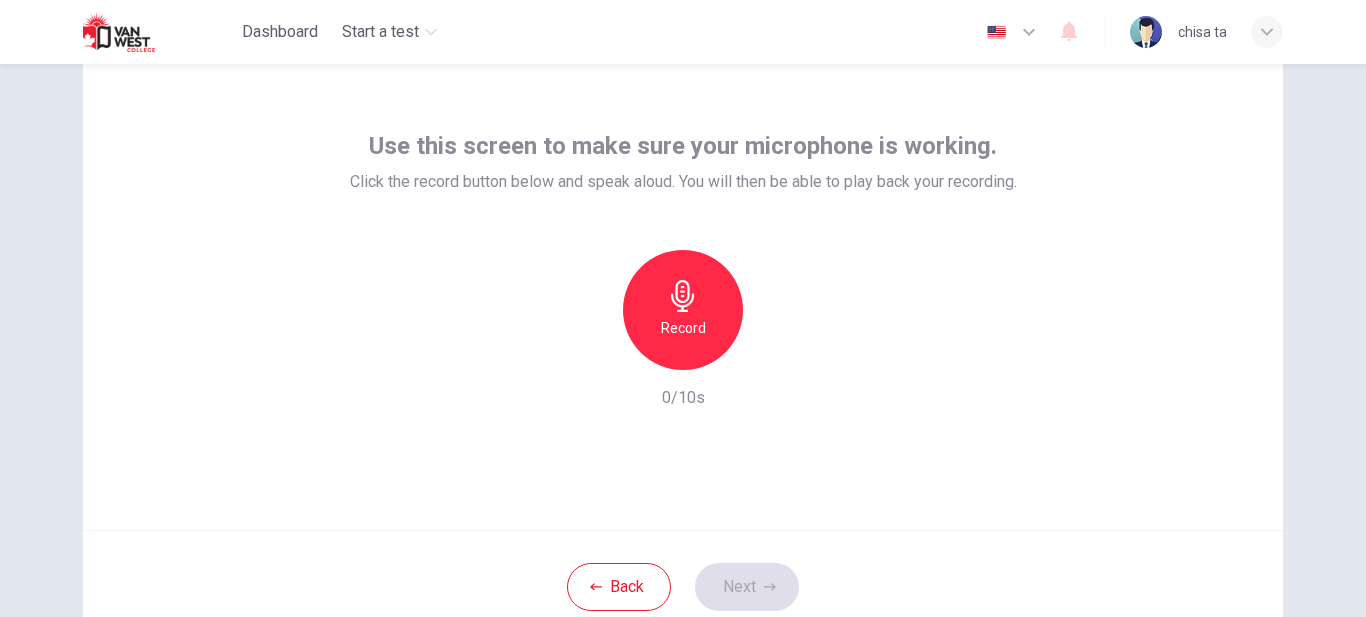 click on "Record" at bounding box center (683, 328) 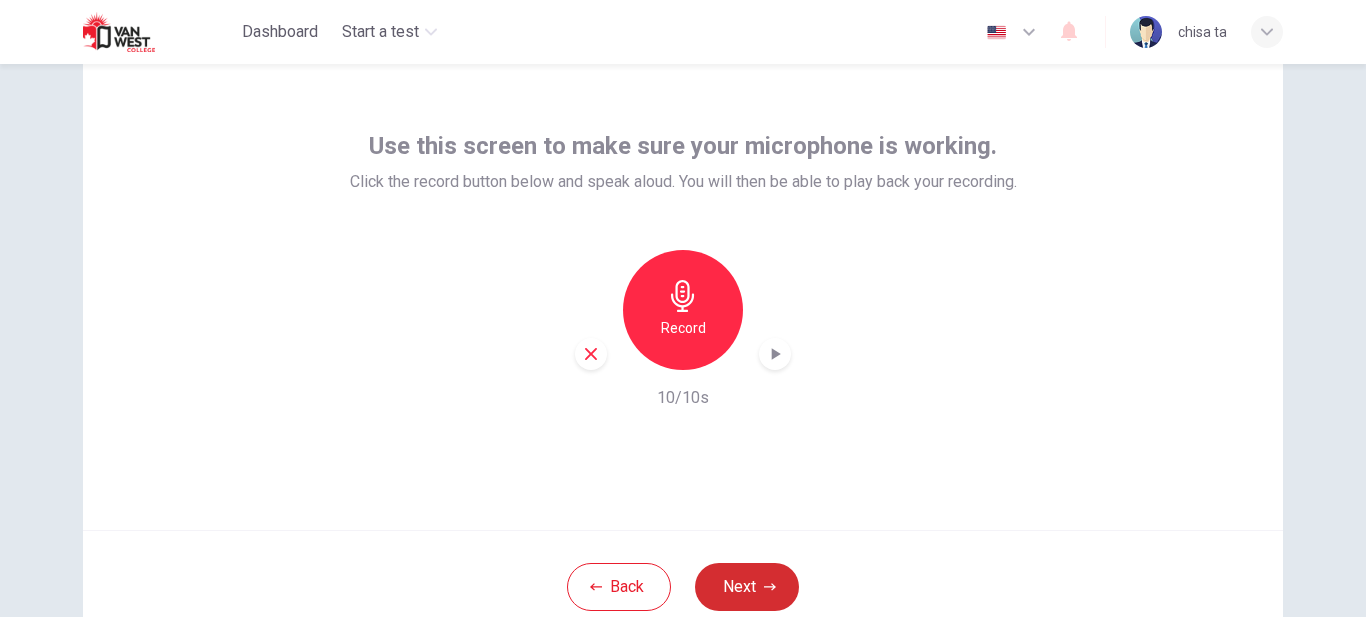 click on "Next" at bounding box center (747, 587) 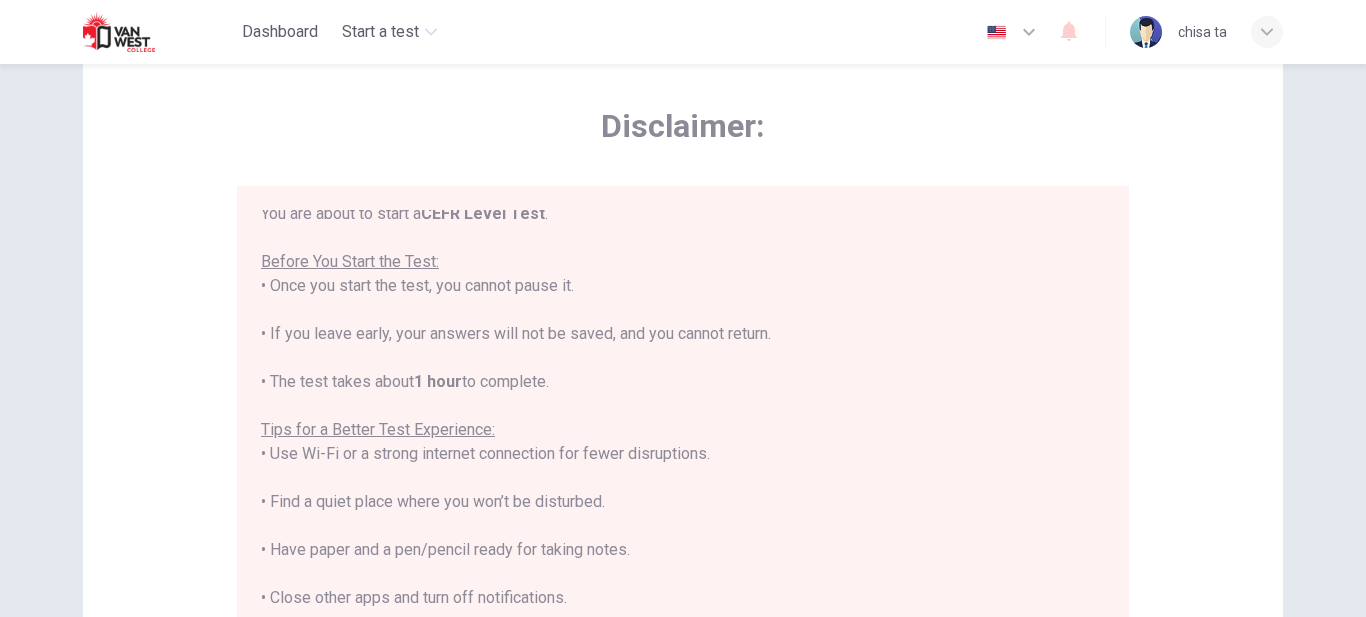 scroll, scrollTop: 191, scrollLeft: 0, axis: vertical 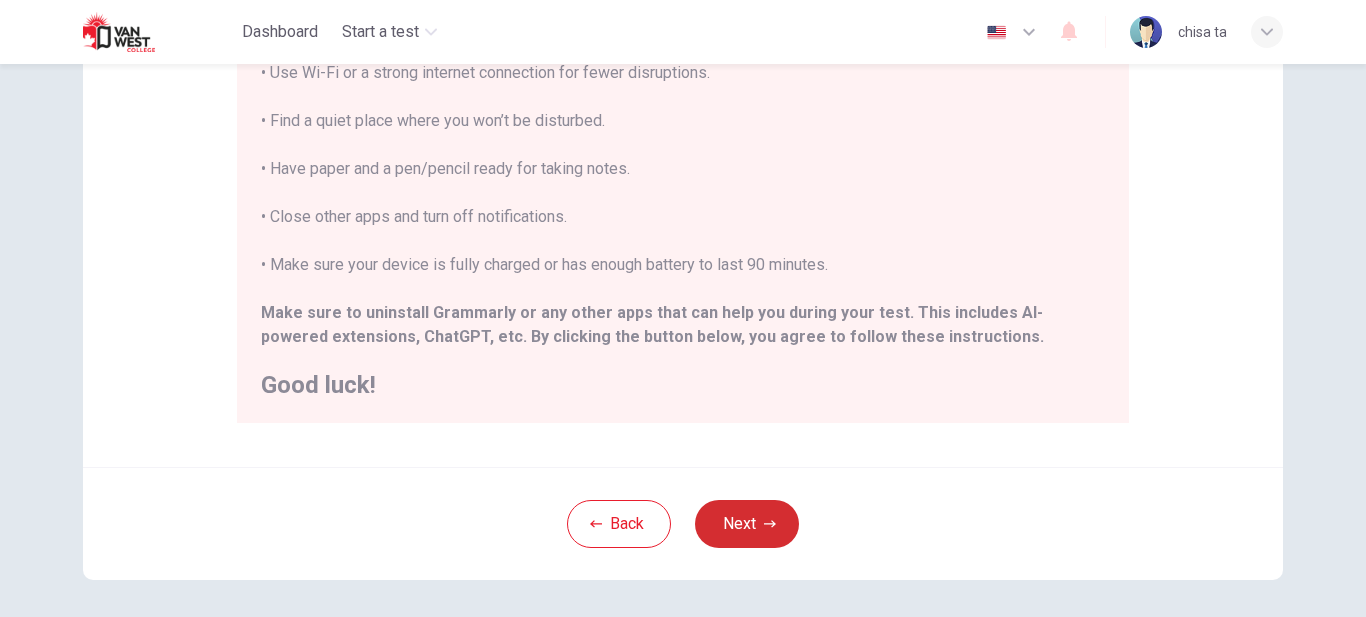 click 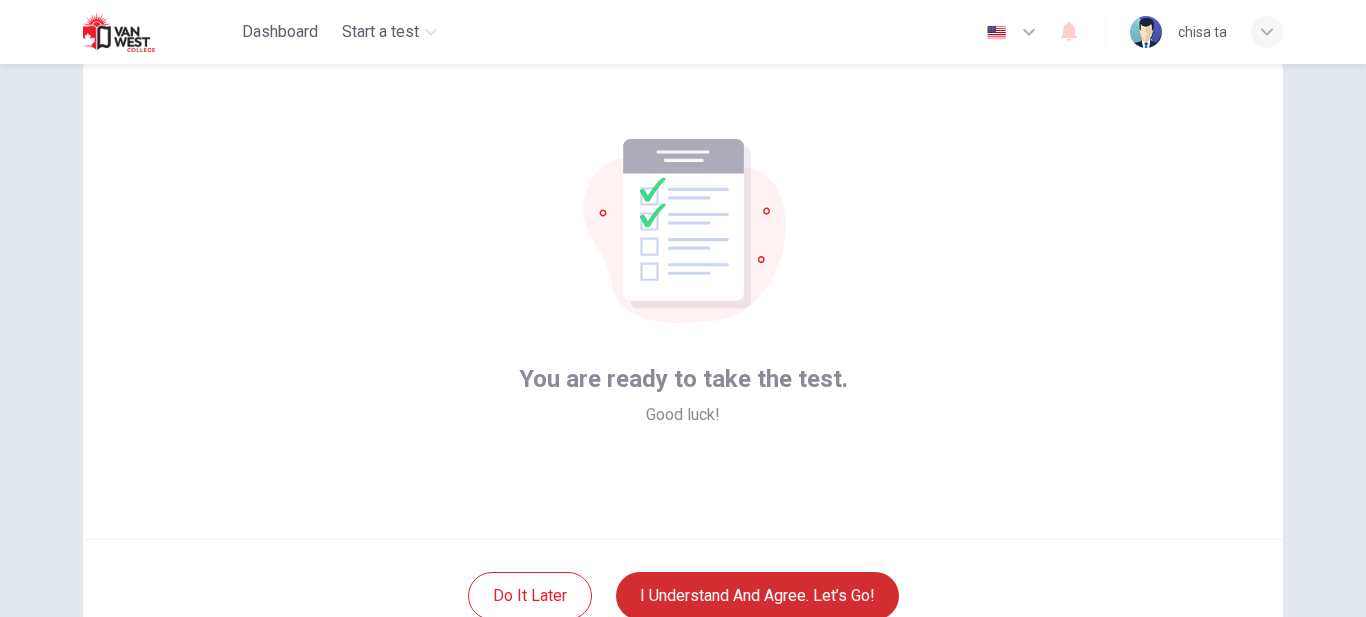 scroll, scrollTop: 121, scrollLeft: 0, axis: vertical 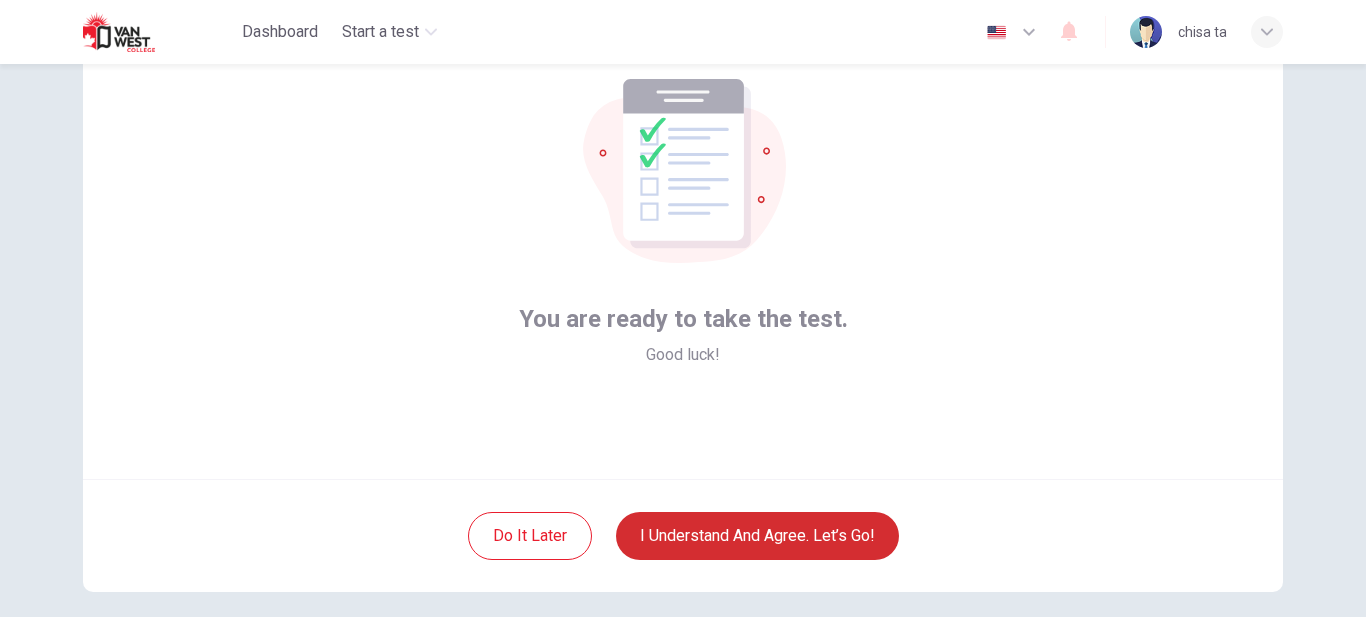 click on "I understand and agree. Let’s go!" at bounding box center (757, 536) 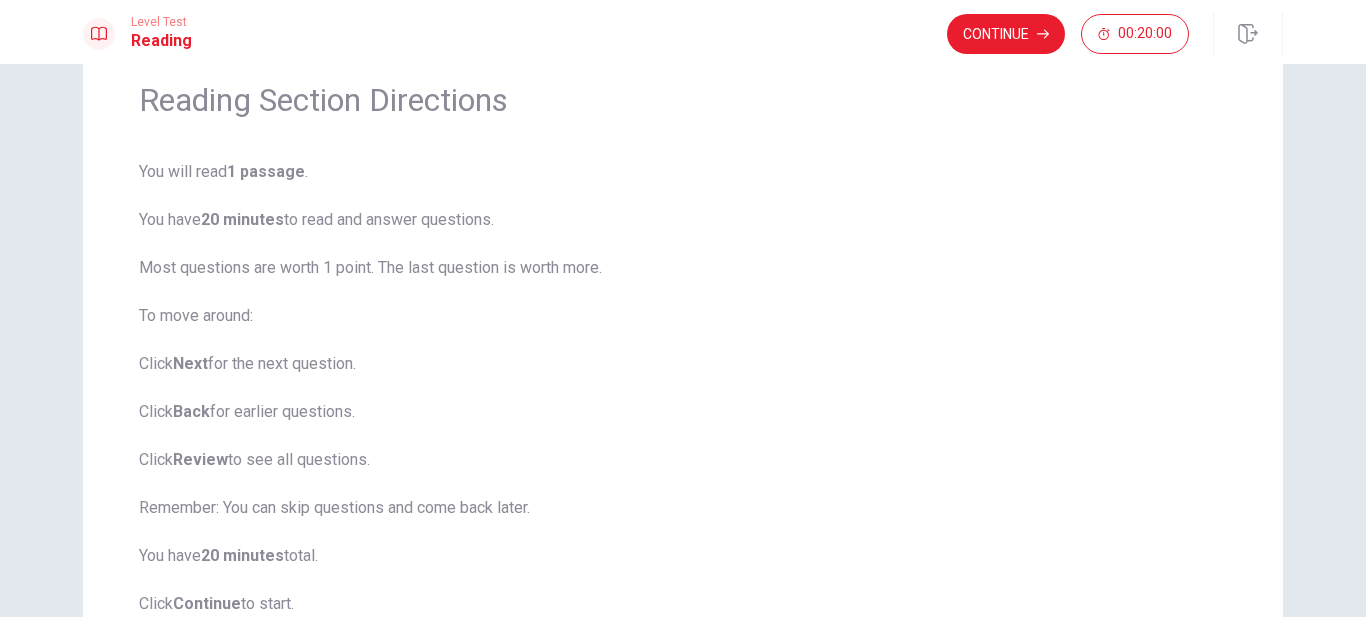 scroll, scrollTop: 73, scrollLeft: 0, axis: vertical 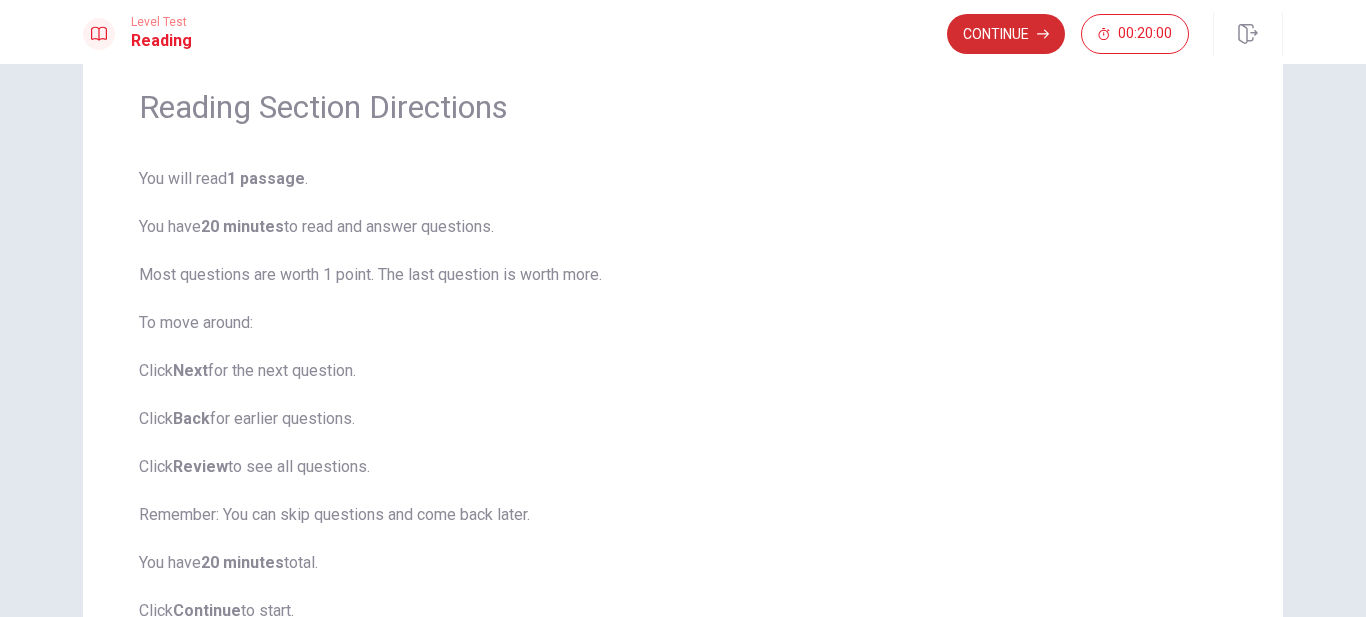 click on "Continue" at bounding box center (1006, 34) 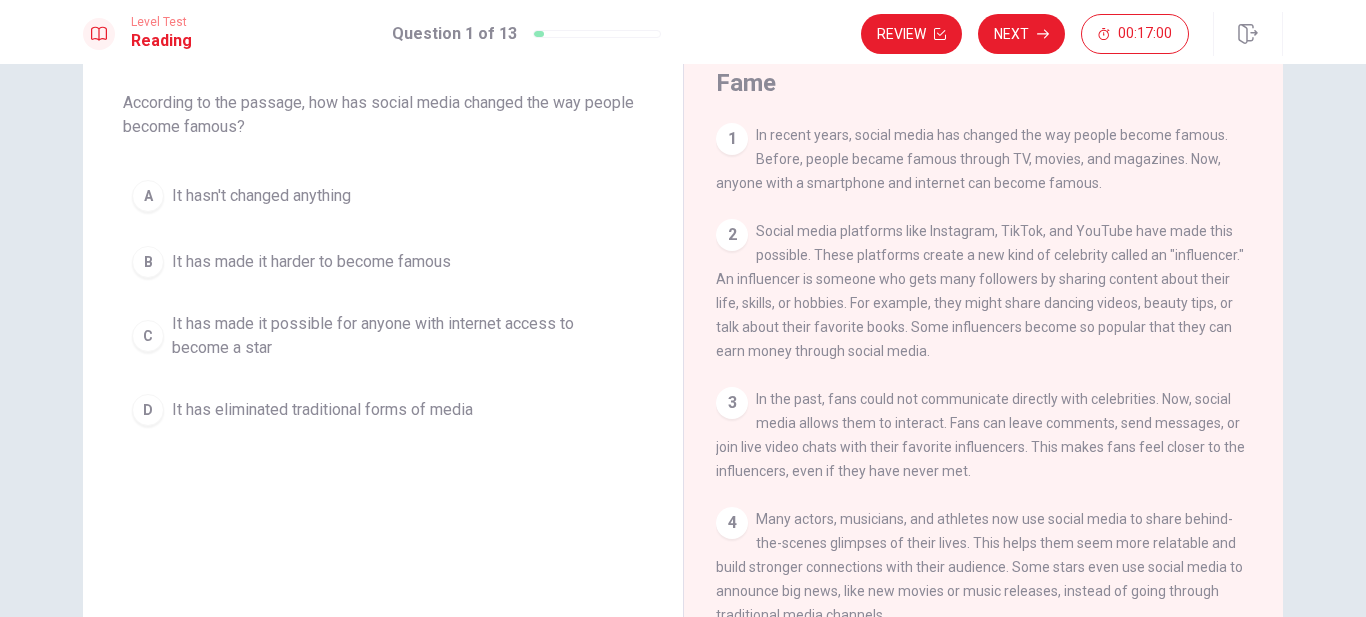 scroll, scrollTop: 102, scrollLeft: 0, axis: vertical 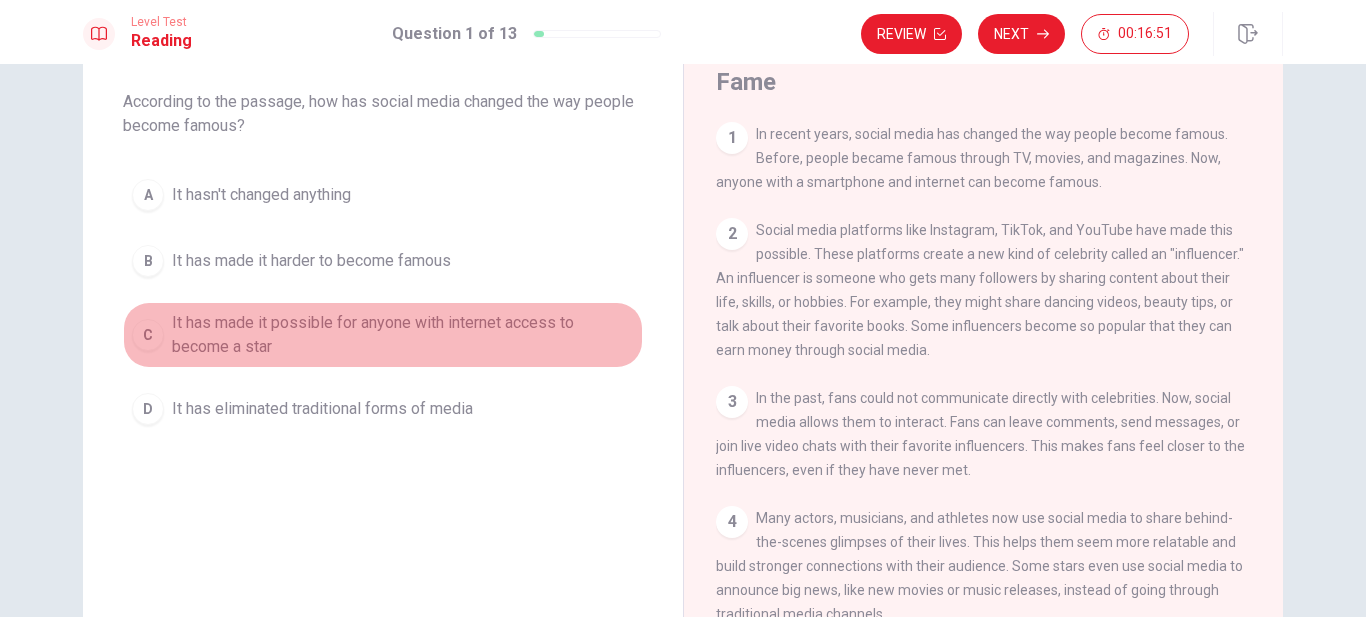 click on "C" at bounding box center (148, 335) 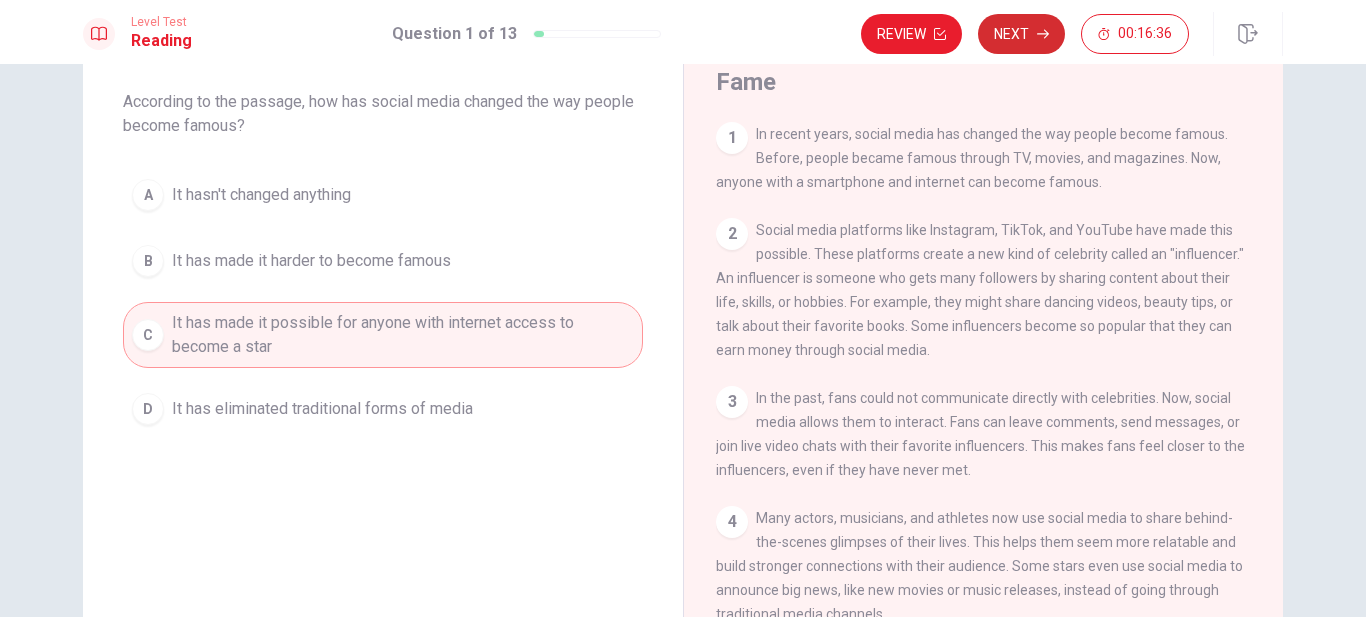 click on "Next" at bounding box center (1021, 34) 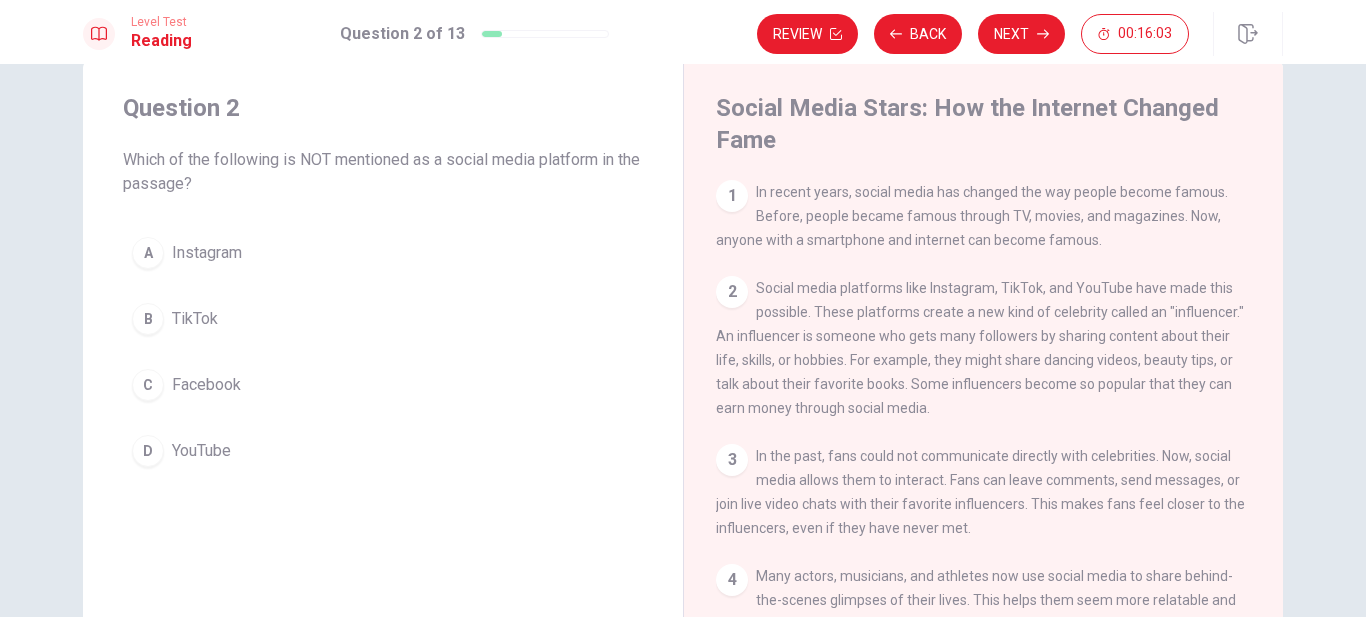 scroll, scrollTop: 0, scrollLeft: 0, axis: both 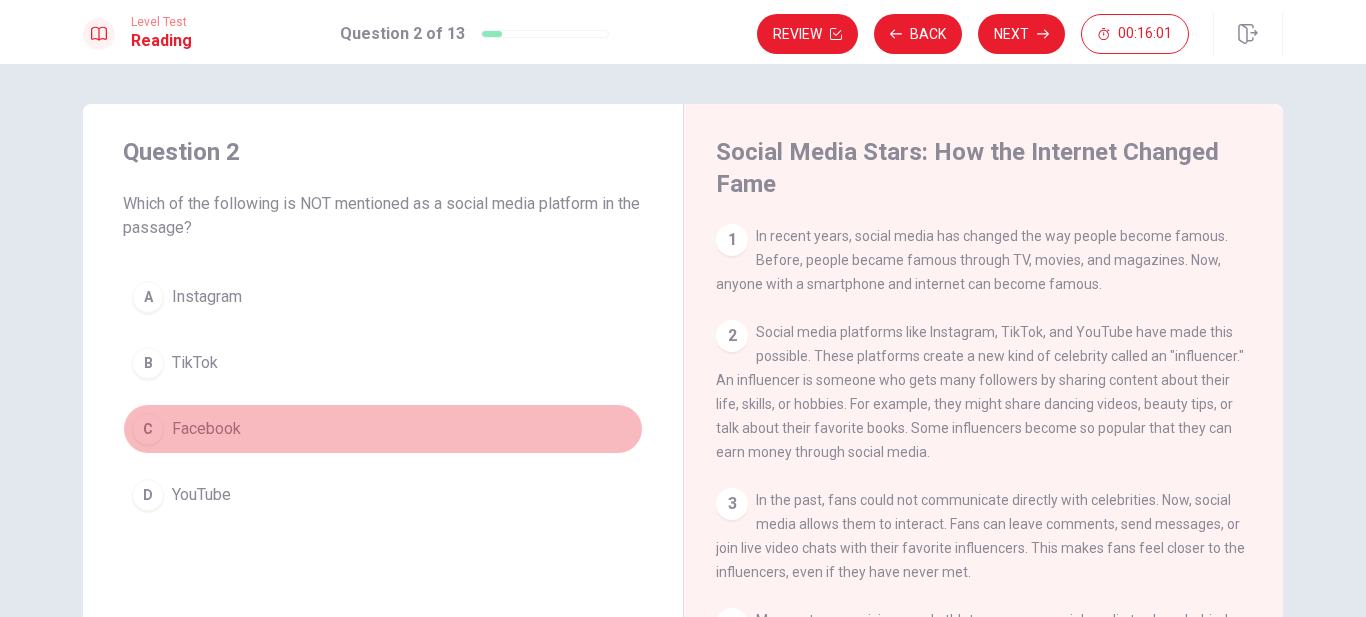 click on "Facebook" at bounding box center [206, 429] 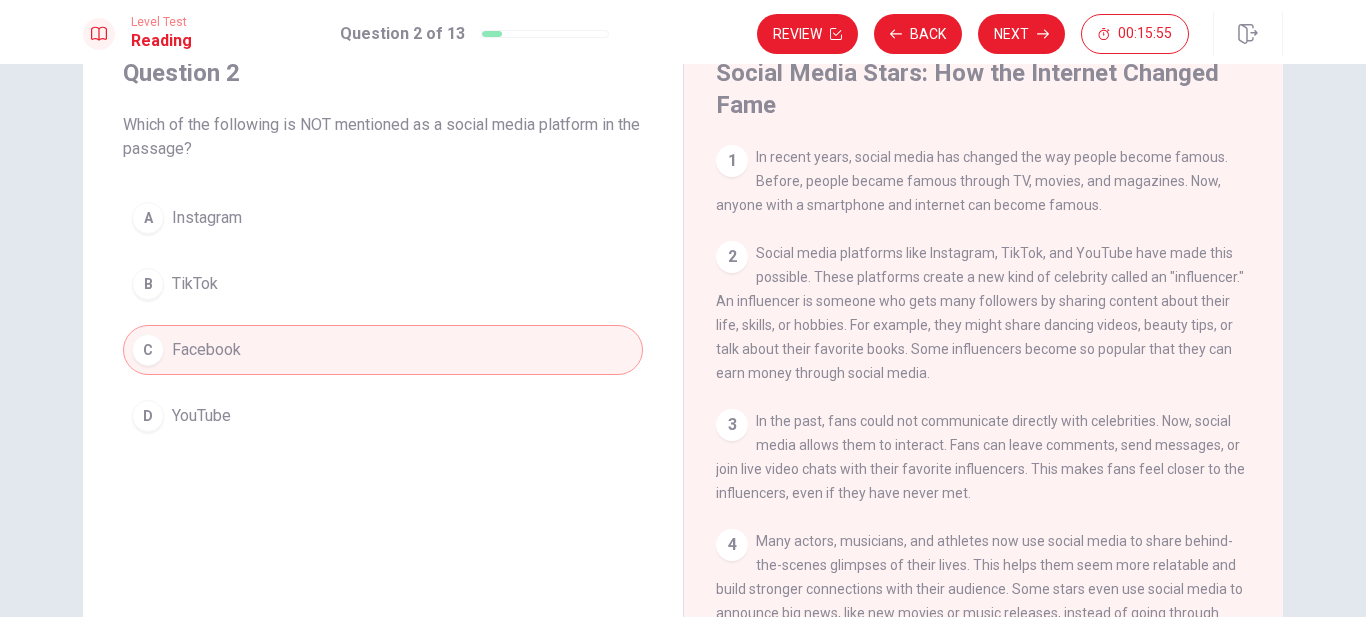 scroll, scrollTop: 83, scrollLeft: 0, axis: vertical 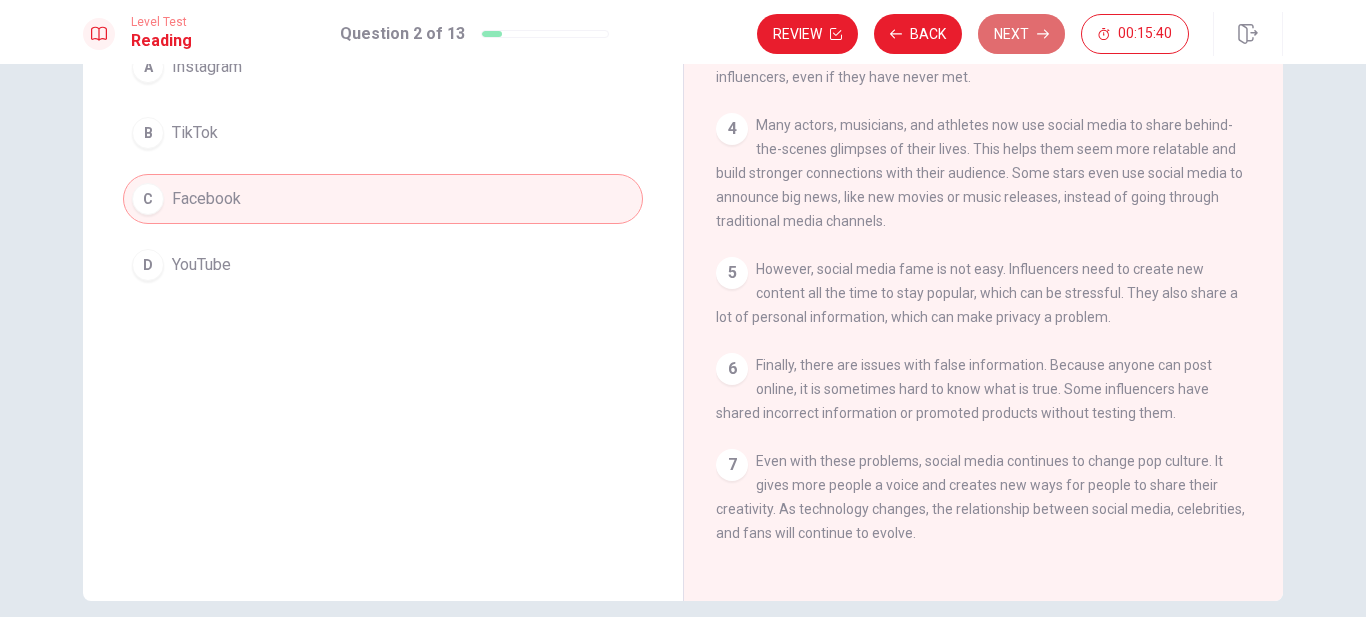 click on "Next" at bounding box center [1021, 34] 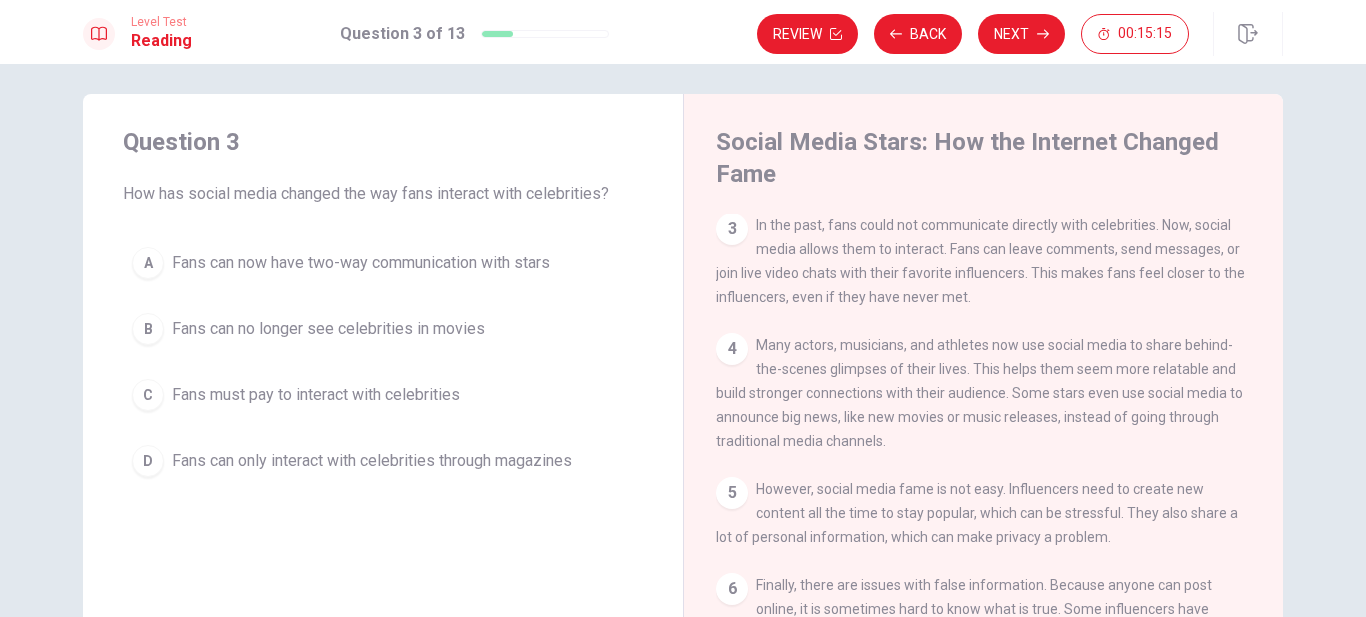 scroll, scrollTop: 30, scrollLeft: 0, axis: vertical 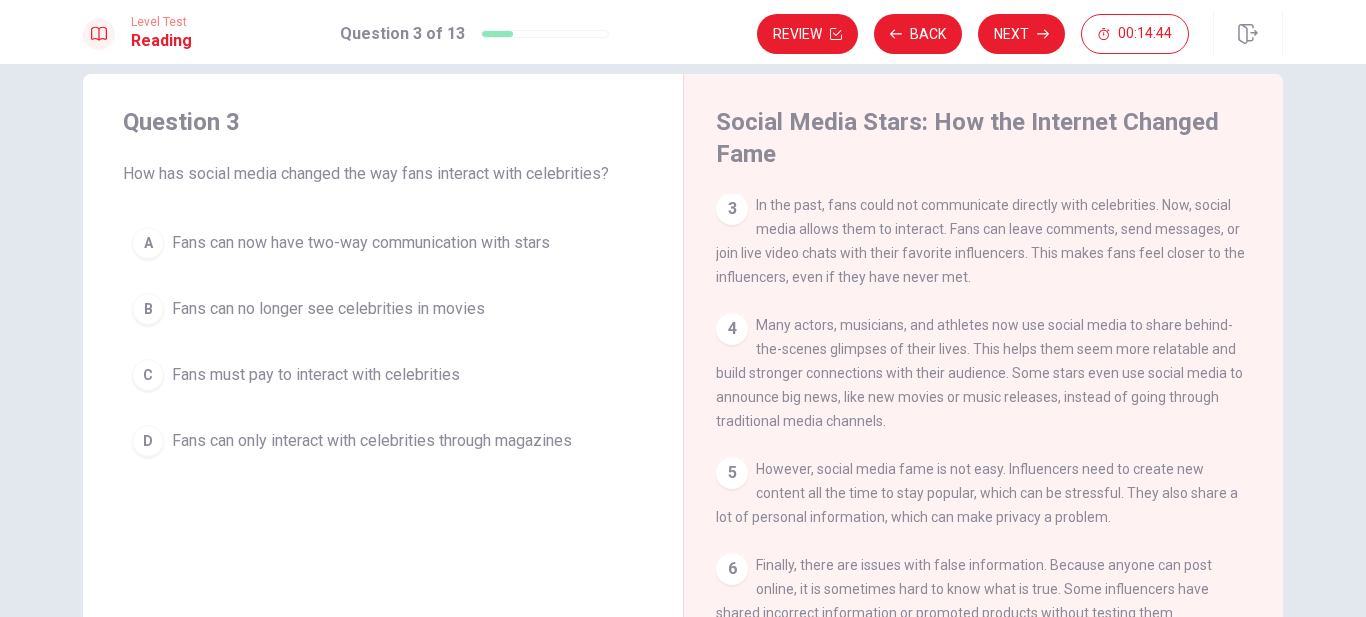 click on "Fans can now have two-way communication with stars" at bounding box center [361, 243] 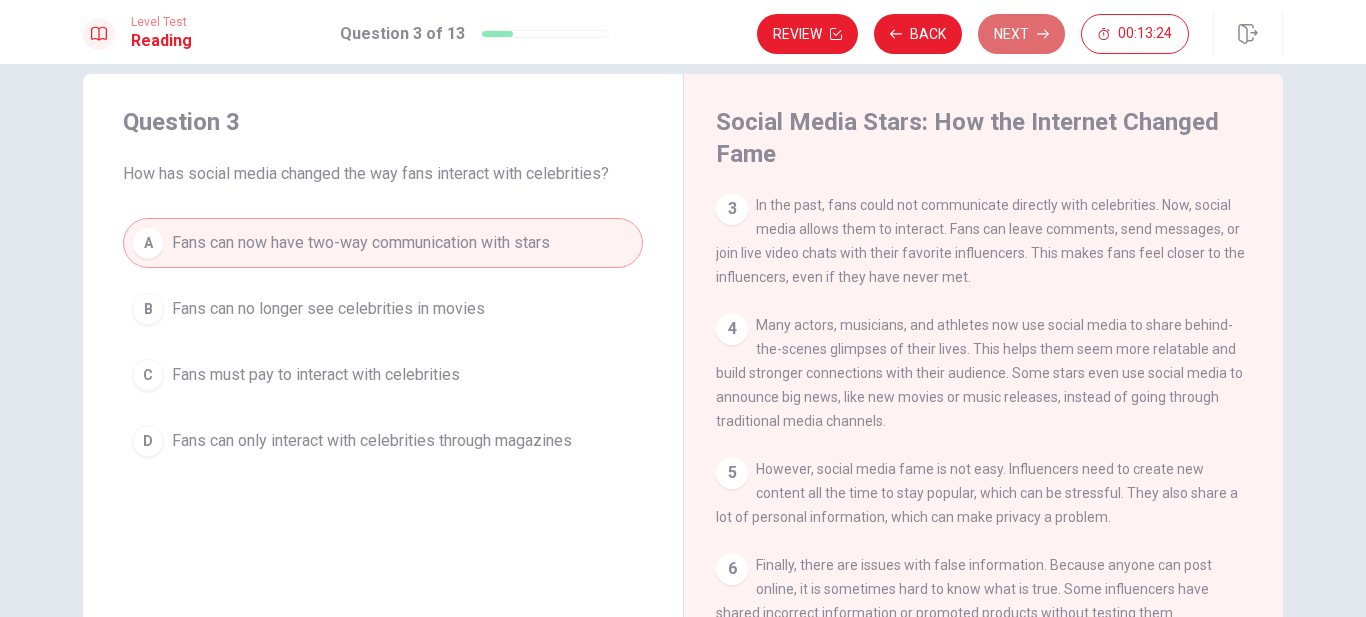click 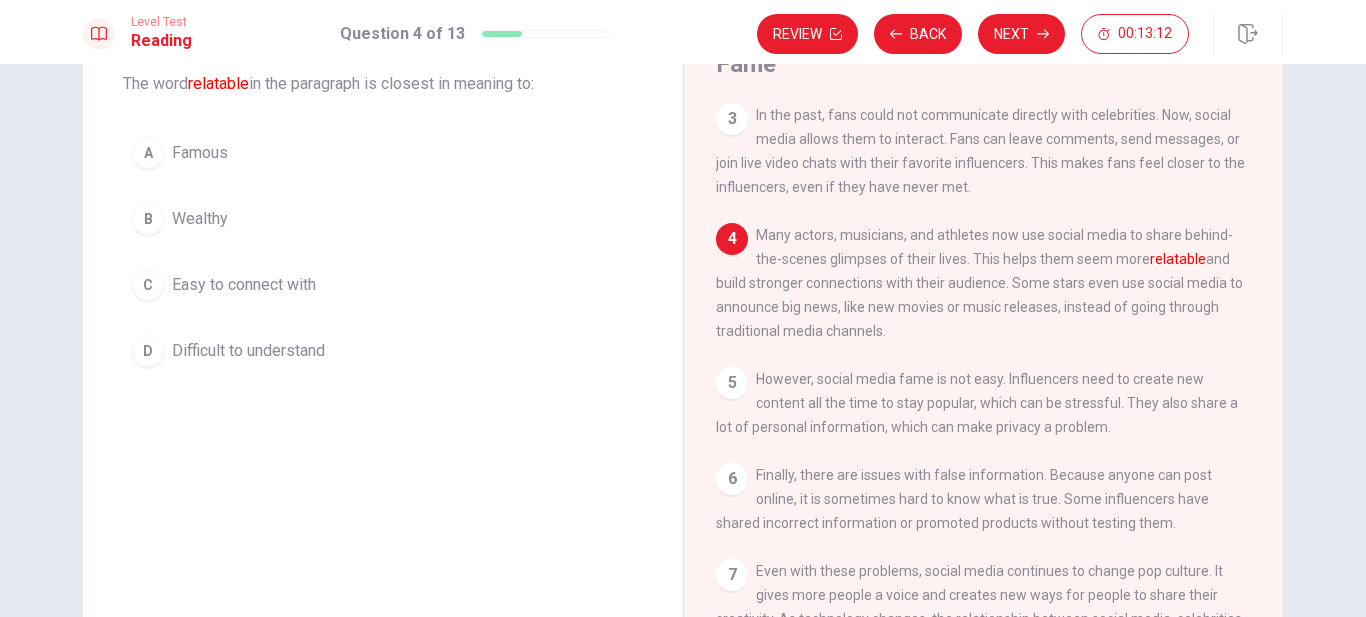 scroll, scrollTop: 127, scrollLeft: 0, axis: vertical 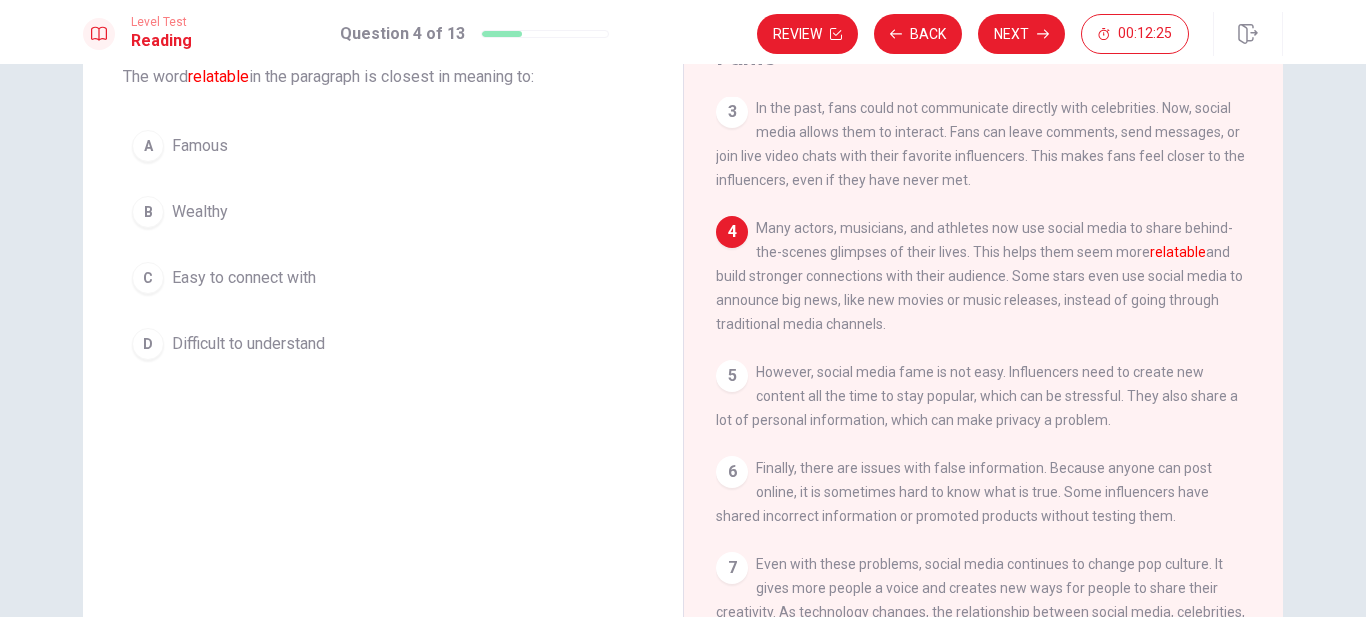 click on "Easy to connect with" at bounding box center [244, 278] 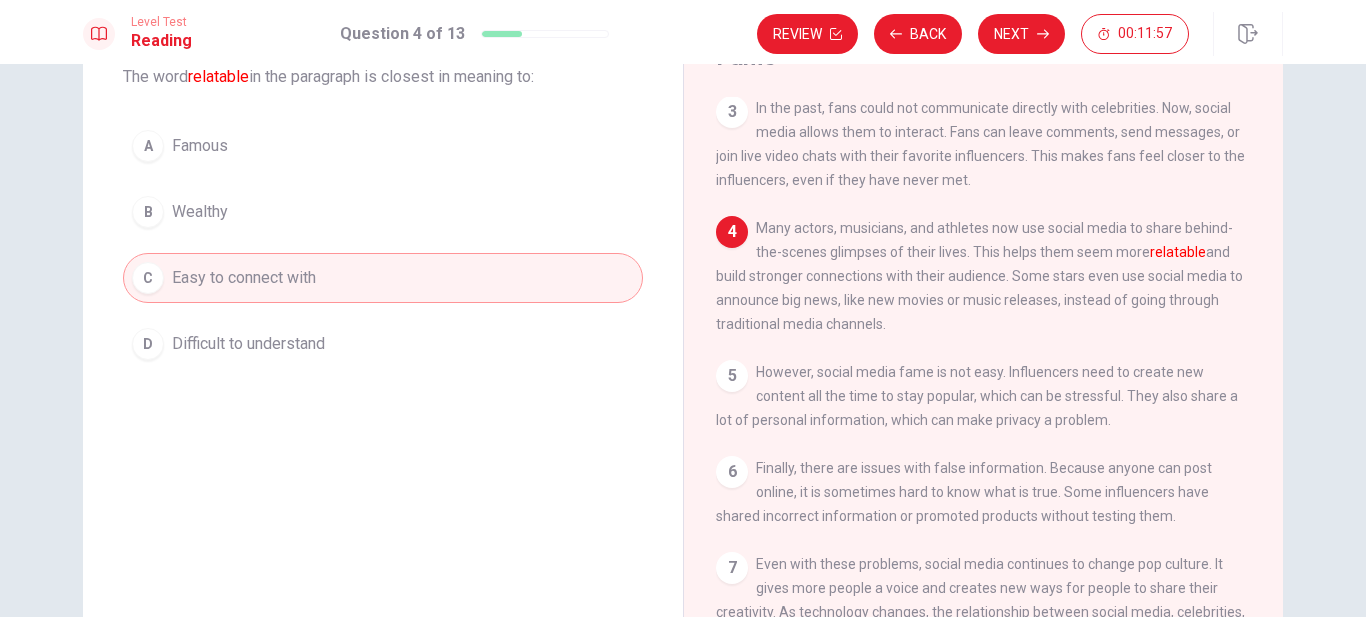 click on "Easy to connect with" at bounding box center (244, 278) 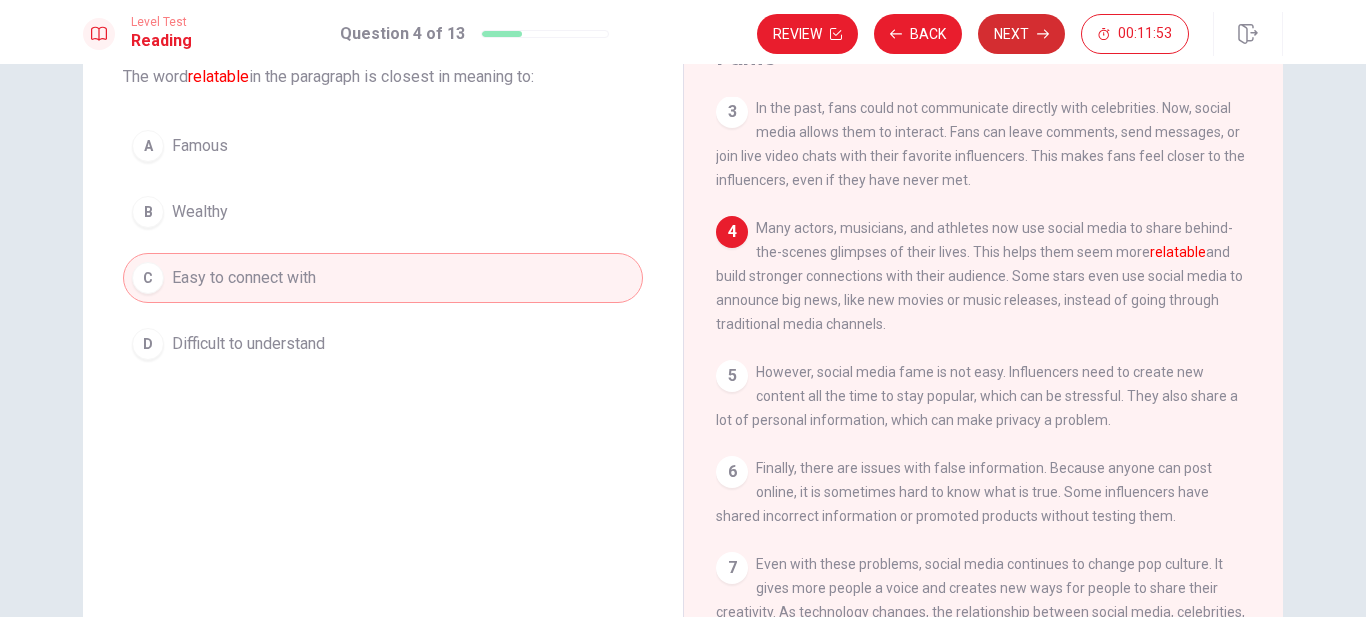 click on "Next" at bounding box center [1021, 34] 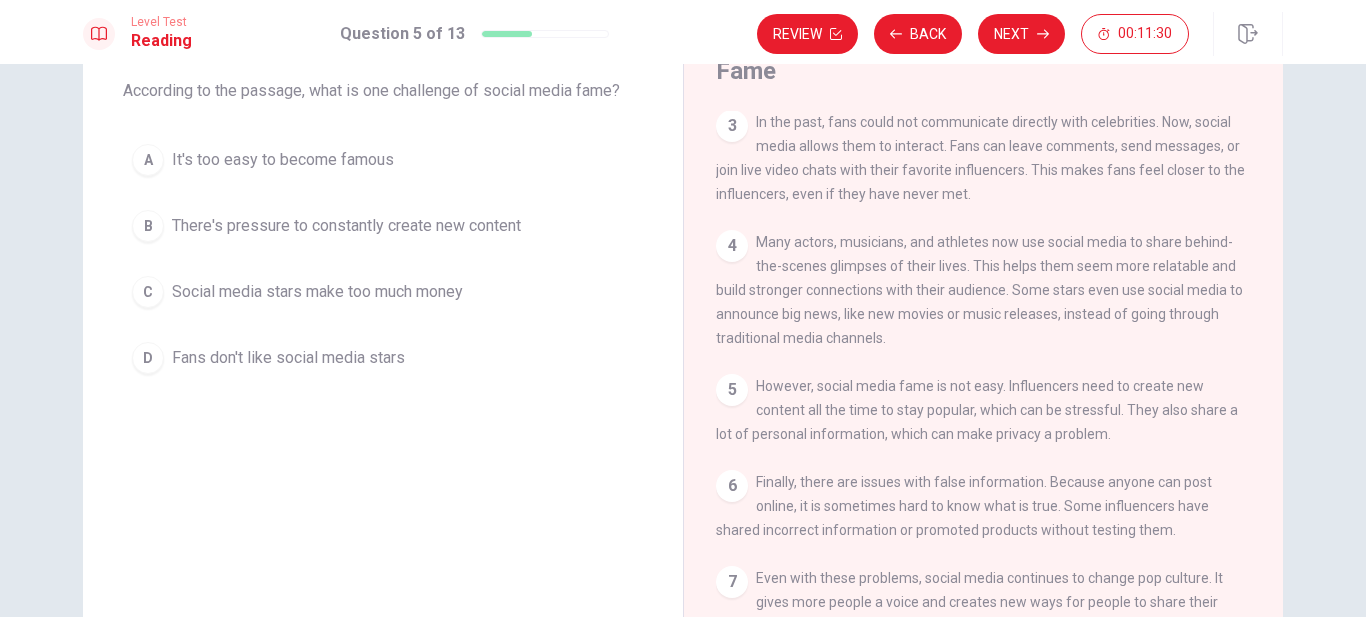 scroll, scrollTop: 135, scrollLeft: 0, axis: vertical 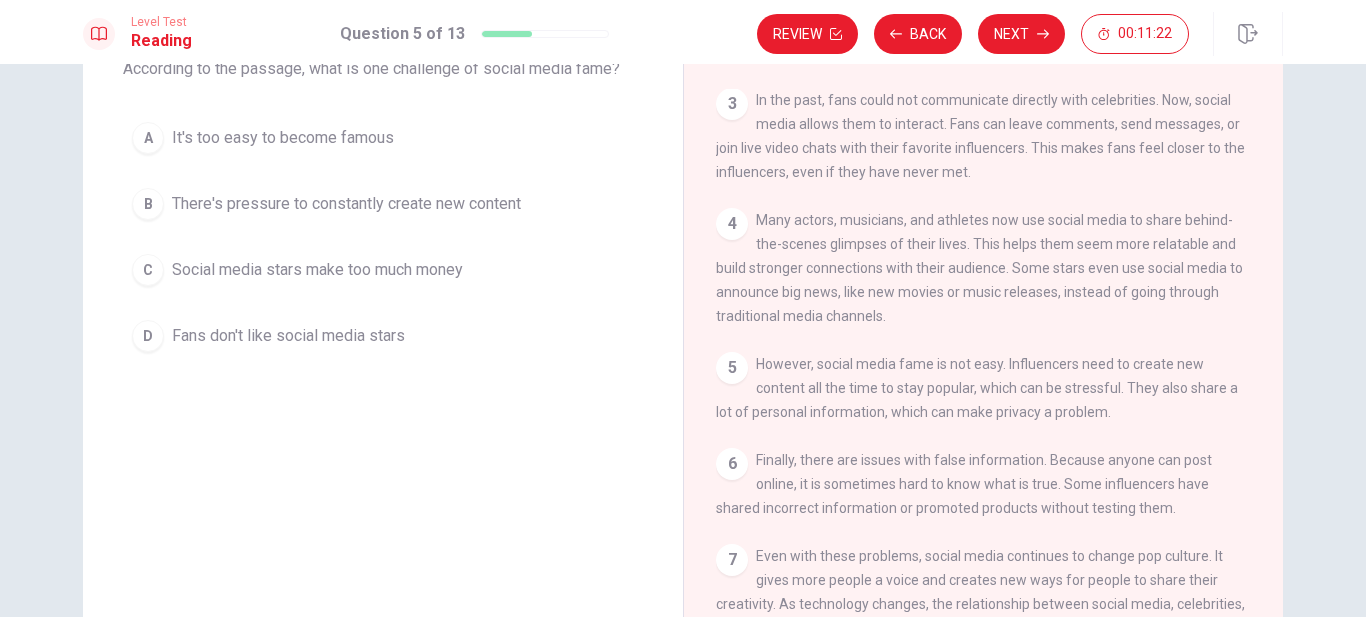click on "B" at bounding box center (148, 204) 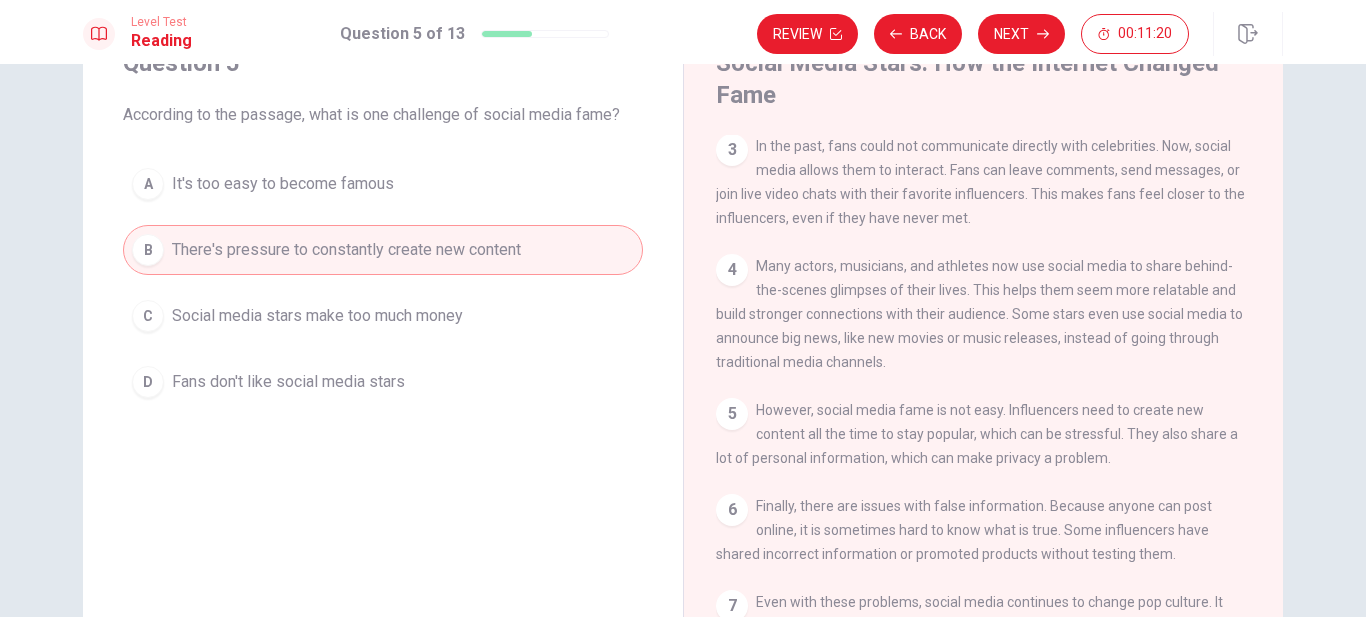 scroll, scrollTop: 68, scrollLeft: 0, axis: vertical 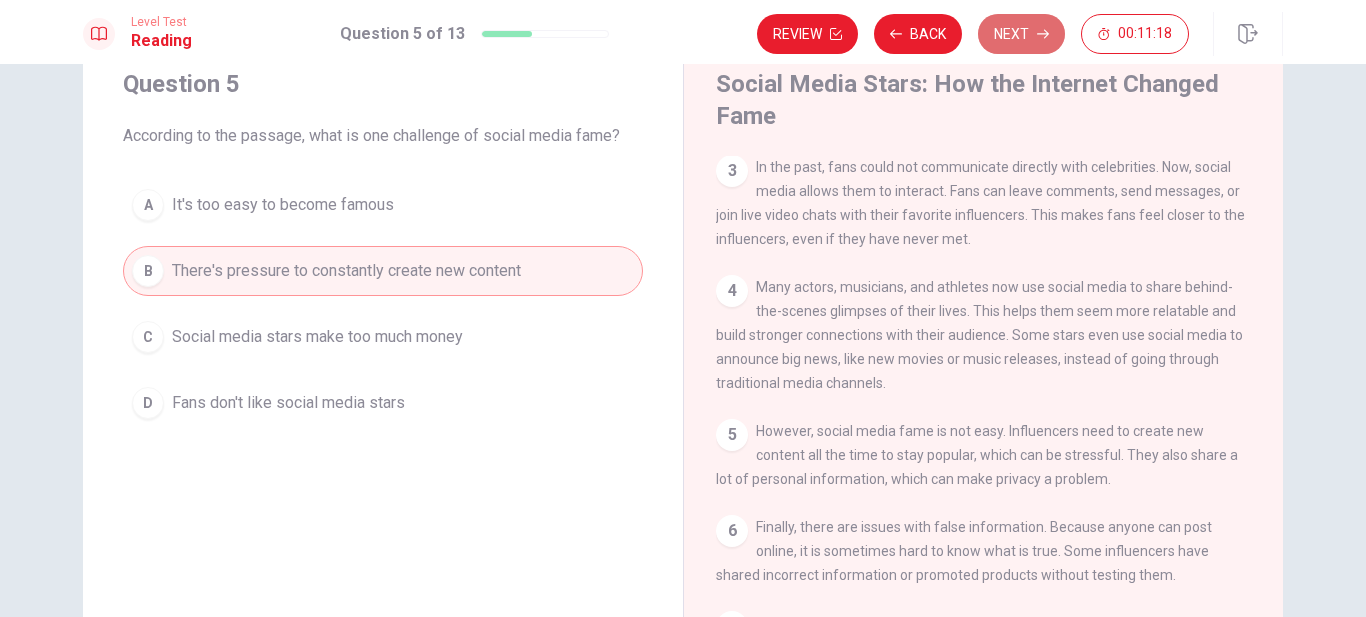click on "Next" at bounding box center (1021, 34) 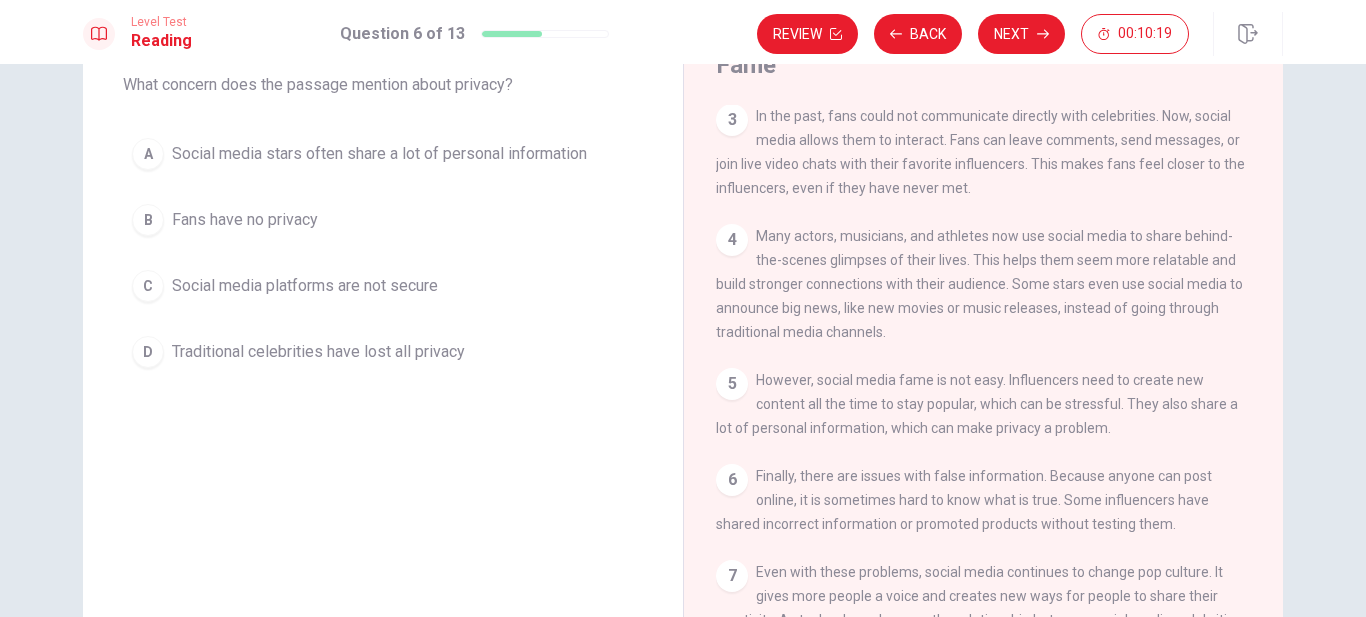 scroll, scrollTop: 59, scrollLeft: 0, axis: vertical 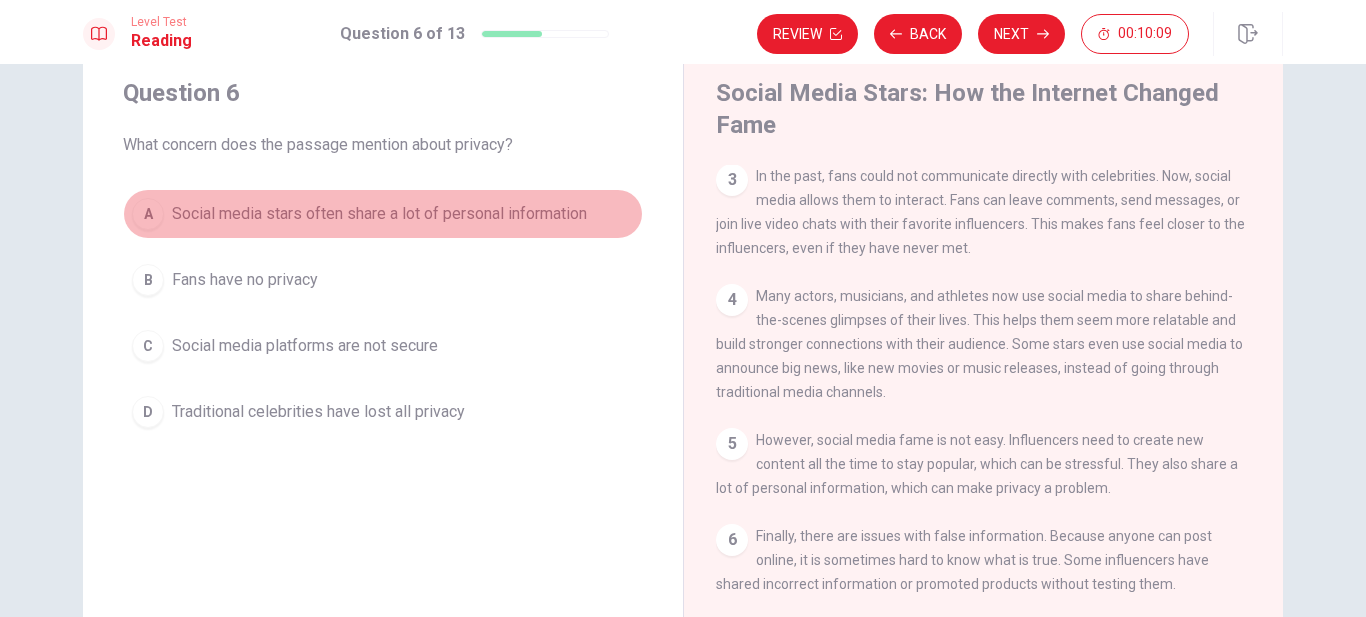 click on "A" at bounding box center [148, 214] 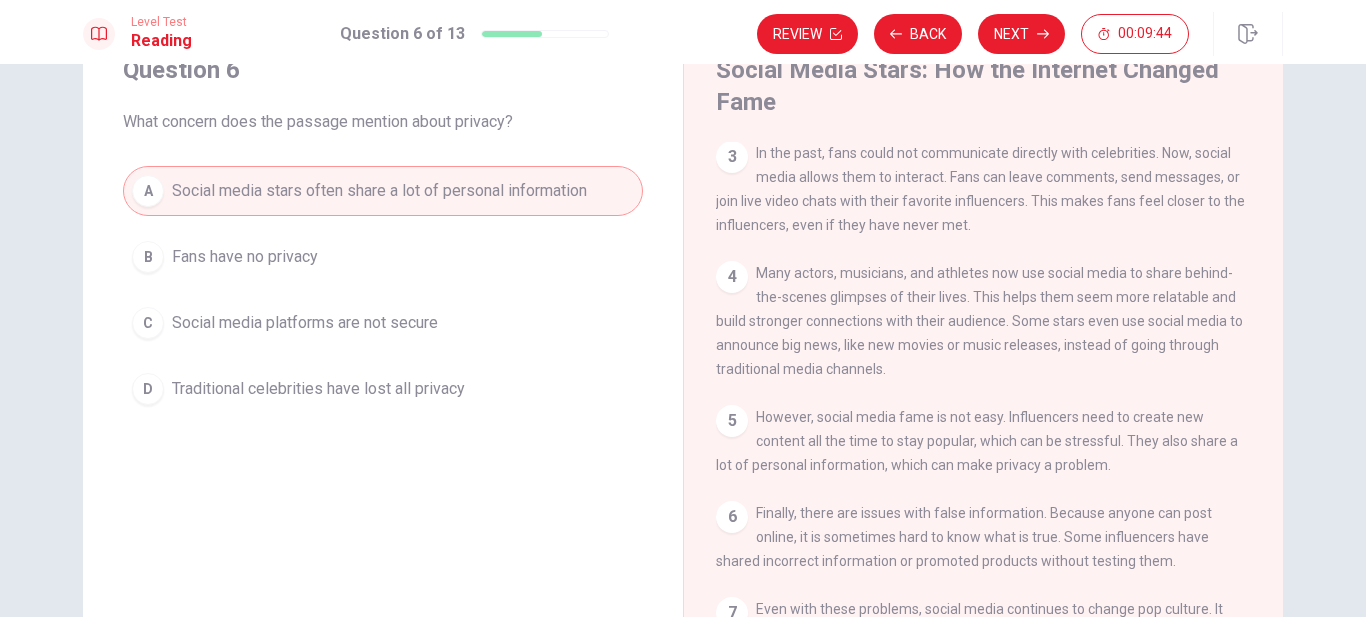 scroll, scrollTop: 69, scrollLeft: 0, axis: vertical 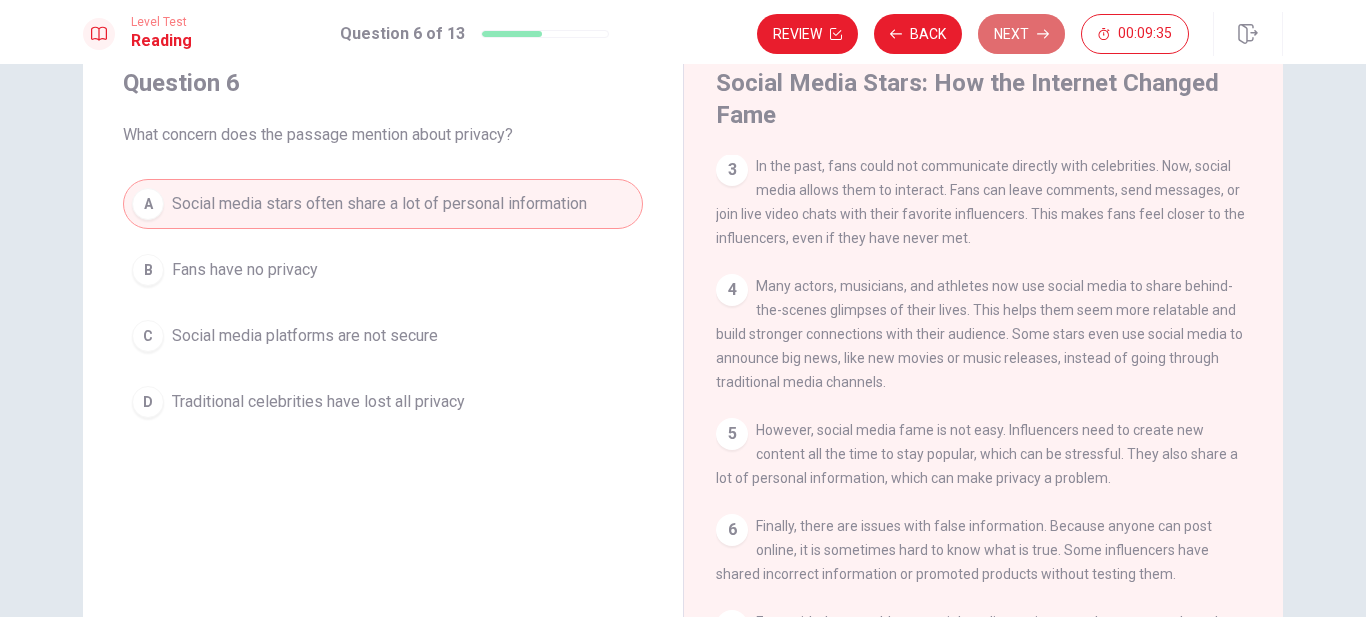 click on "Next" at bounding box center (1021, 34) 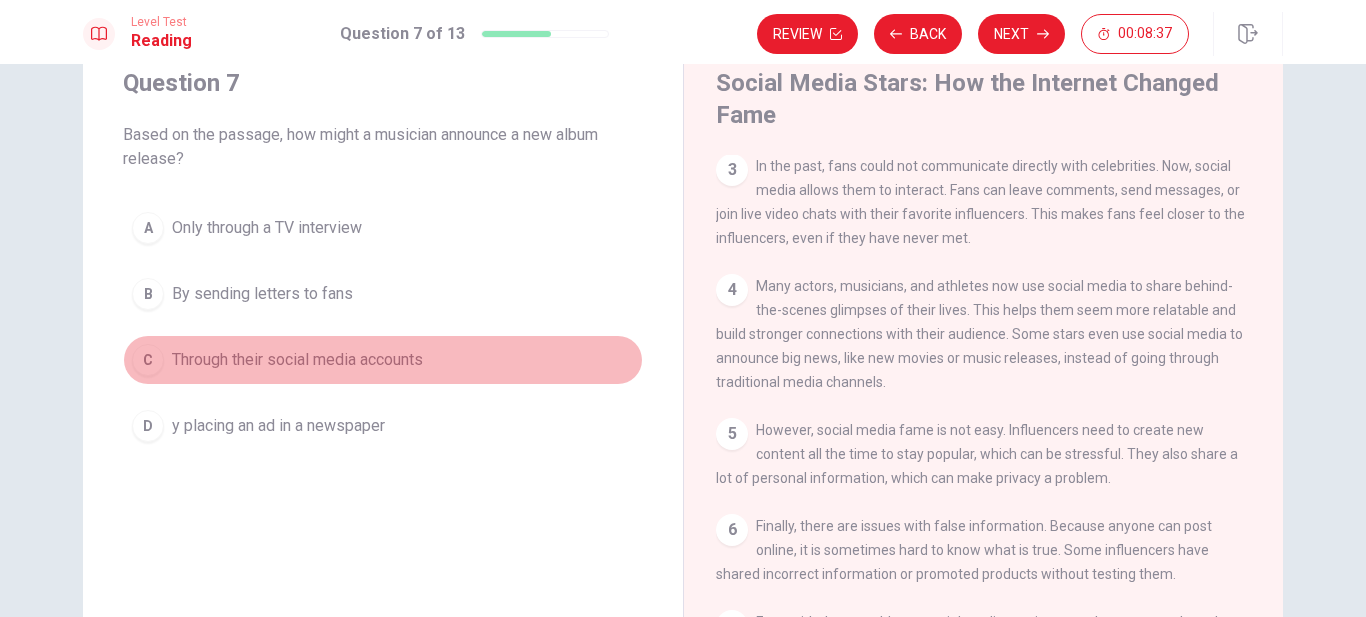 click on "C" at bounding box center [148, 360] 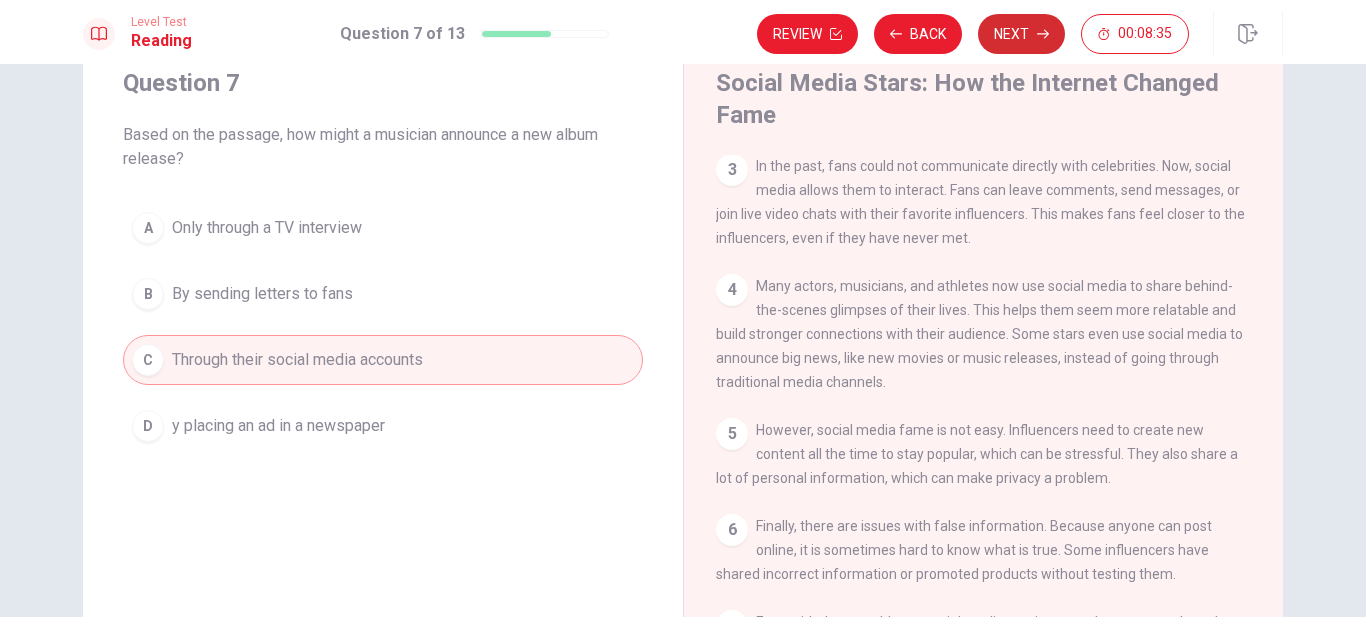 click 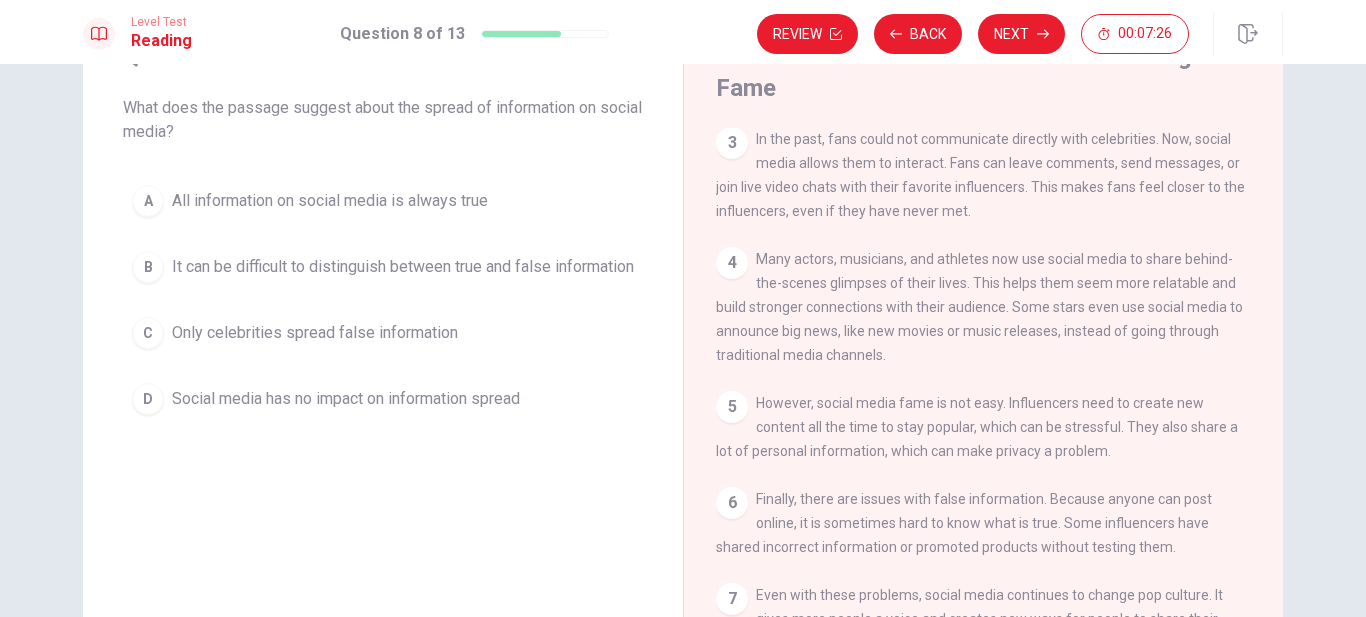 scroll, scrollTop: 88, scrollLeft: 0, axis: vertical 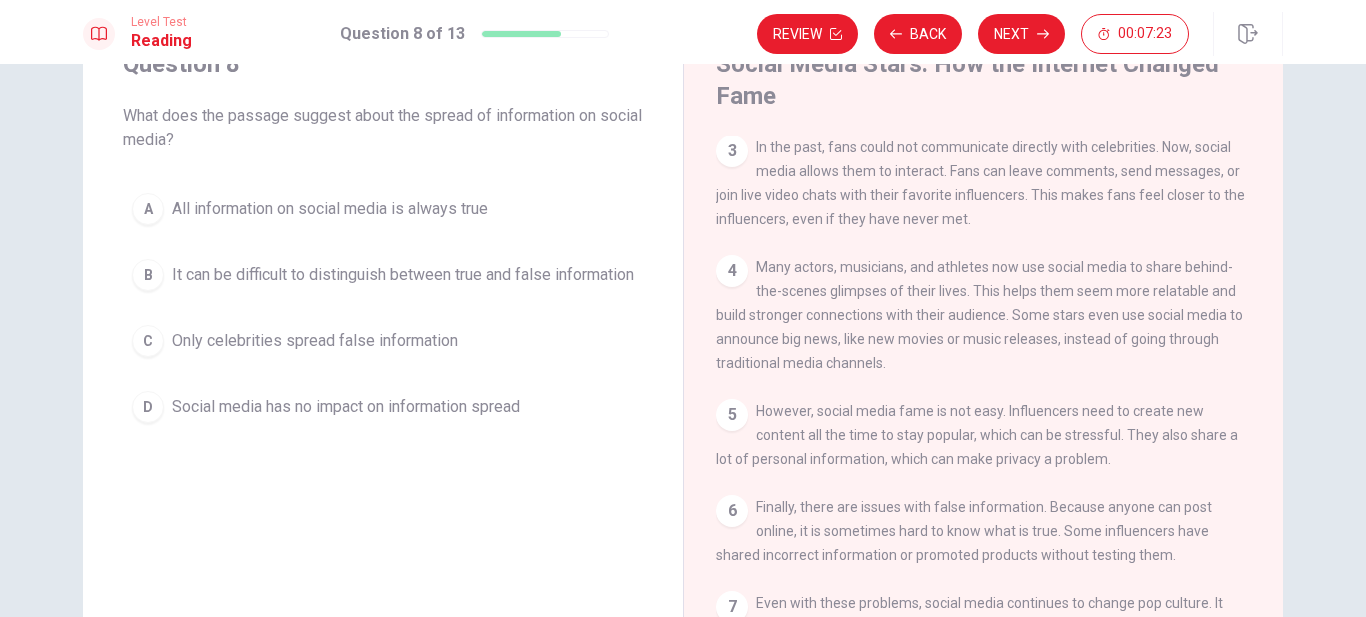 click on "B" at bounding box center [148, 275] 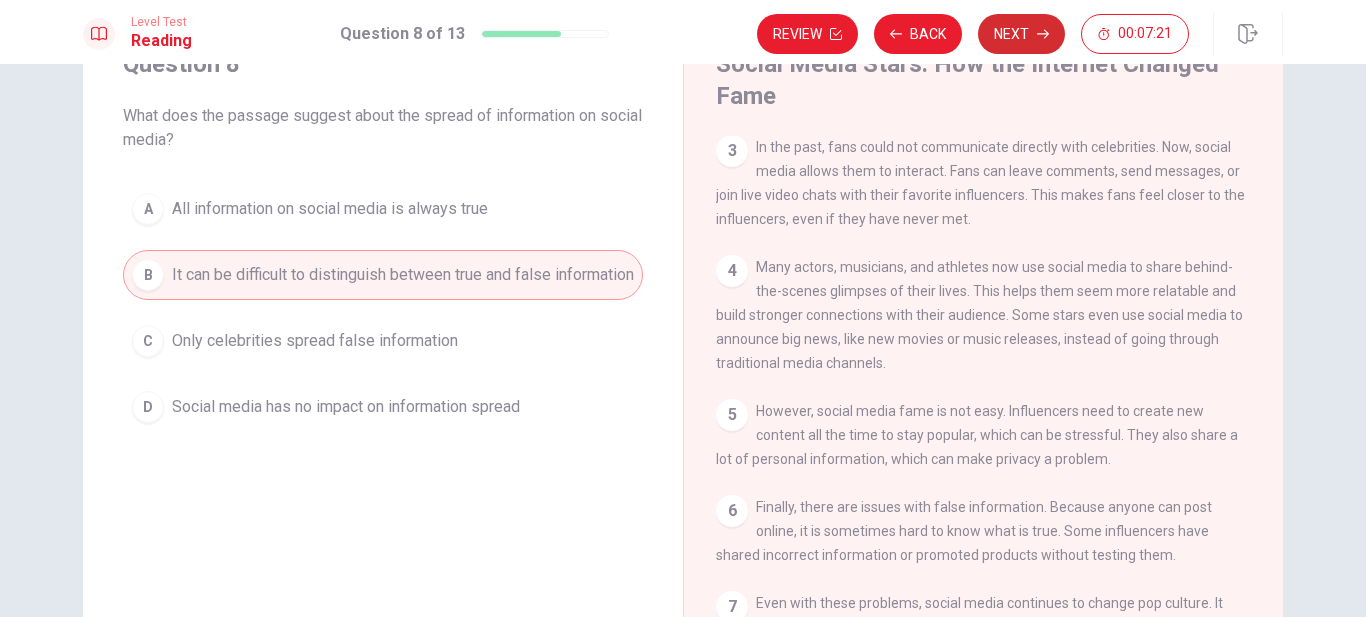 click on "Next" at bounding box center (1021, 34) 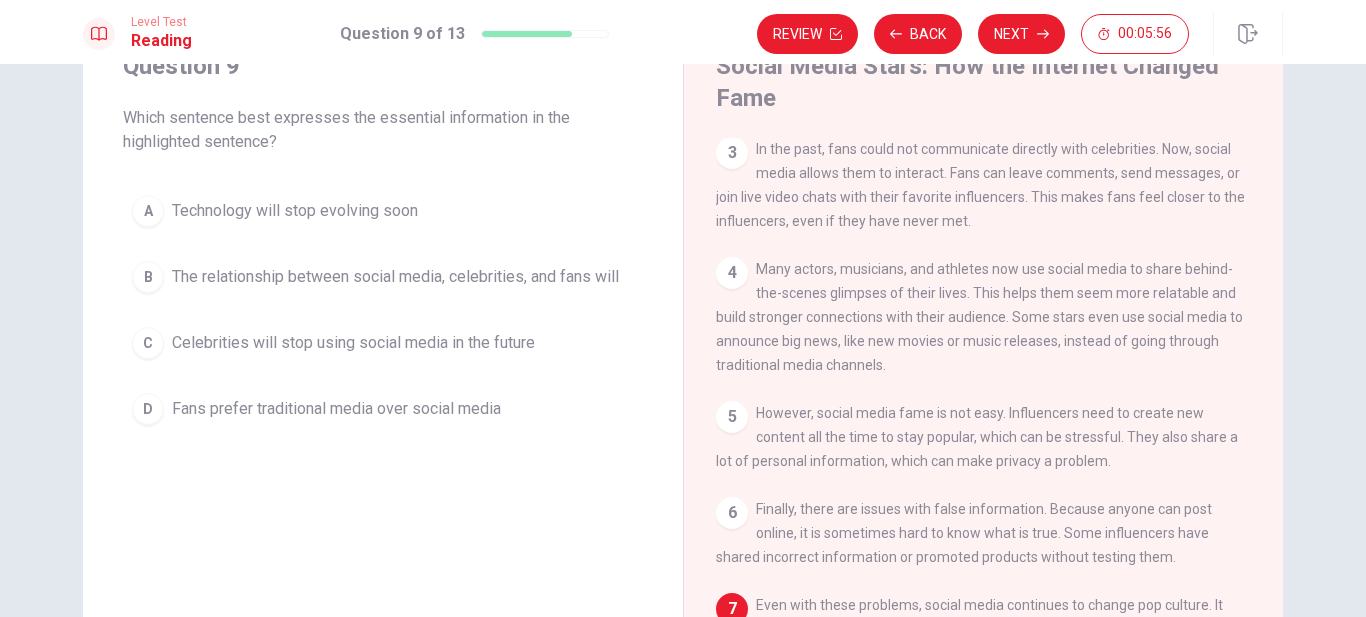 scroll, scrollTop: 50, scrollLeft: 0, axis: vertical 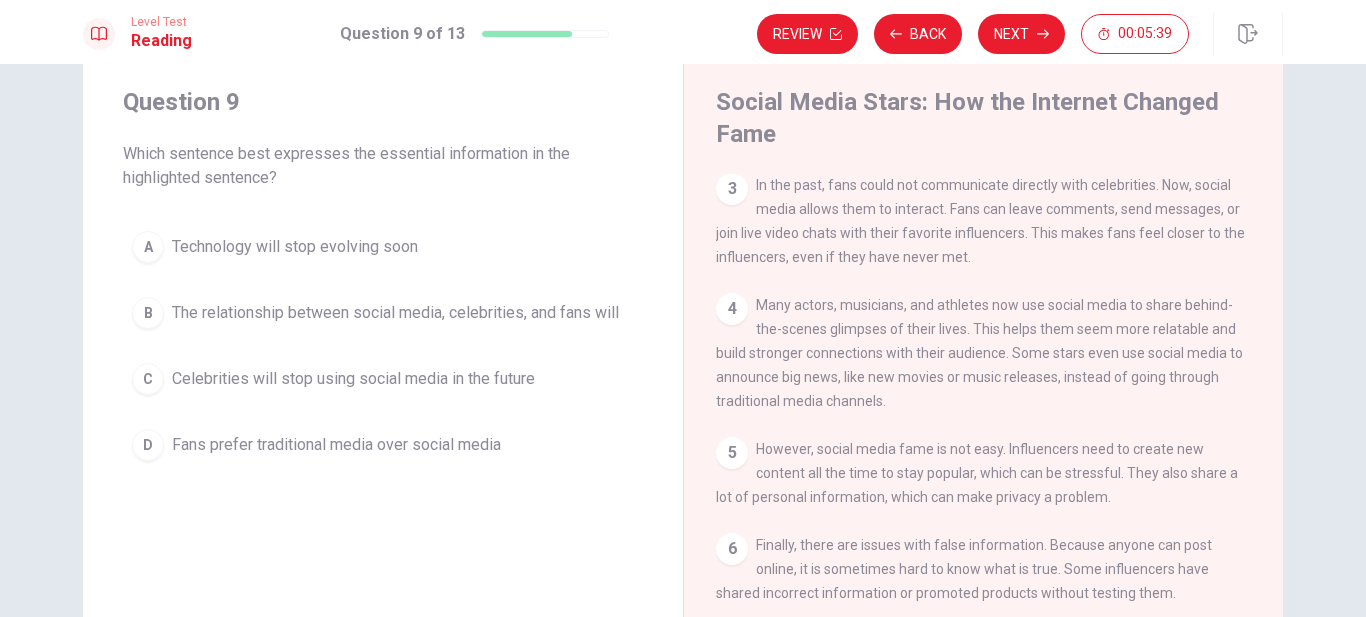 click on "The relationship between social media, celebrities, and fans will" at bounding box center [395, 313] 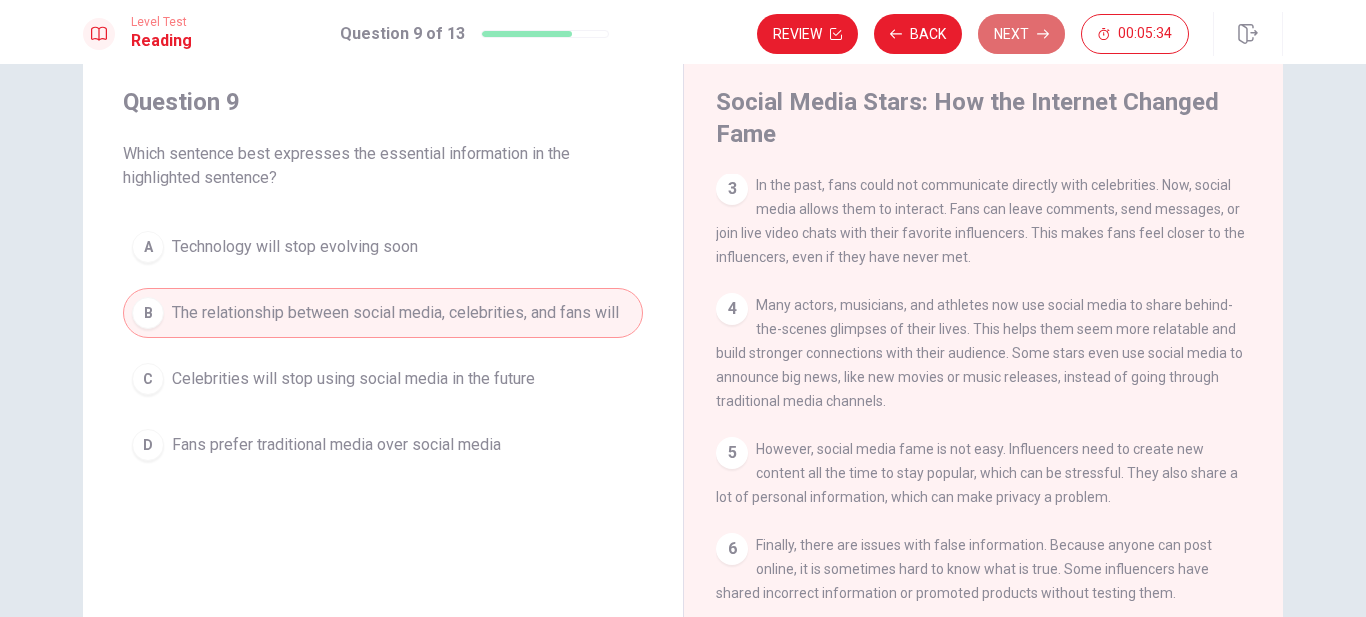 click on "Next" at bounding box center (1021, 34) 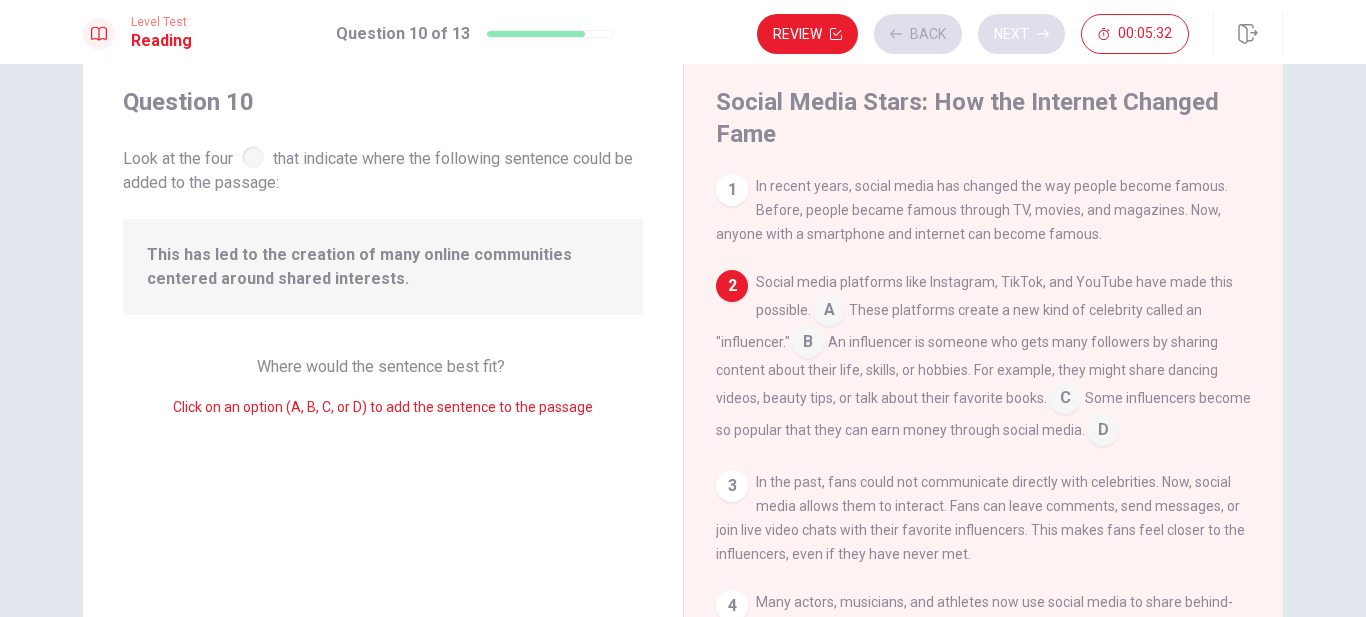 scroll, scrollTop: 96, scrollLeft: 0, axis: vertical 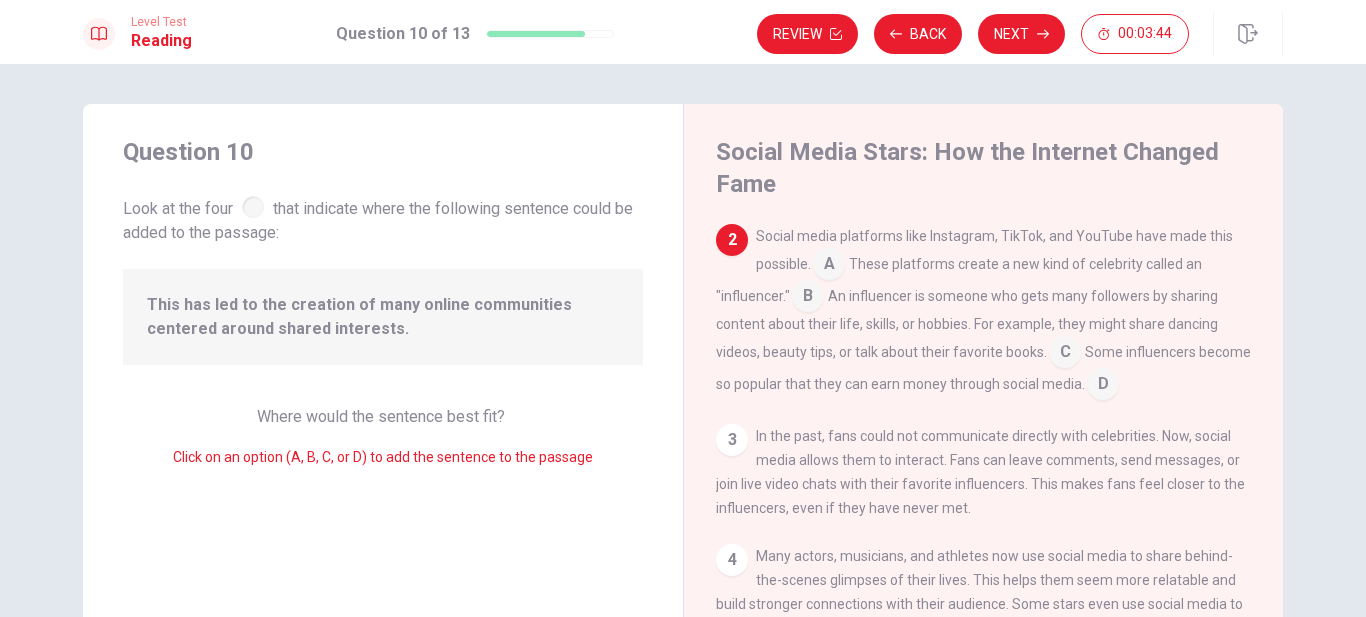 click at bounding box center [1065, 354] 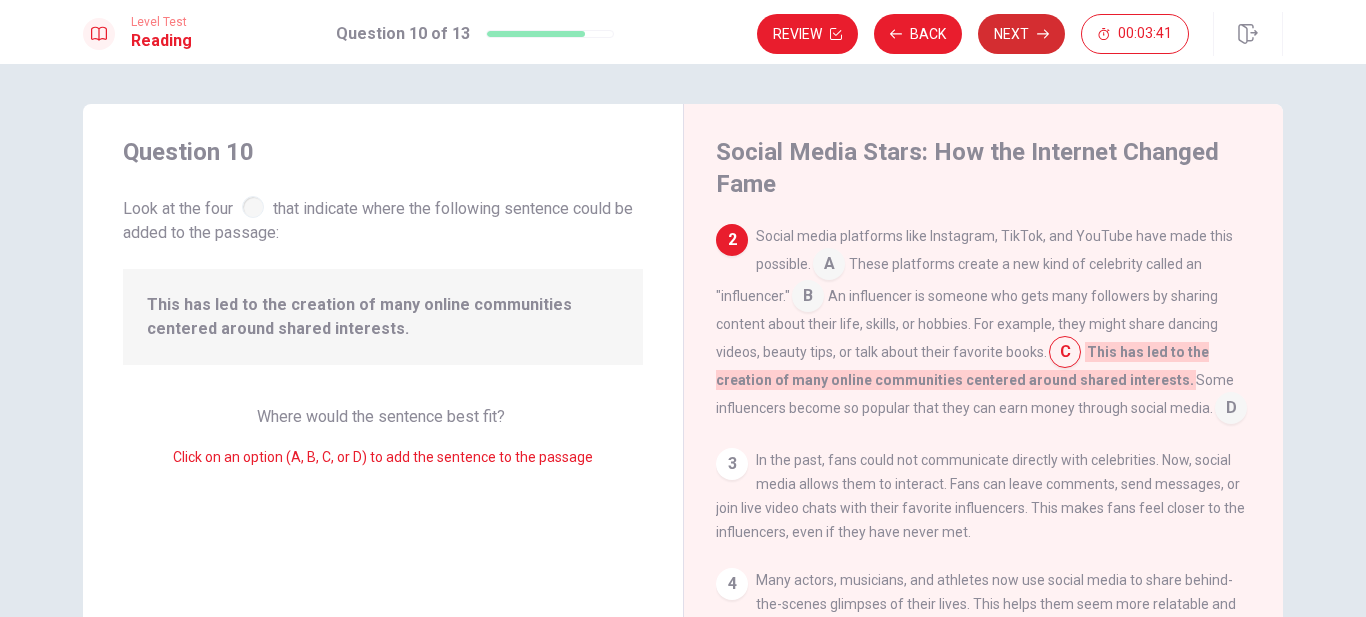 click on "Next" at bounding box center (1021, 34) 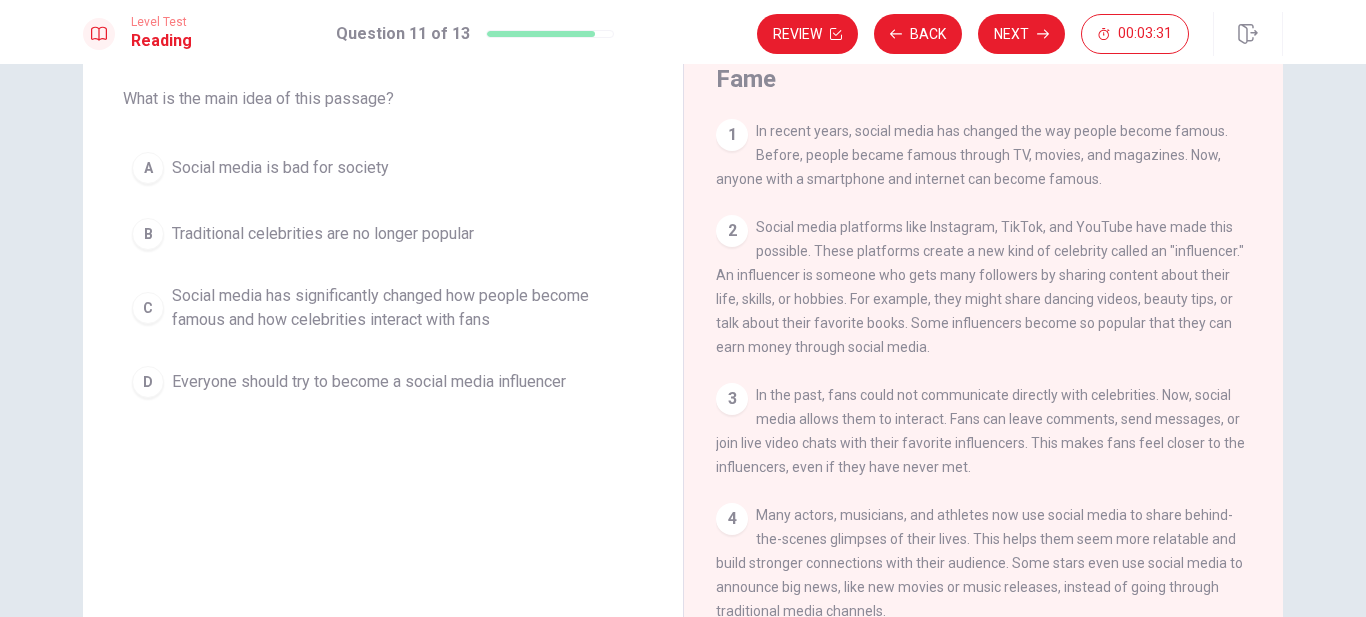 scroll, scrollTop: 99, scrollLeft: 0, axis: vertical 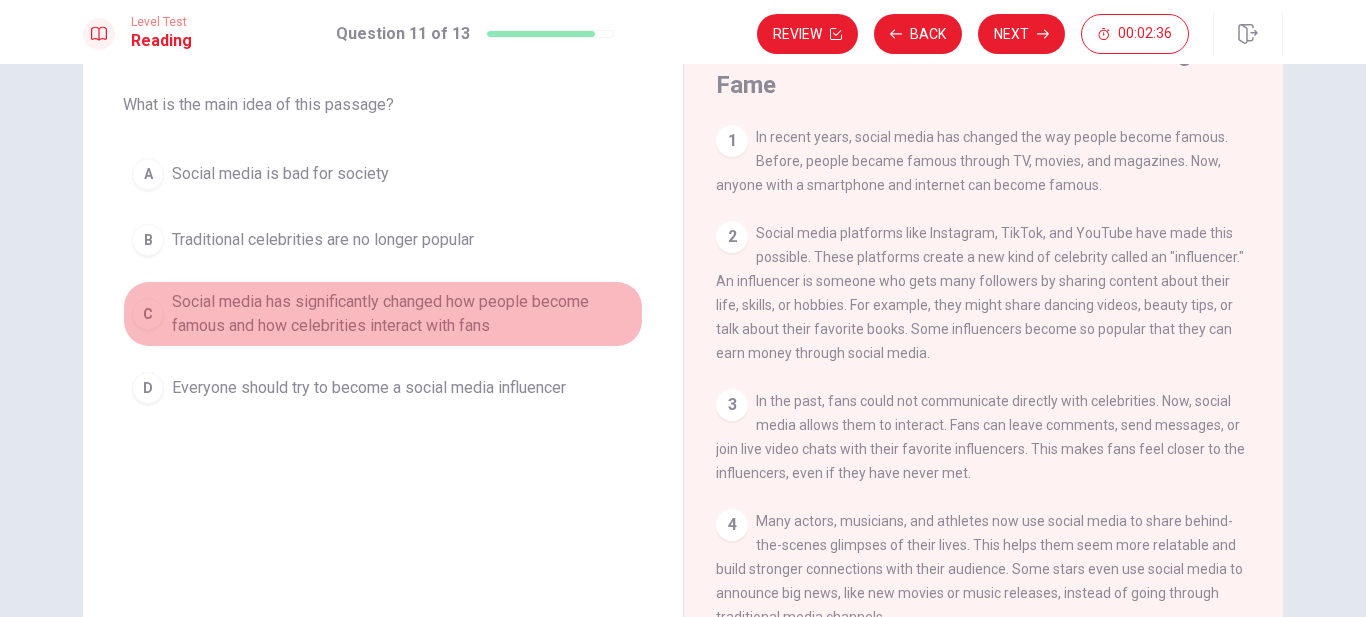 click on "Social media has significantly changed how people become famous and how celebrities interact with fans" at bounding box center [403, 314] 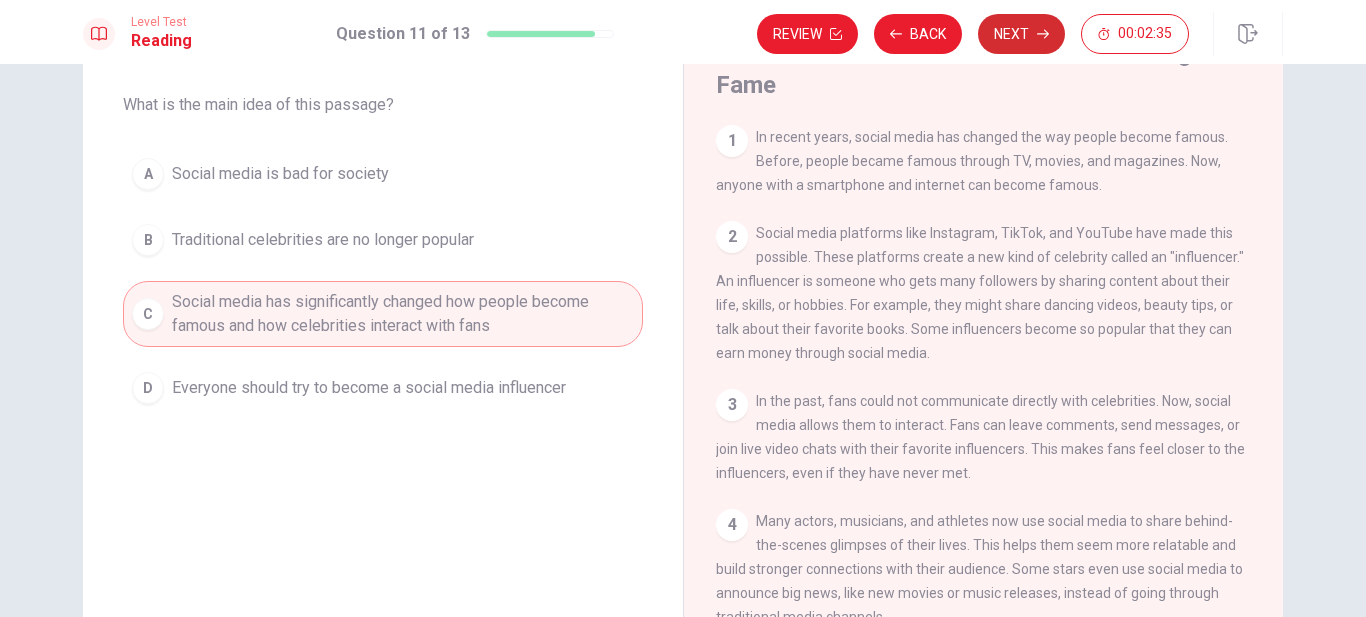click 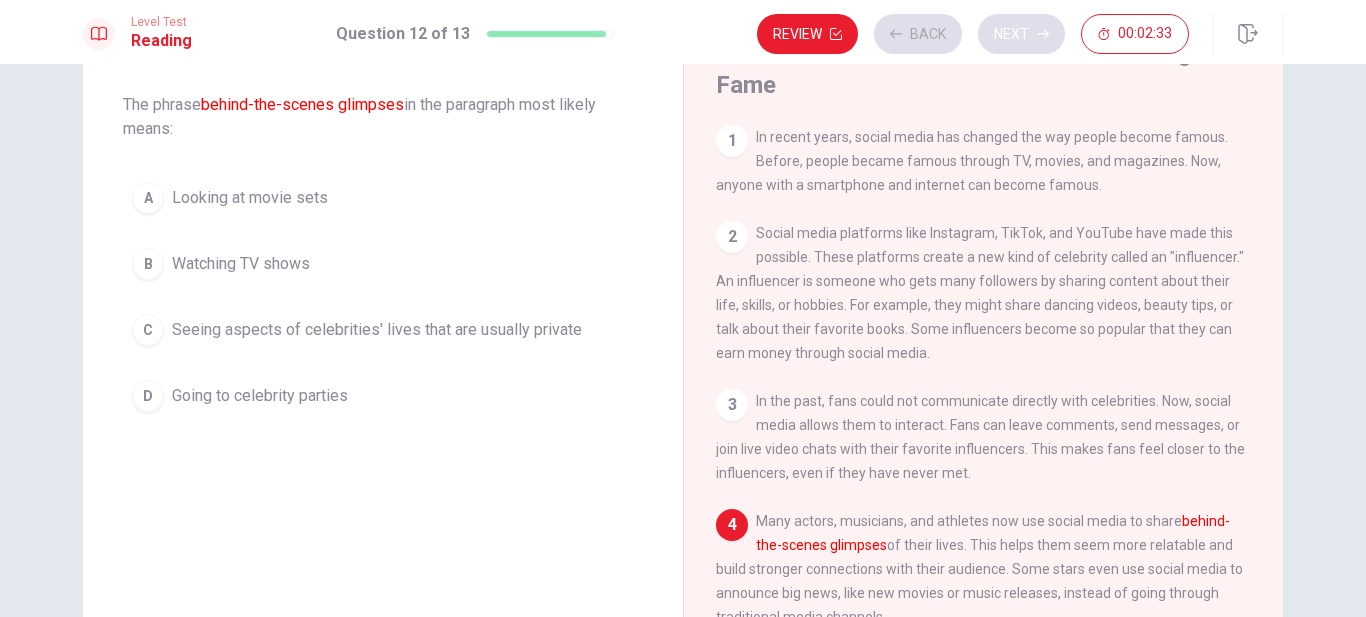 scroll, scrollTop: 129, scrollLeft: 0, axis: vertical 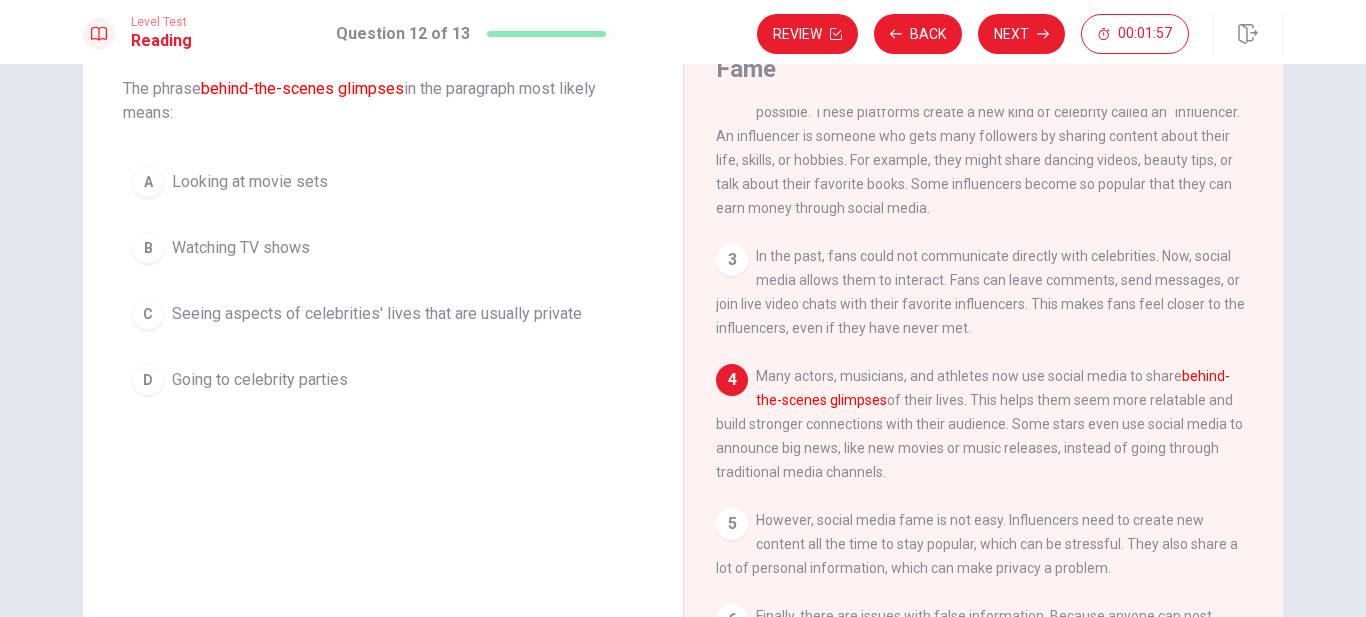 click on "Seeing aspects of celebrities' lives that are usually private" at bounding box center (377, 314) 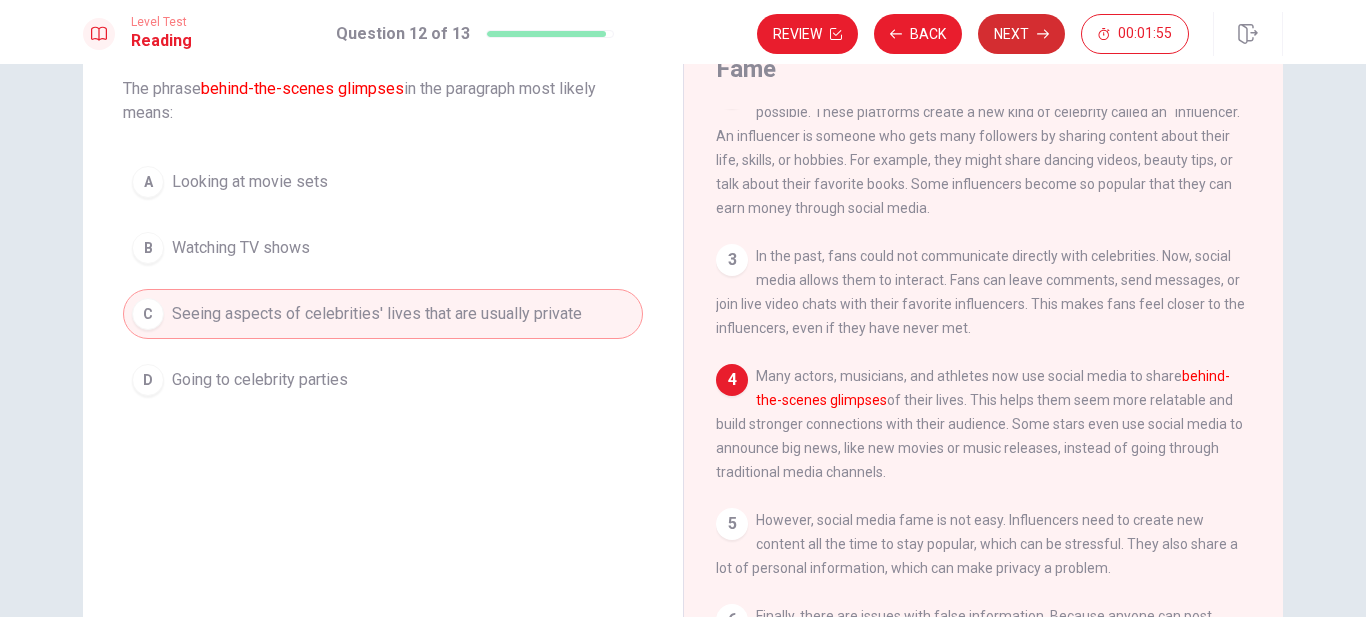 click on "Next" at bounding box center [1021, 34] 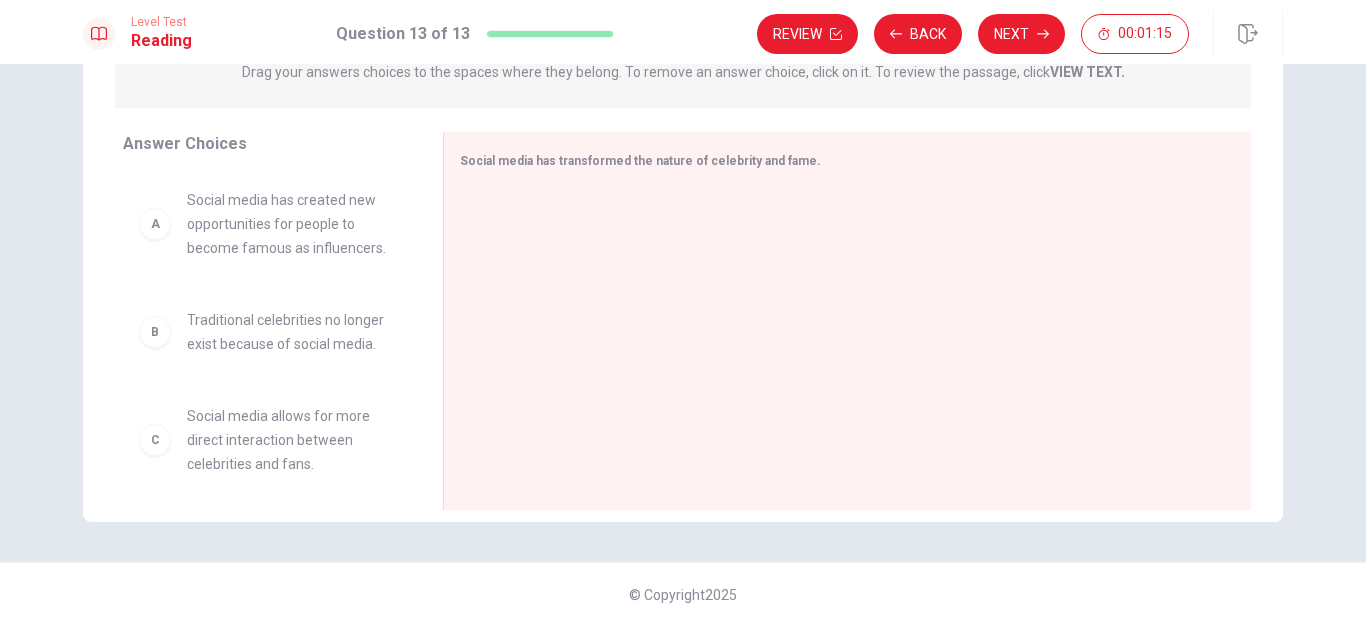 scroll, scrollTop: 286, scrollLeft: 0, axis: vertical 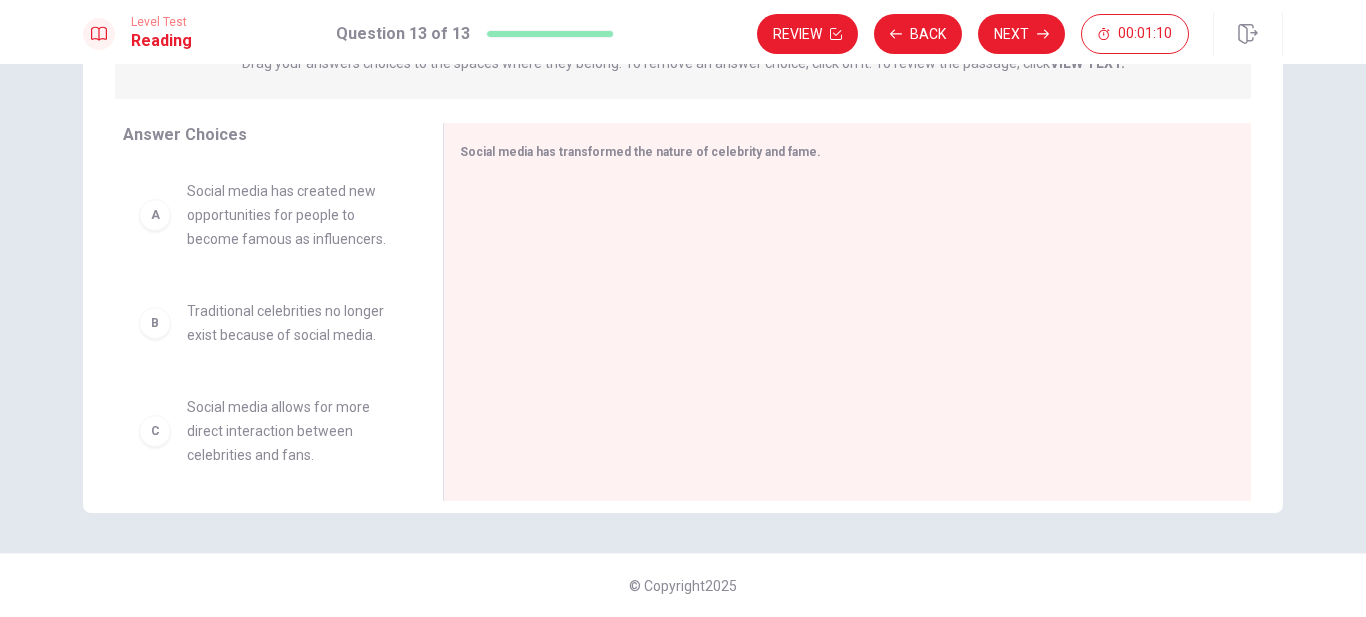 click on "Social media has created new opportunities for people to become famous as influencers." at bounding box center (291, 215) 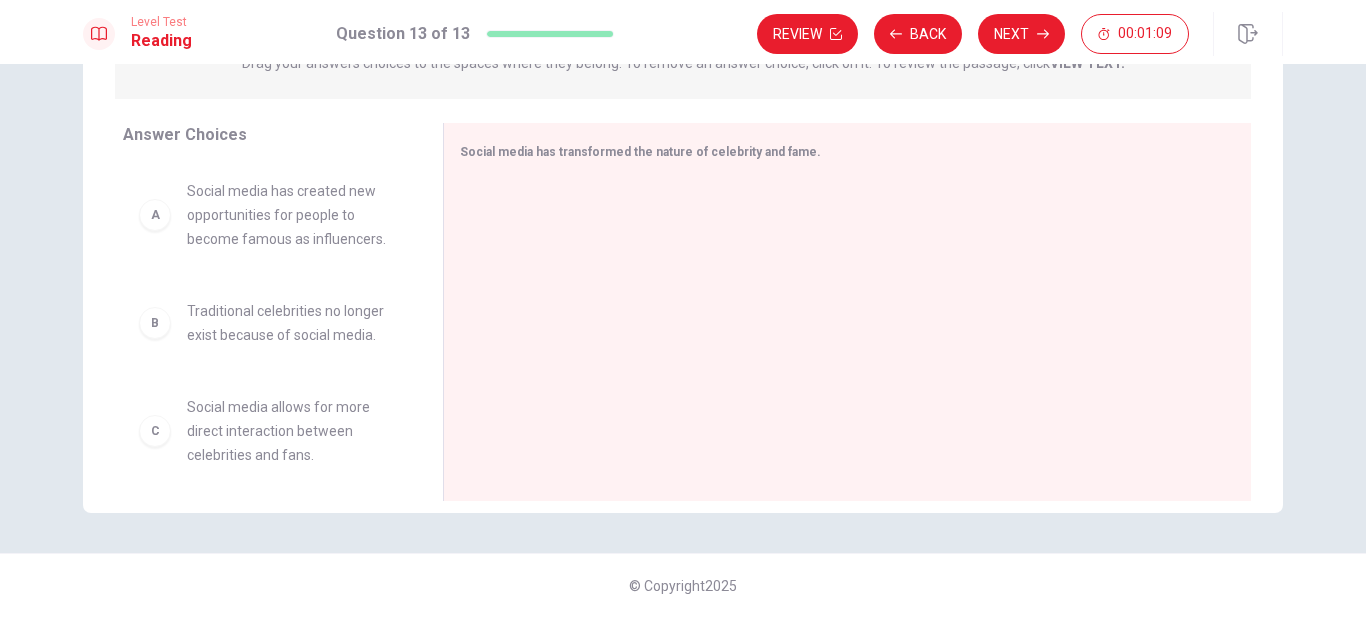 click on "A" at bounding box center [155, 215] 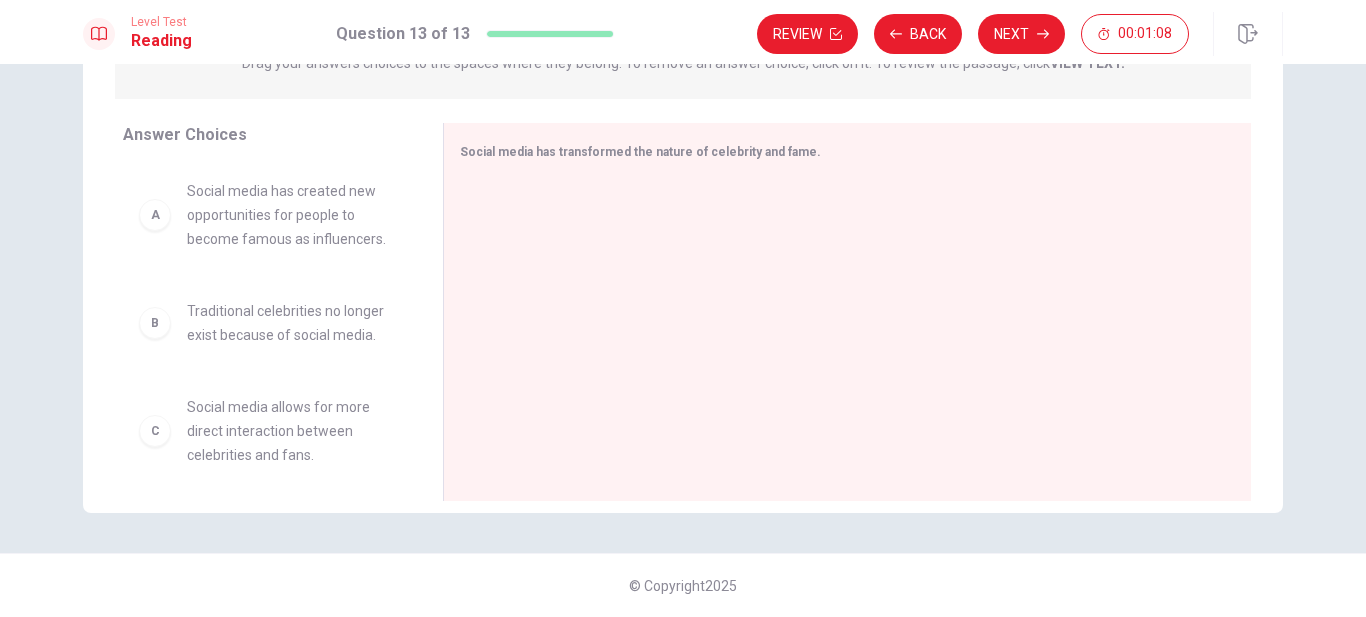 click on "A" at bounding box center [155, 215] 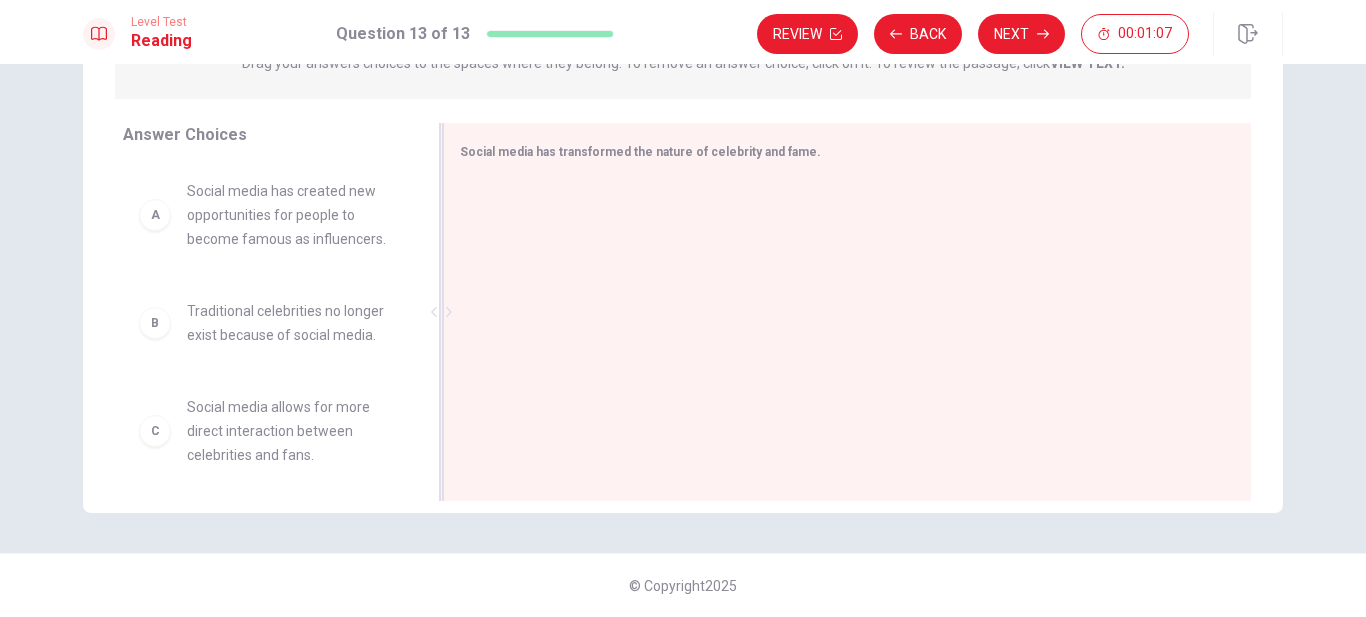 click at bounding box center (839, 314) 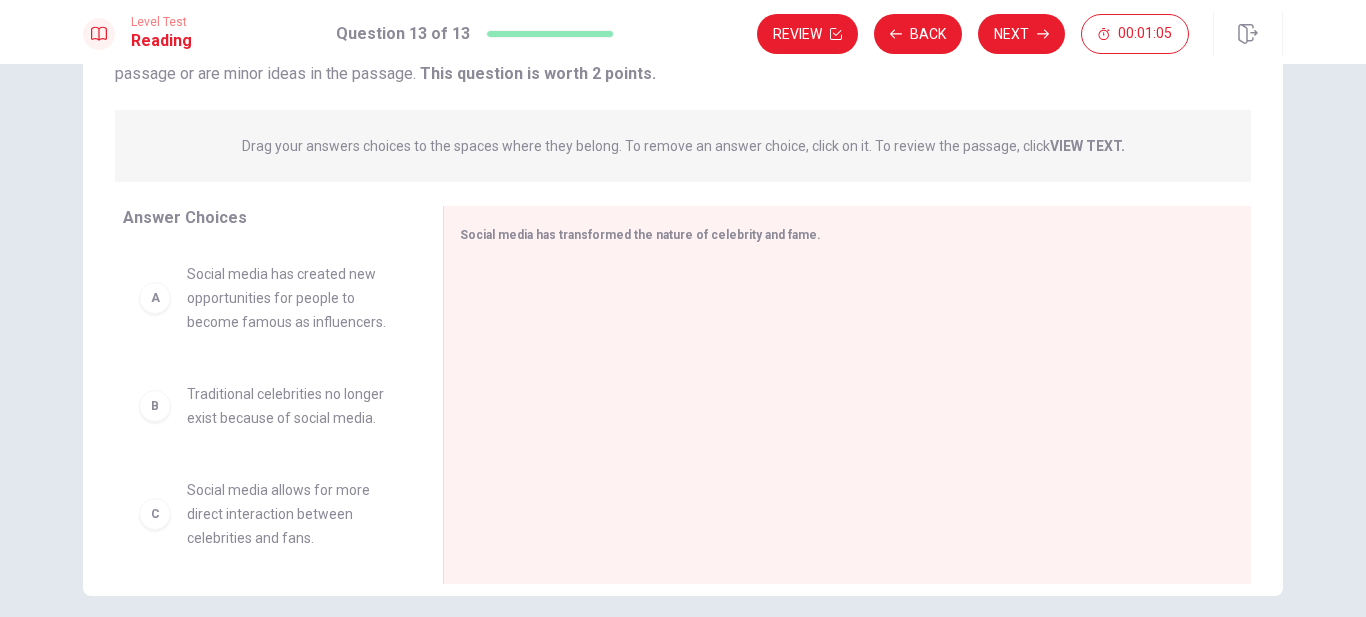 scroll, scrollTop: 286, scrollLeft: 0, axis: vertical 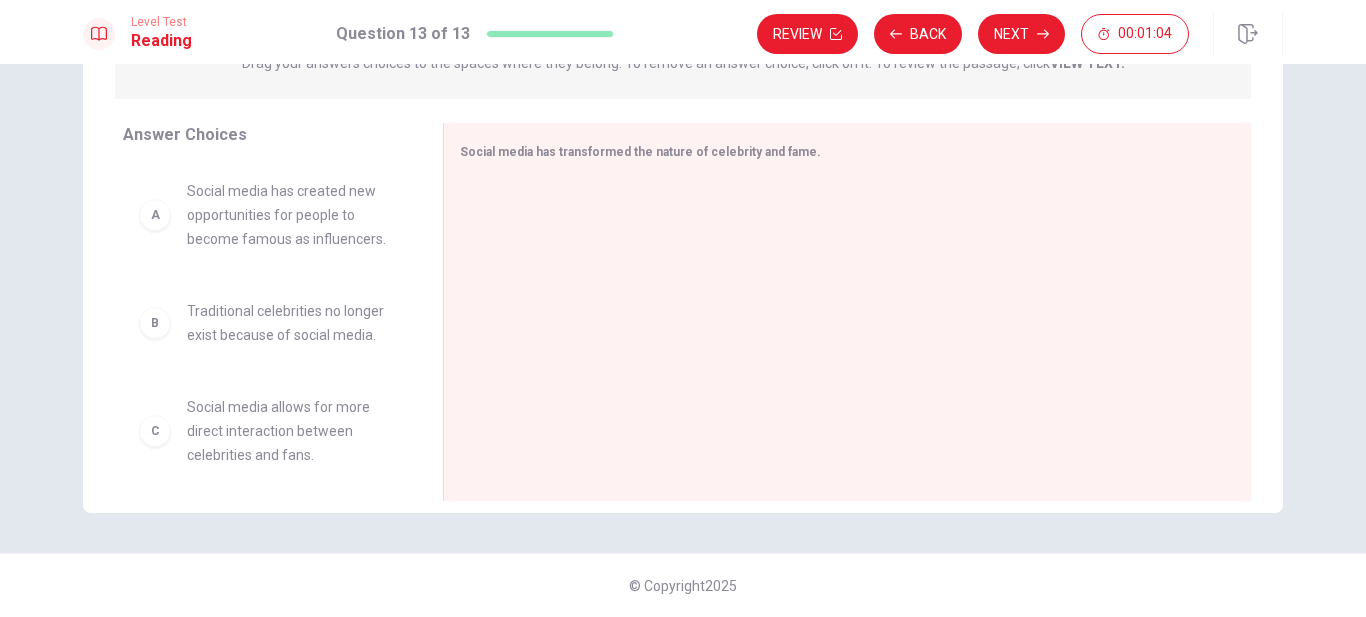 click on "B" at bounding box center (155, 323) 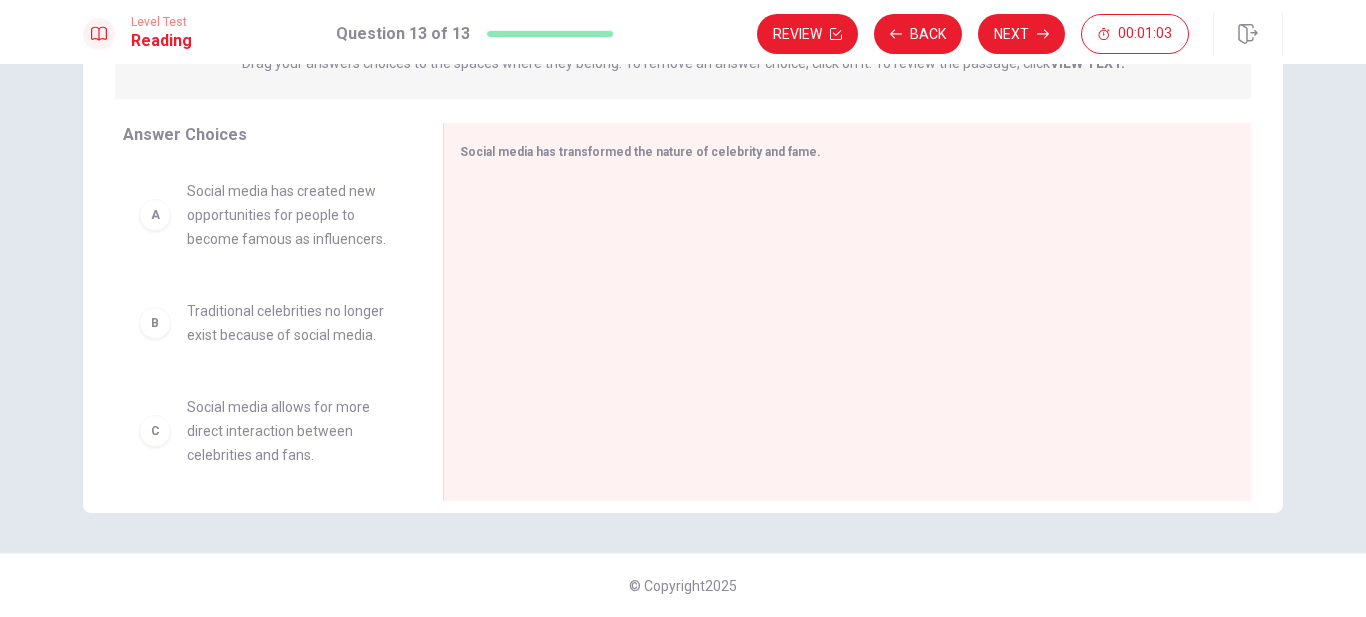 click on "Traditional celebrities no longer exist because of social media." at bounding box center [291, 323] 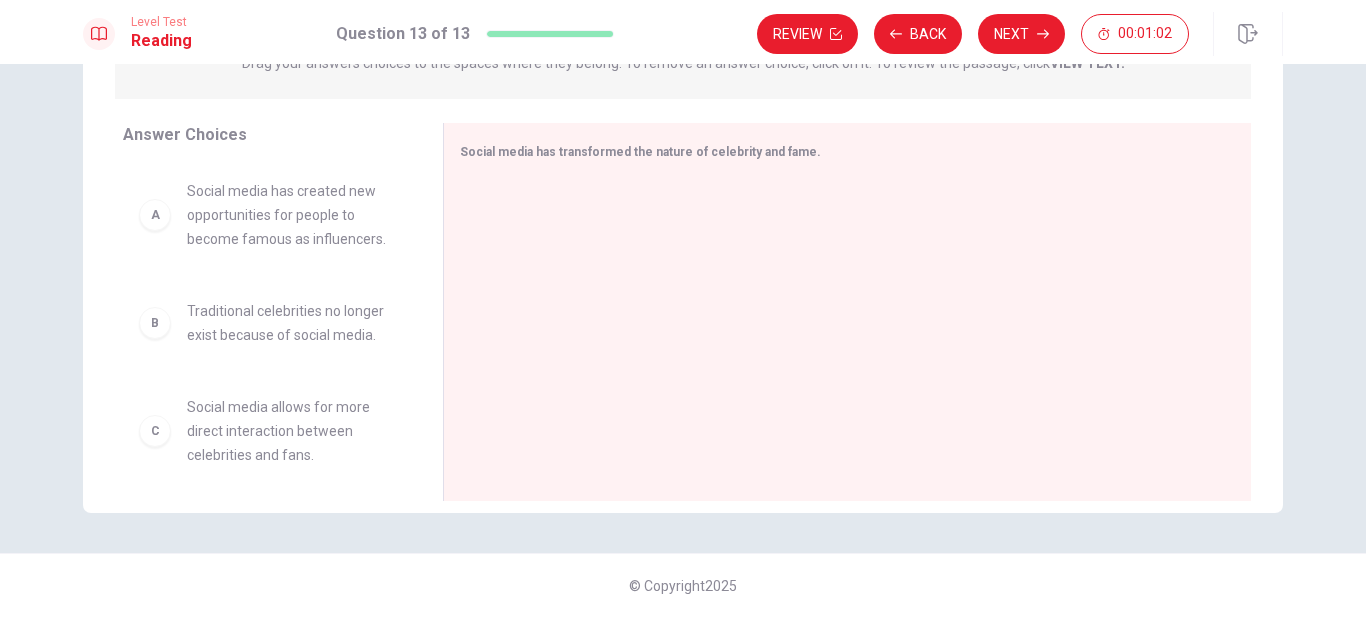 scroll, scrollTop: 372, scrollLeft: 0, axis: vertical 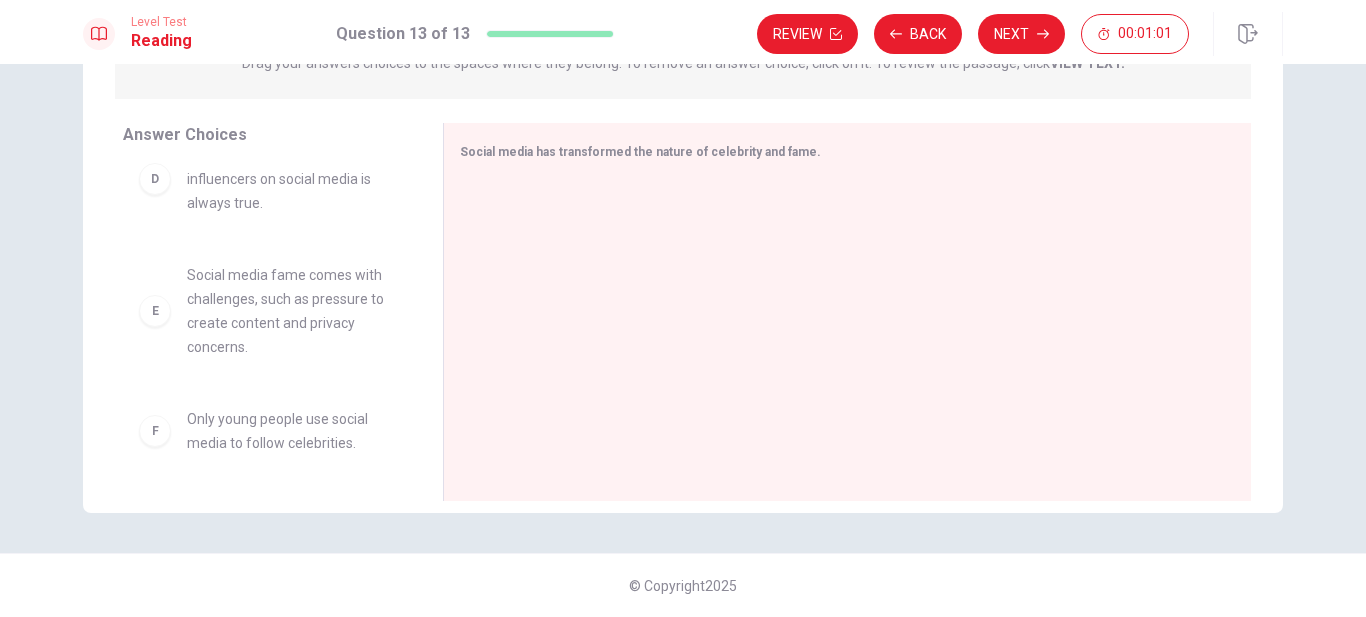 click on "F Only young people use social media to follow celebrities." at bounding box center (267, 431) 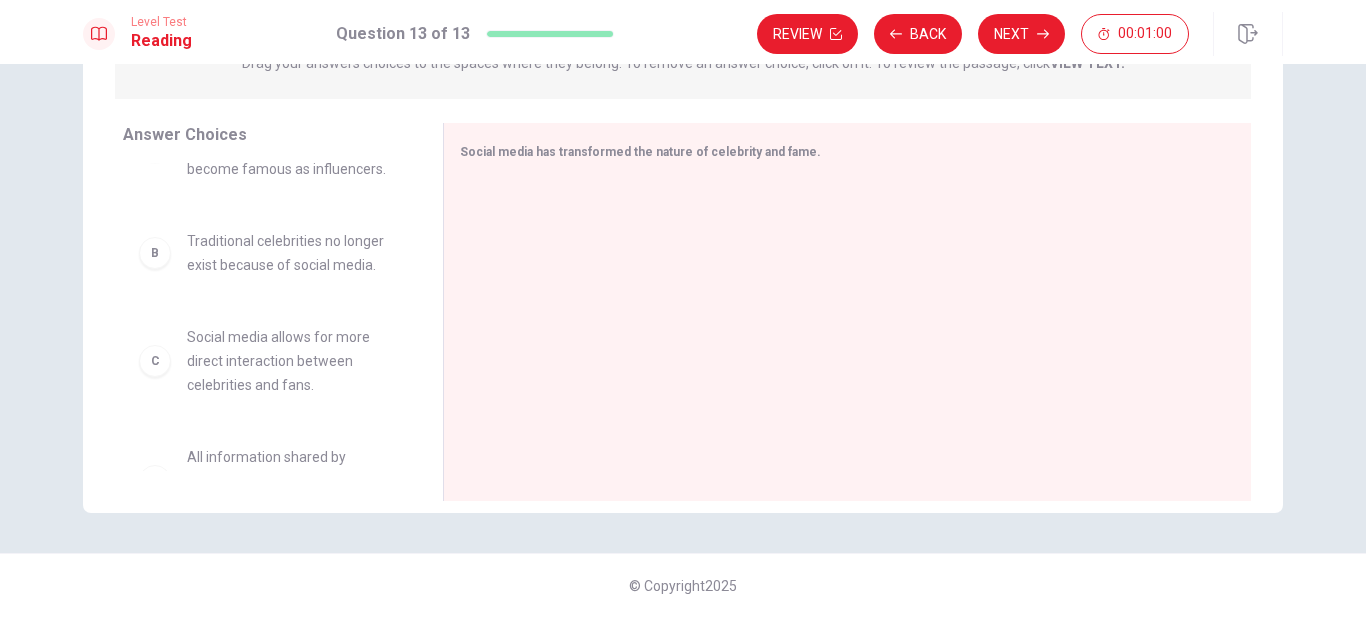 scroll, scrollTop: 0, scrollLeft: 0, axis: both 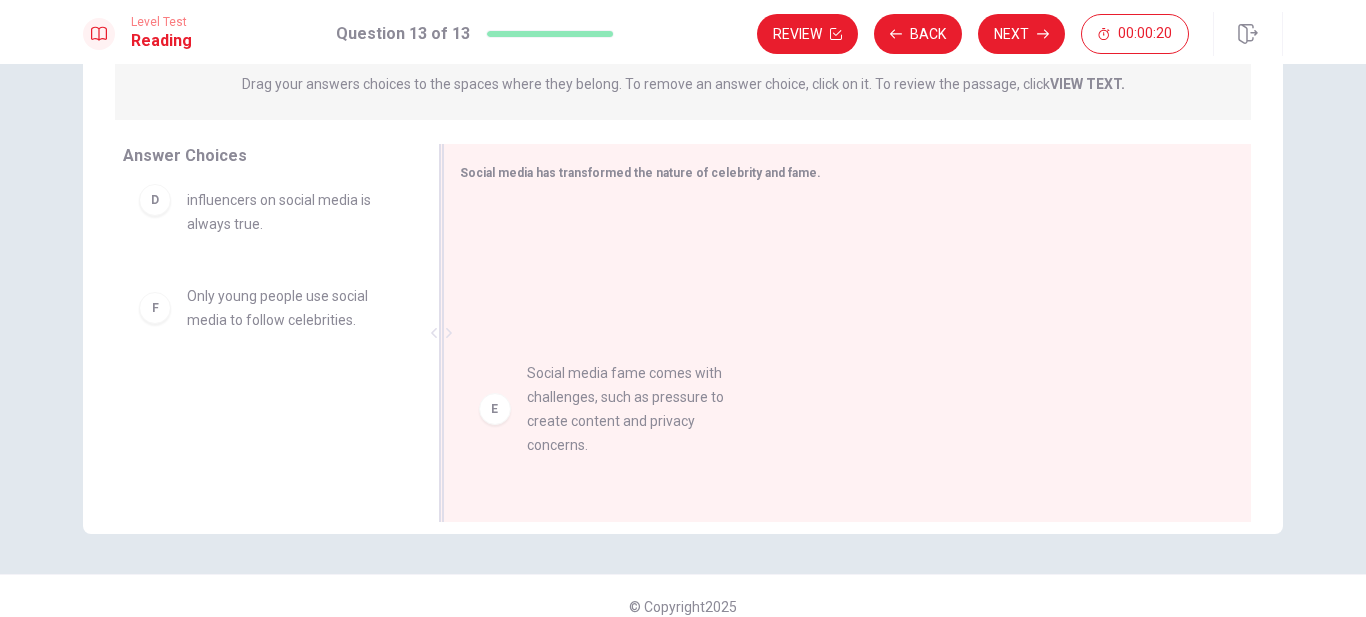 drag, startPoint x: 251, startPoint y: 342, endPoint x: 618, endPoint y: 393, distance: 370.52664 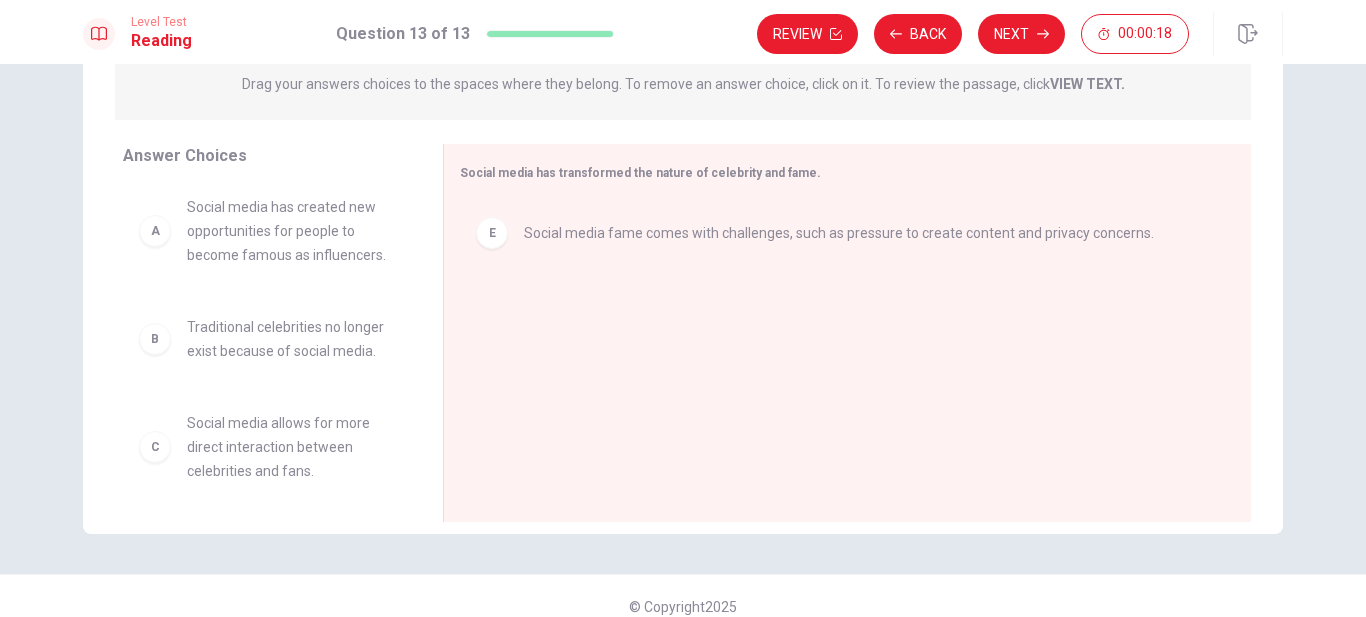 scroll, scrollTop: 0, scrollLeft: 0, axis: both 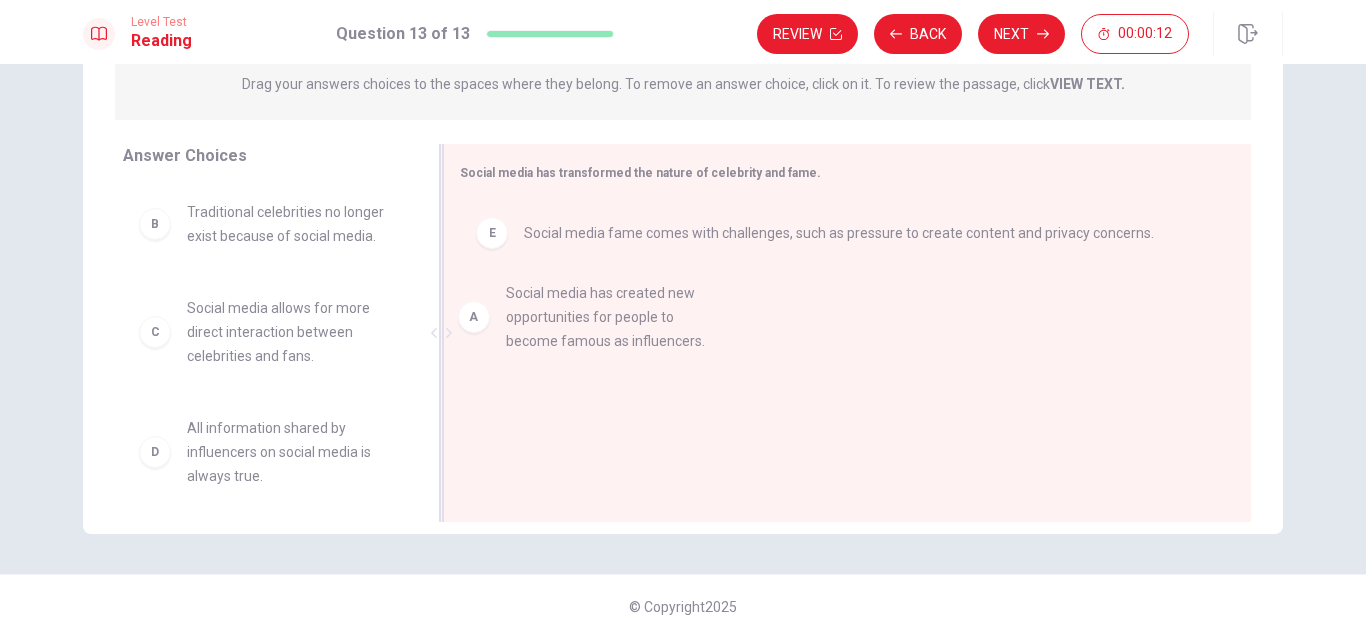 drag, startPoint x: 271, startPoint y: 254, endPoint x: 839, endPoint y: 387, distance: 583.3635 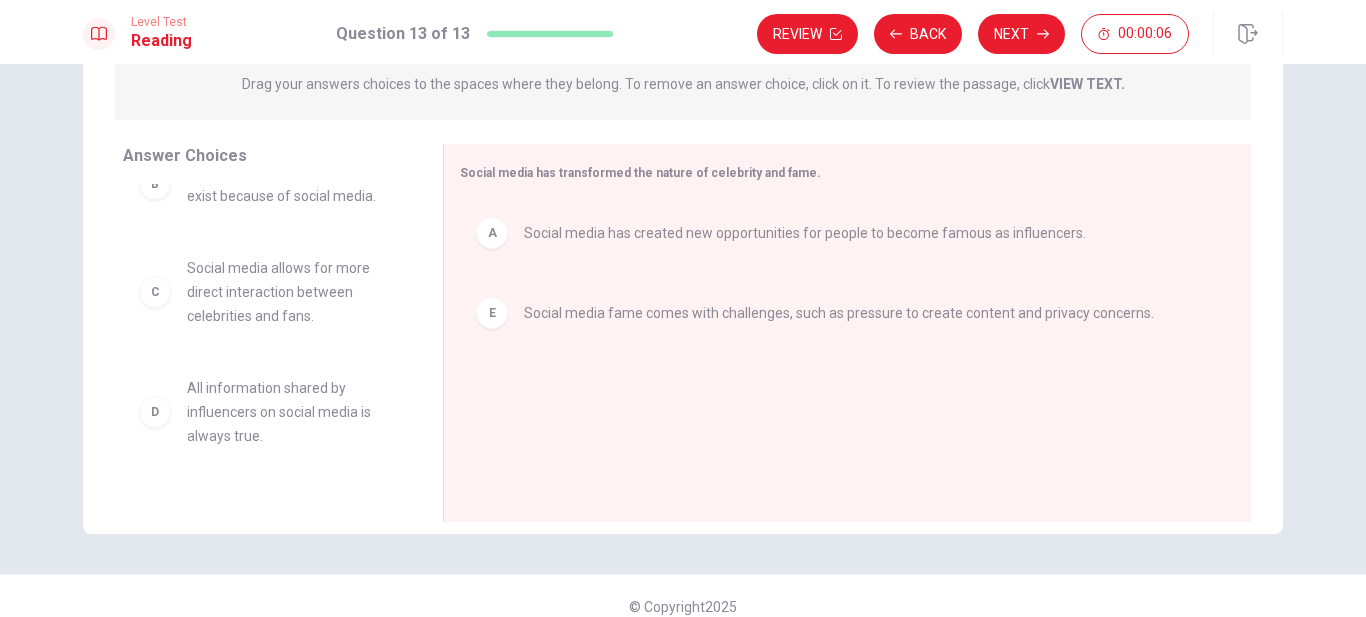 scroll, scrollTop: 71, scrollLeft: 0, axis: vertical 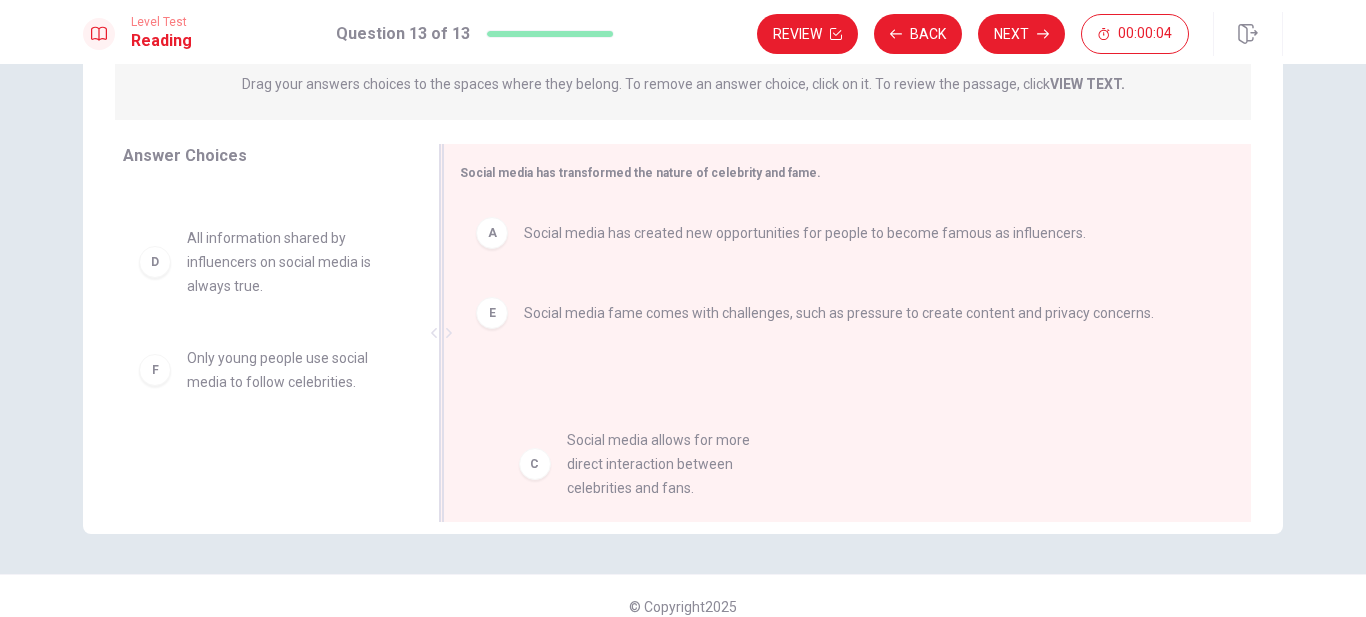 drag, startPoint x: 416, startPoint y: 255, endPoint x: 798, endPoint y: 458, distance: 432.5887 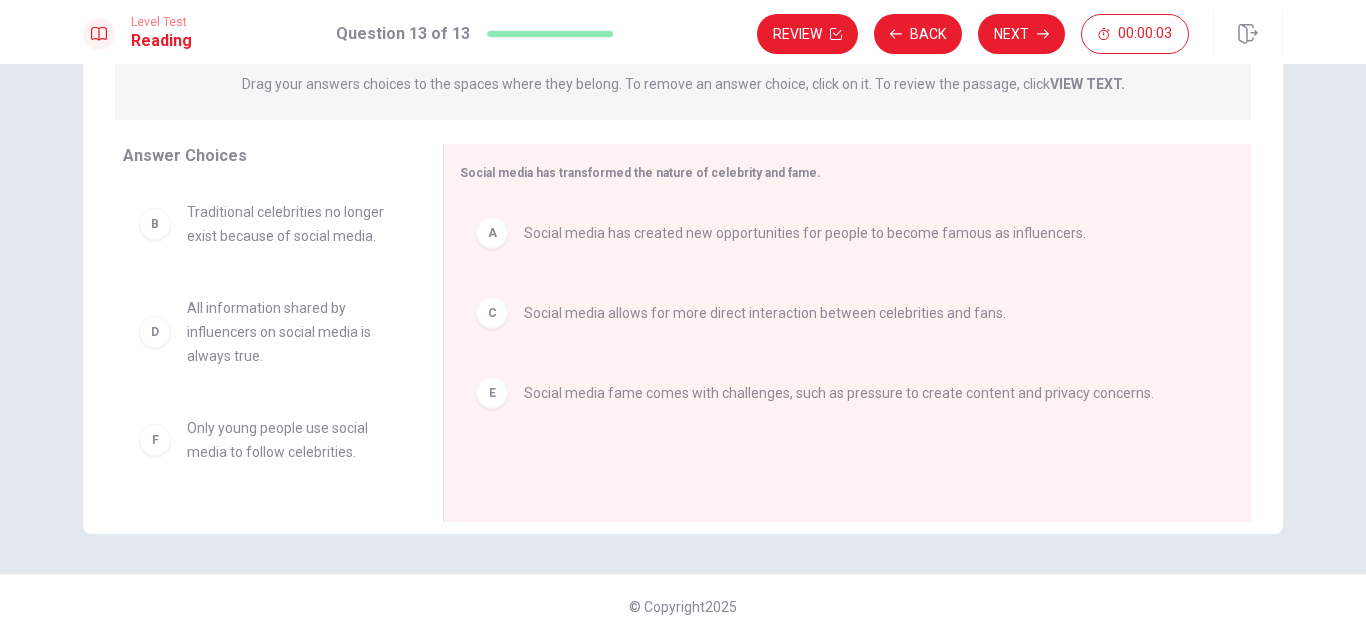 scroll, scrollTop: 0, scrollLeft: 0, axis: both 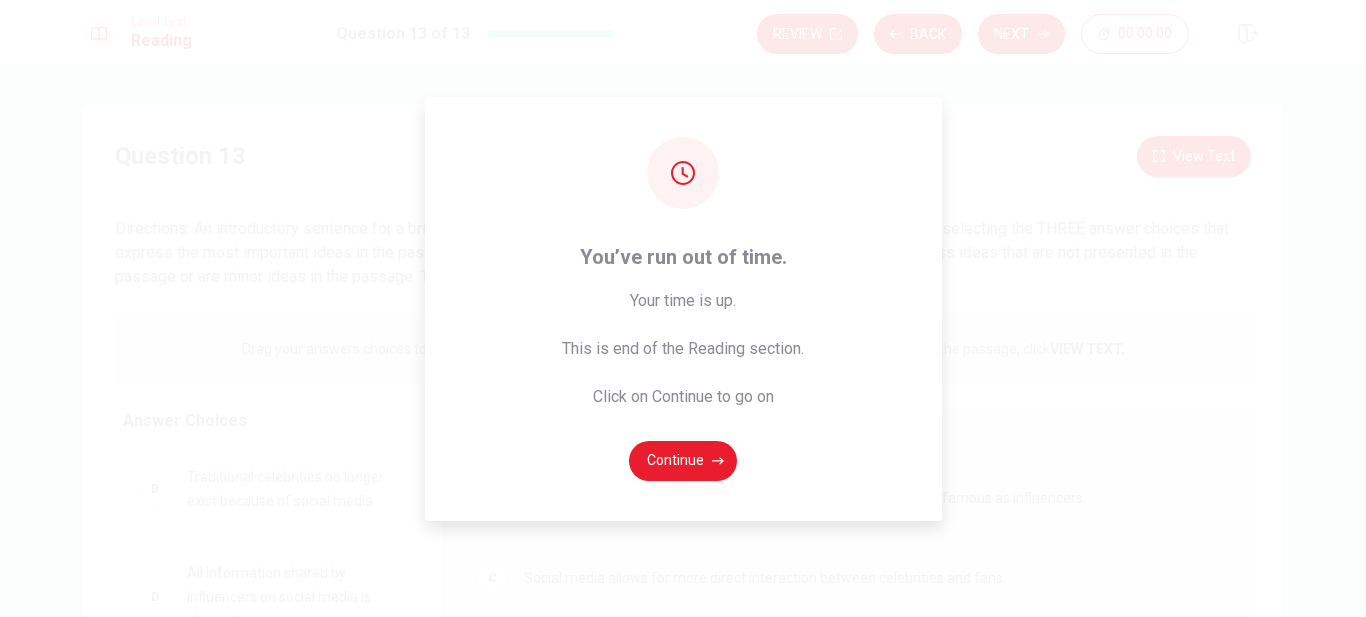 click on "You’ve run out of time. Your time is up. This is end of the Reading section. Click on Continue to go on Continue" at bounding box center [683, 308] 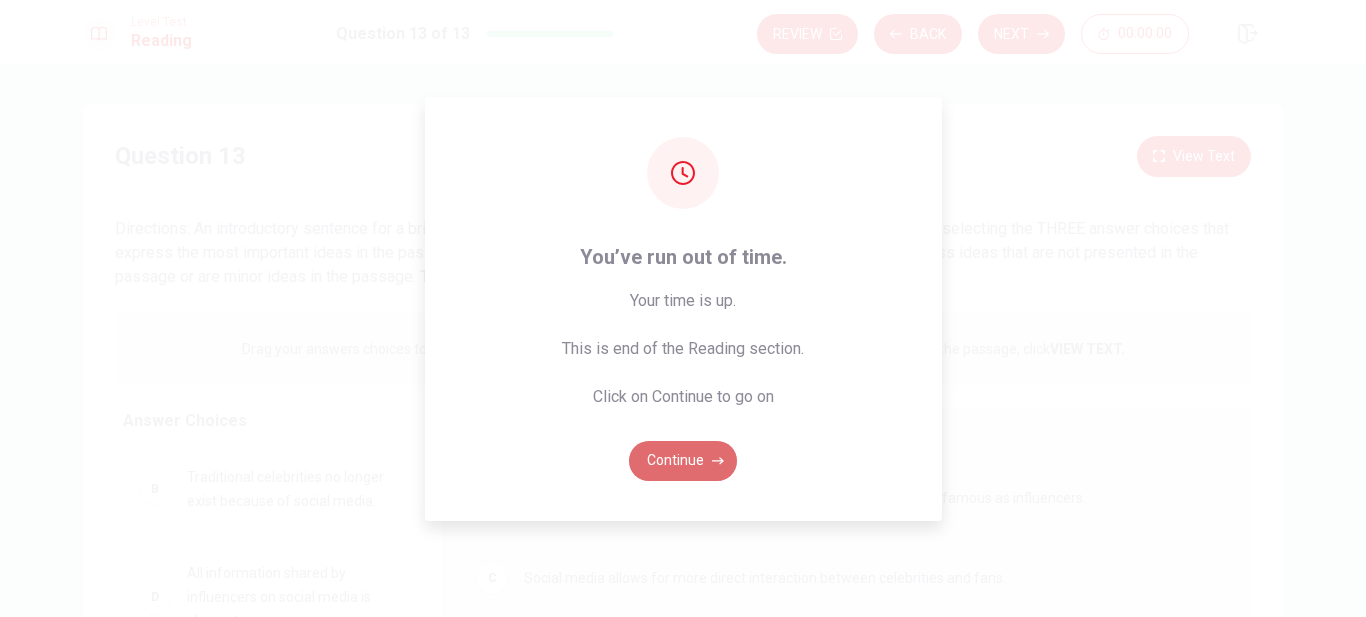 click on "Continue" at bounding box center [683, 461] 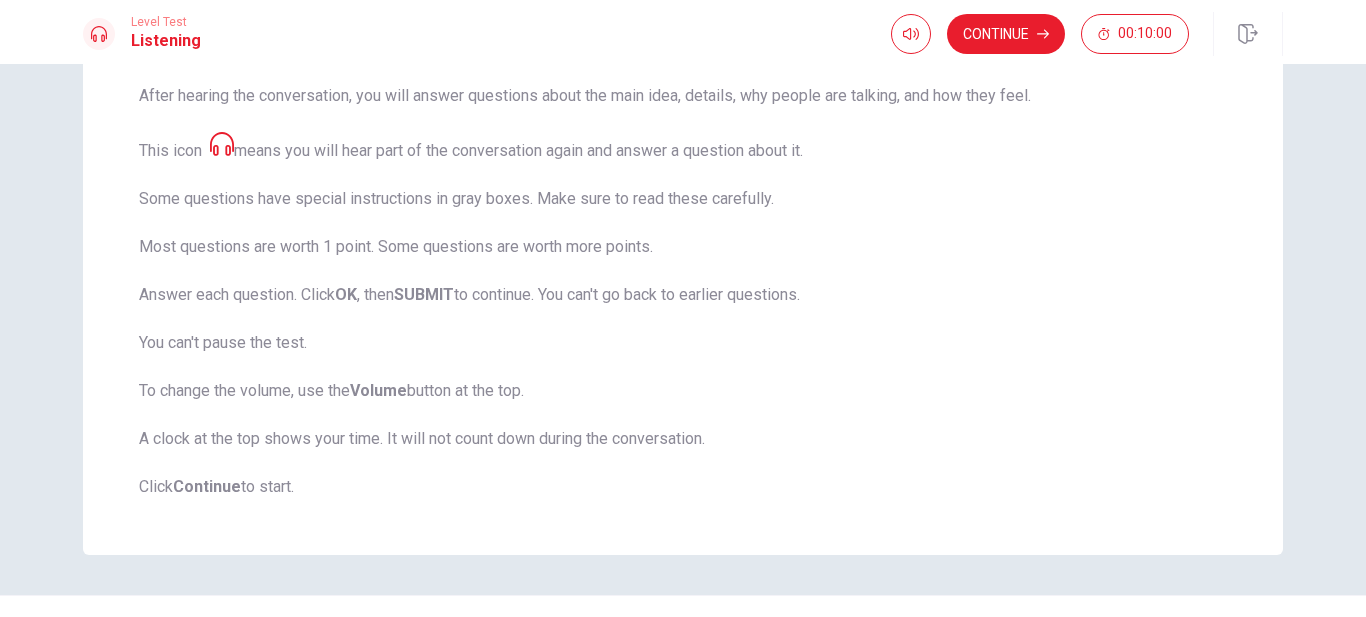 scroll, scrollTop: 342, scrollLeft: 0, axis: vertical 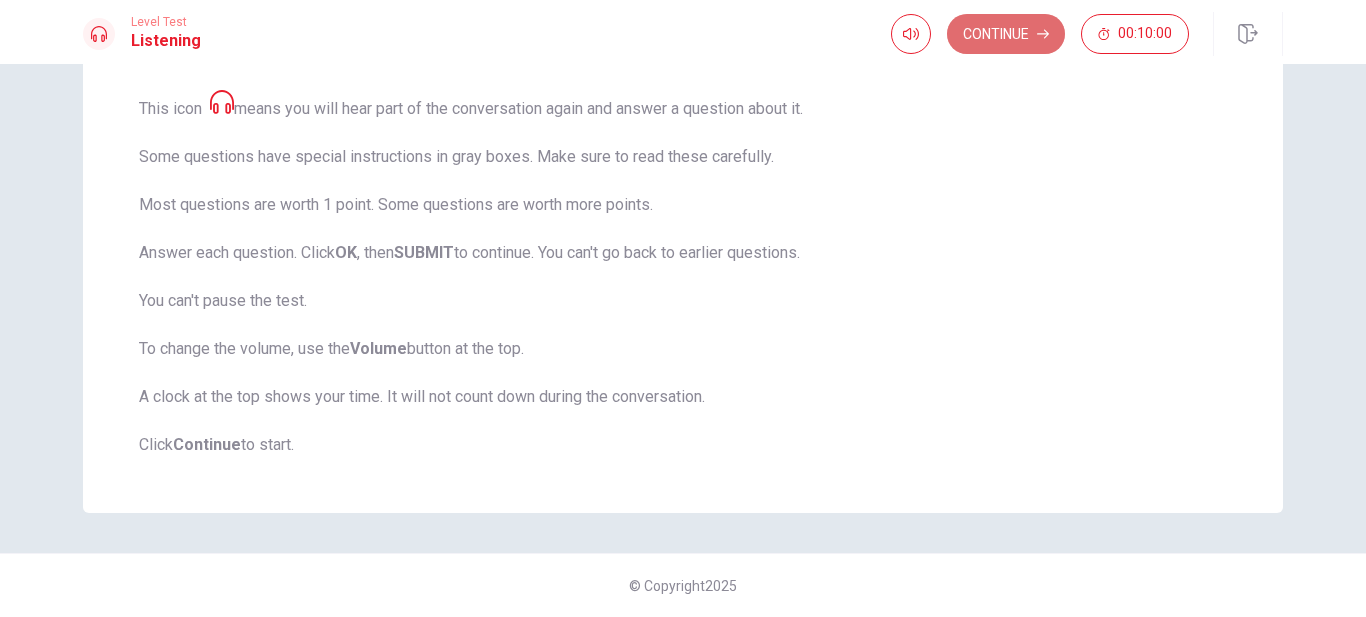 click on "Continue" at bounding box center (1006, 34) 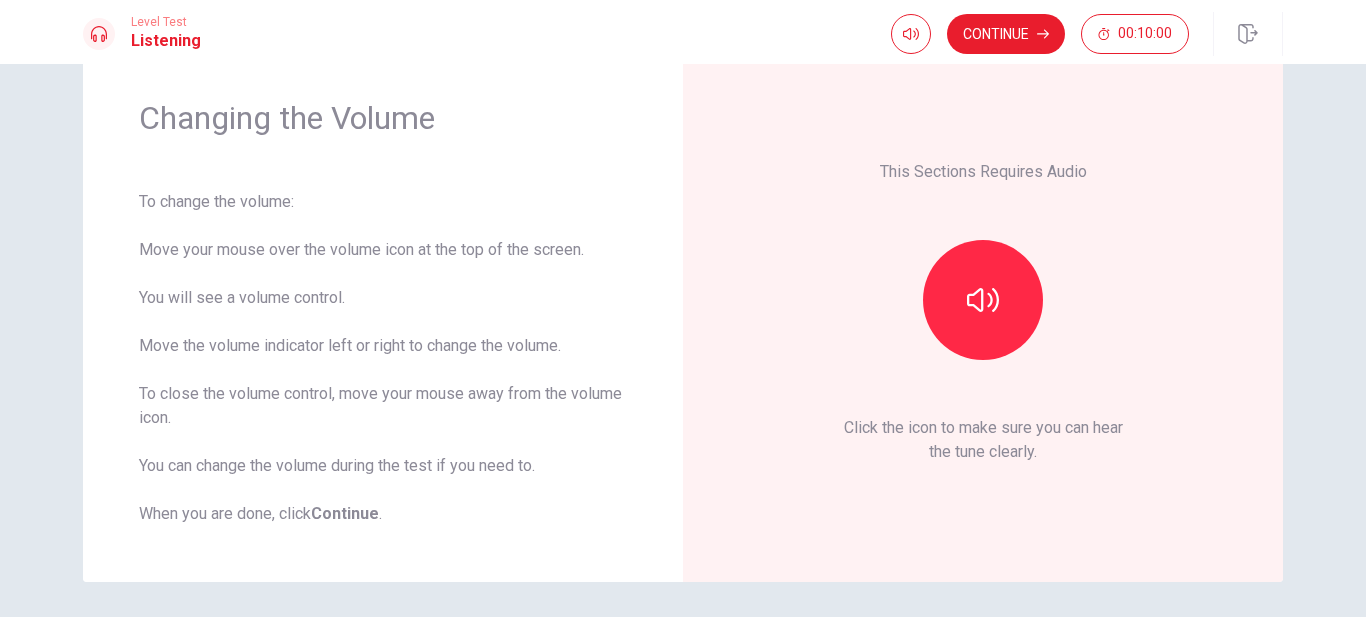 scroll, scrollTop: 56, scrollLeft: 0, axis: vertical 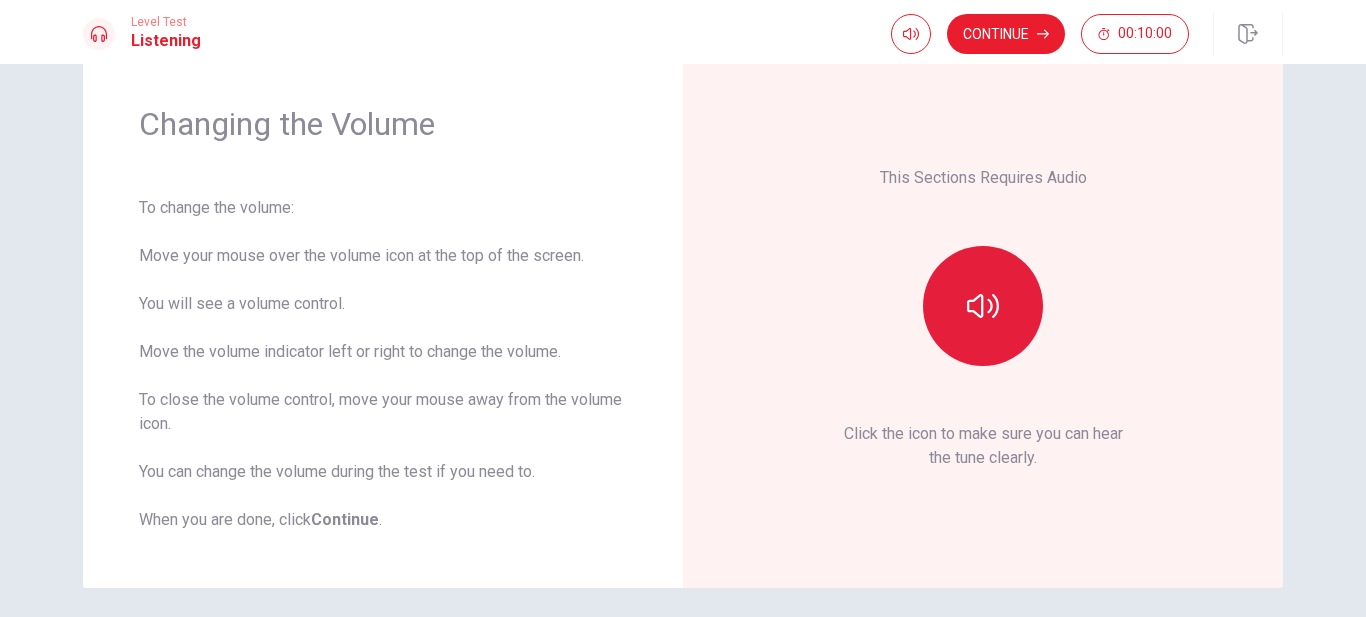 click at bounding box center [983, 306] 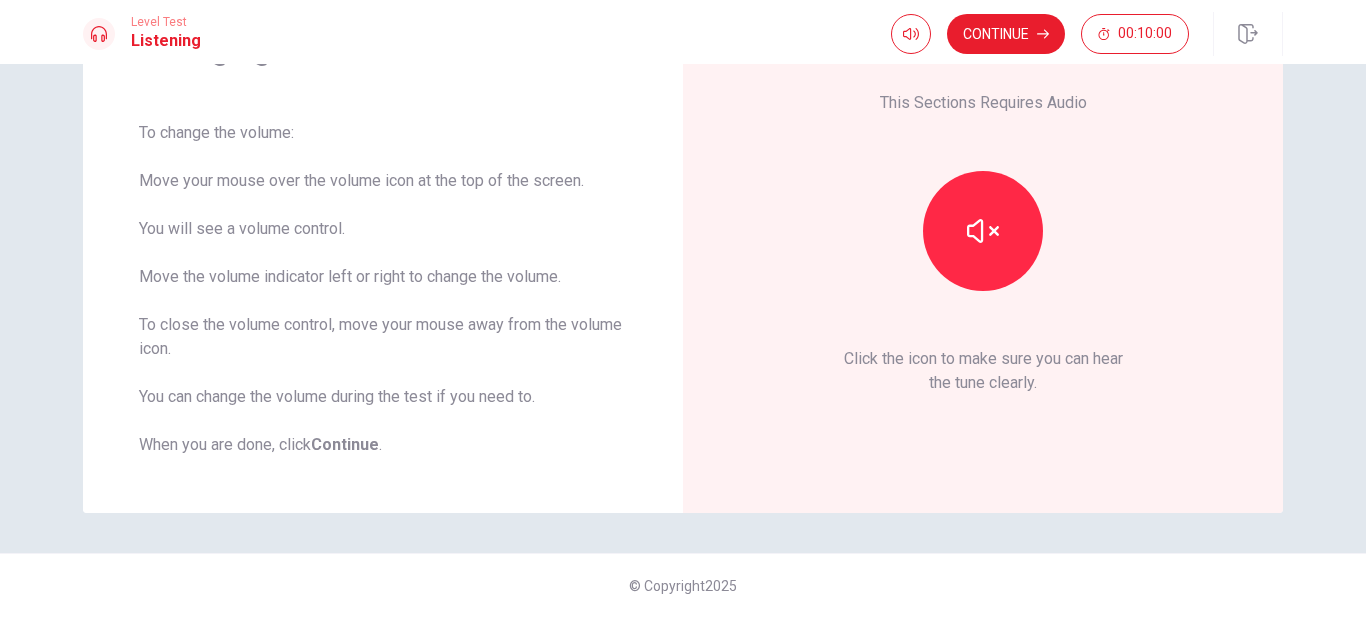 scroll, scrollTop: 0, scrollLeft: 0, axis: both 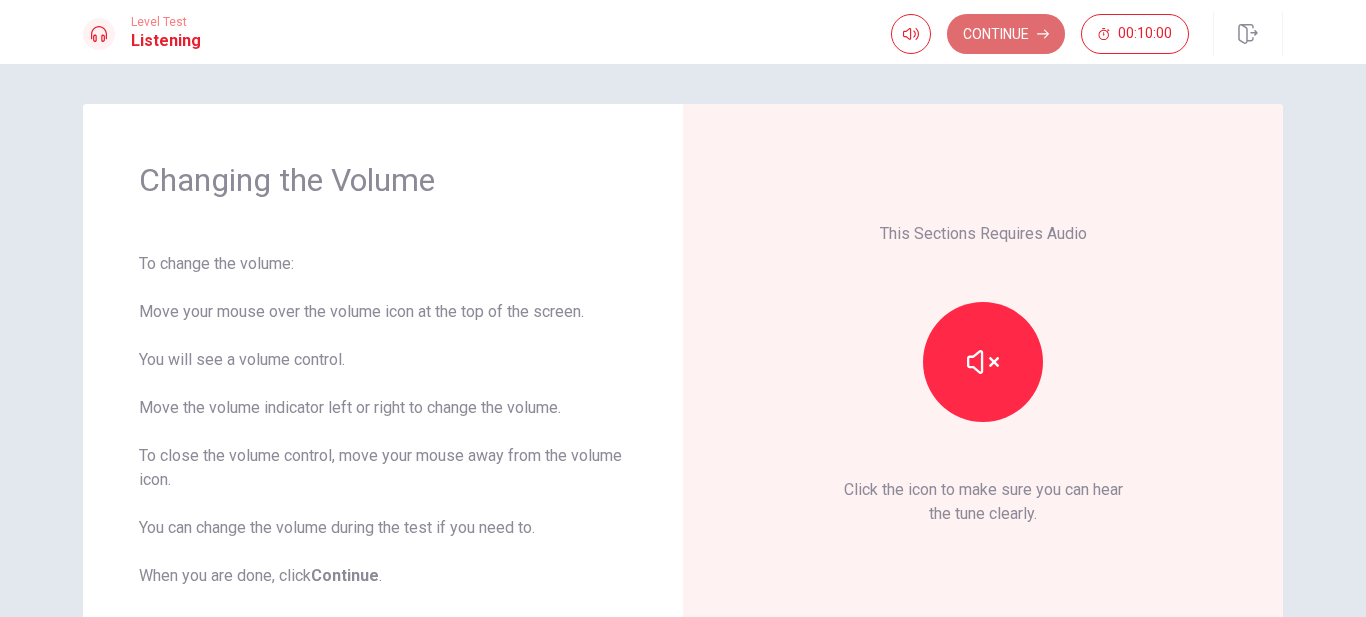 click on "Continue" at bounding box center [1006, 34] 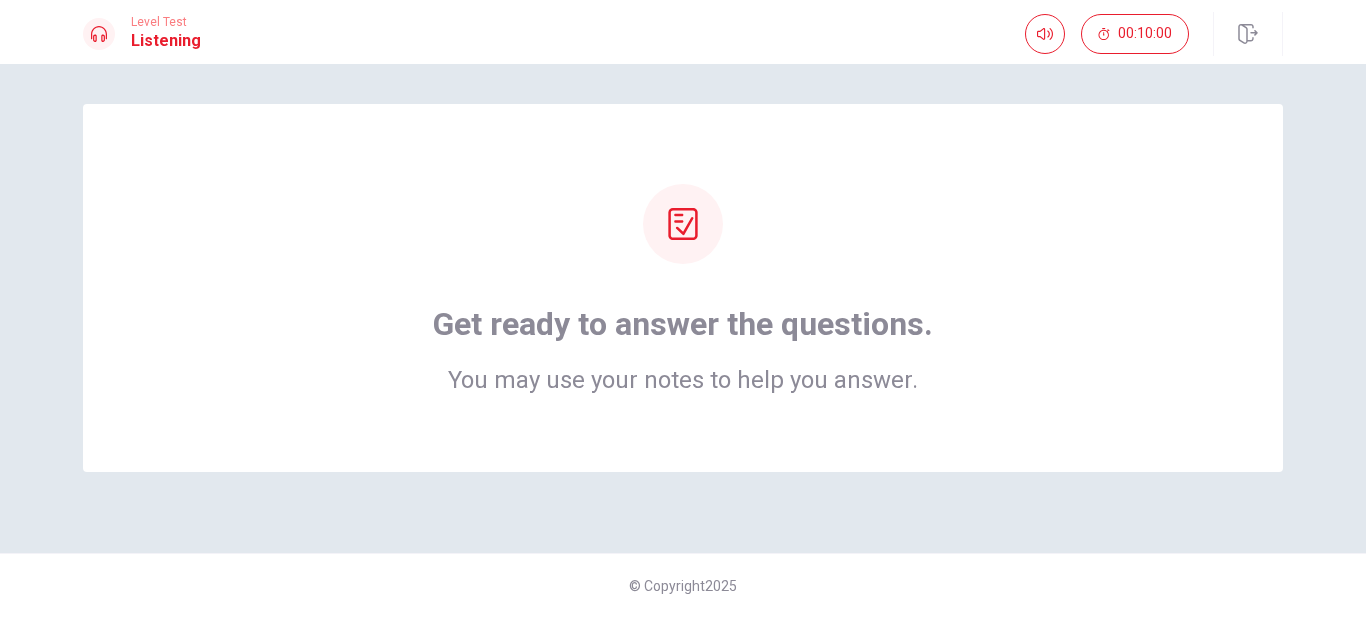click 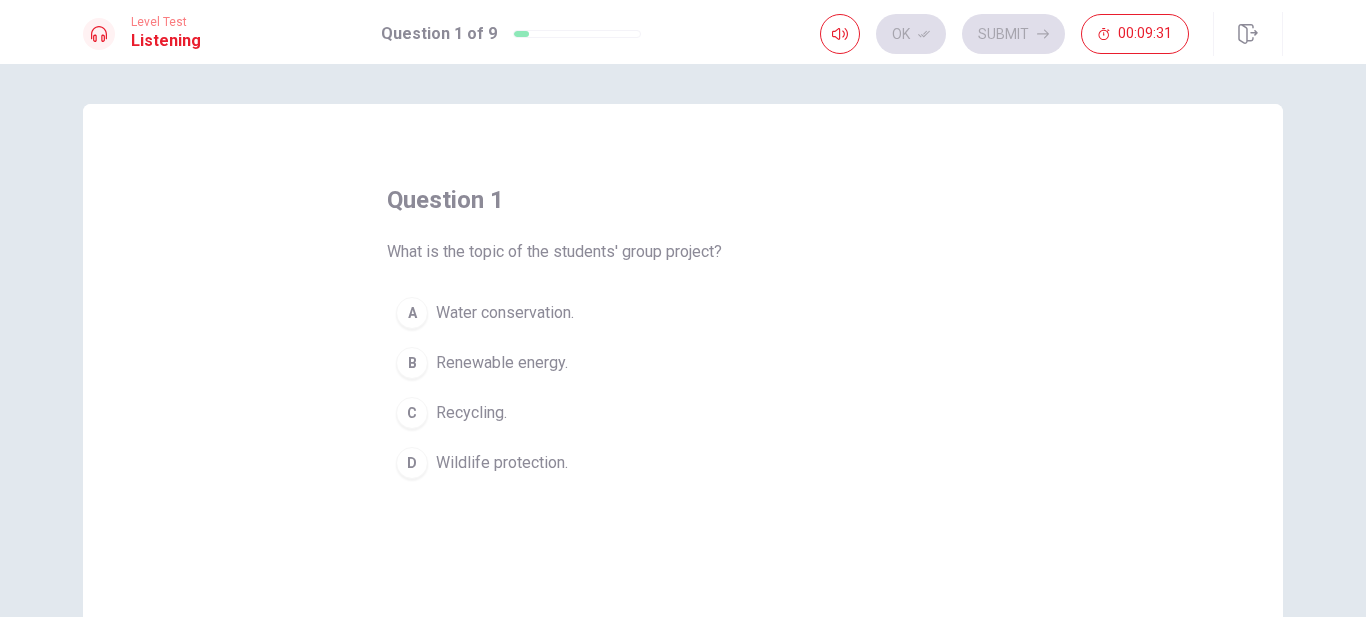 click on "B Renewable energy." at bounding box center [683, 363] 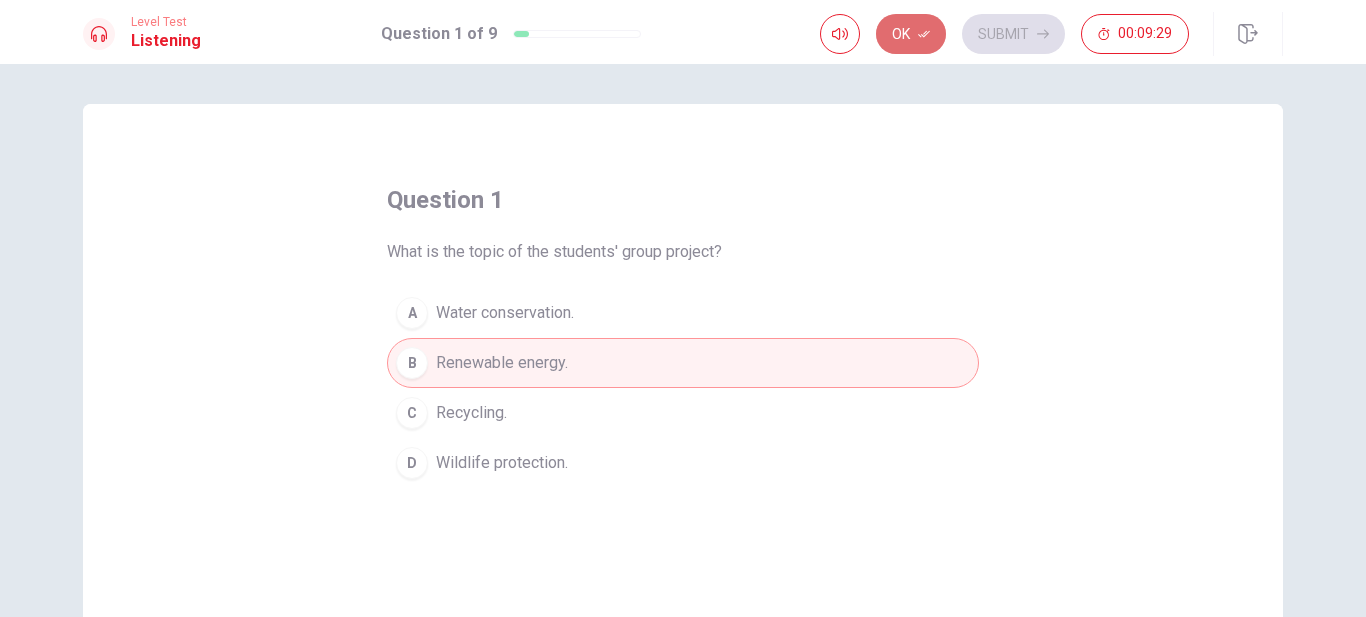 click on "Ok" at bounding box center (911, 34) 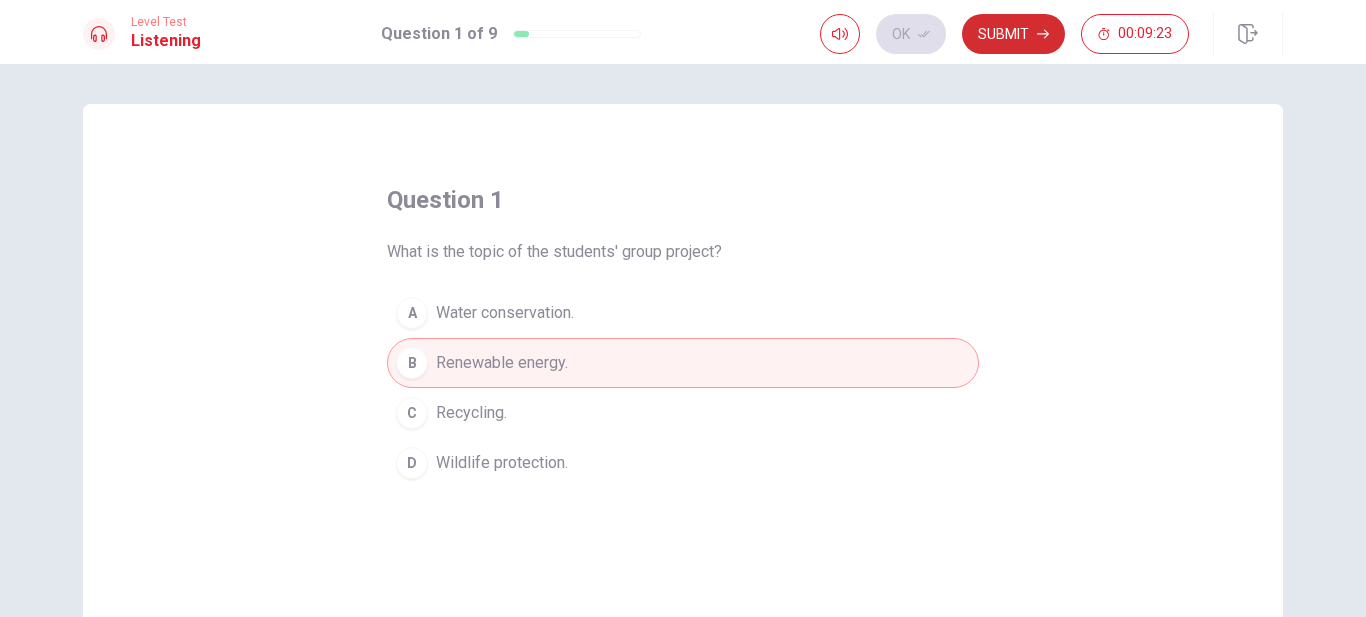 click on "Submit" at bounding box center (1013, 34) 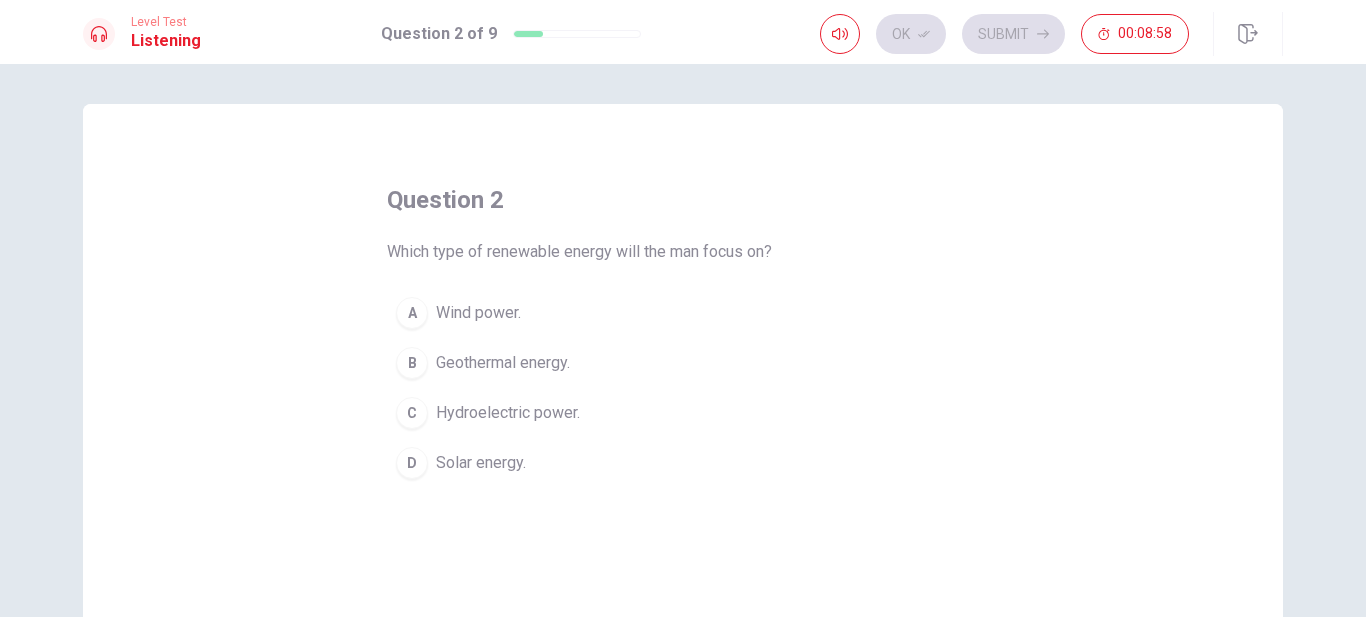 click on "B" at bounding box center (412, 363) 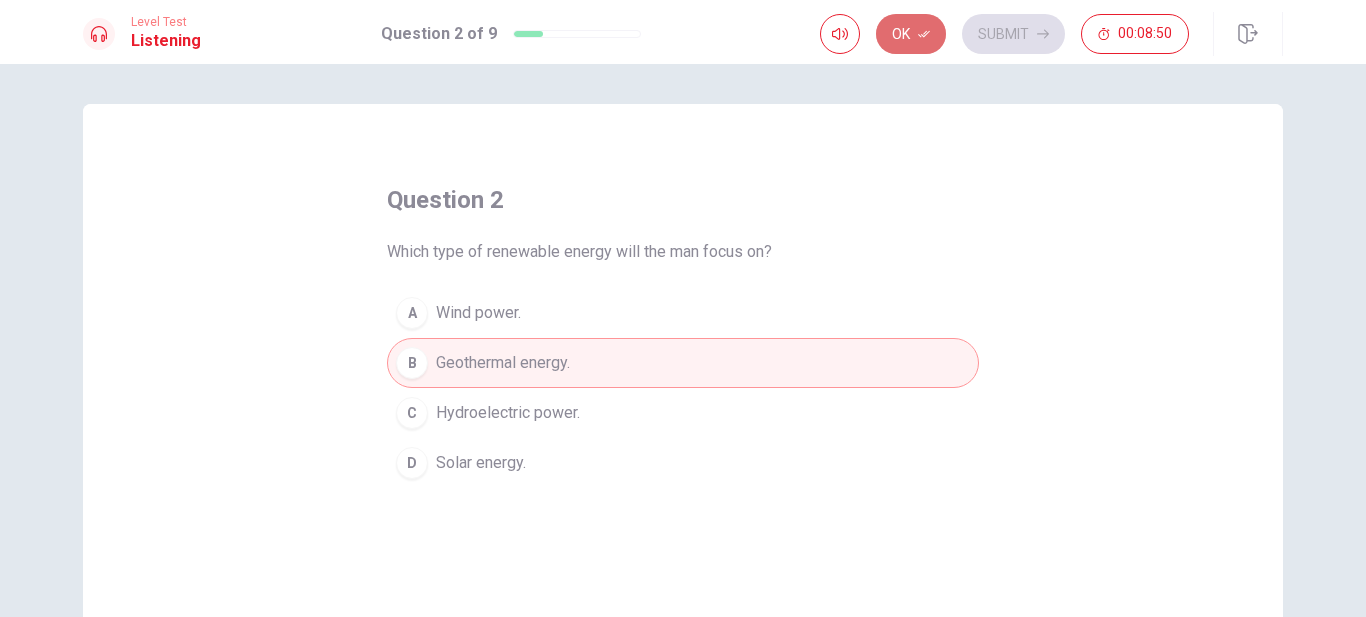 click 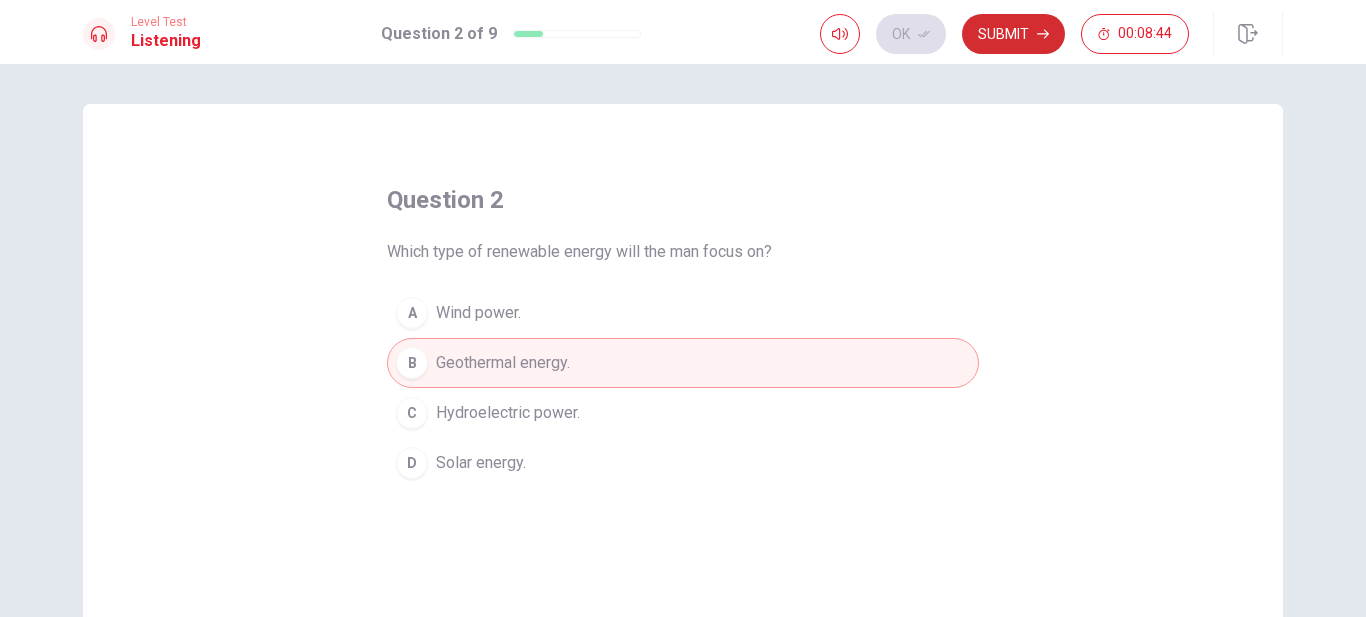 click on "Submit" at bounding box center (1013, 34) 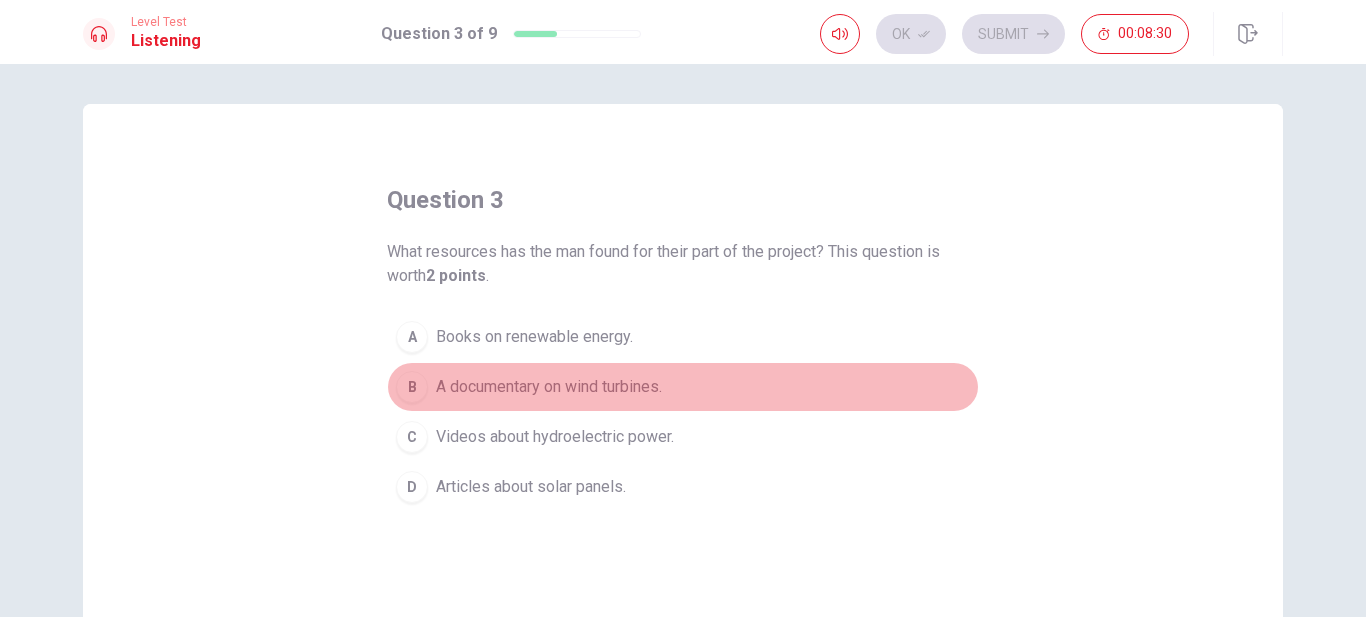 click on "A documentary on wind turbines." at bounding box center (549, 387) 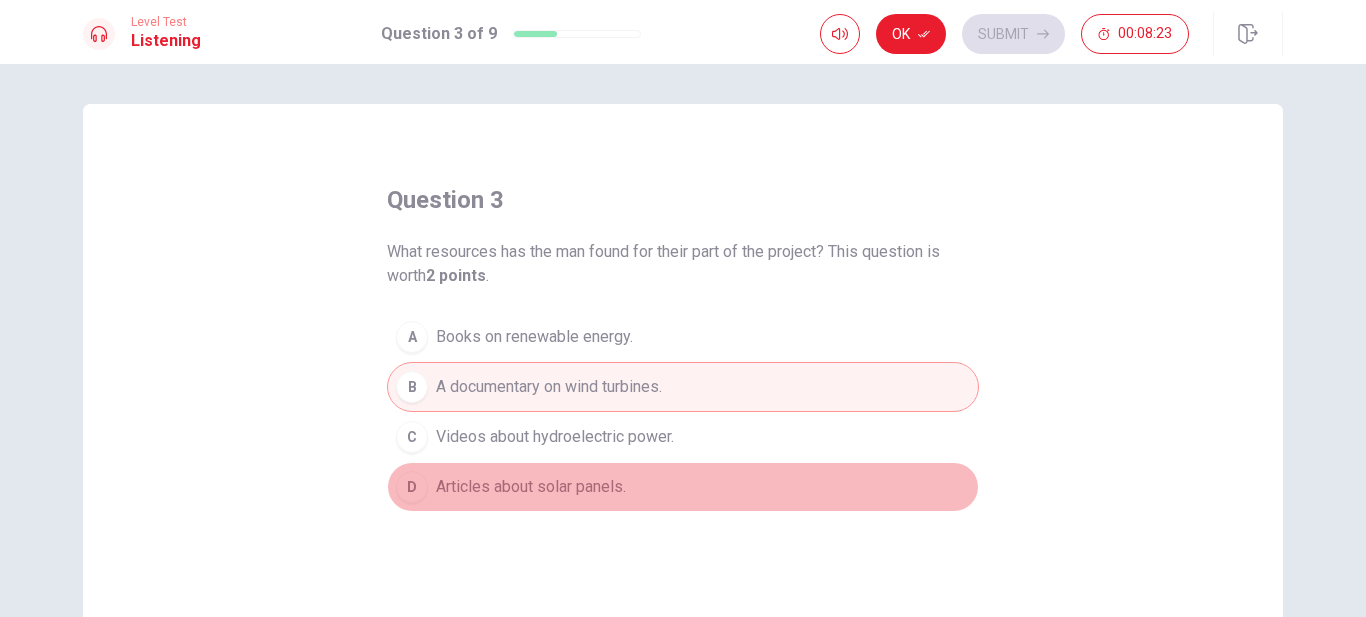 click on "Articles about solar panels." at bounding box center [531, 487] 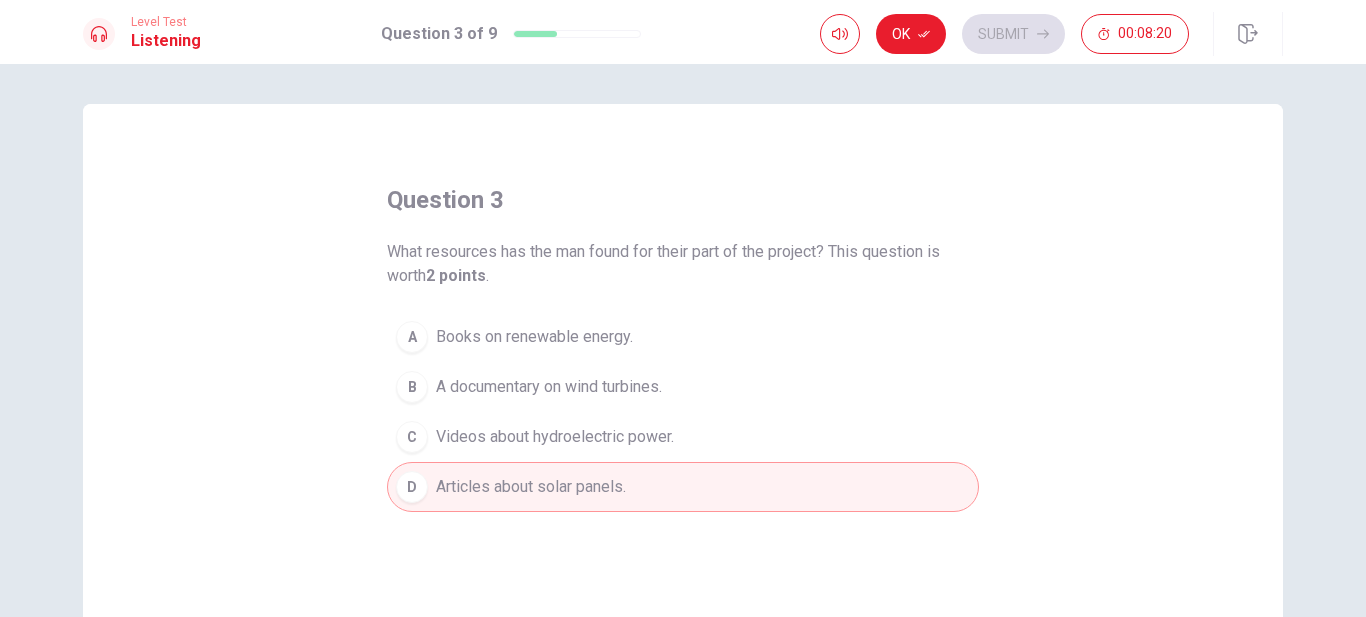 click on "A documentary on wind turbines." at bounding box center (549, 387) 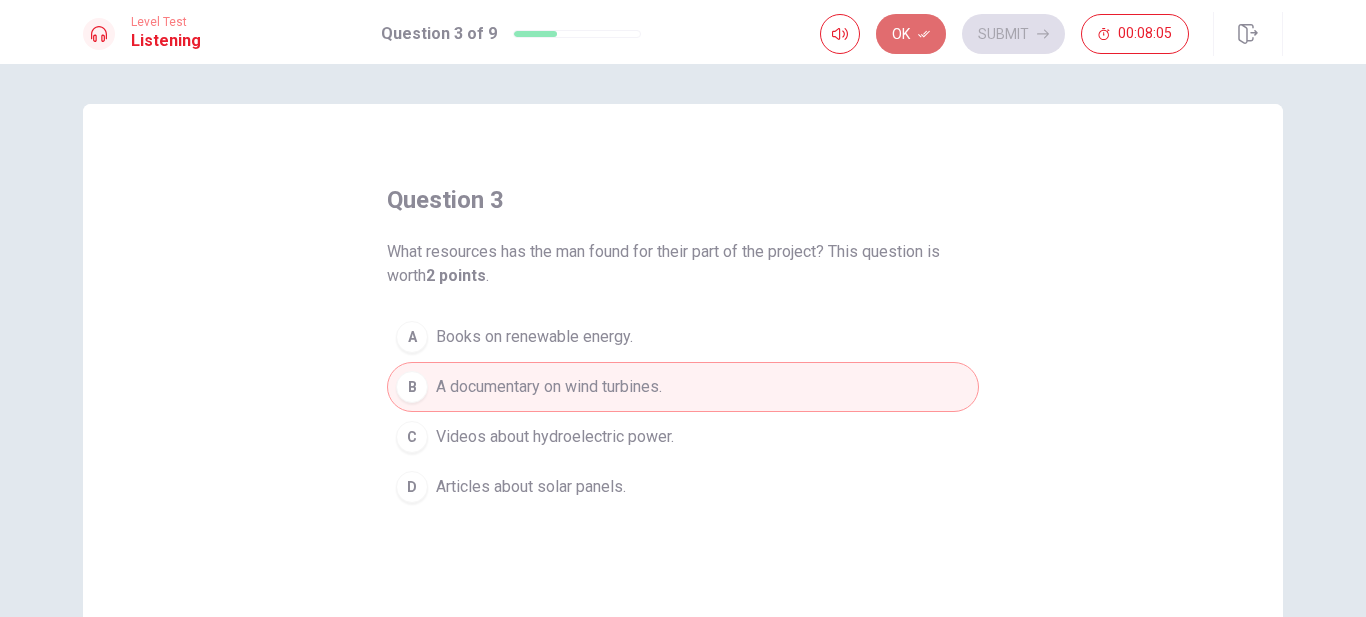click on "Ok" at bounding box center (911, 34) 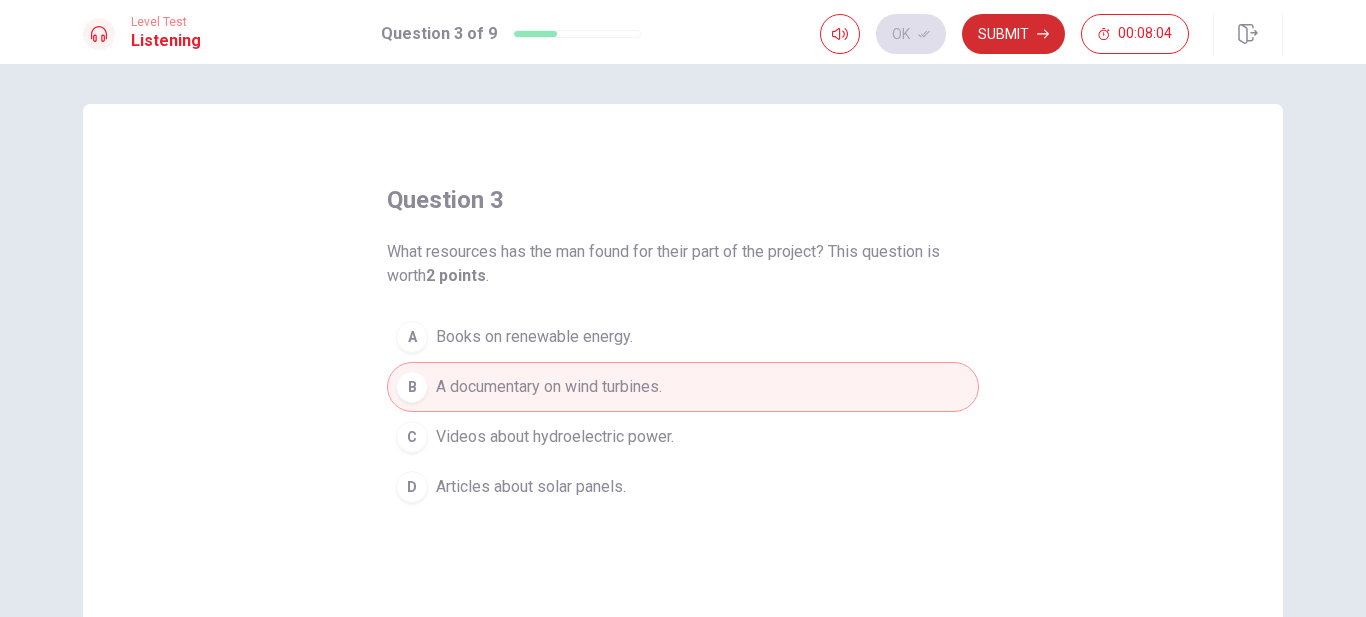 click on "Submit" at bounding box center (1013, 34) 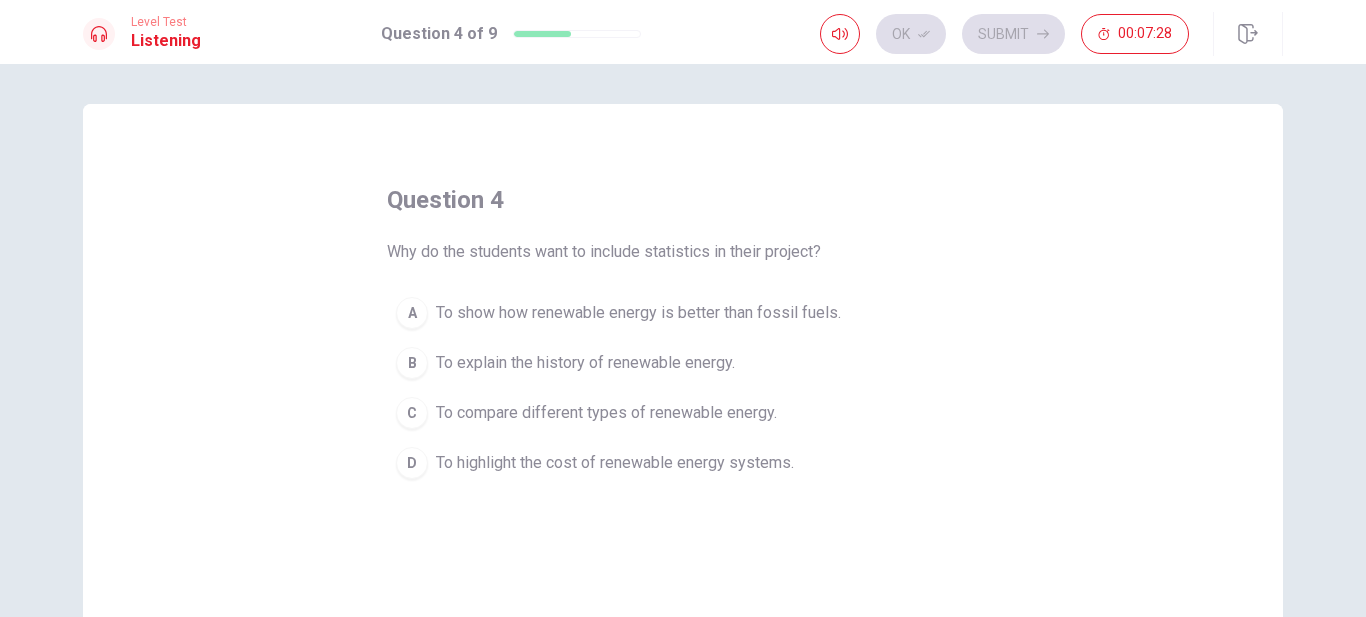 click on "To show how renewable energy is better than fossil fuels." at bounding box center (638, 313) 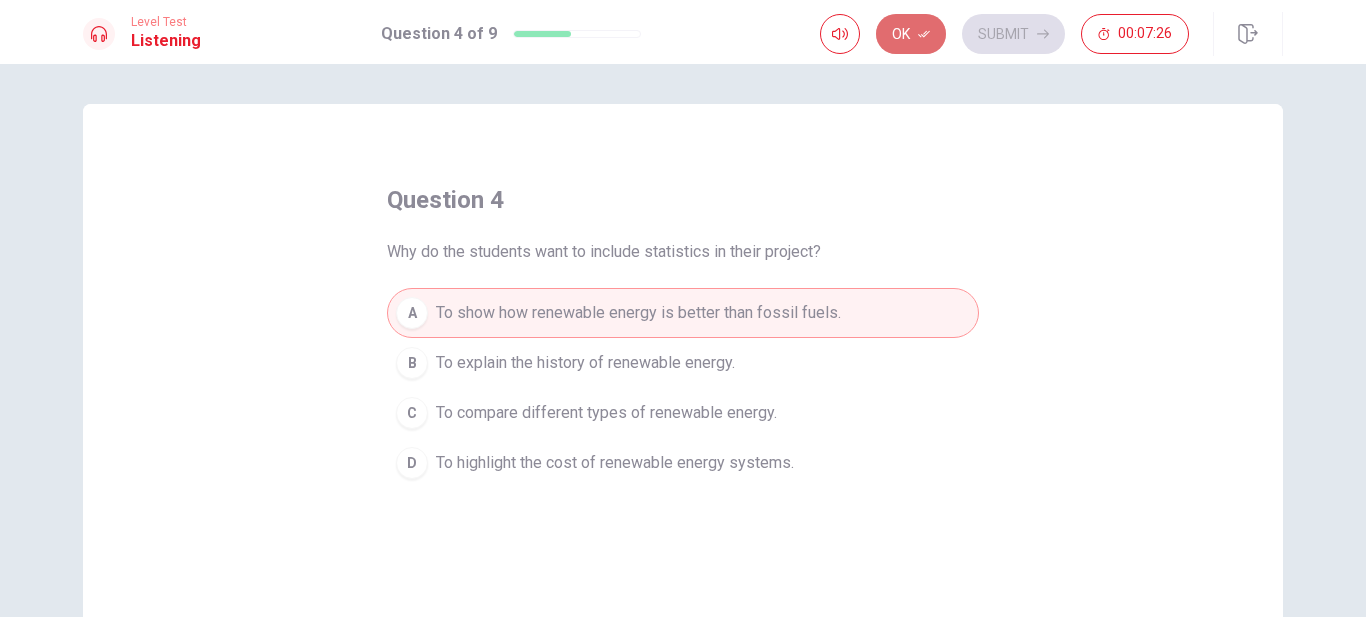 click on "Ok" at bounding box center [911, 34] 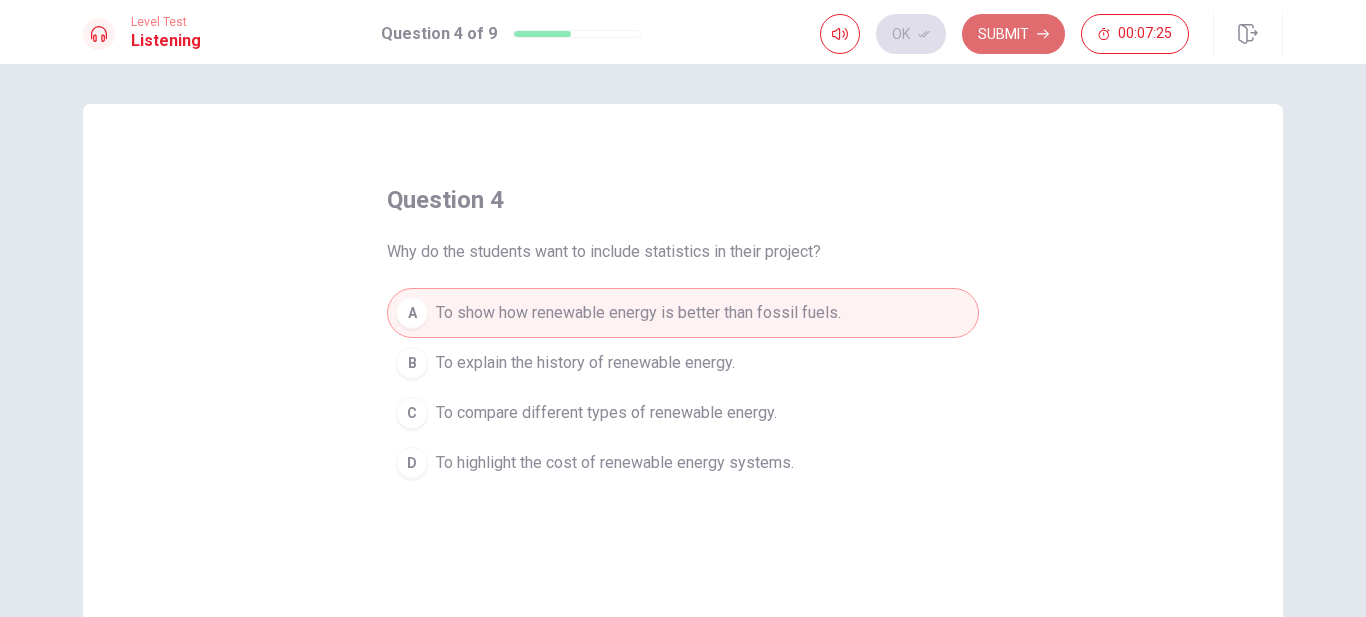 click on "Submit" at bounding box center (1013, 34) 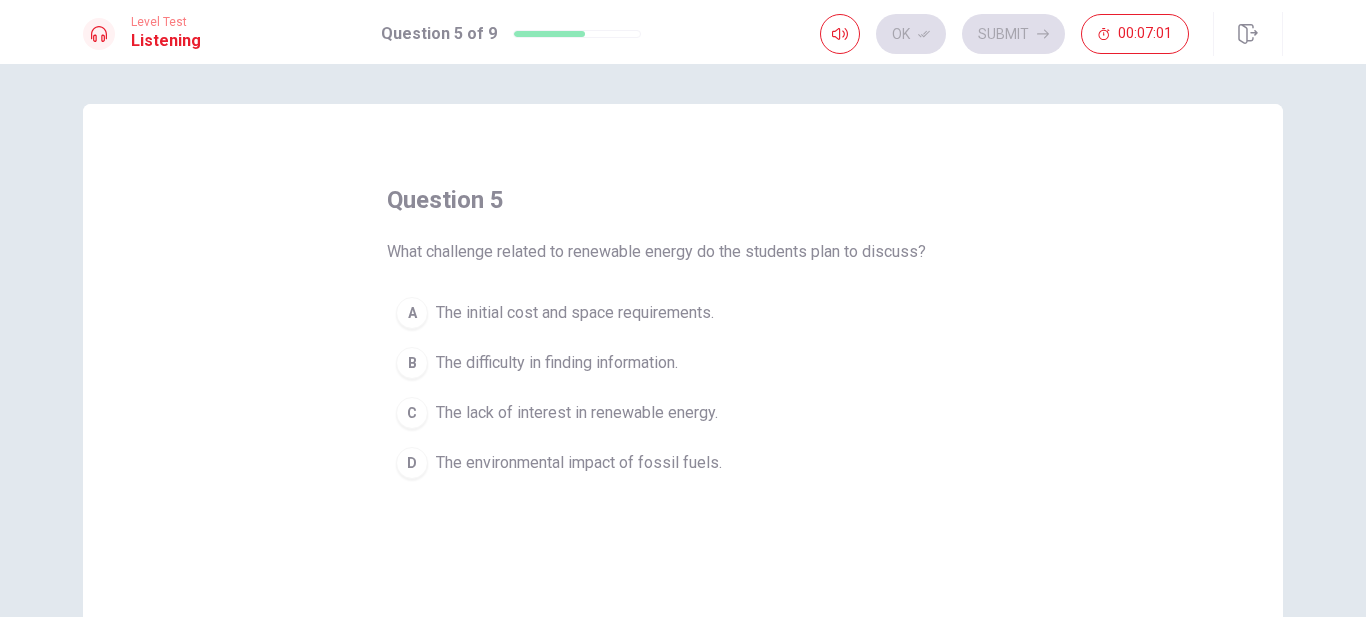 click on "The lack of interest in renewable energy." at bounding box center [577, 413] 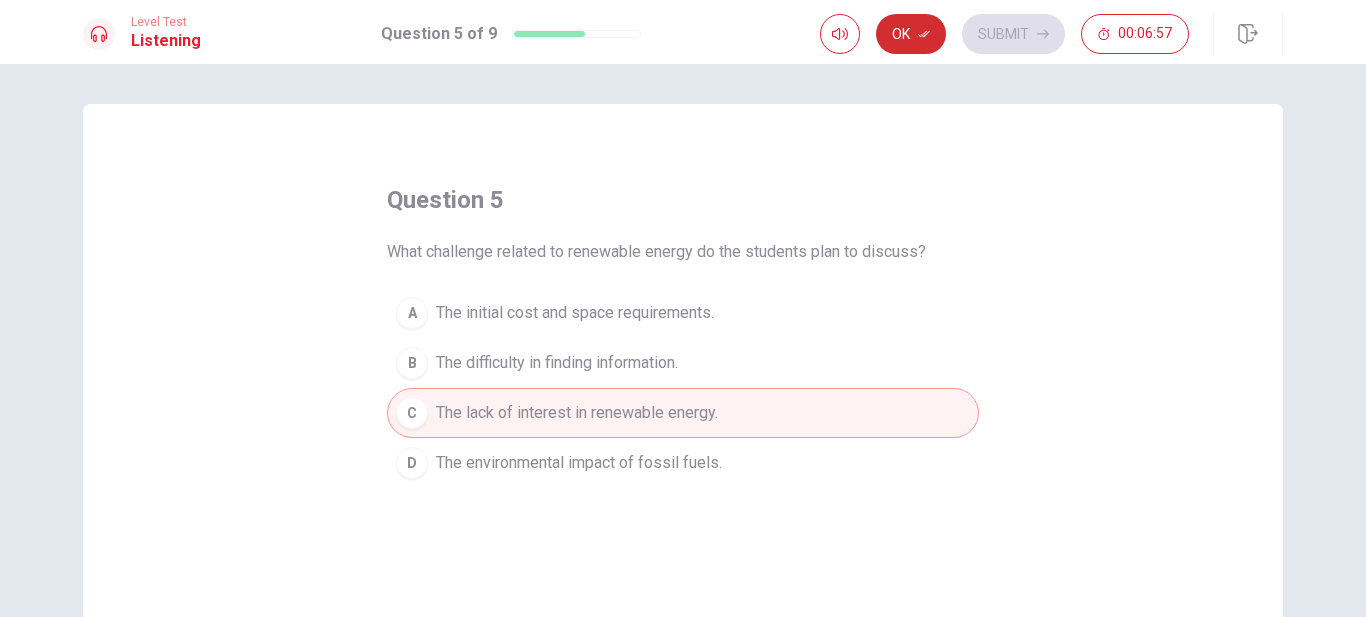 click on "Ok" at bounding box center (911, 34) 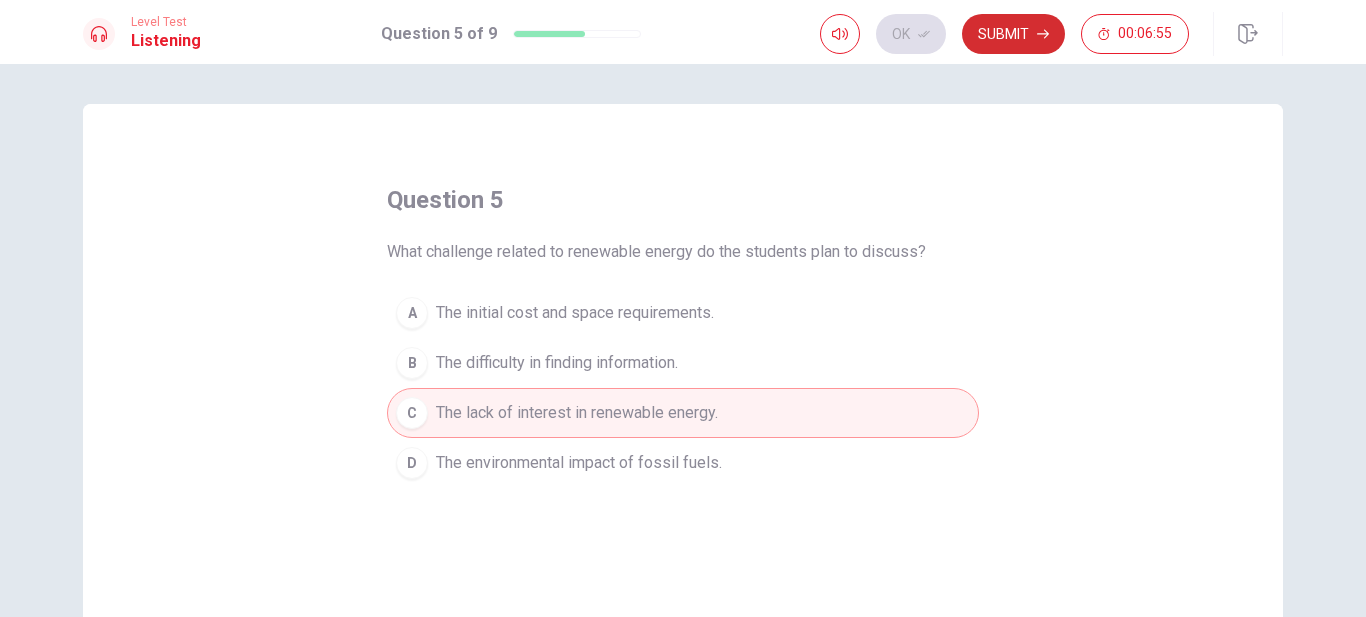 click on "Submit" at bounding box center (1013, 34) 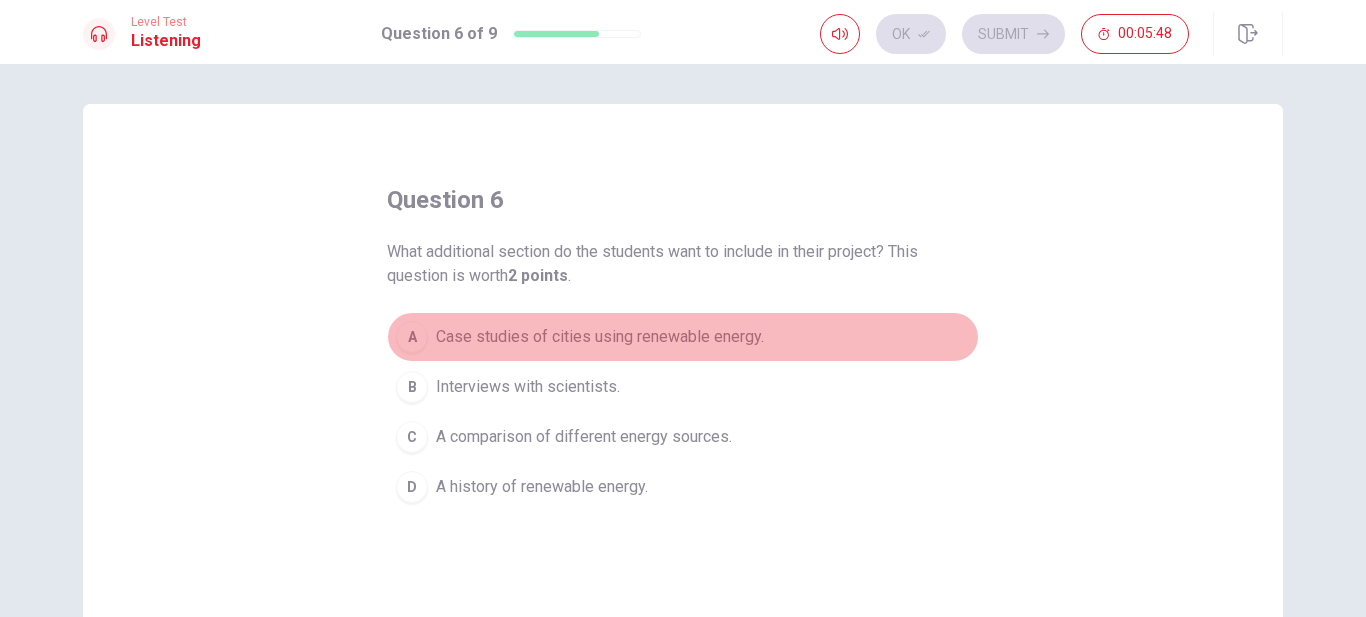 click on "A" at bounding box center (412, 337) 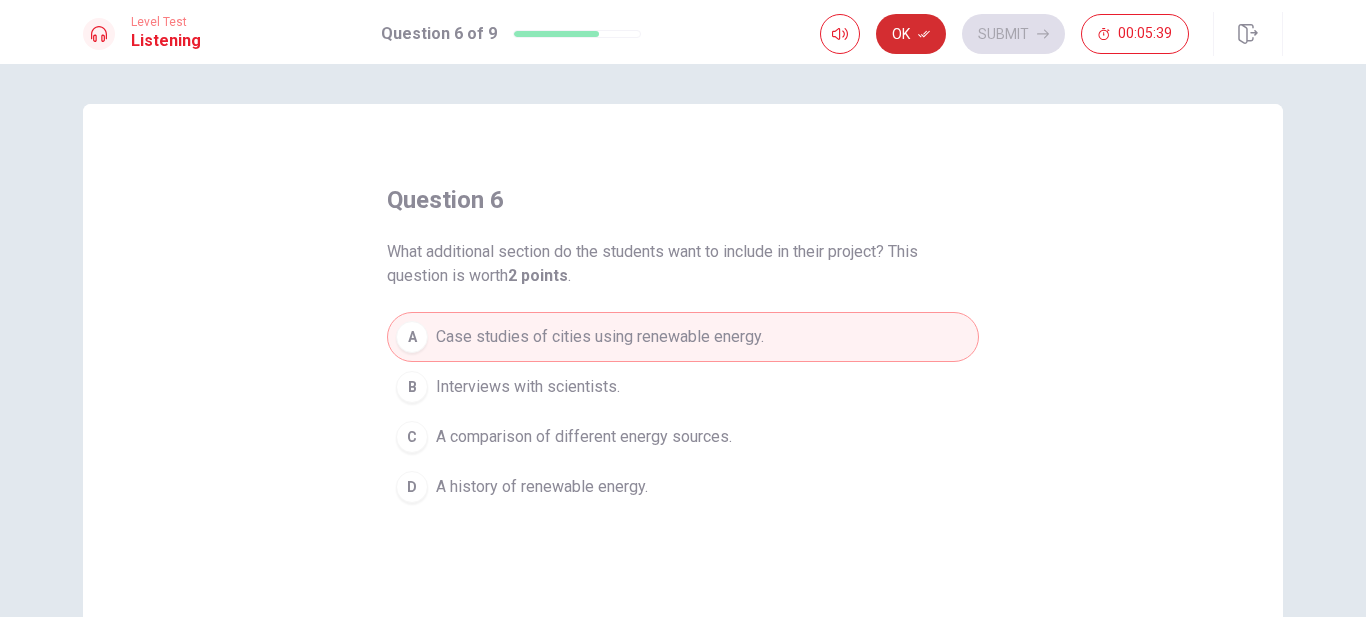 click on "Ok" at bounding box center [911, 34] 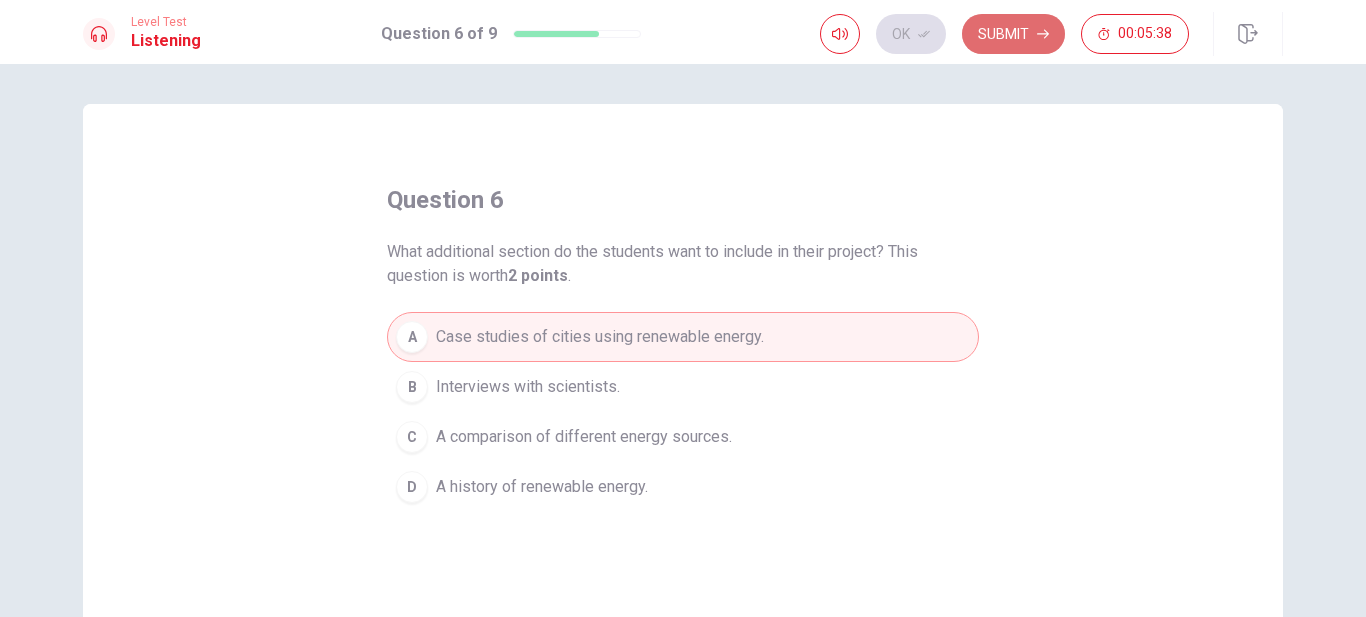 click on "Submit" at bounding box center [1013, 34] 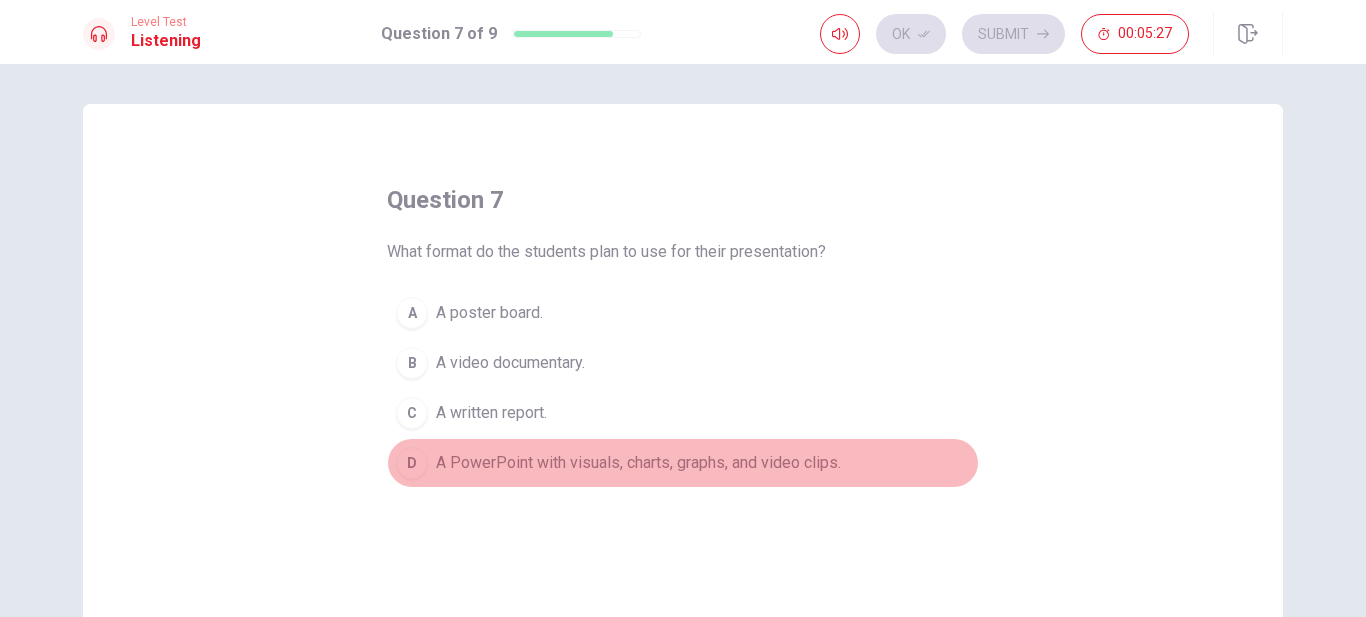 click on "A PowerPoint with visuals, charts, graphs, and video clips." at bounding box center (638, 463) 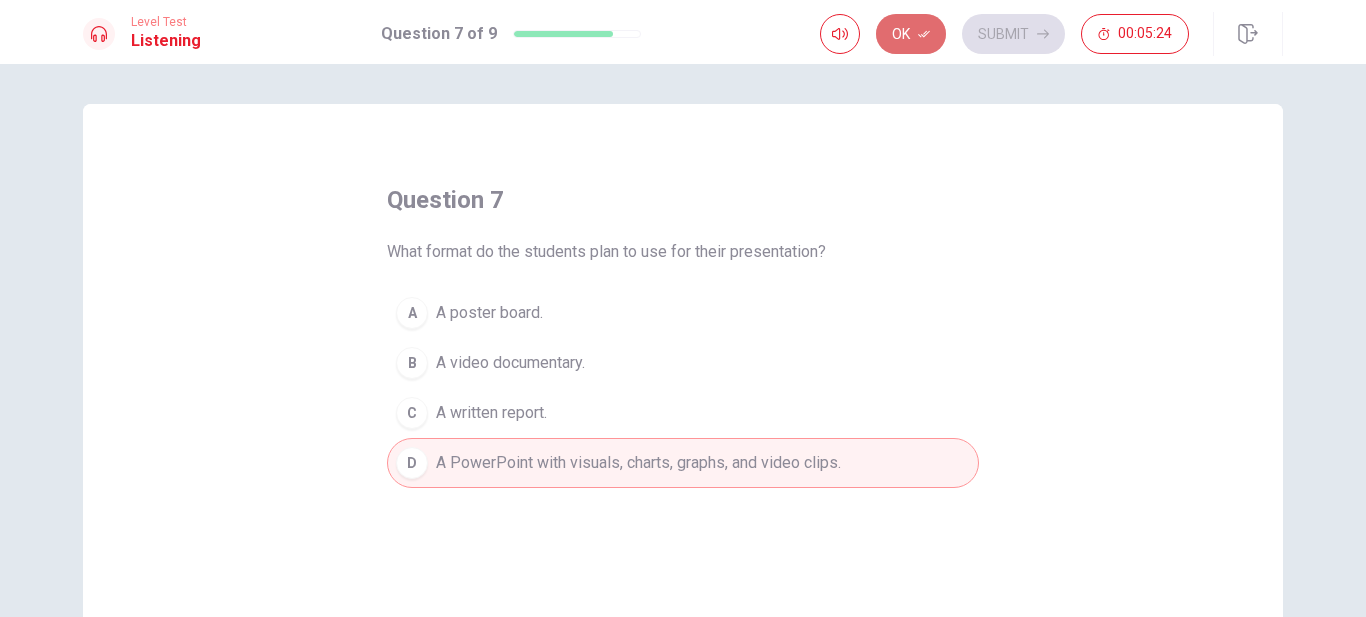 click on "Ok" at bounding box center [911, 34] 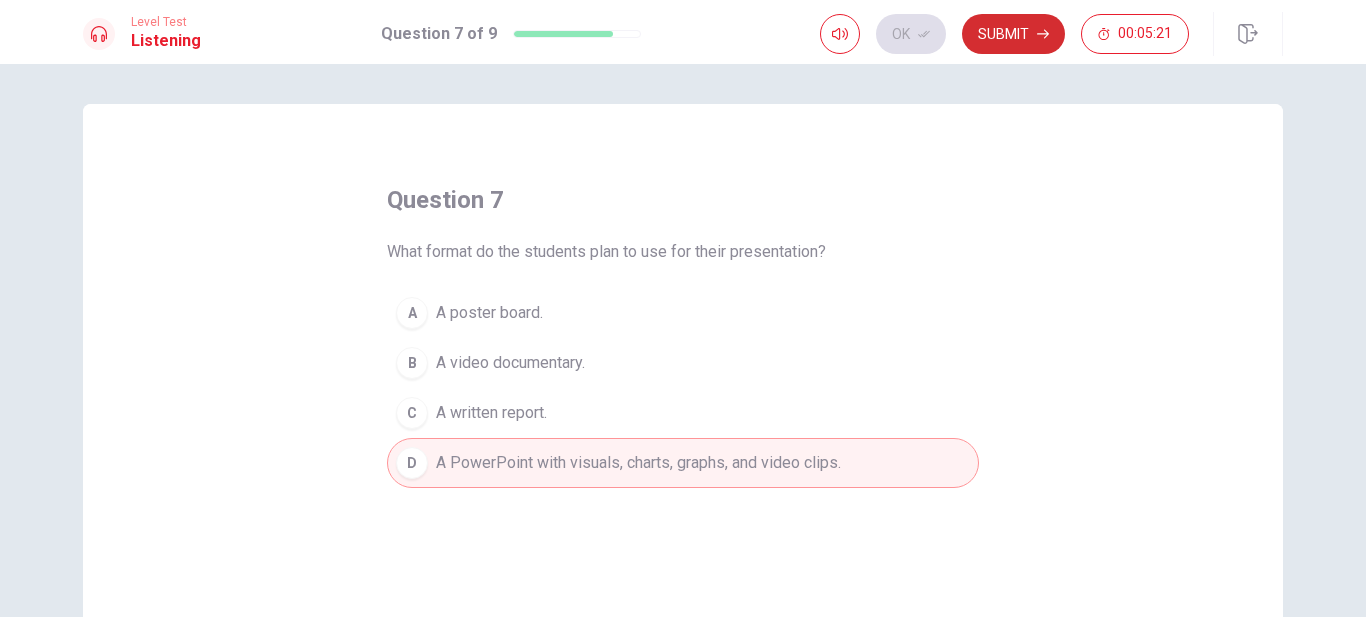 click on "Submit" at bounding box center (1013, 34) 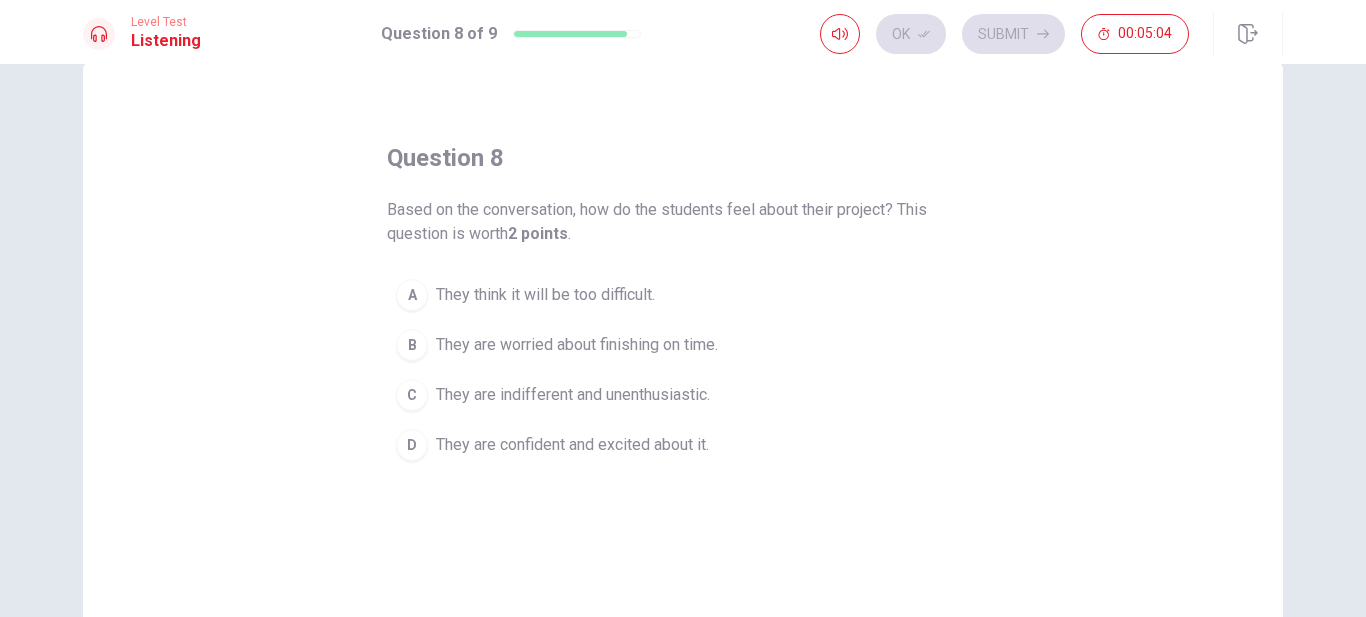 scroll, scrollTop: 126, scrollLeft: 0, axis: vertical 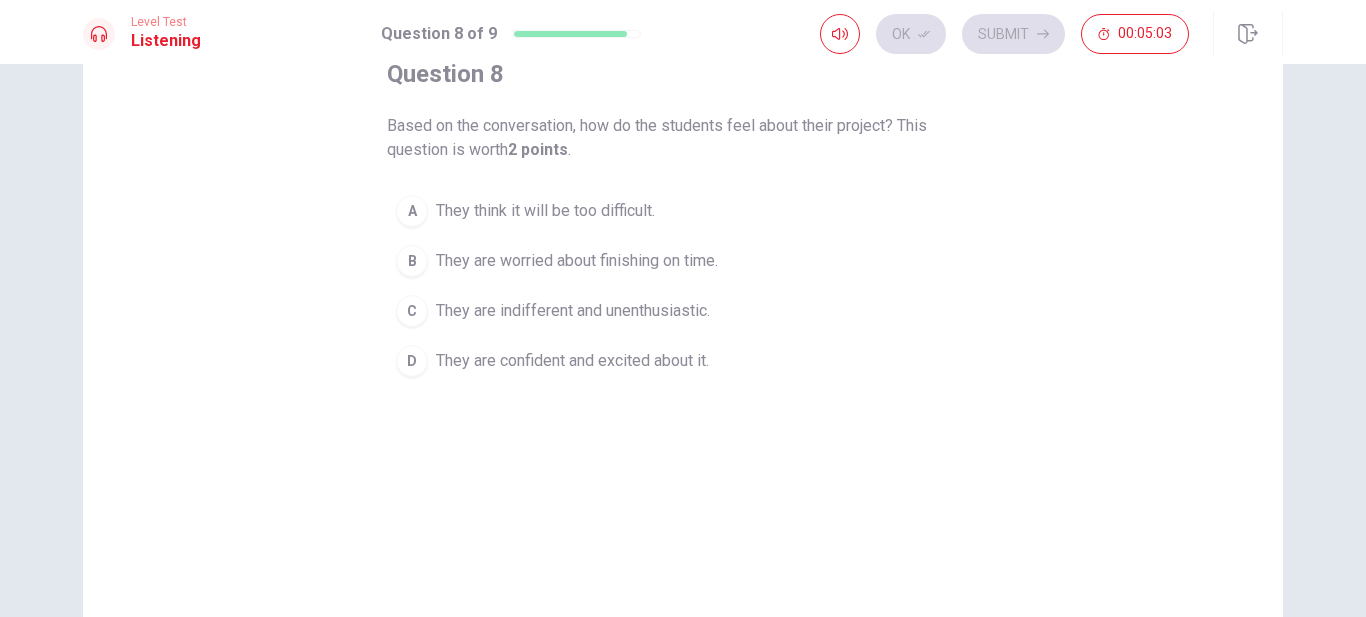 click on "D They are confident and excited about it." at bounding box center [683, 361] 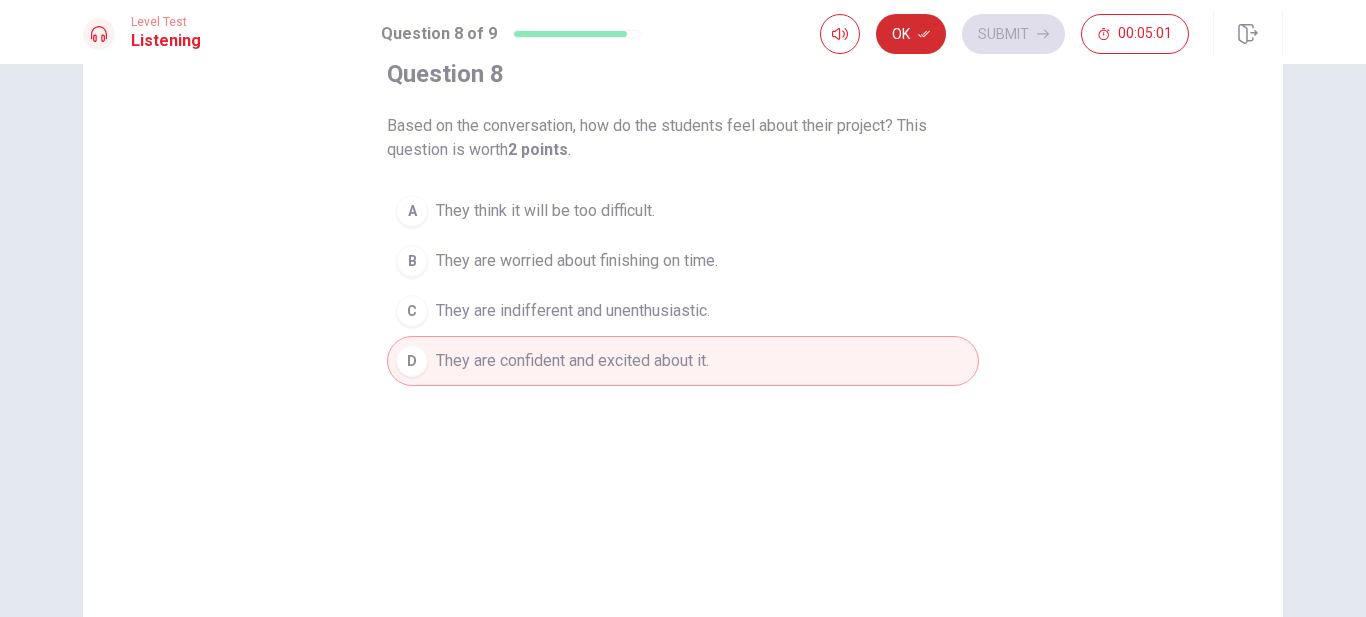 click on "Ok" at bounding box center (911, 34) 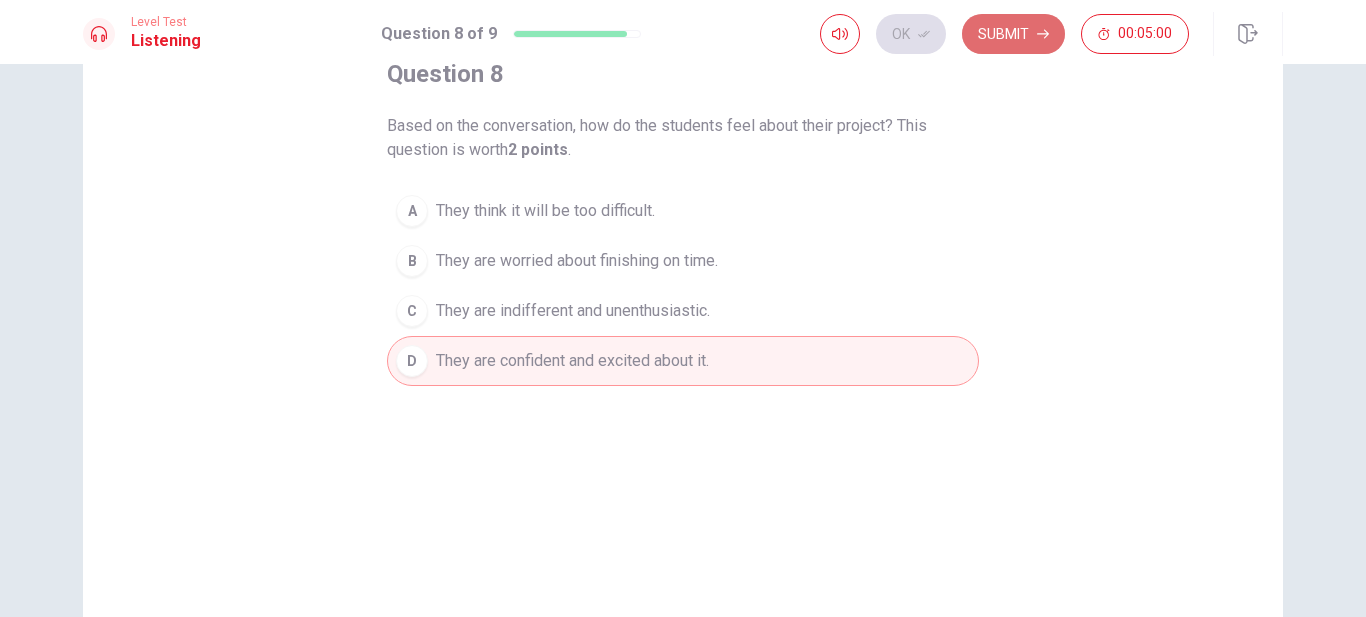 click on "Submit" at bounding box center (1013, 34) 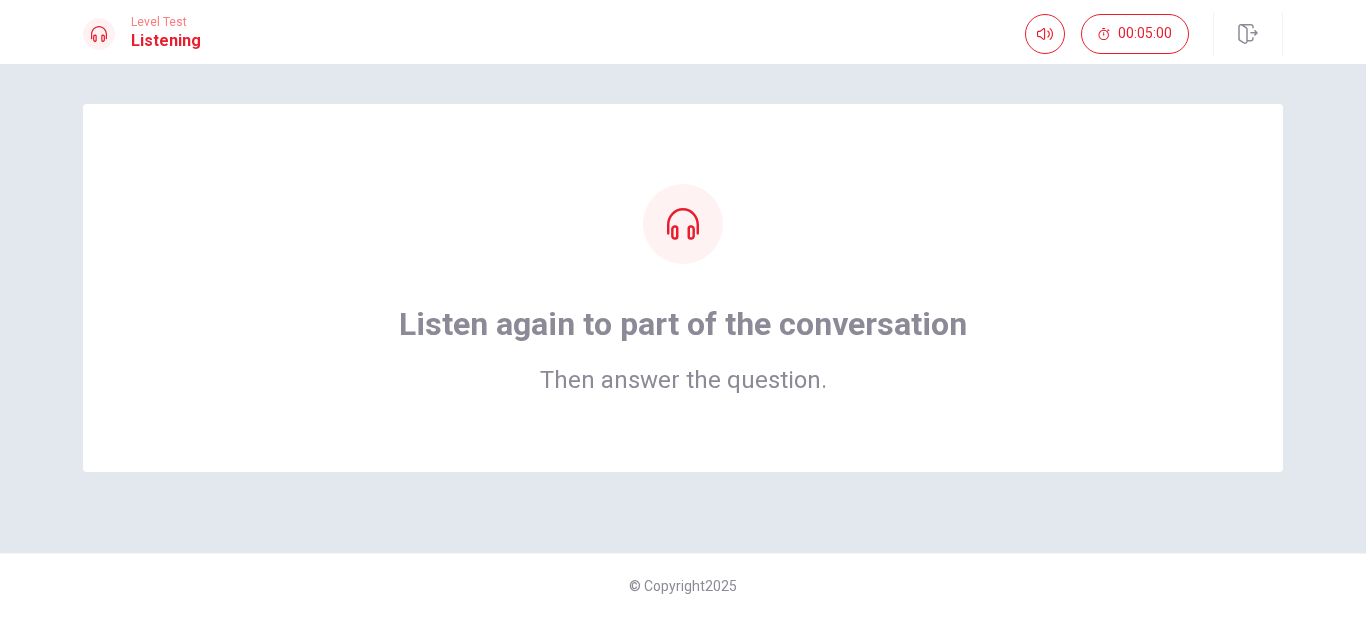 scroll, scrollTop: 0, scrollLeft: 0, axis: both 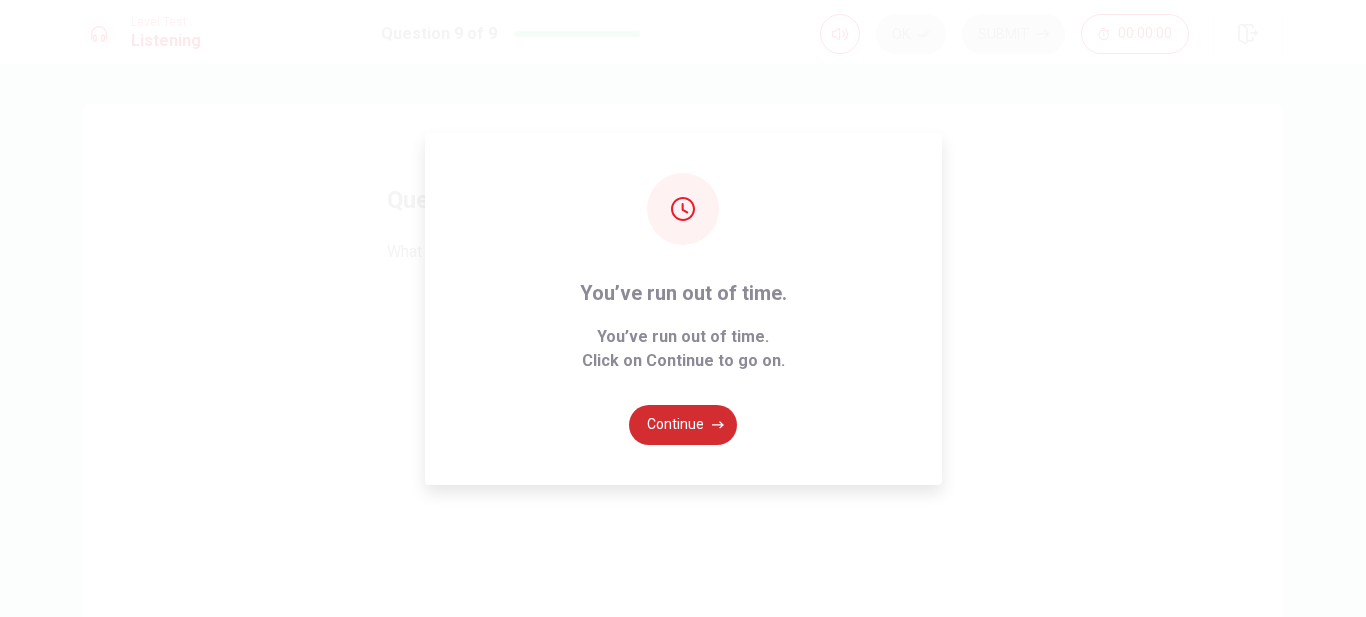 click on "Continue" at bounding box center [683, 425] 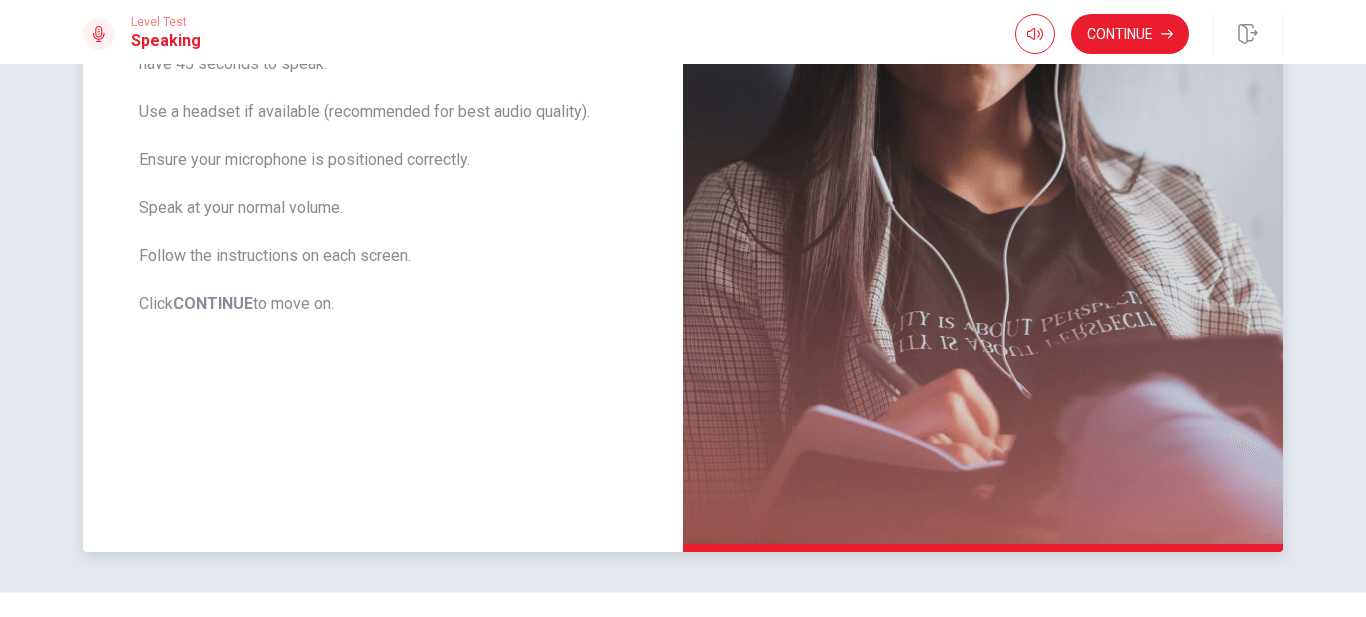 scroll, scrollTop: 463, scrollLeft: 0, axis: vertical 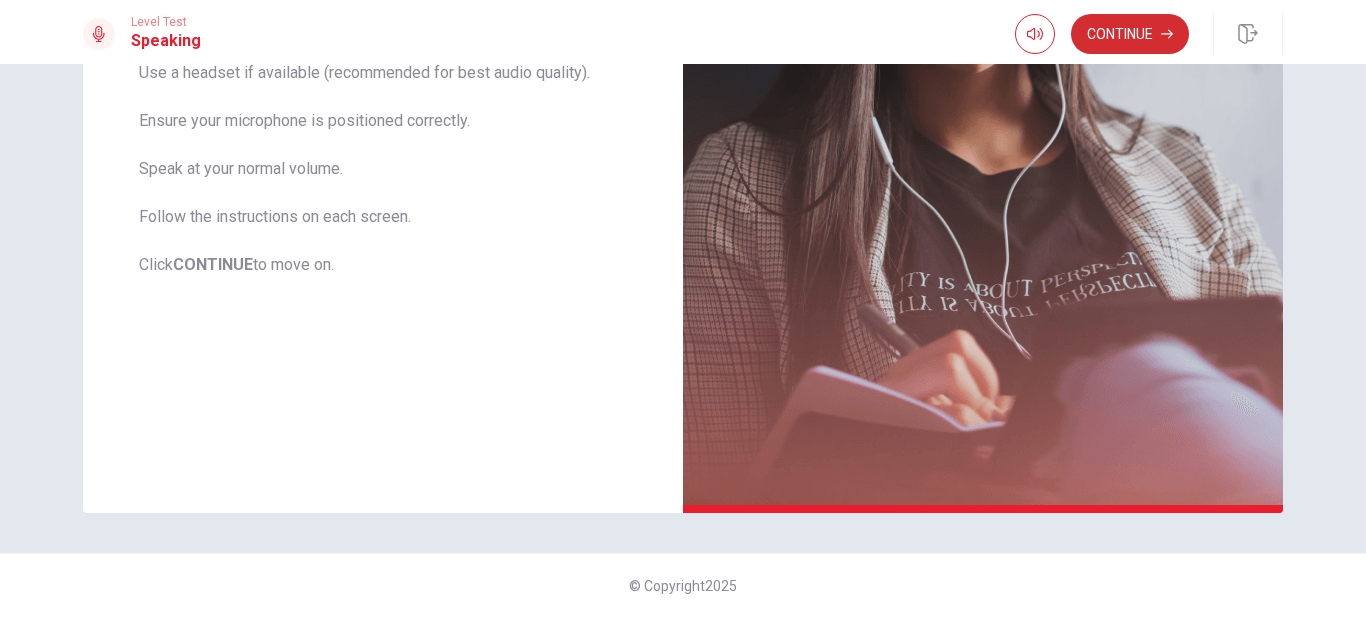 click on "Continue" at bounding box center [1130, 34] 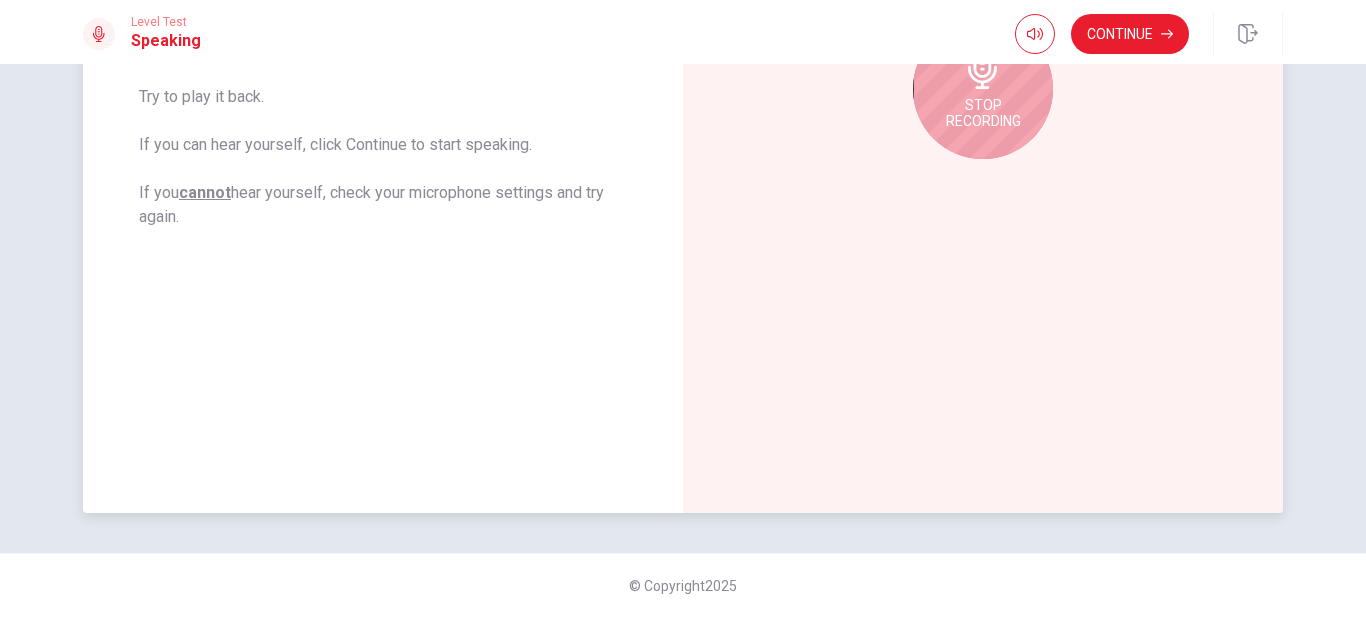 scroll, scrollTop: 239, scrollLeft: 0, axis: vertical 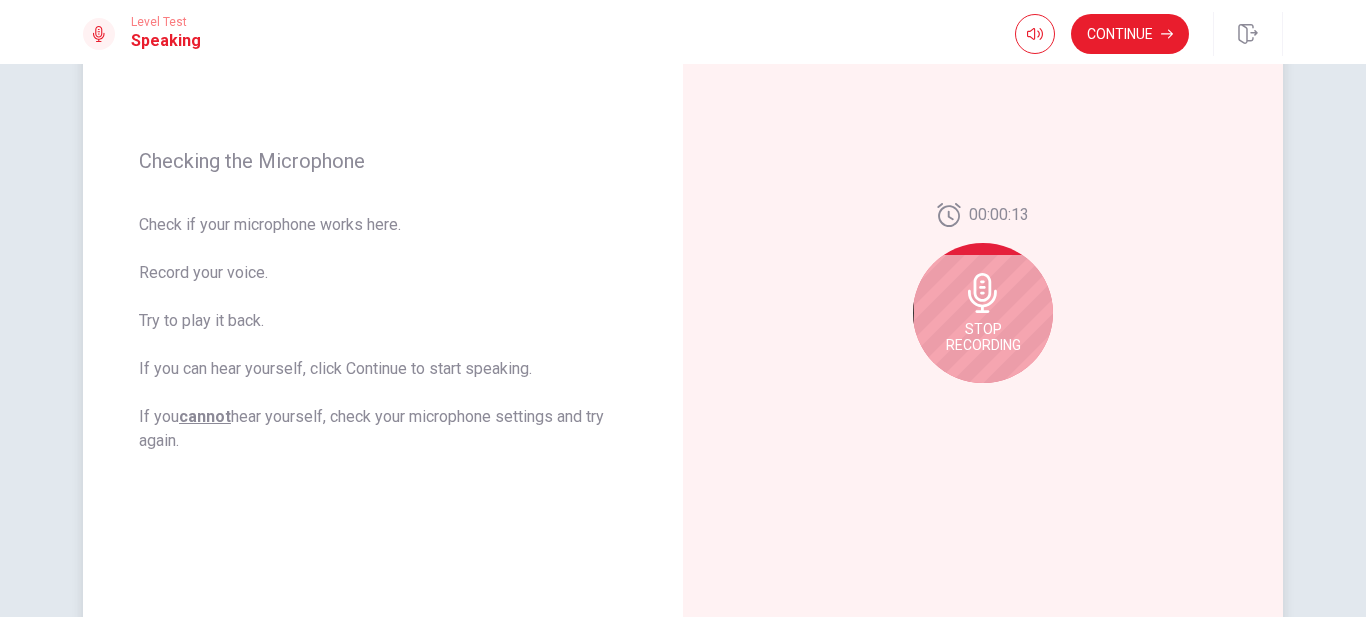 click on "Stop   Recording" at bounding box center (983, 313) 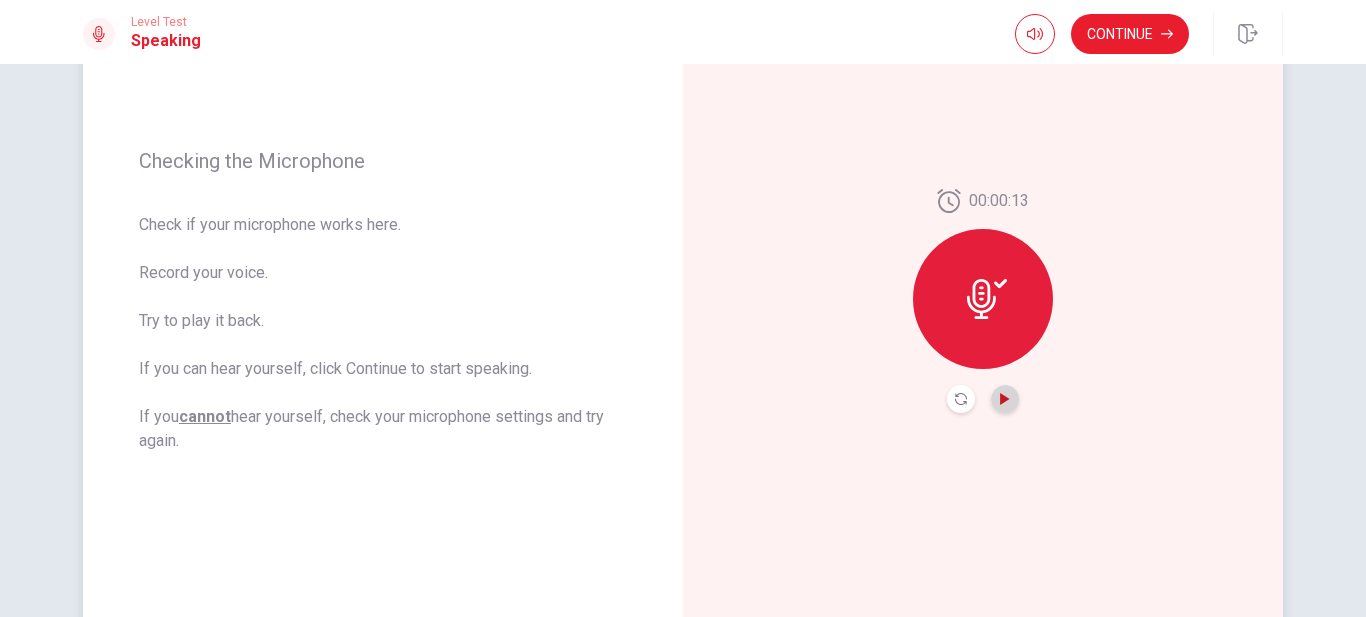click 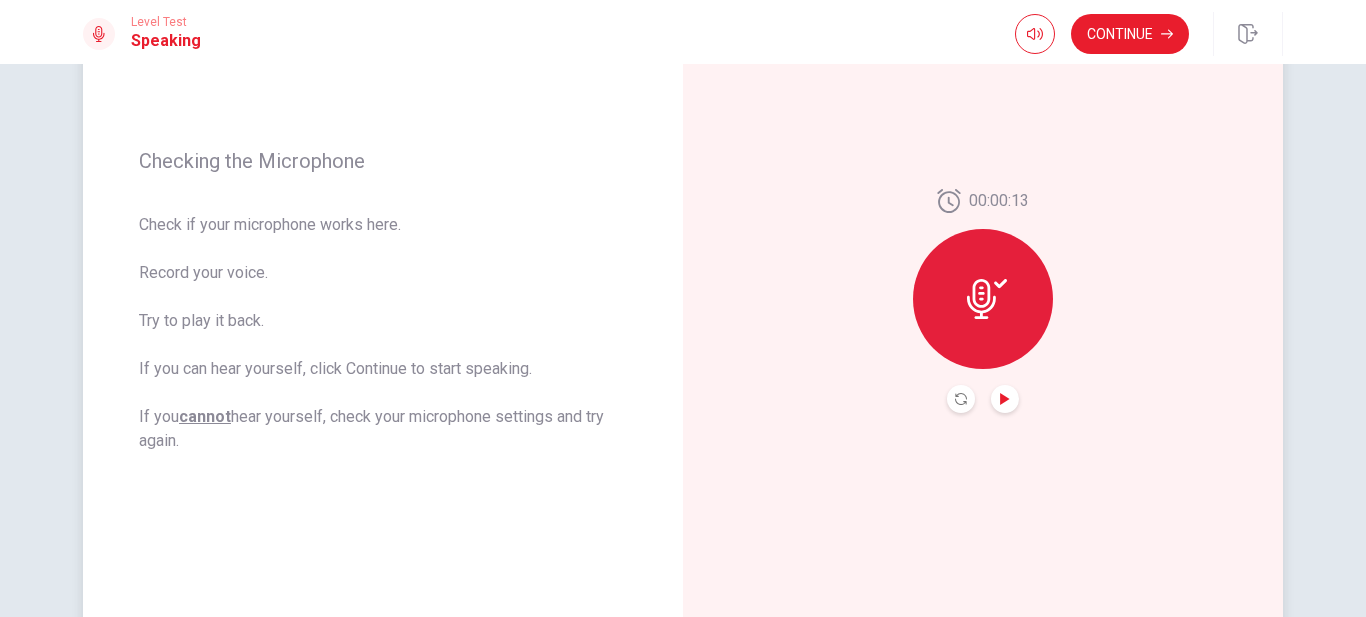 click on "00:00:13" at bounding box center [983, 301] 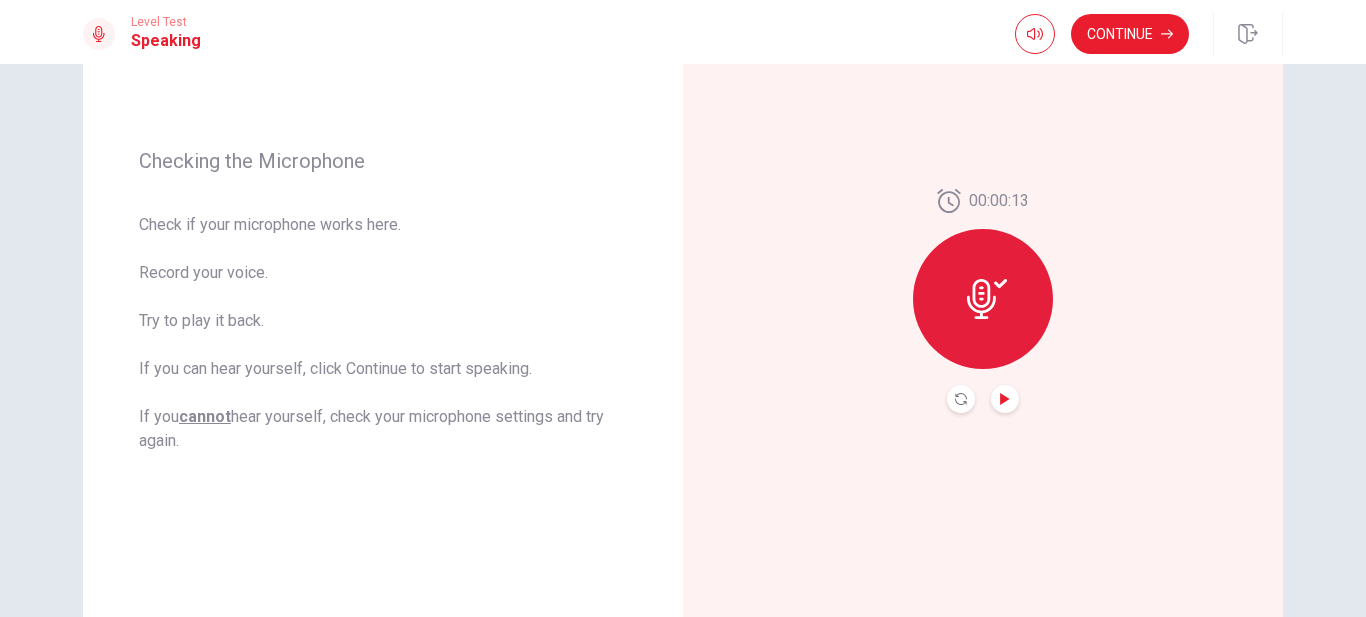 click 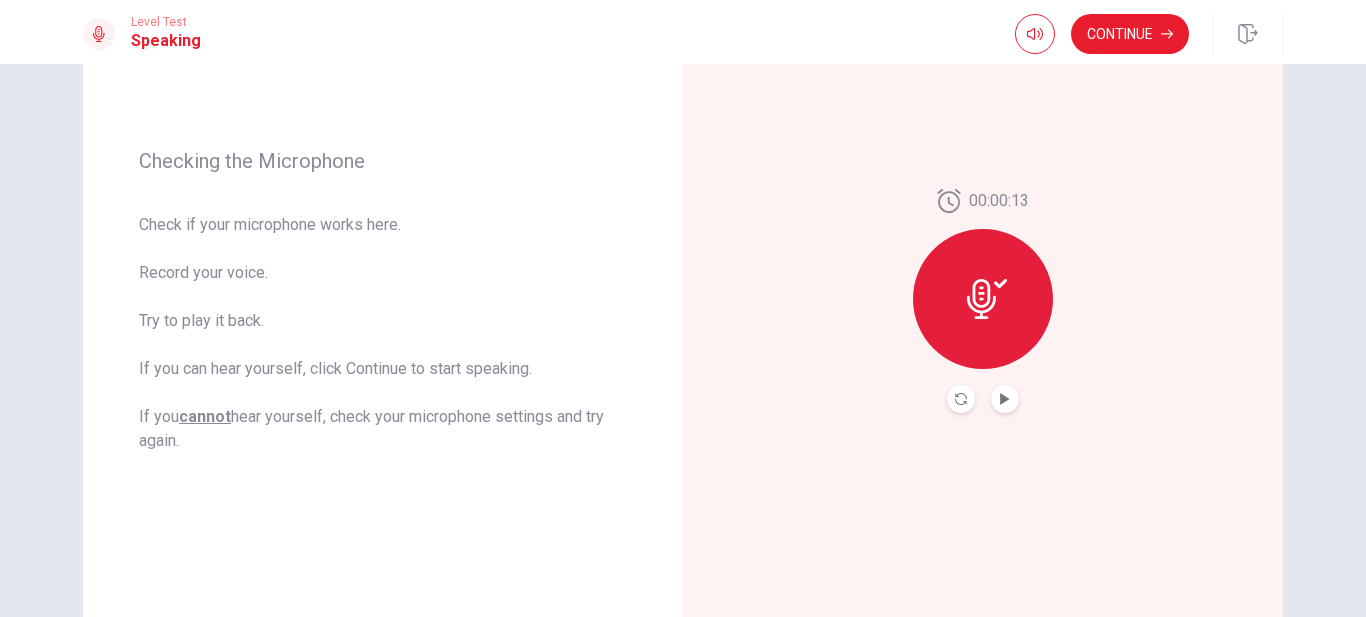 click 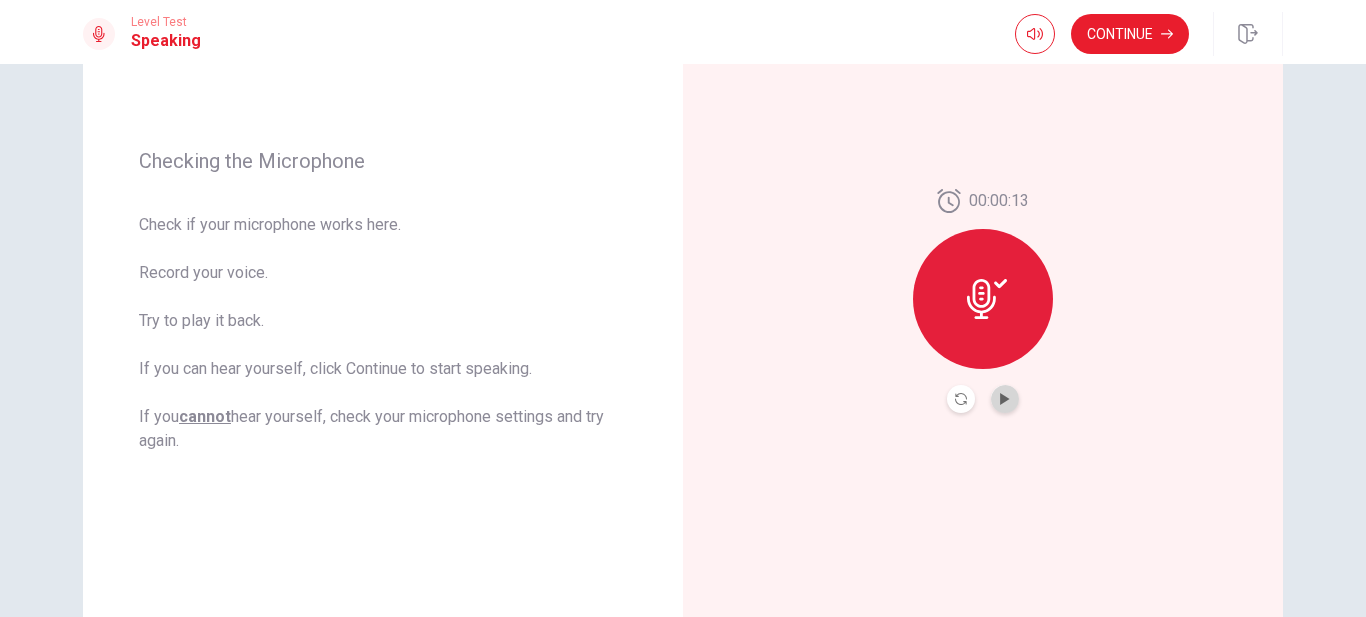 click at bounding box center (1005, 399) 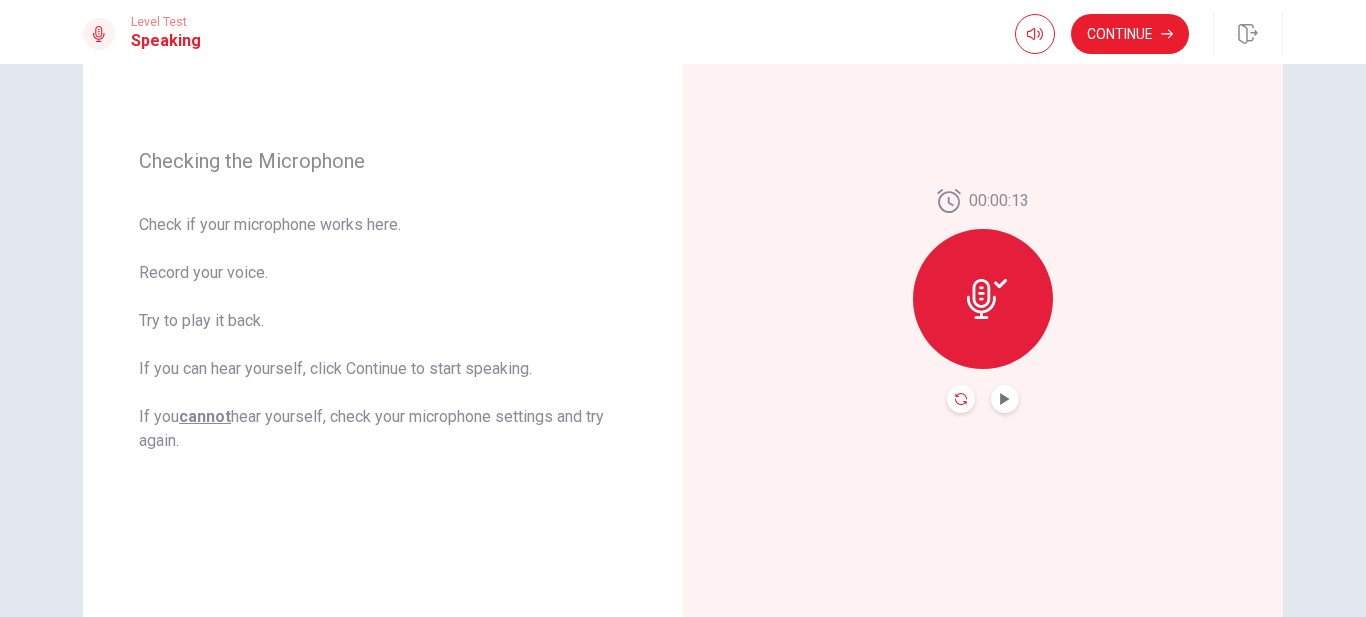 click 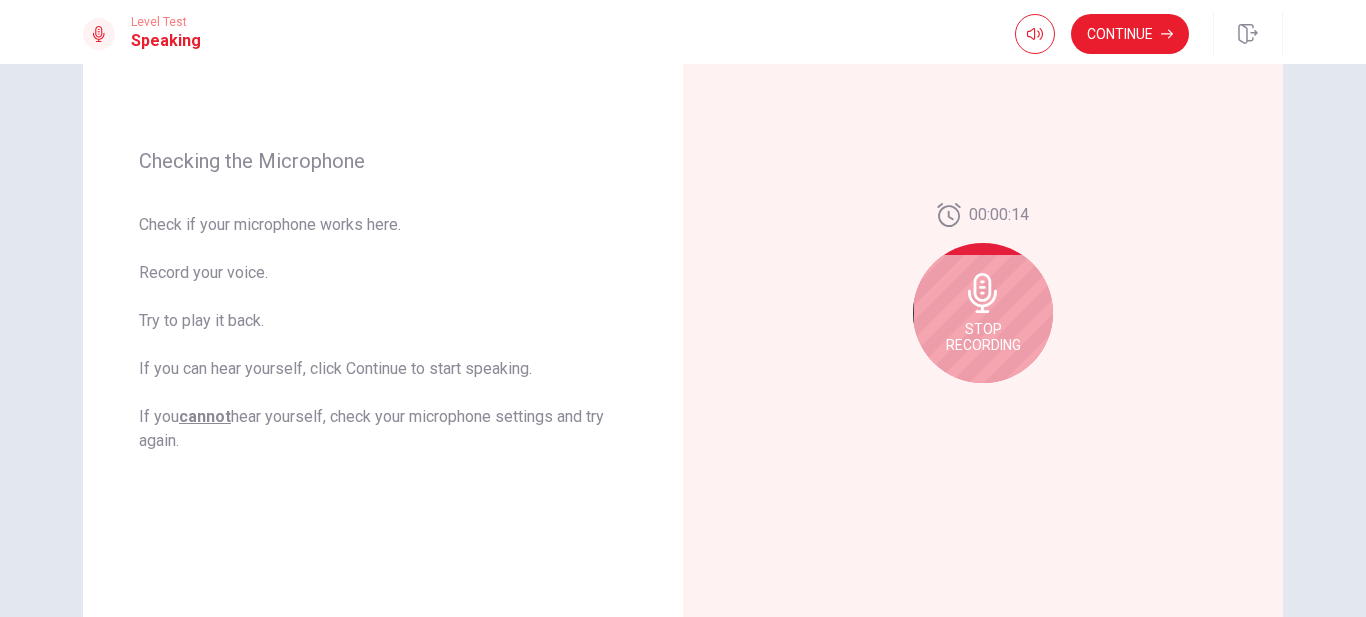 click 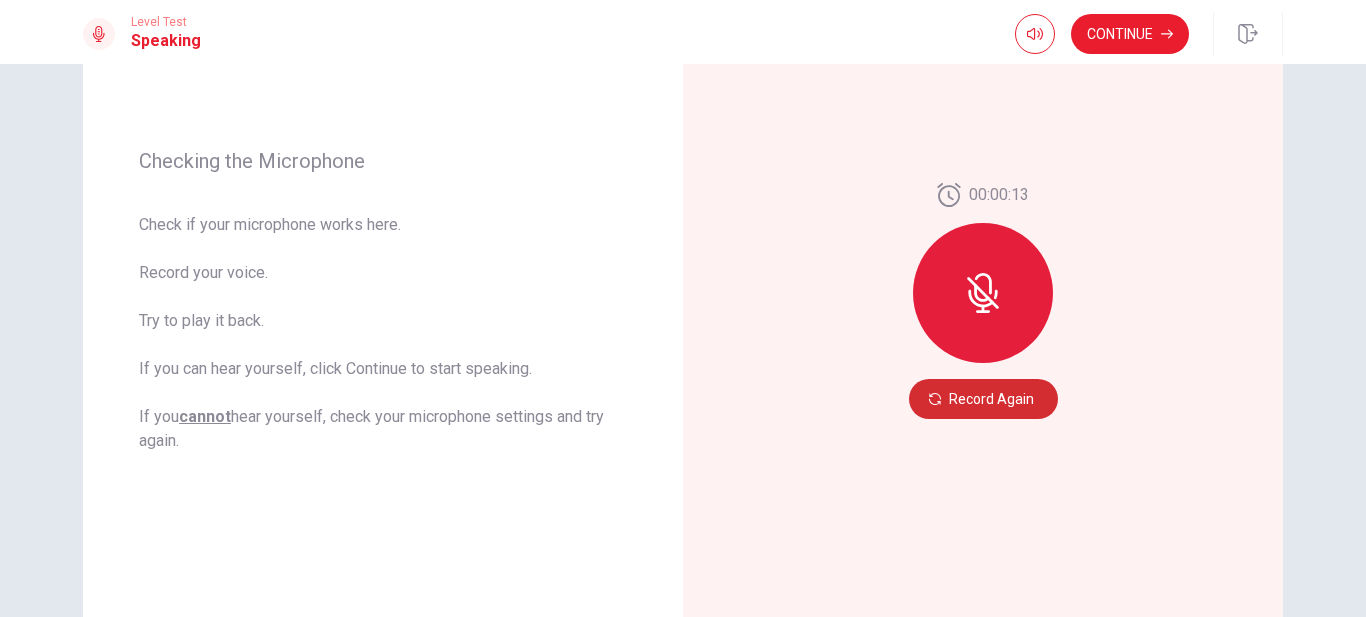 click on "Record Again" at bounding box center (983, 399) 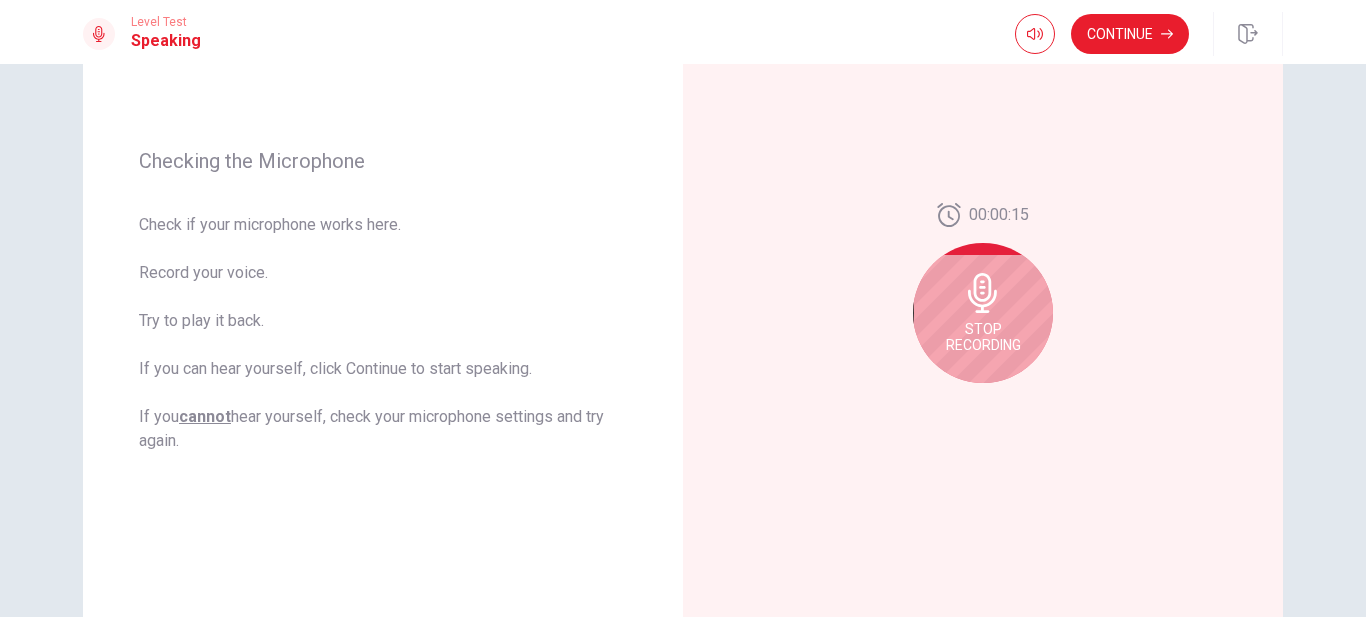 click 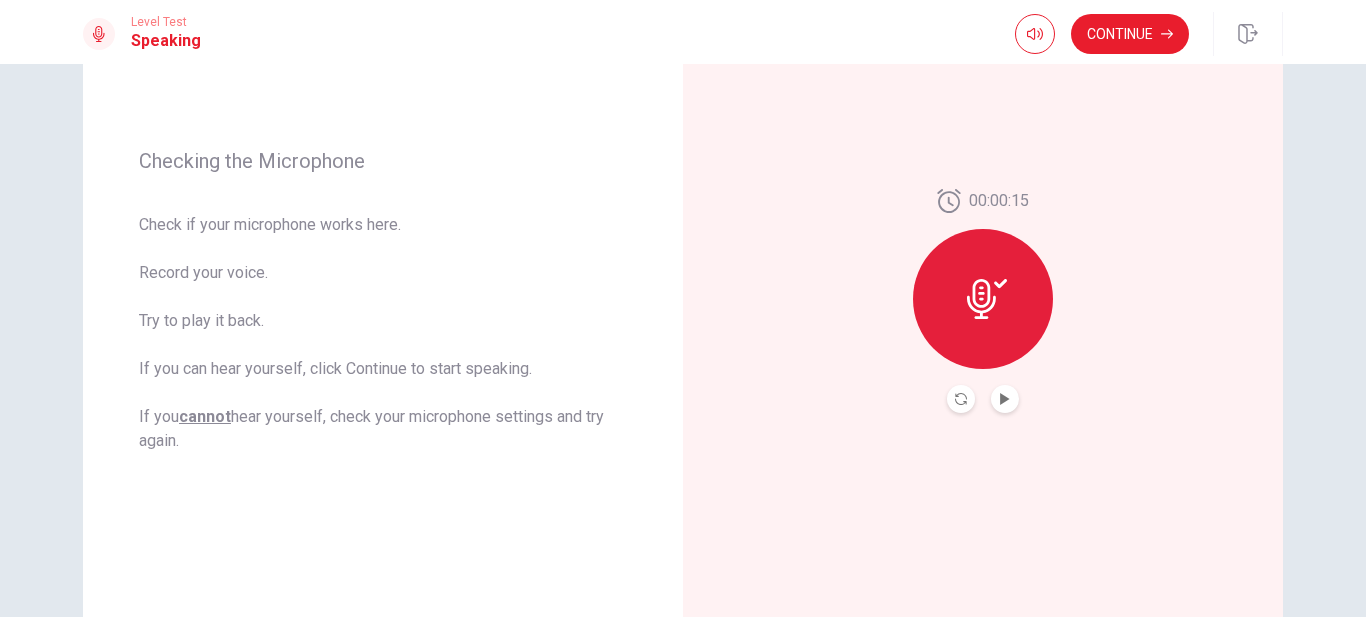click at bounding box center (961, 399) 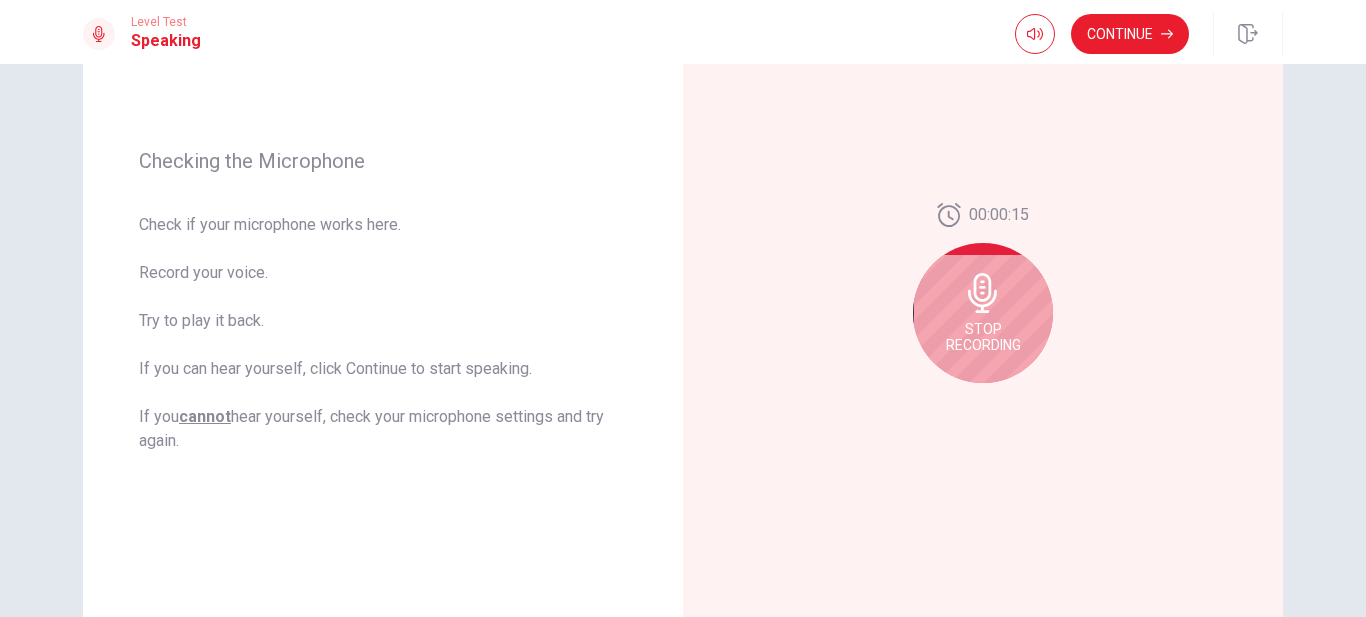 click on "Stop   Recording" at bounding box center (983, 337) 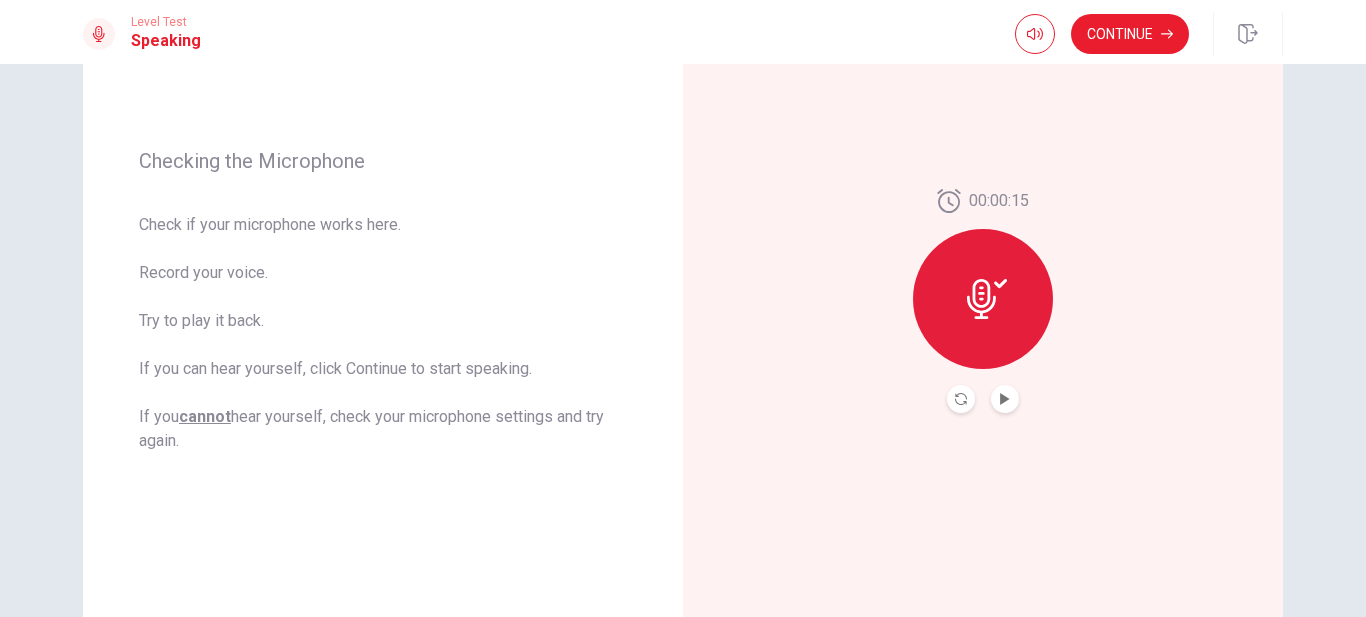 click at bounding box center [1005, 399] 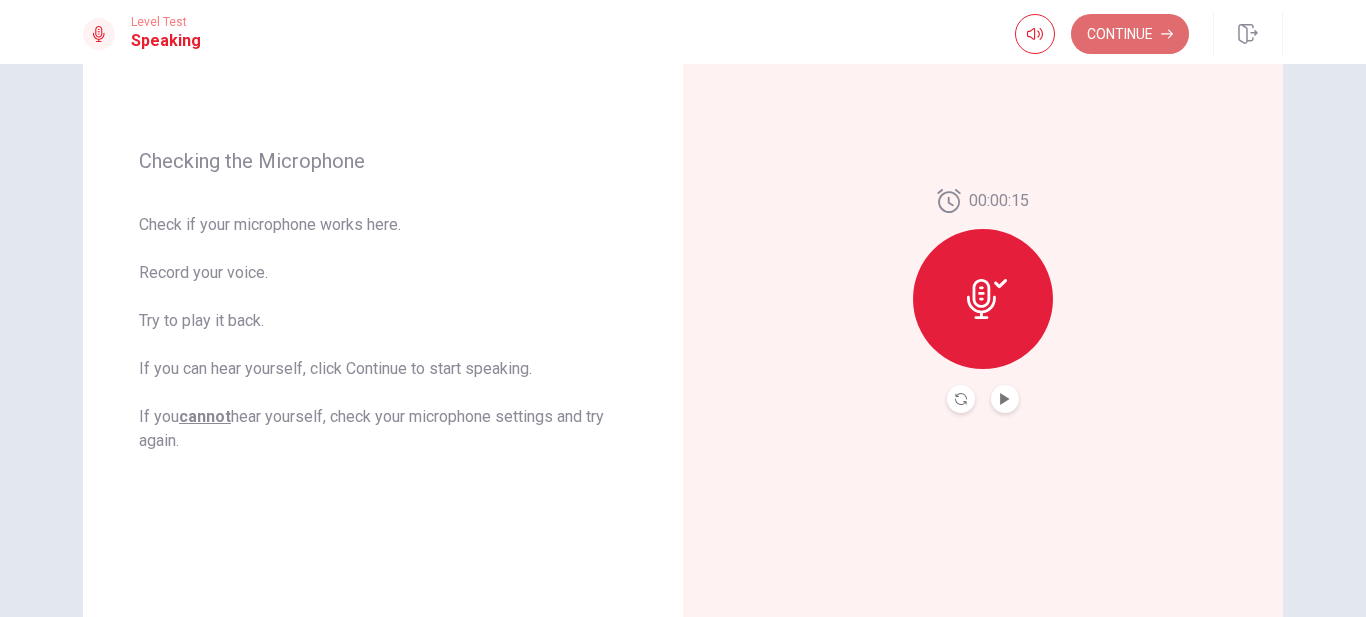 click on "Continue" at bounding box center [1130, 34] 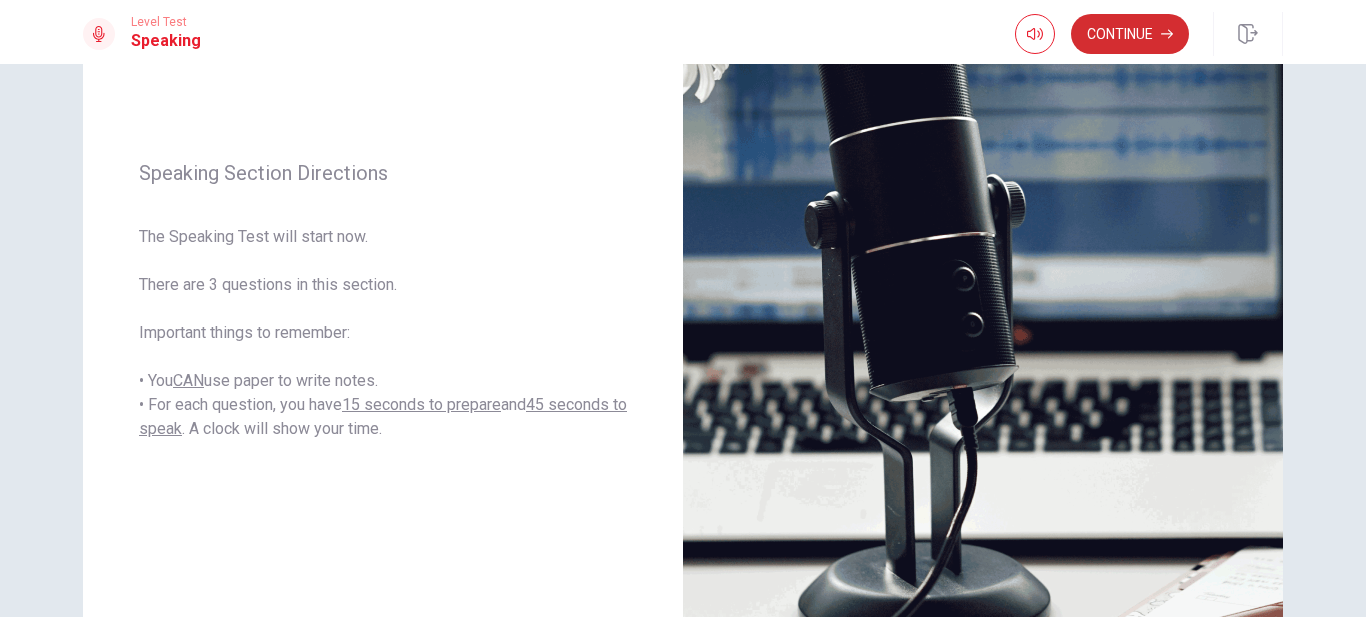 click on "Continue" at bounding box center [1130, 34] 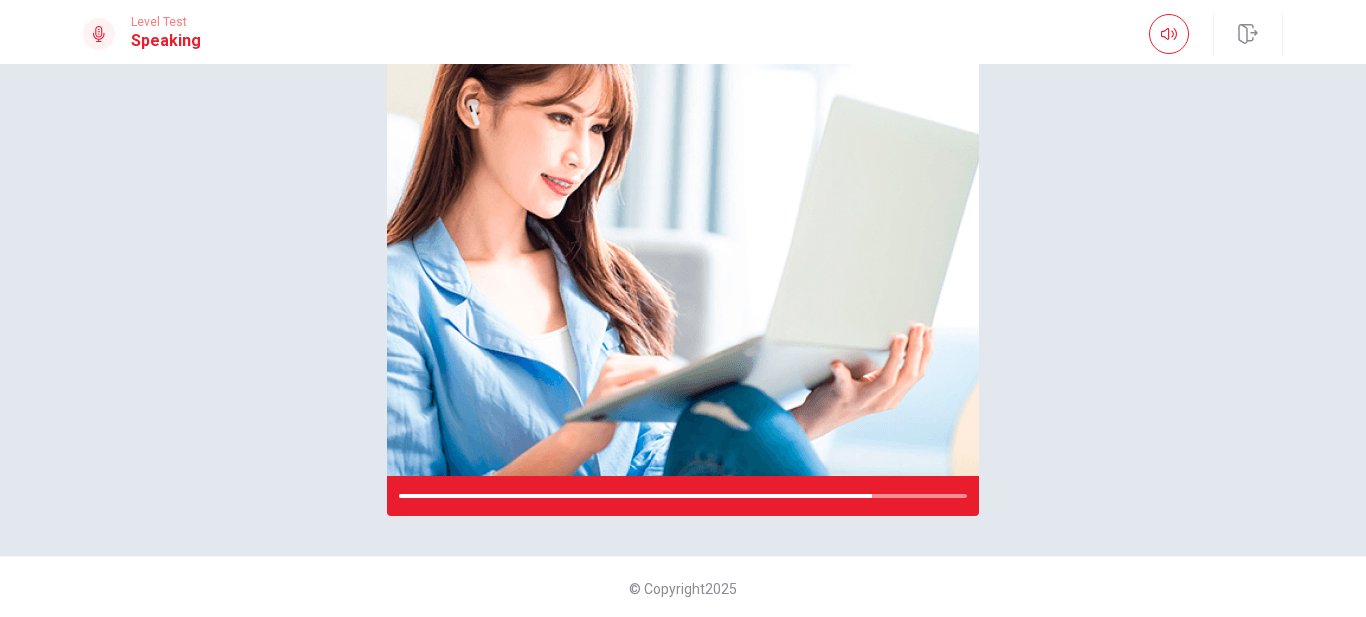 scroll, scrollTop: 260, scrollLeft: 0, axis: vertical 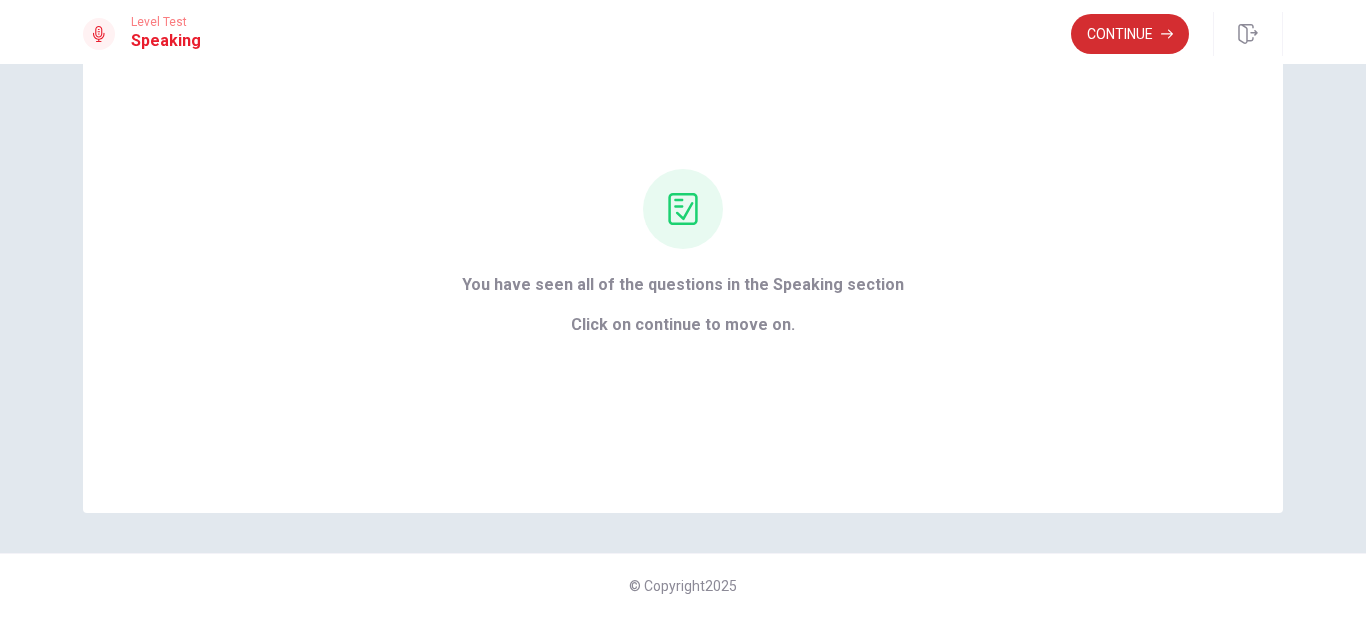 click on "Continue" at bounding box center (1130, 34) 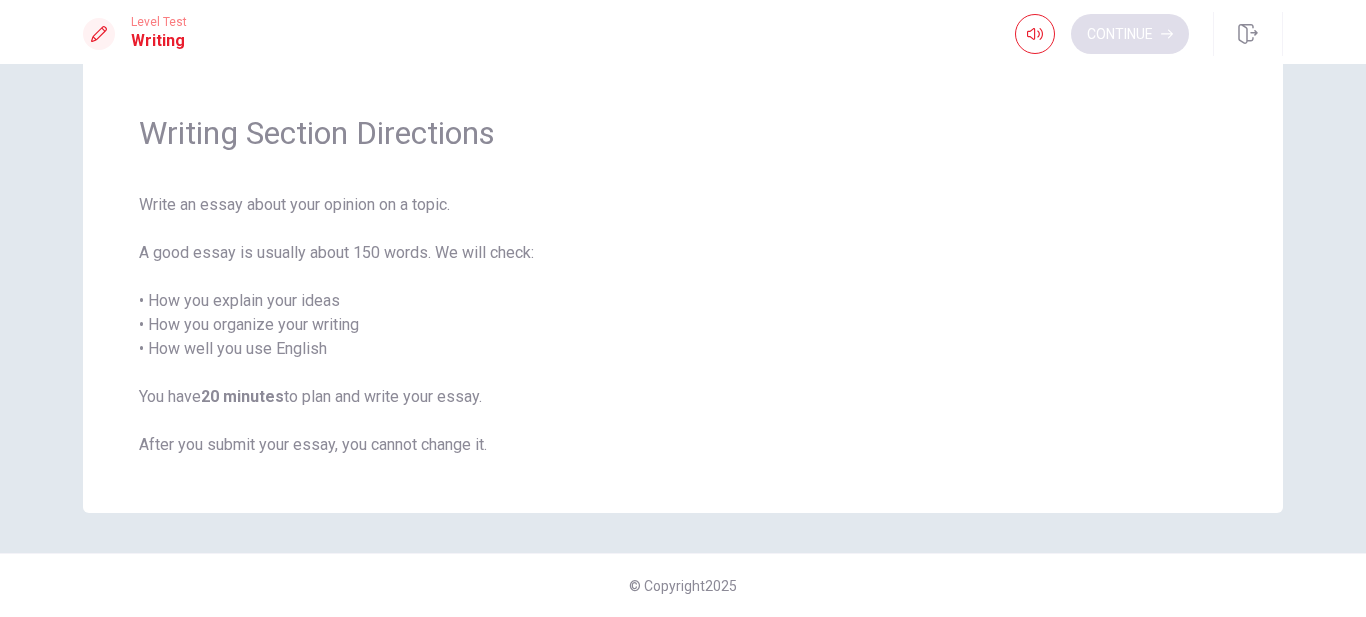 scroll, scrollTop: 47, scrollLeft: 0, axis: vertical 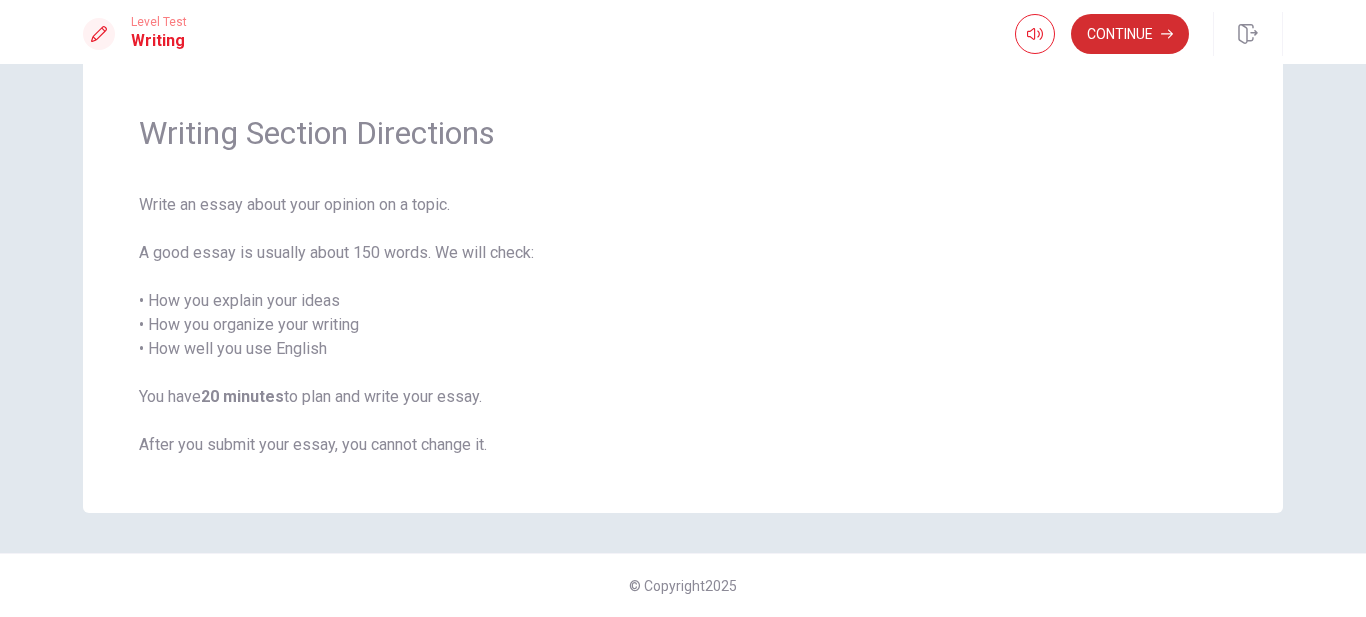 click on "Continue" at bounding box center [1130, 34] 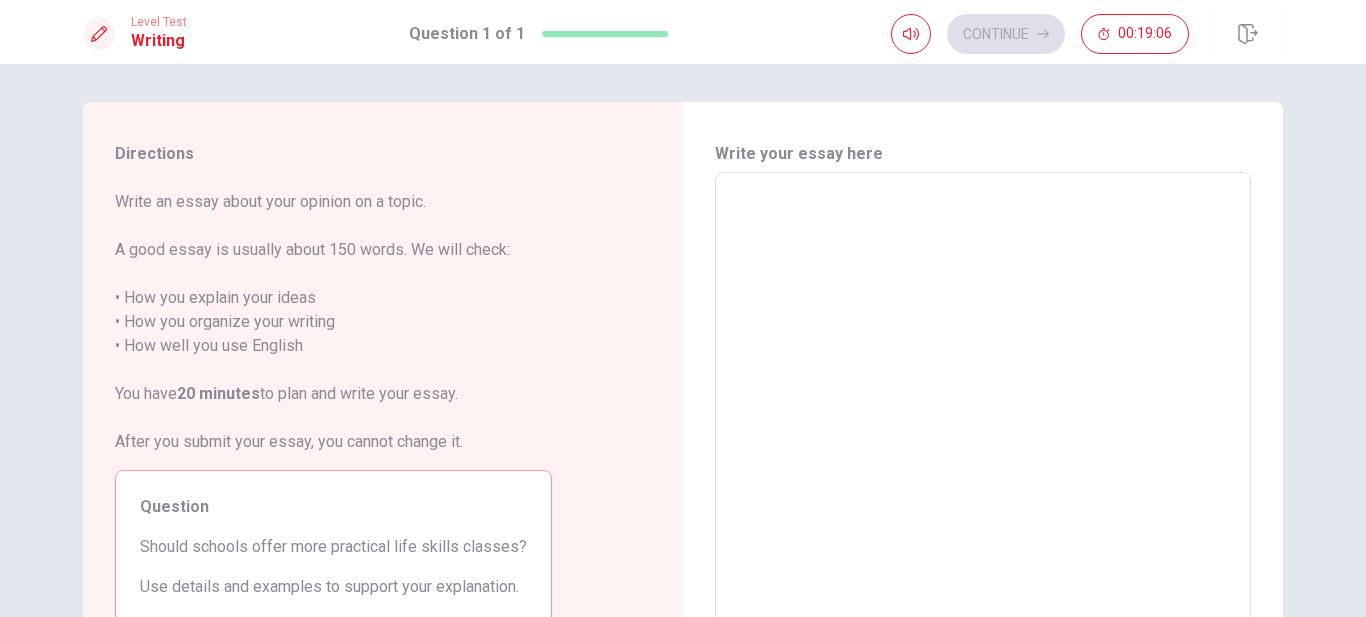 scroll, scrollTop: 0, scrollLeft: 0, axis: both 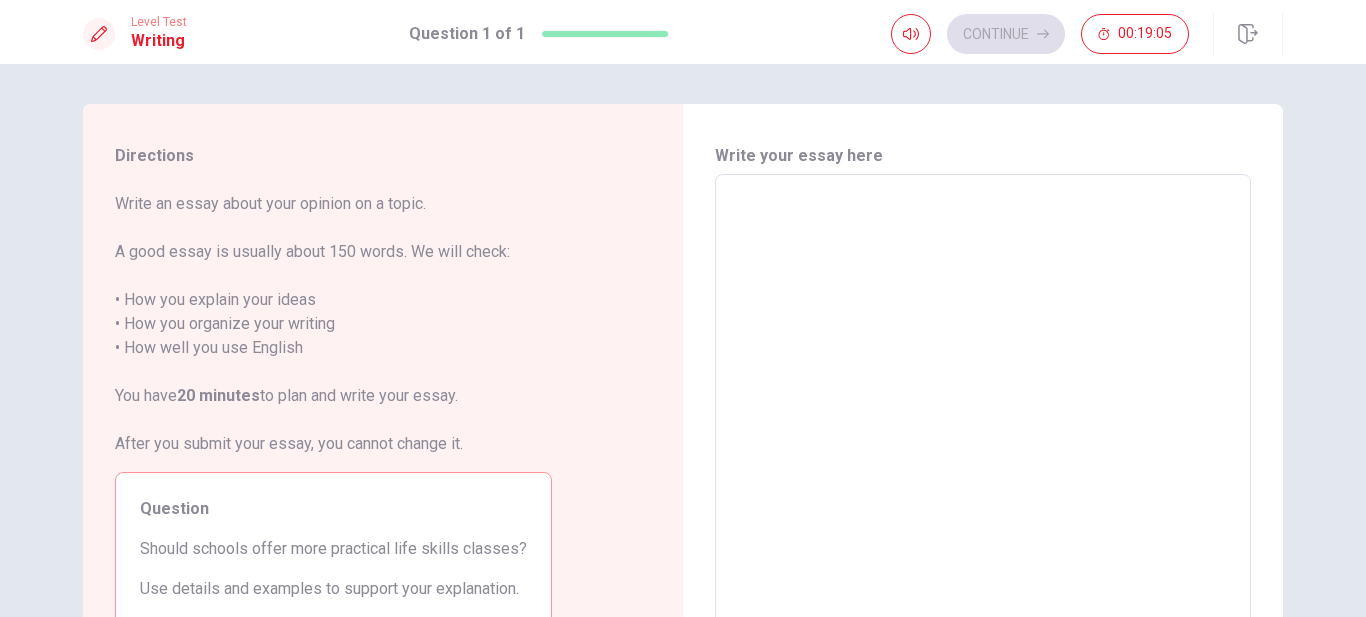 click at bounding box center [983, 451] 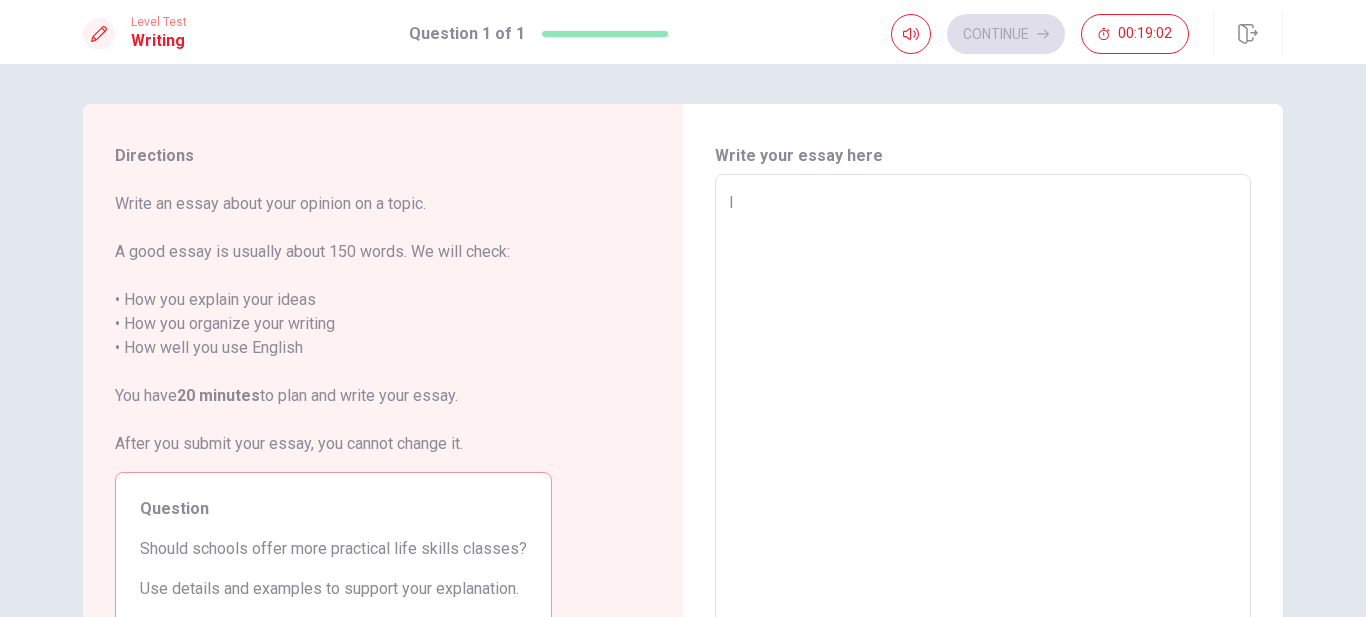 type on "I t" 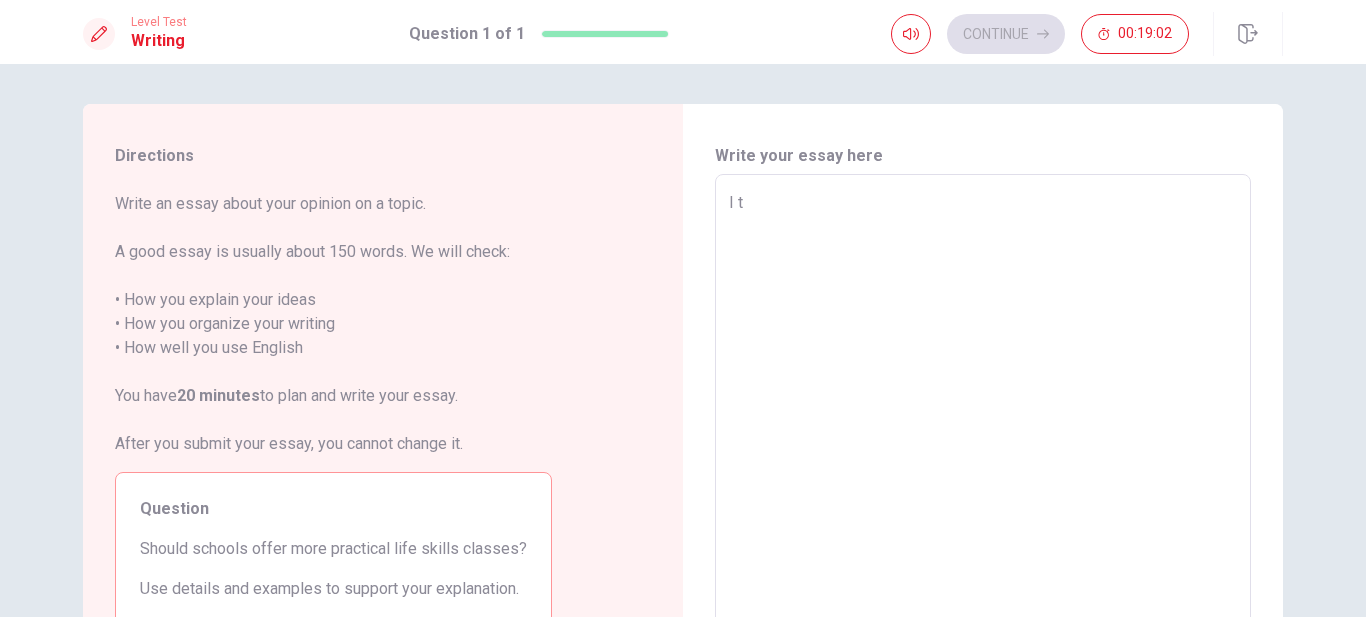 type on "x" 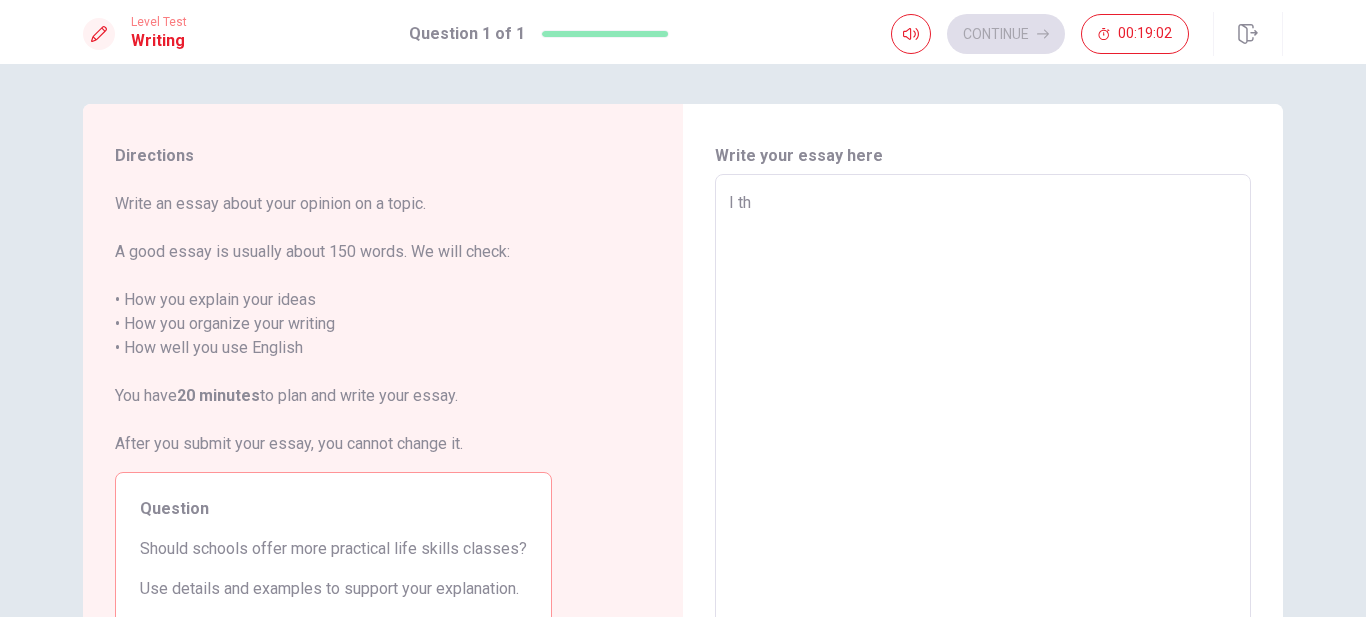 type on "I thi" 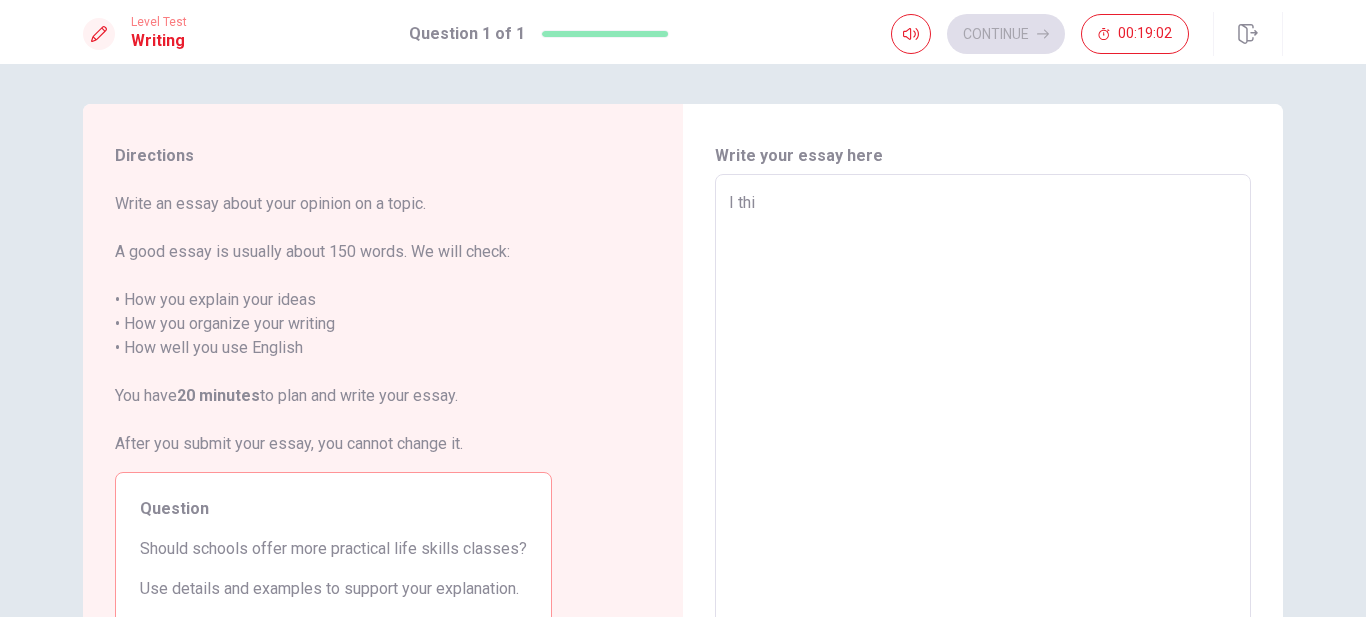 type on "x" 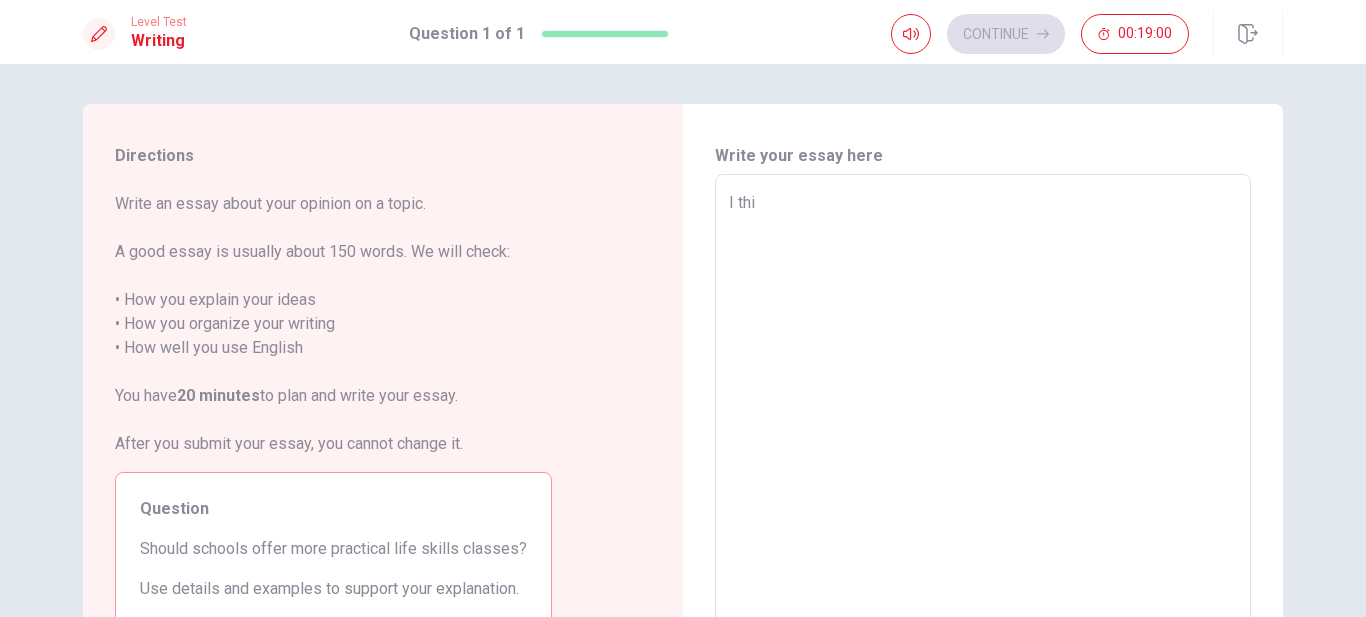 type on "I thin" 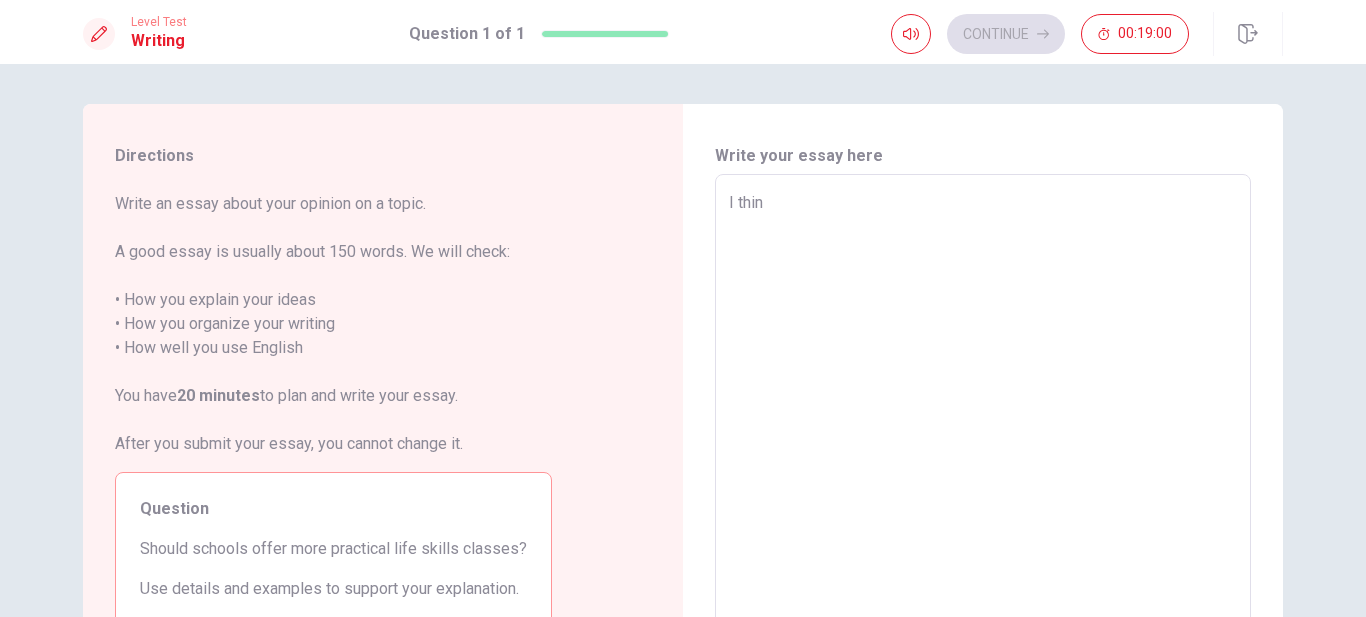 type on "x" 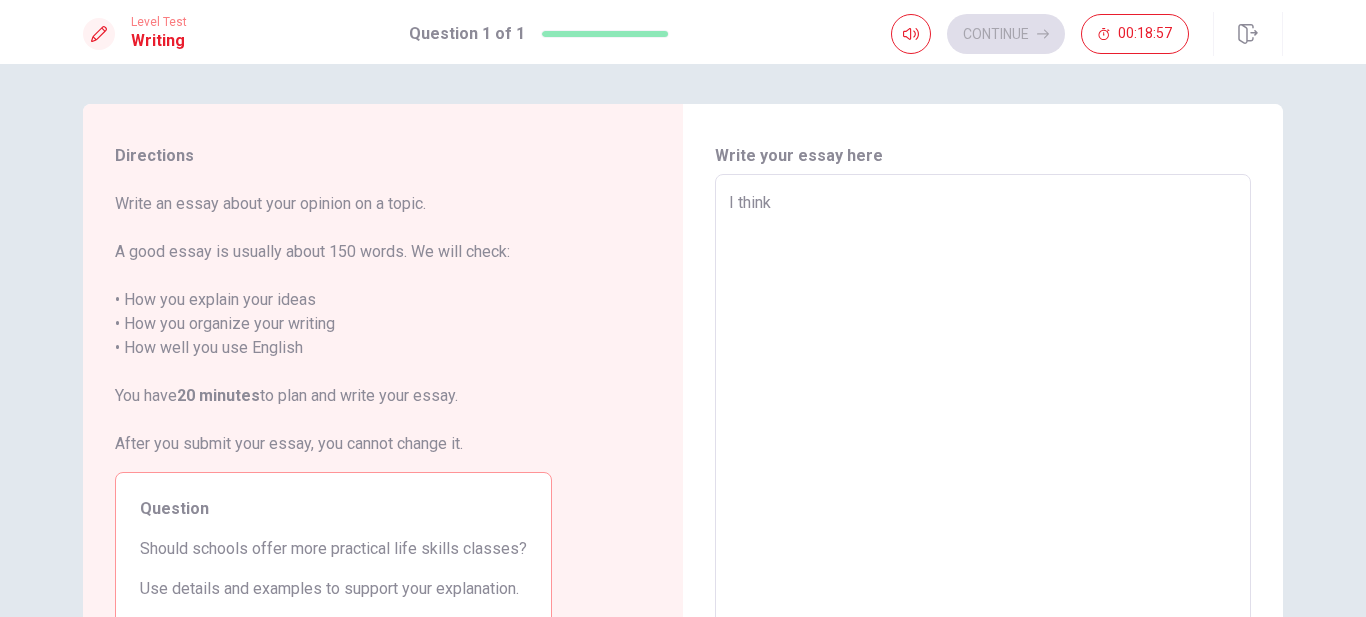 type on "x" 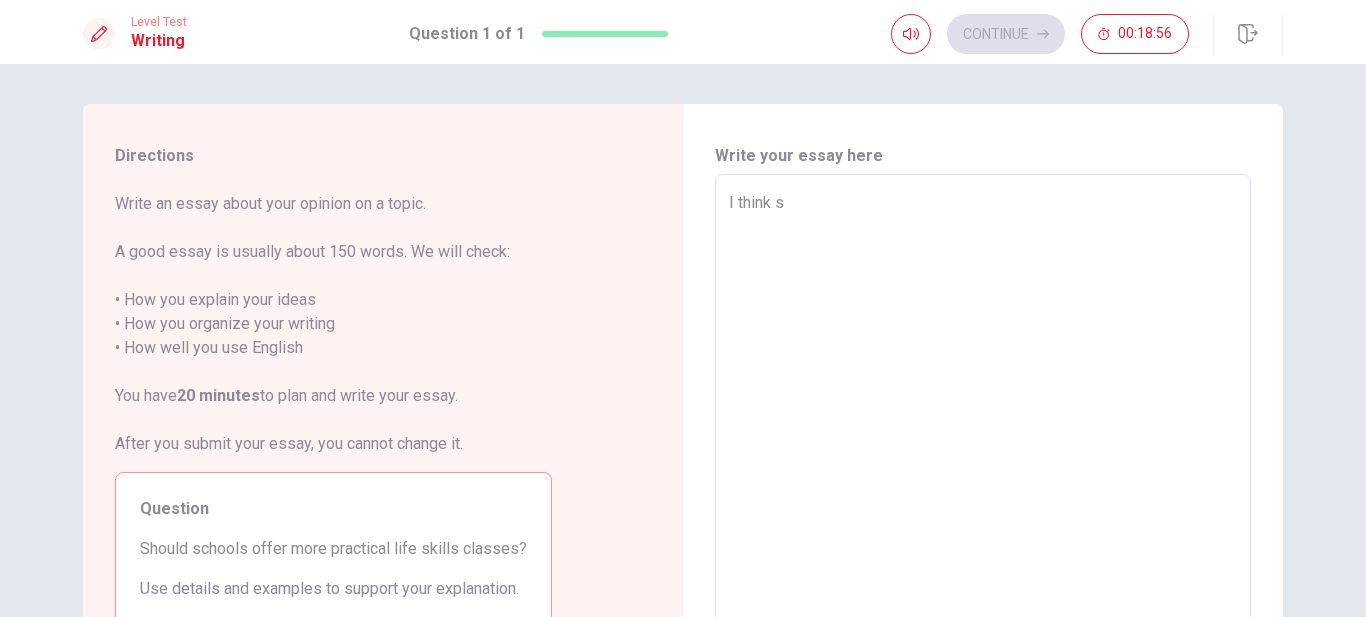 type on "x" 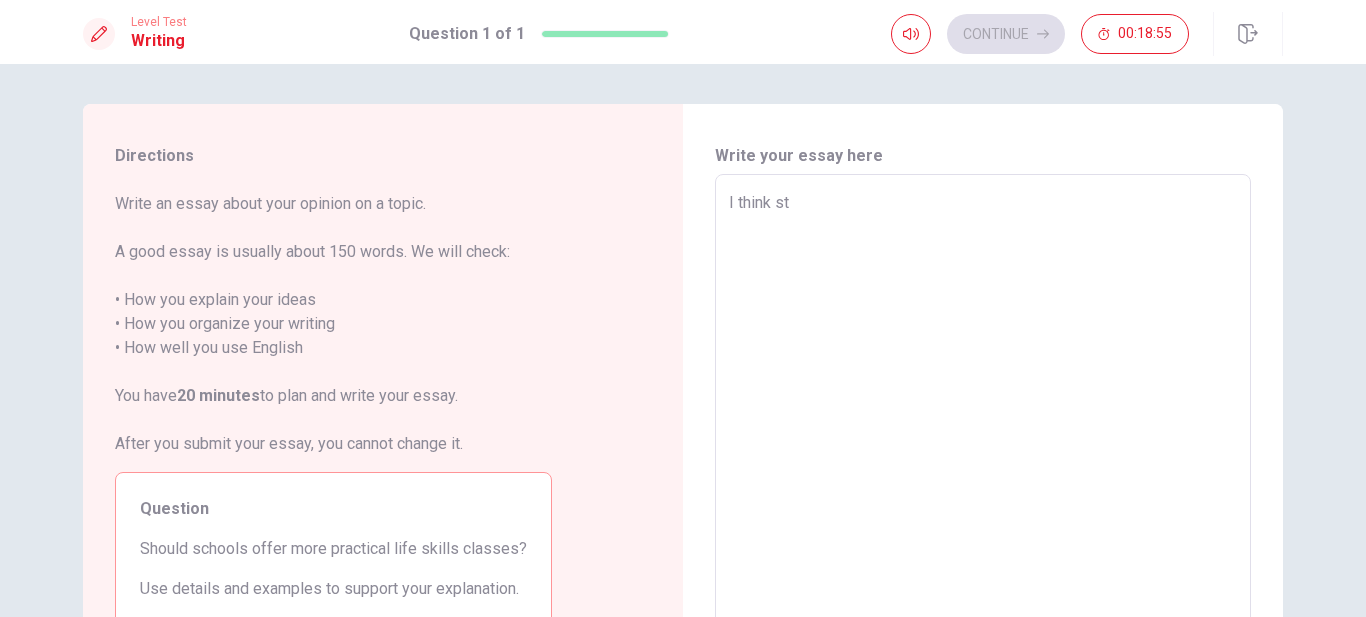 type on "x" 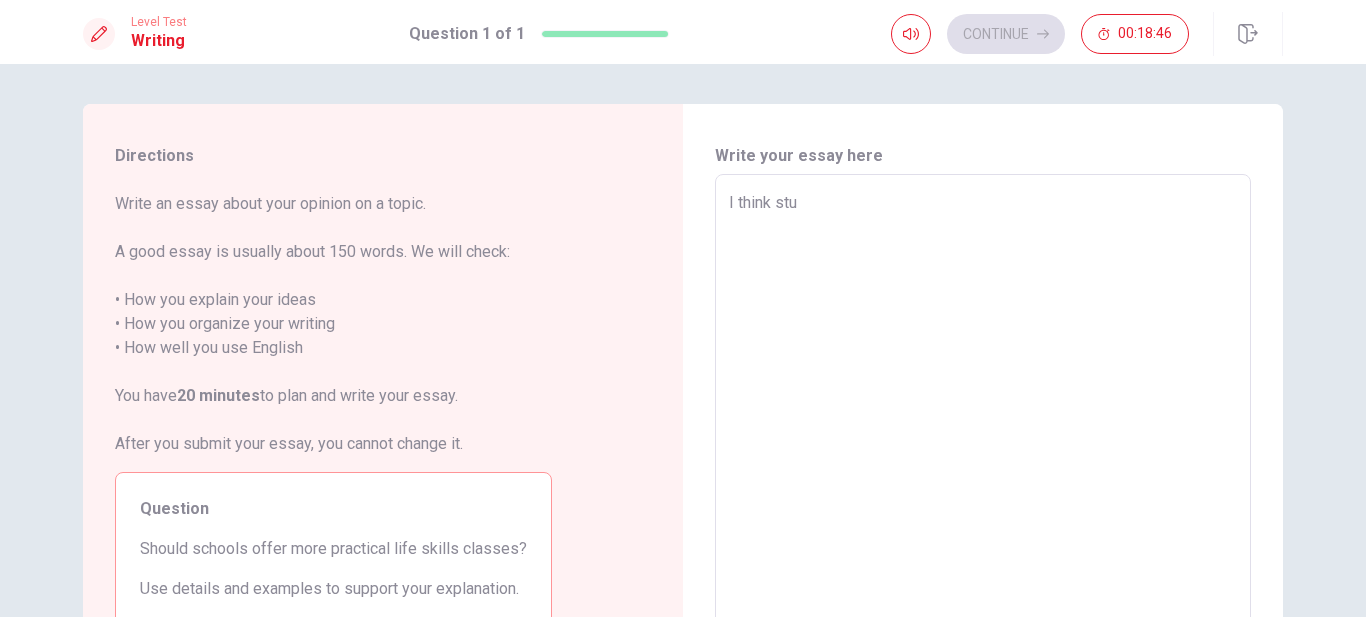 type on "x" 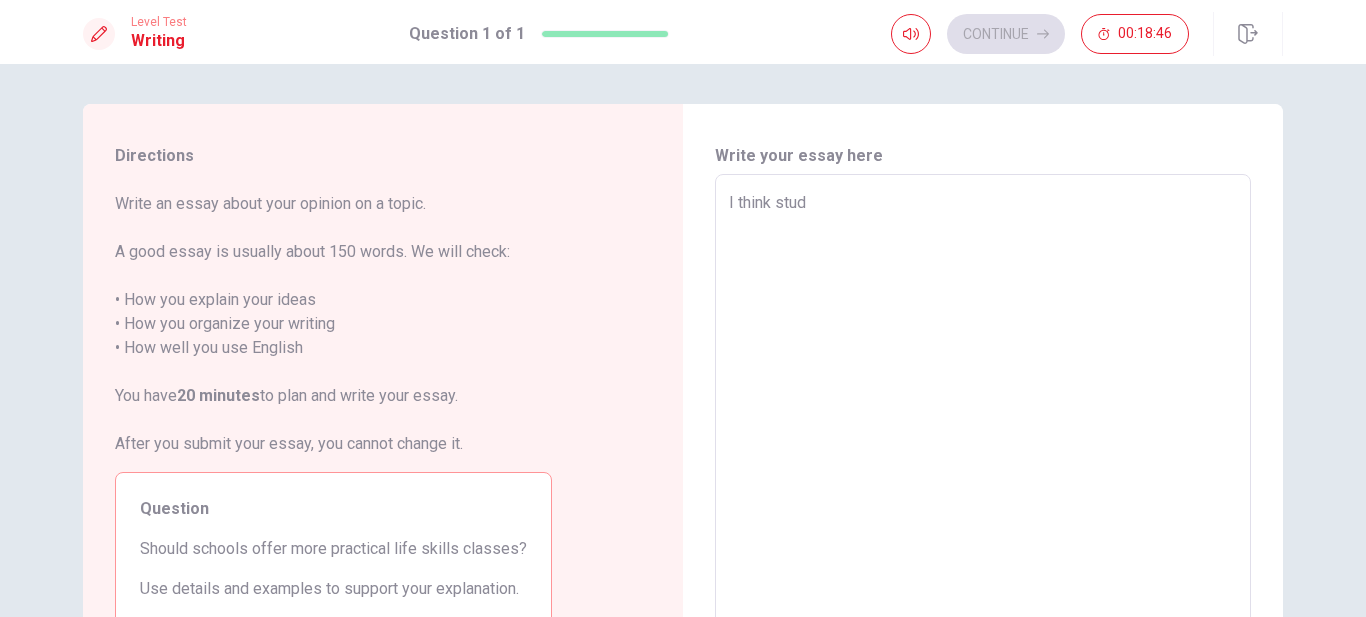 type on "x" 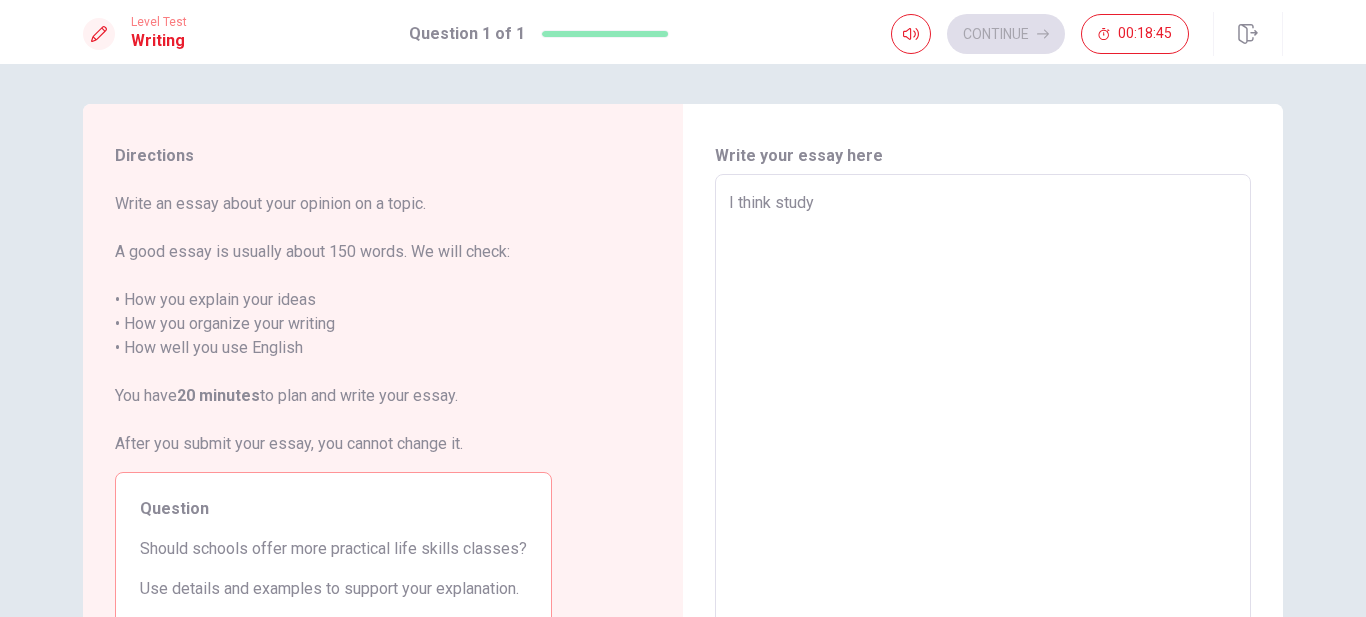 type on "x" 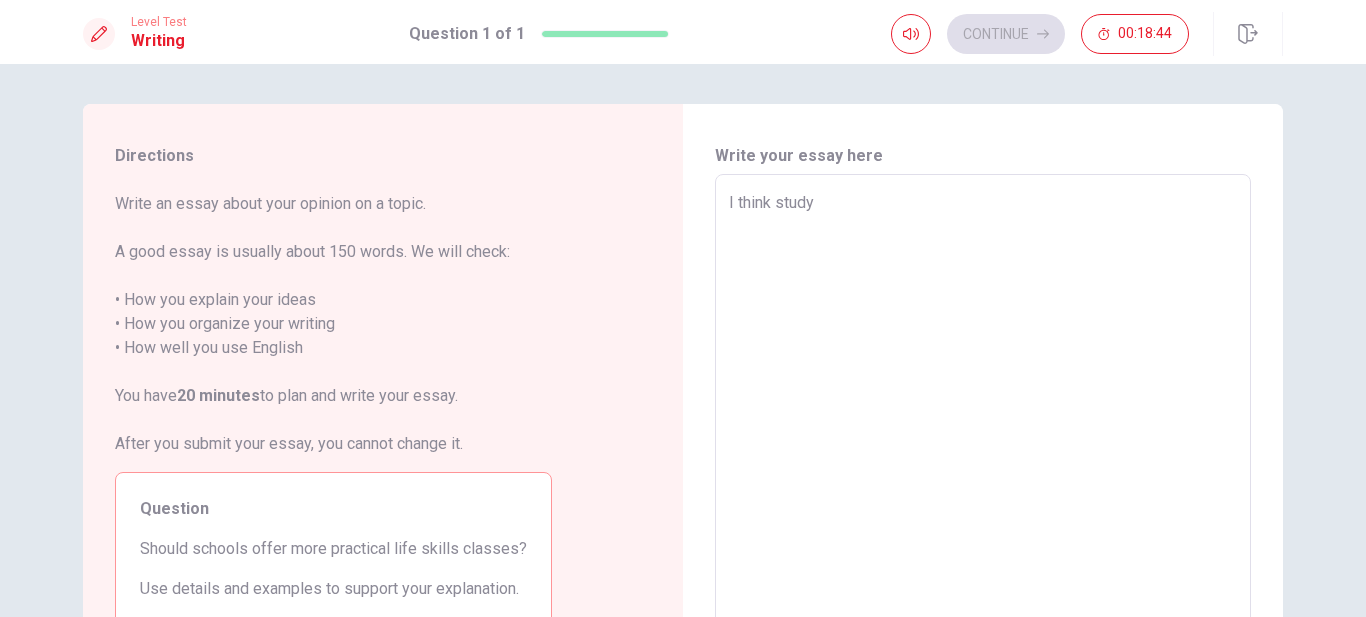 type on "I think study o" 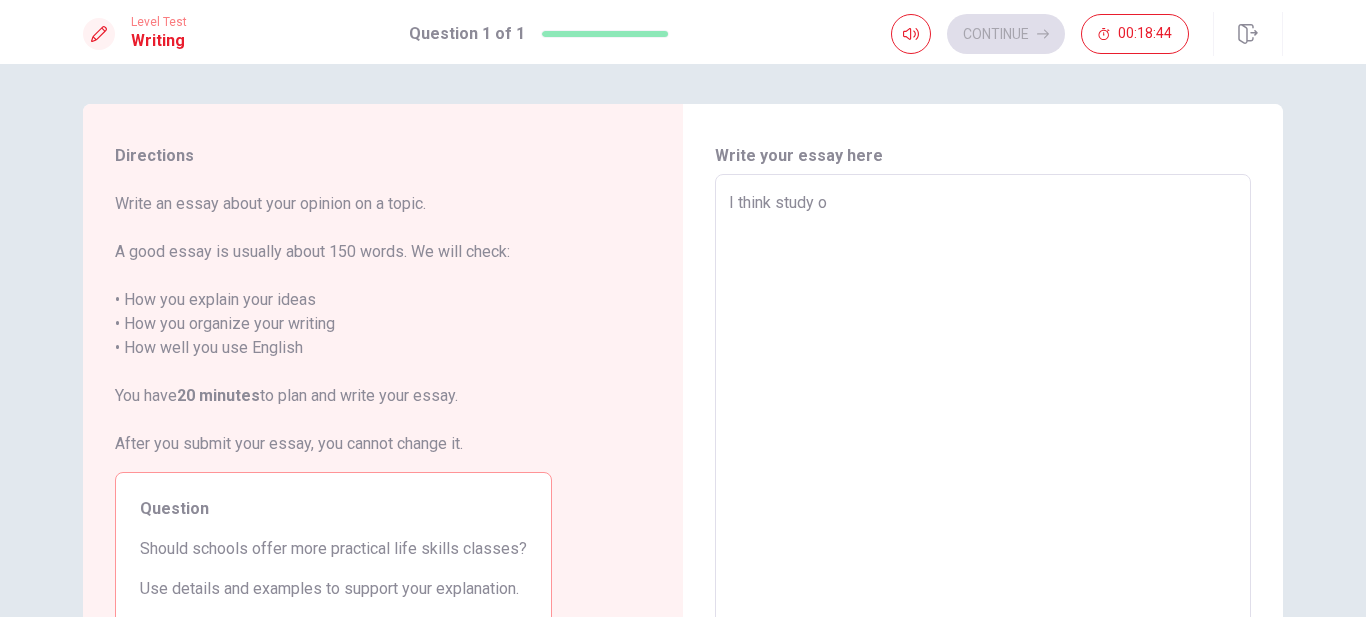 type on "x" 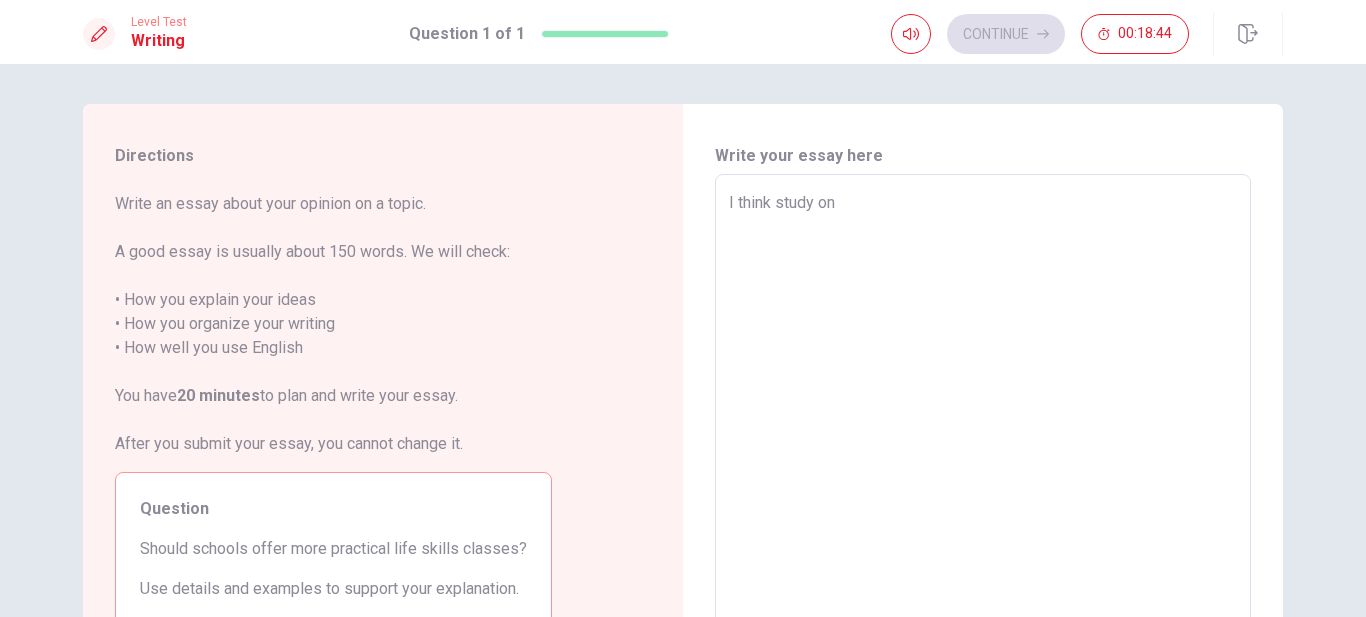 type on "x" 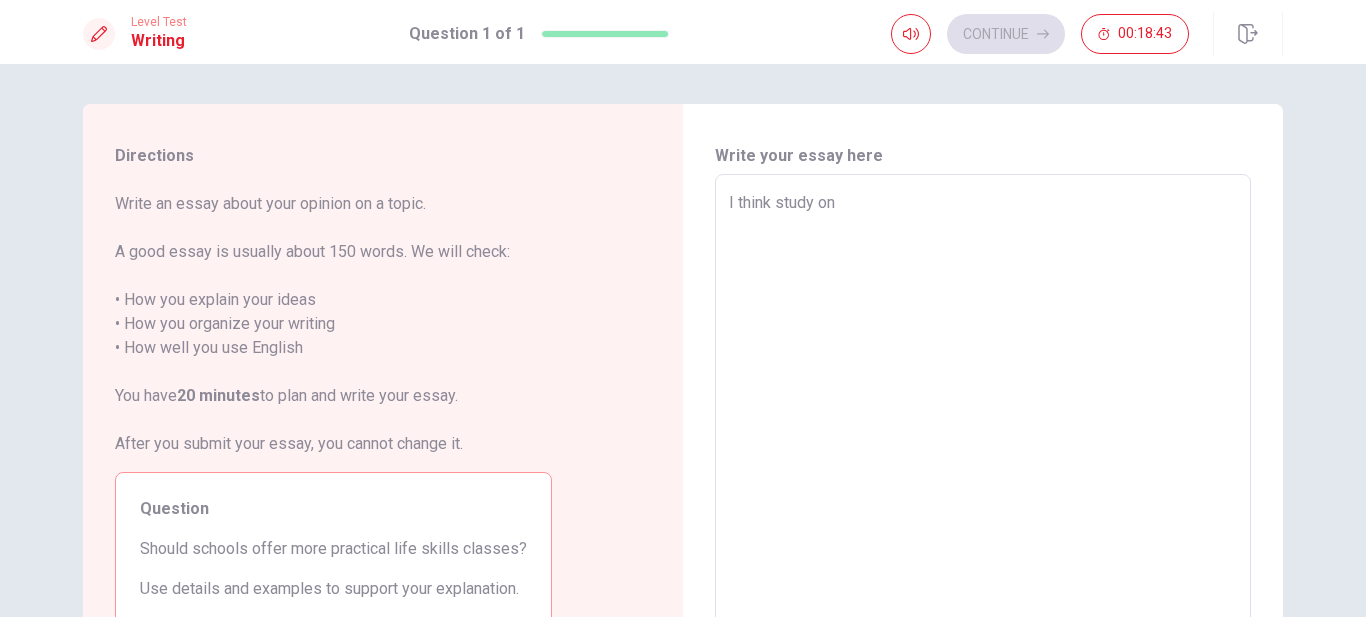 type on "I think study on" 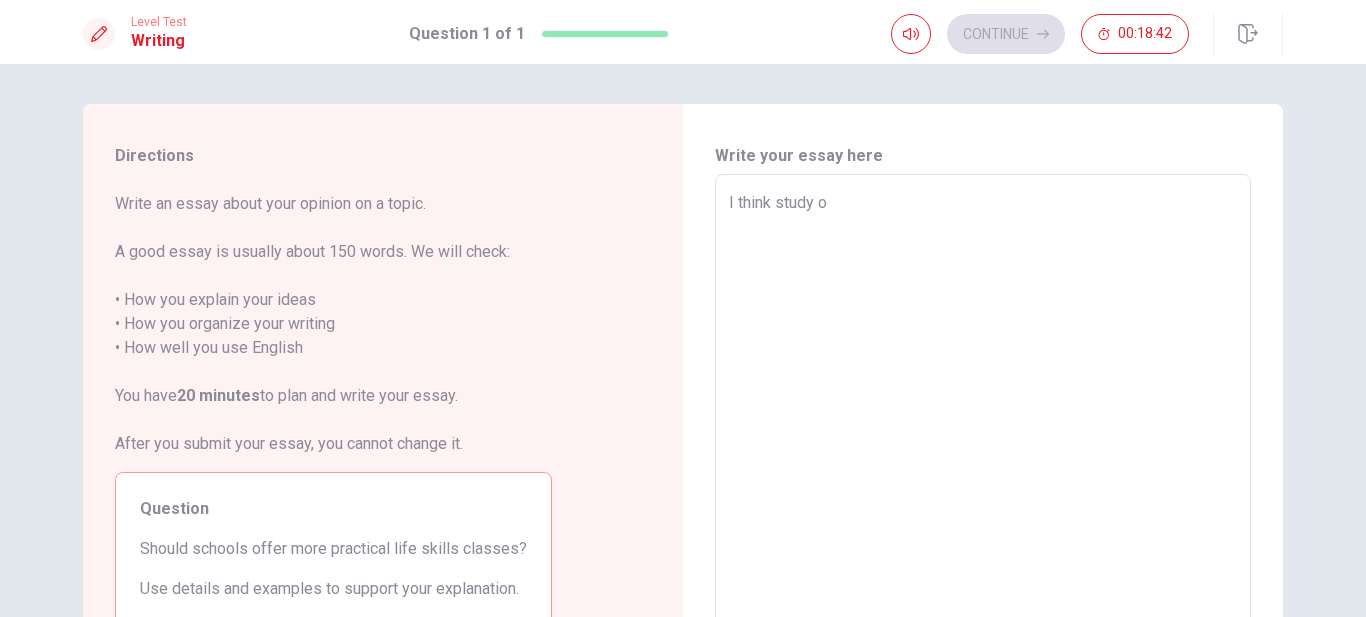 type on "x" 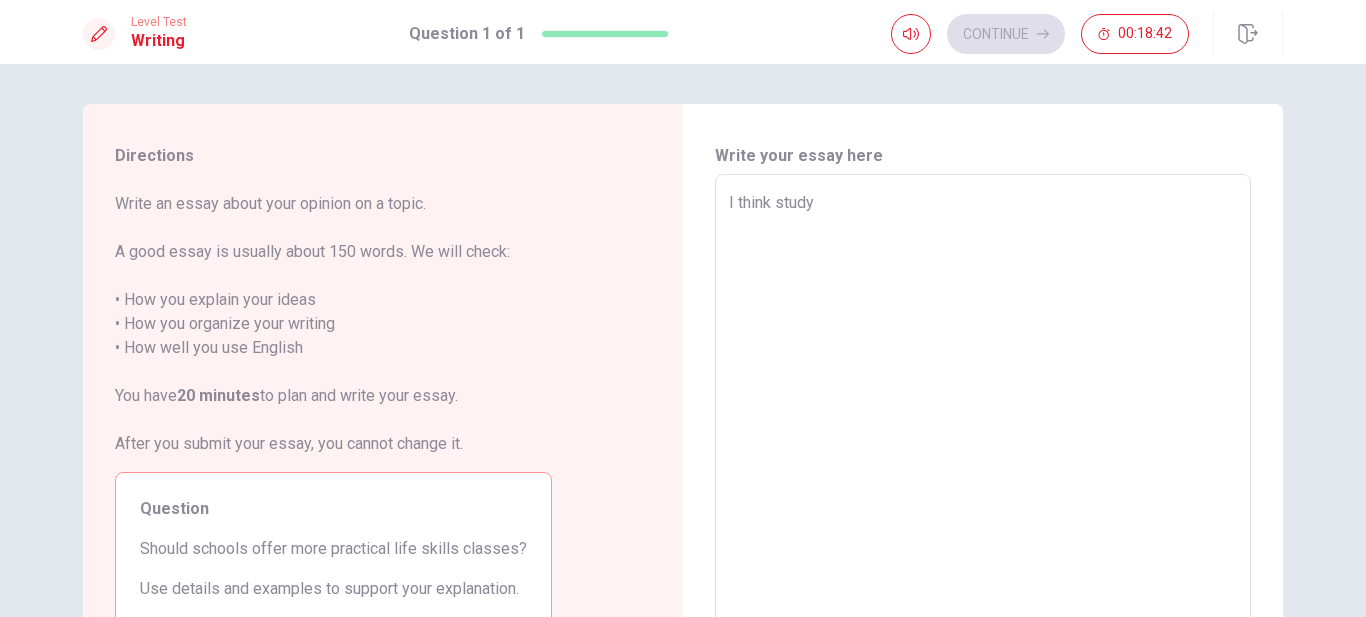 type on "x" 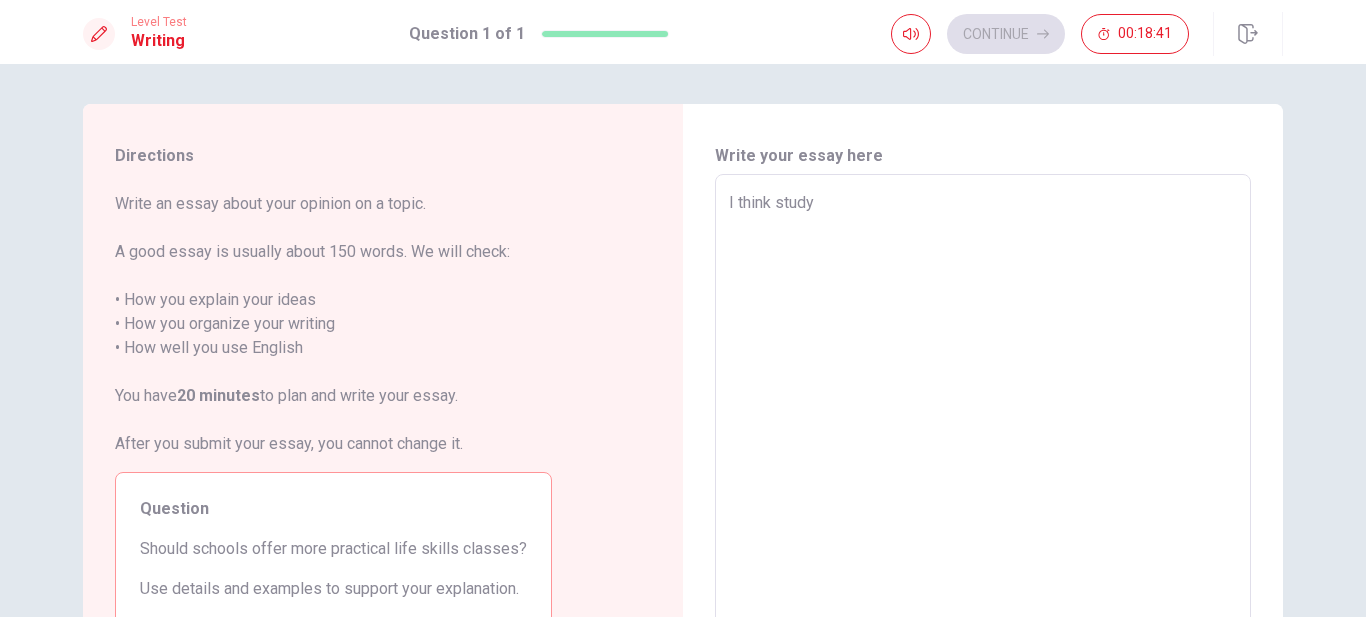 type on "I think study o" 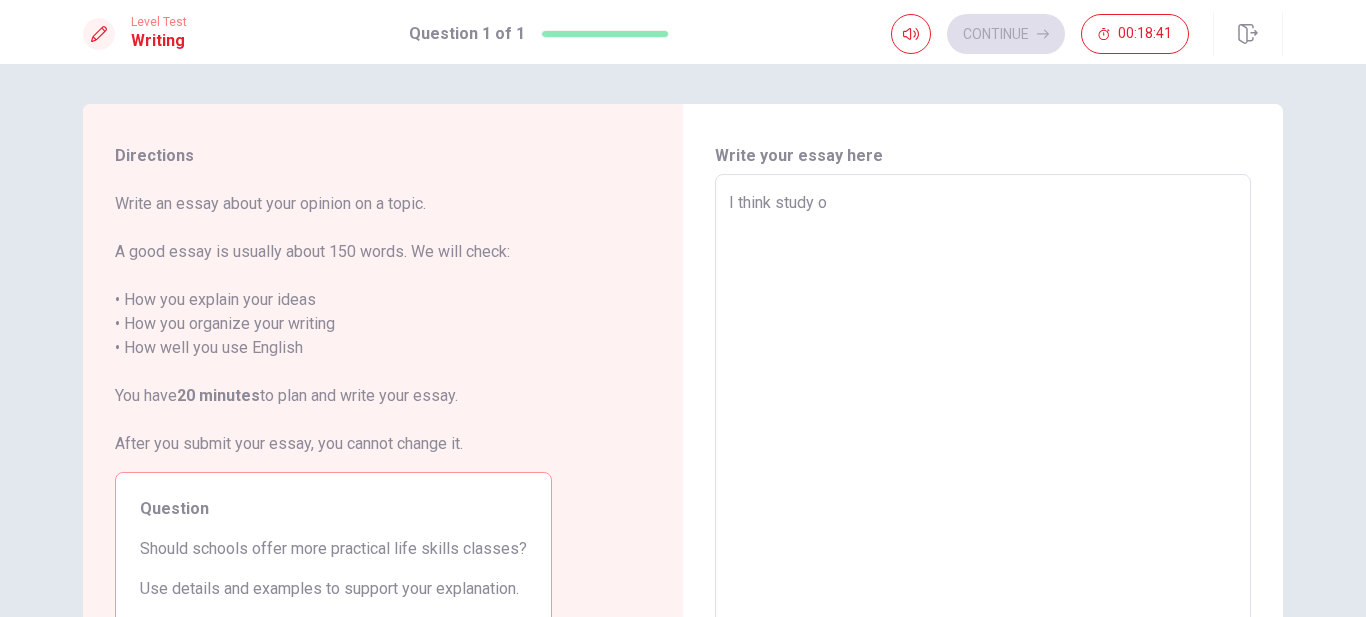 type on "x" 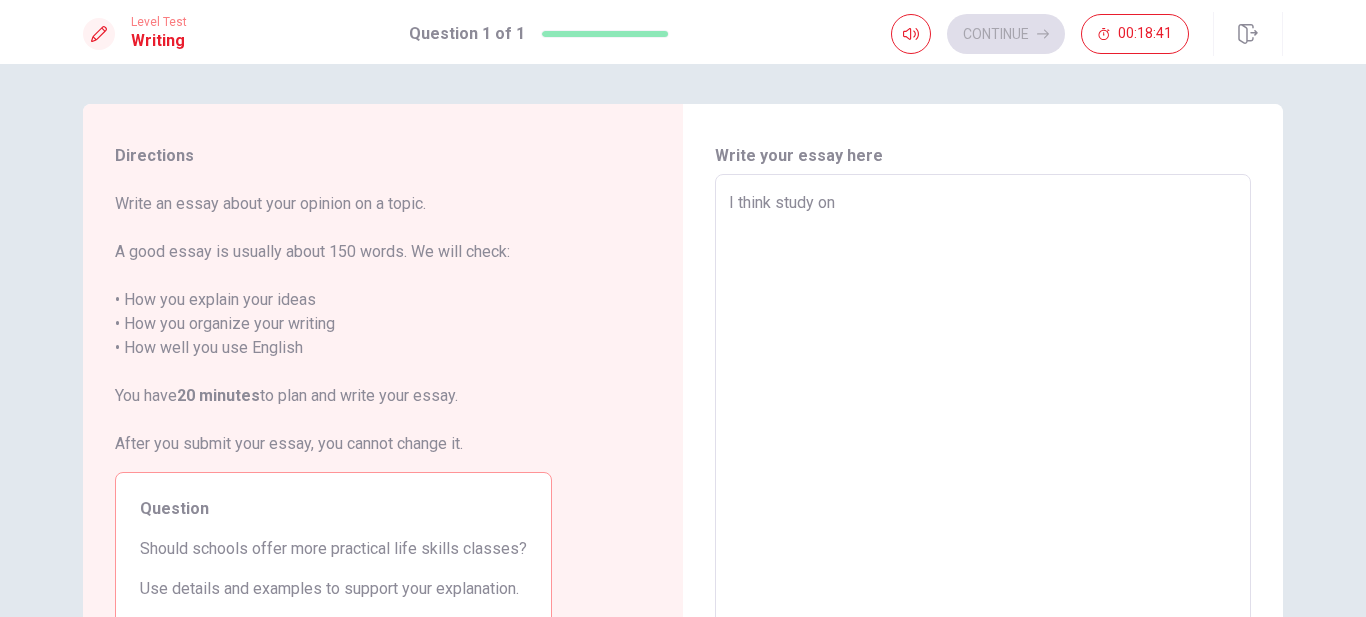 type on "I think study on" 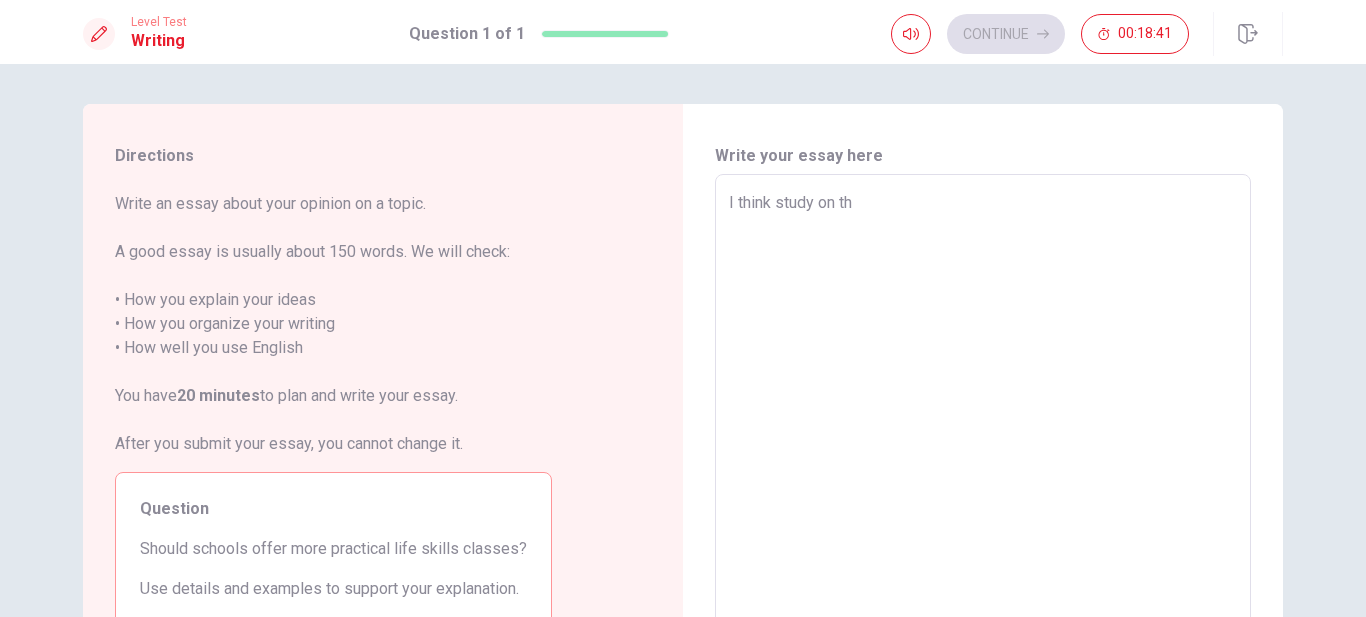 type on "I think study on the" 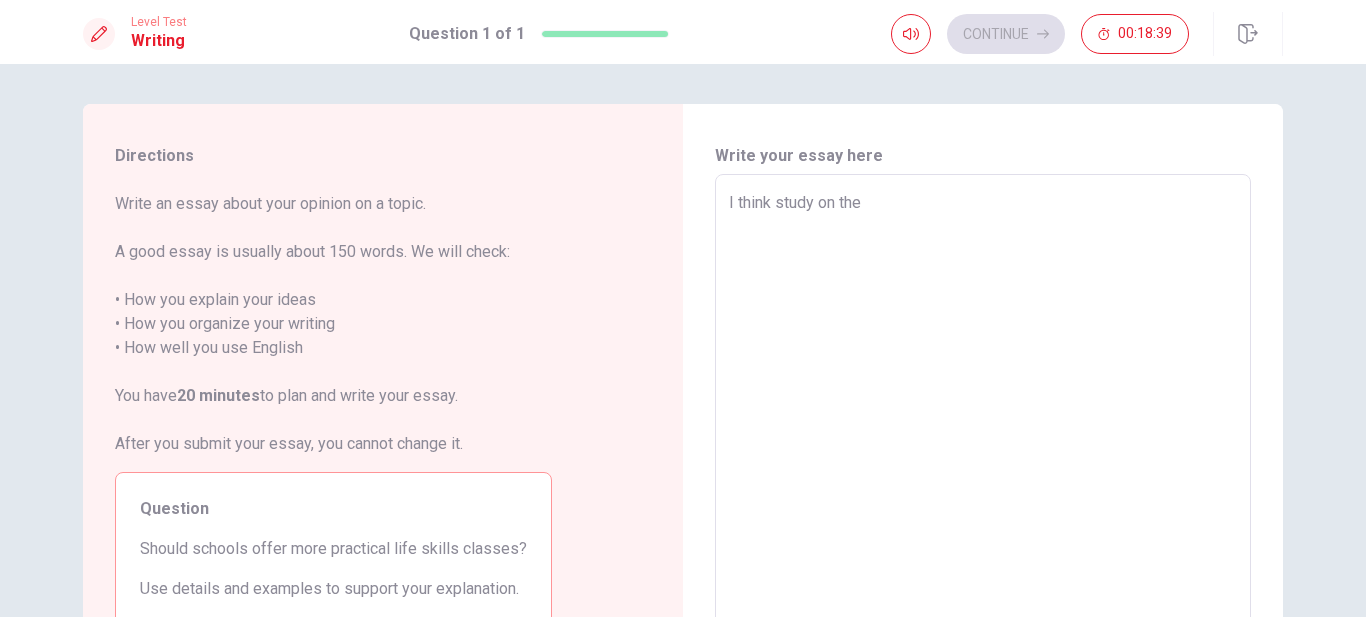 type on "x" 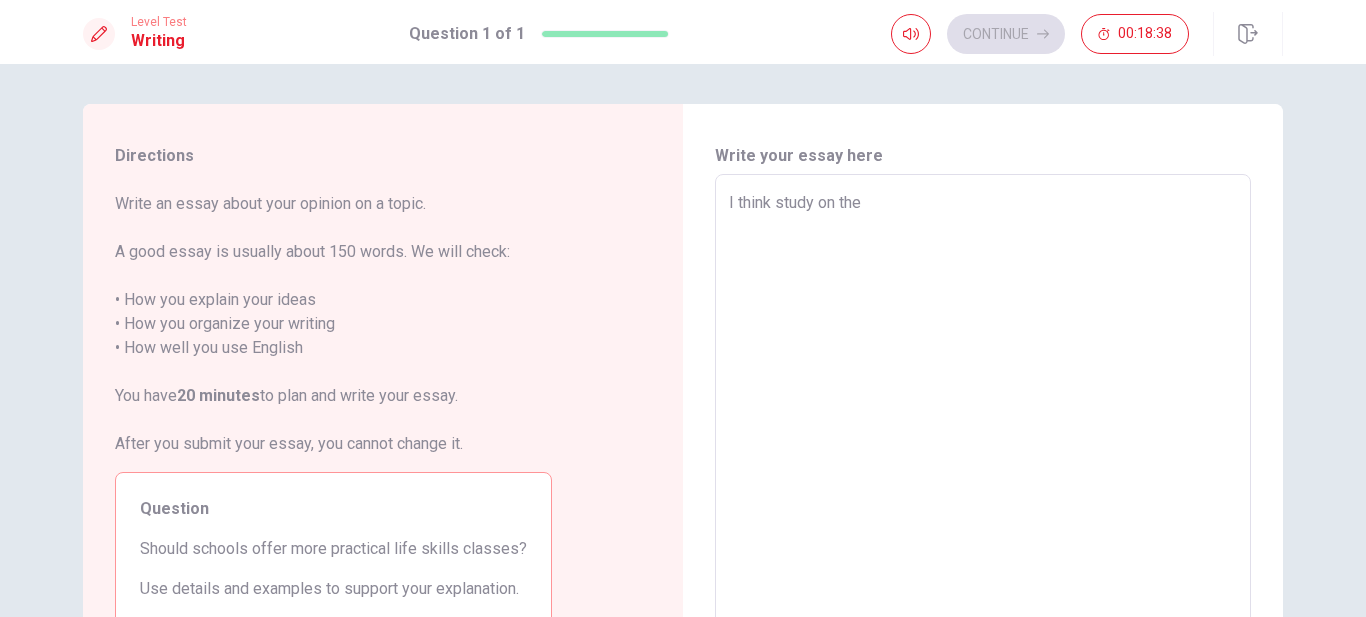 type on "x" 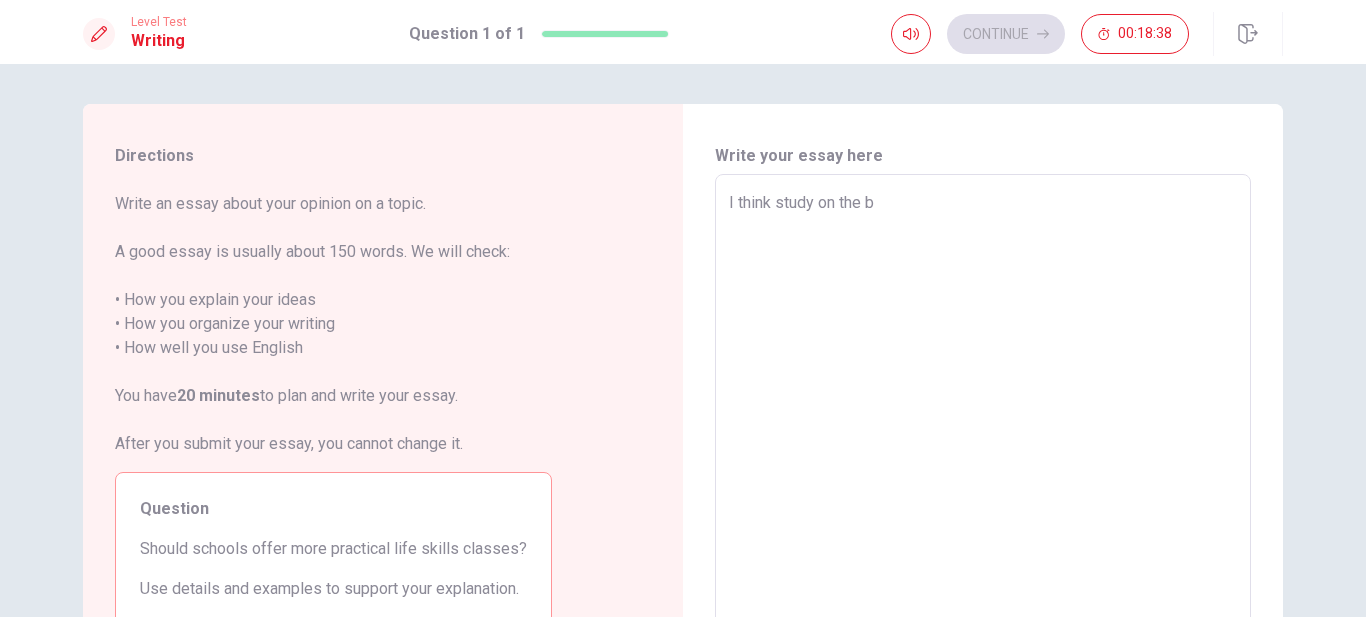 type on "x" 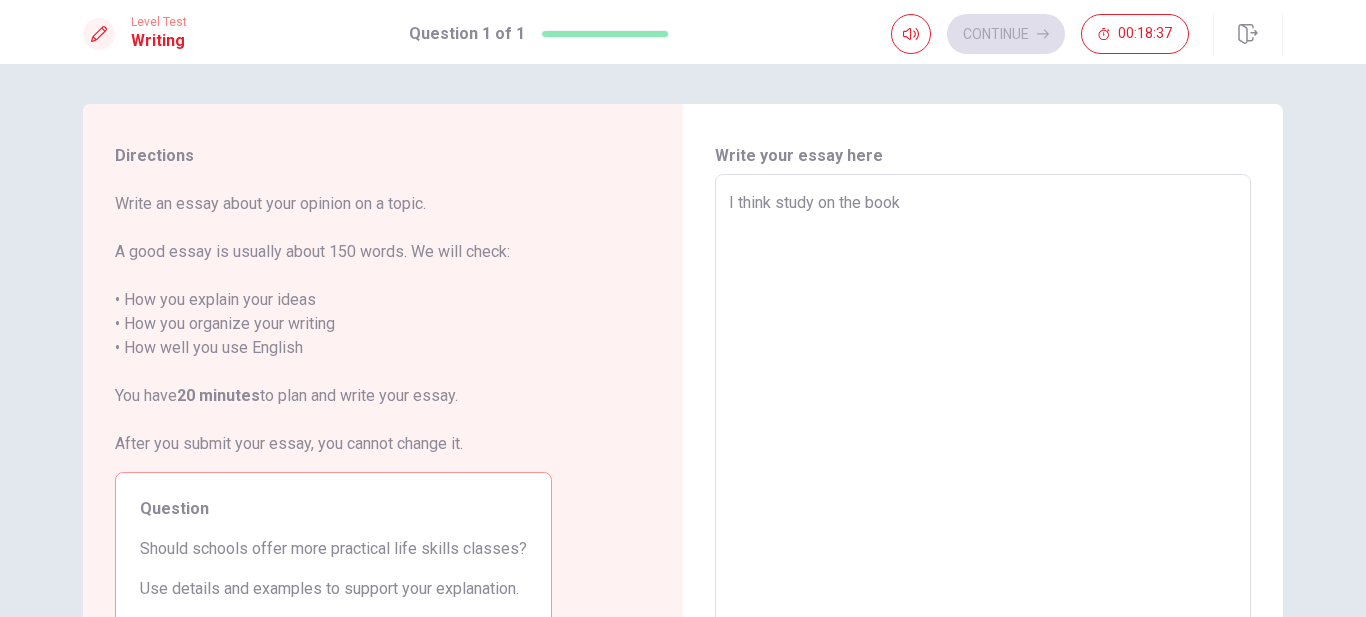 type on "I think study on the book i" 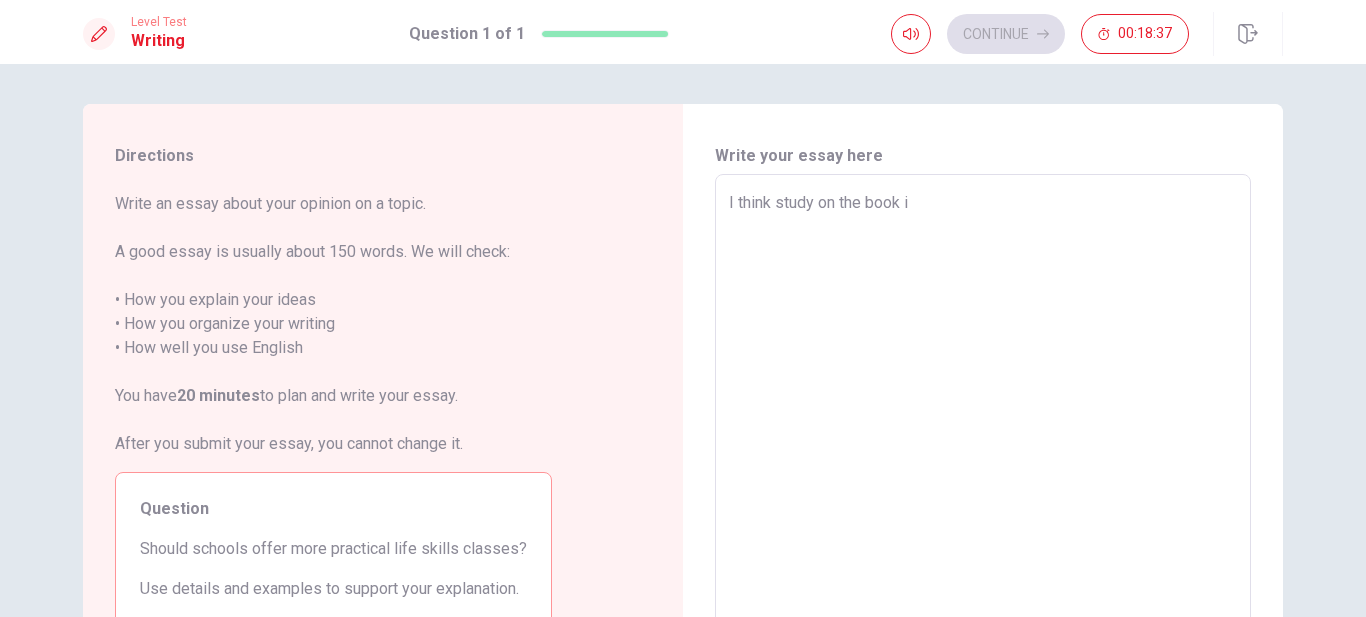 type on "x" 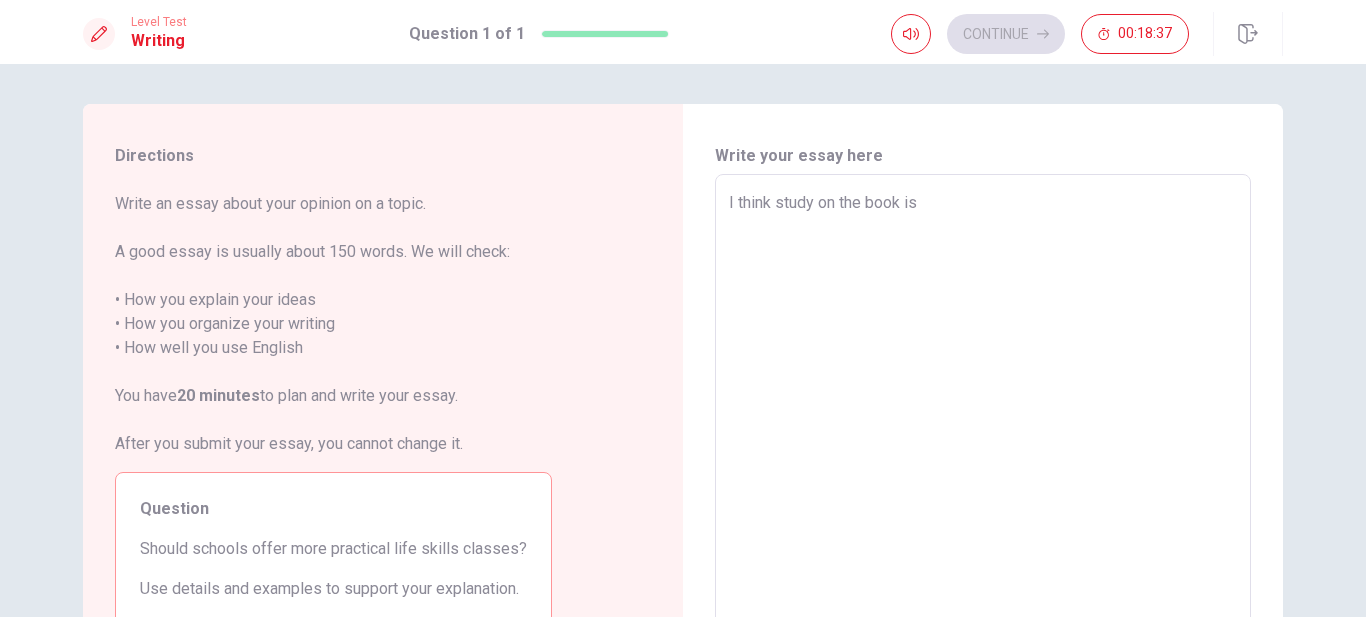 type on "I think study on the book is" 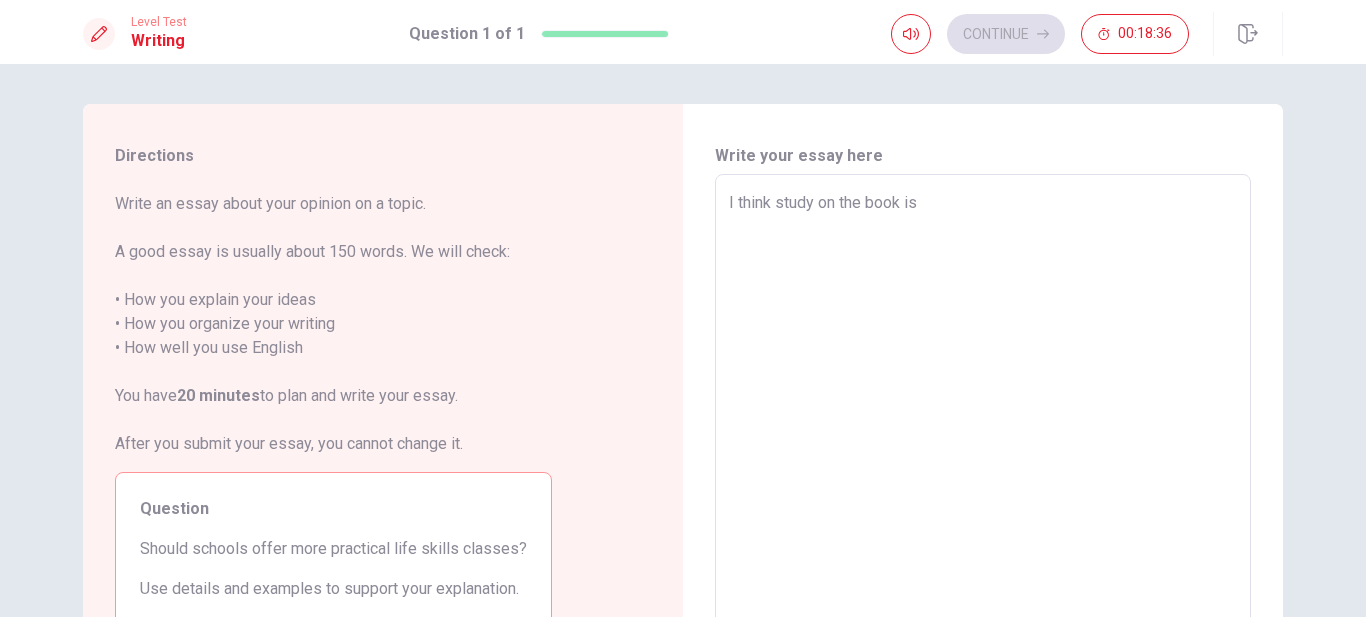 type on "x" 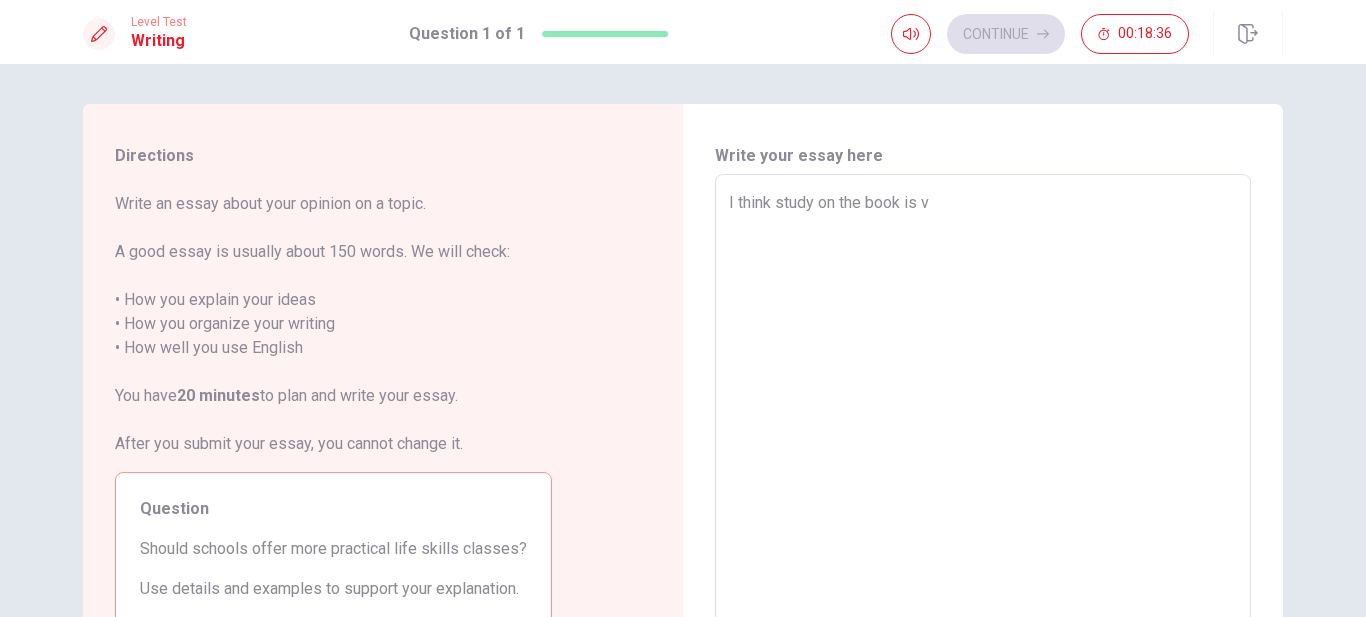 type on "x" 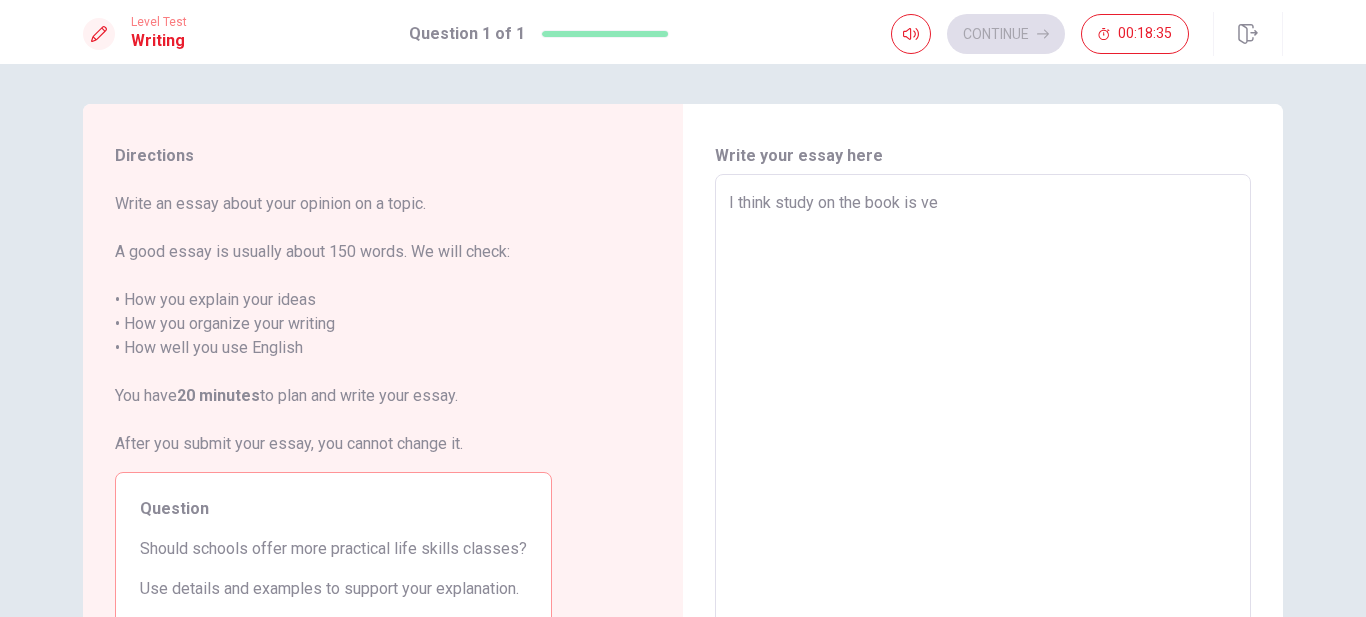 type on "I think study on the book is ver" 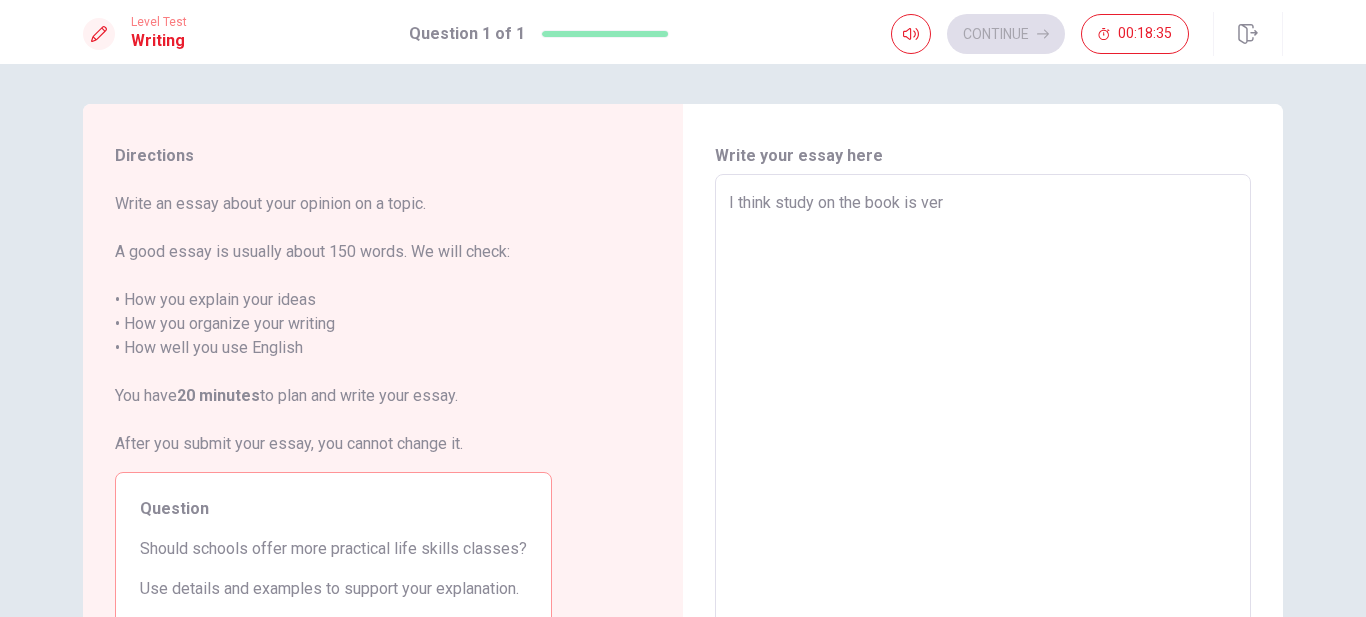 type on "x" 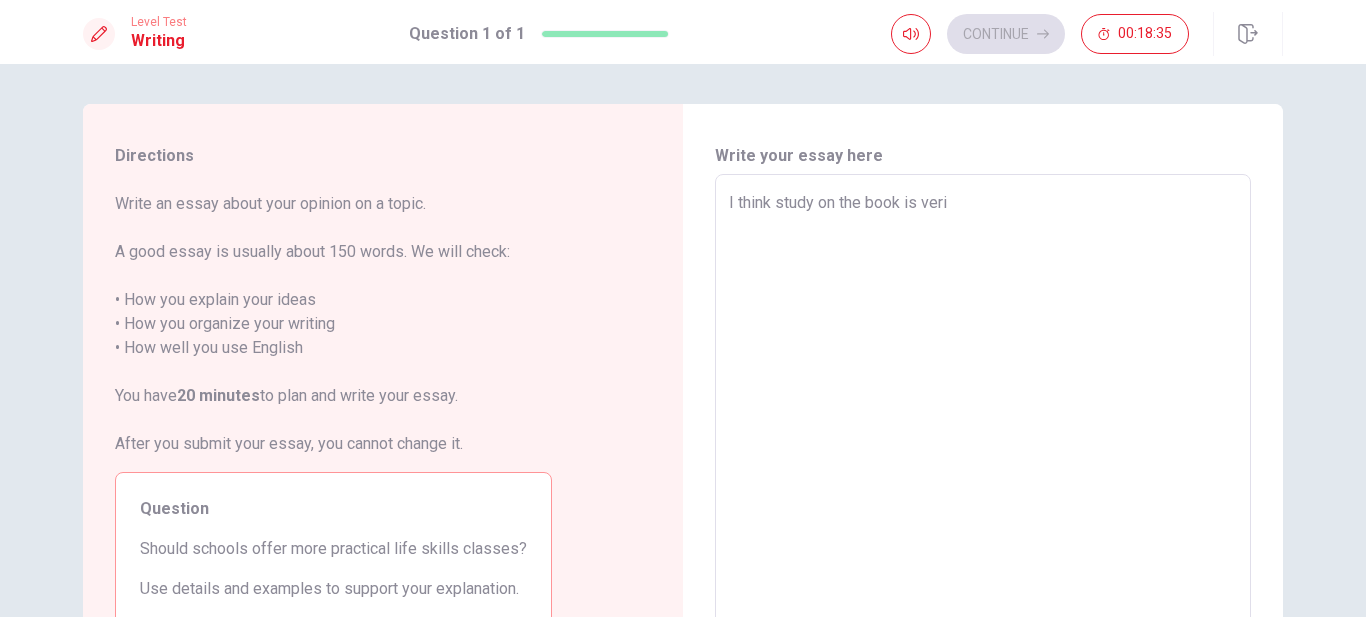 type on "x" 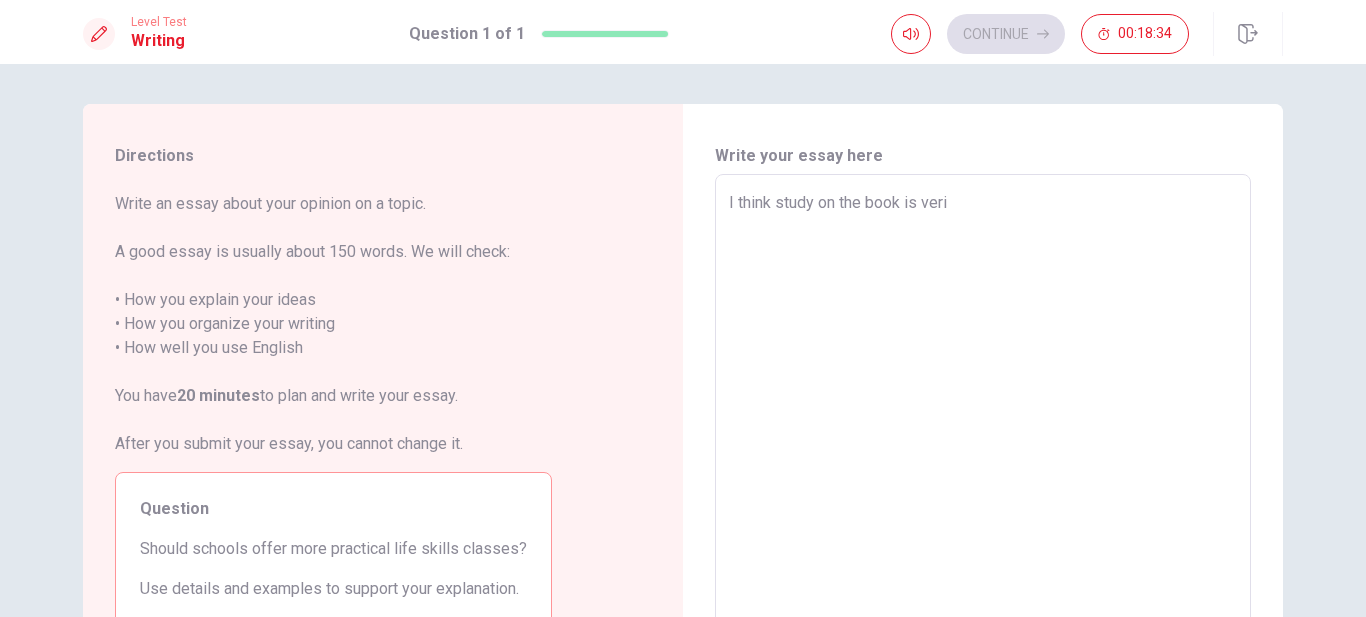 type on "I think study on the book is ver" 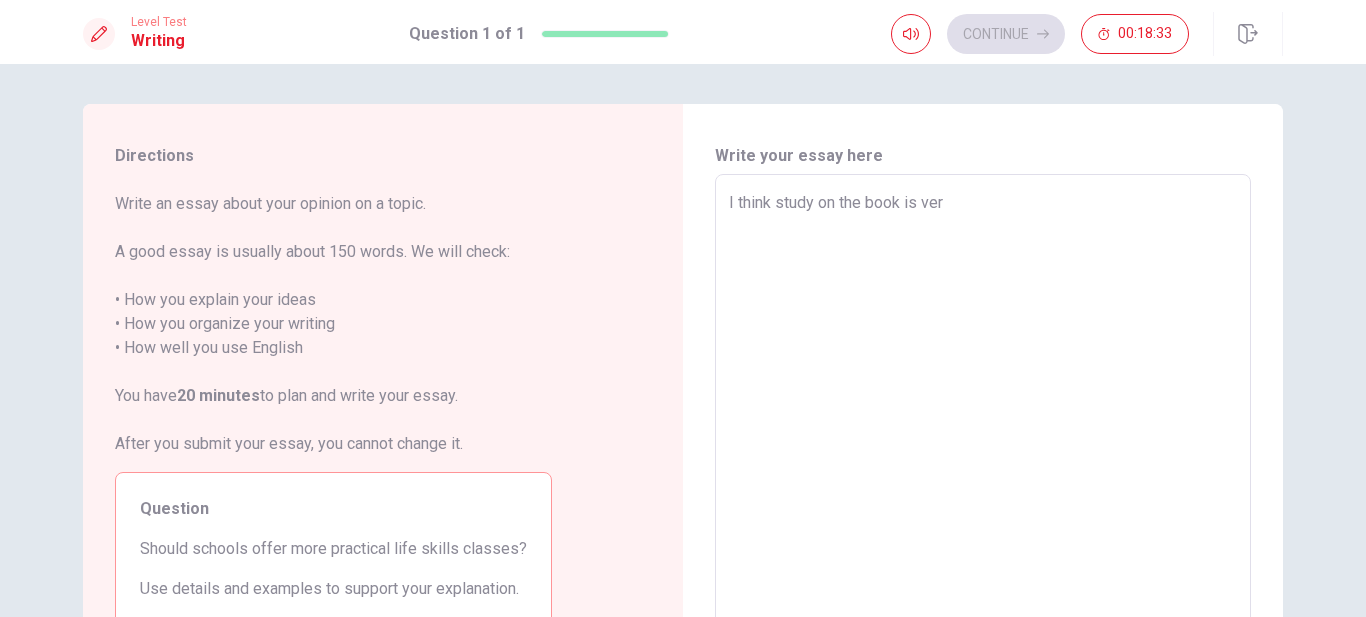type on "x" 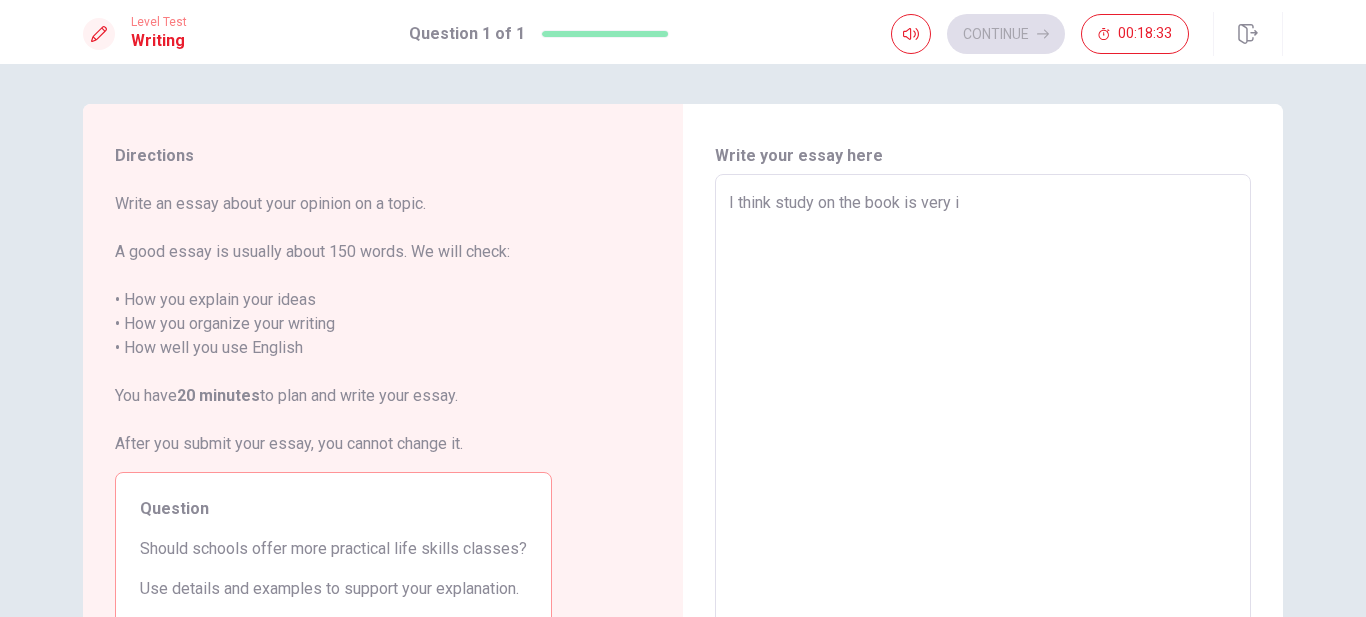 type on "I think study on the book is very im" 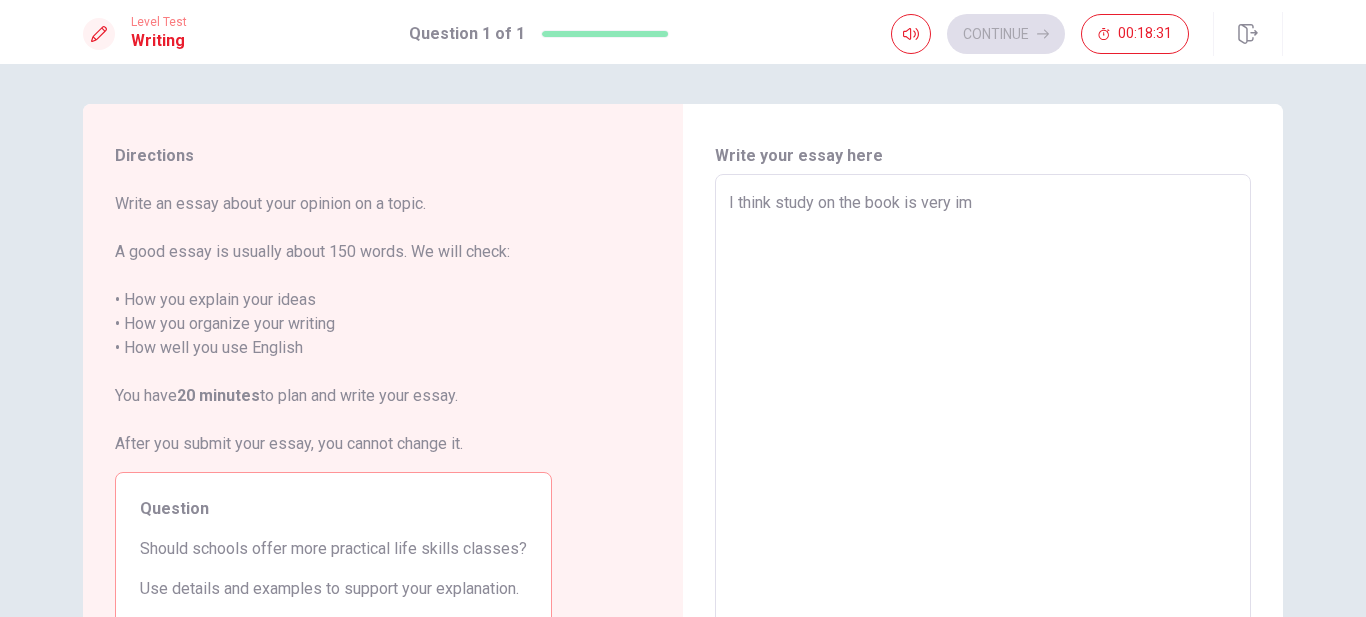 type on "x" 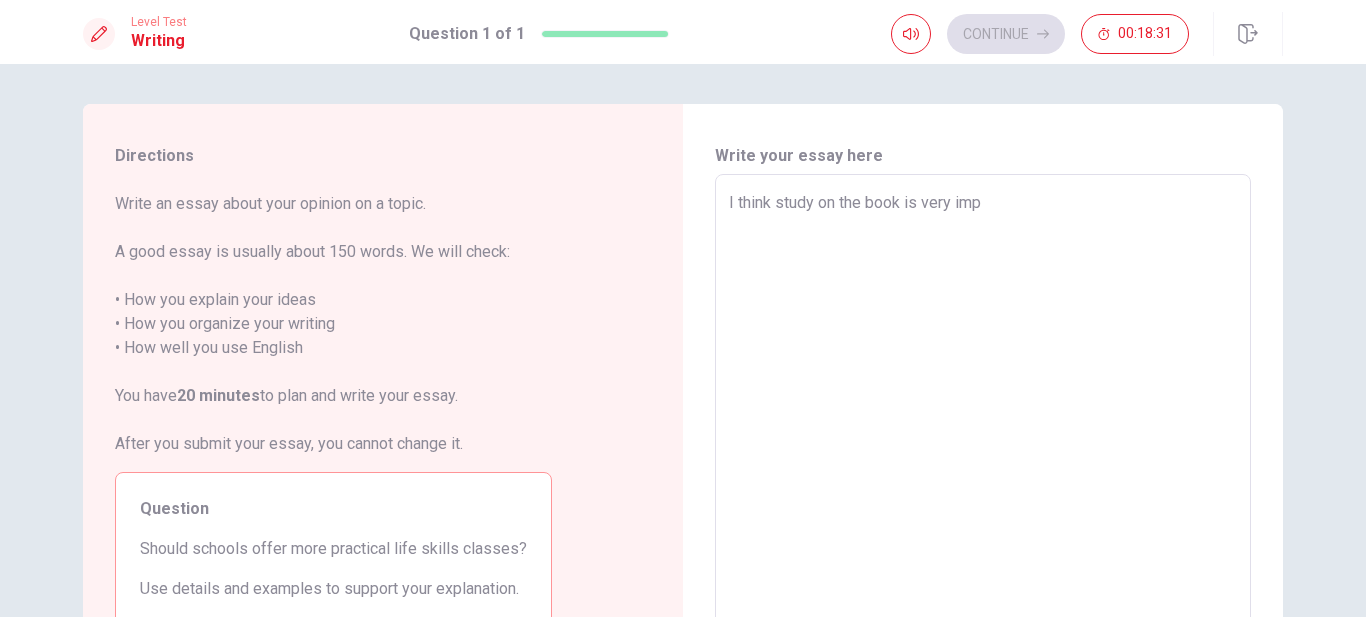 type on "I think study on the book is very impo" 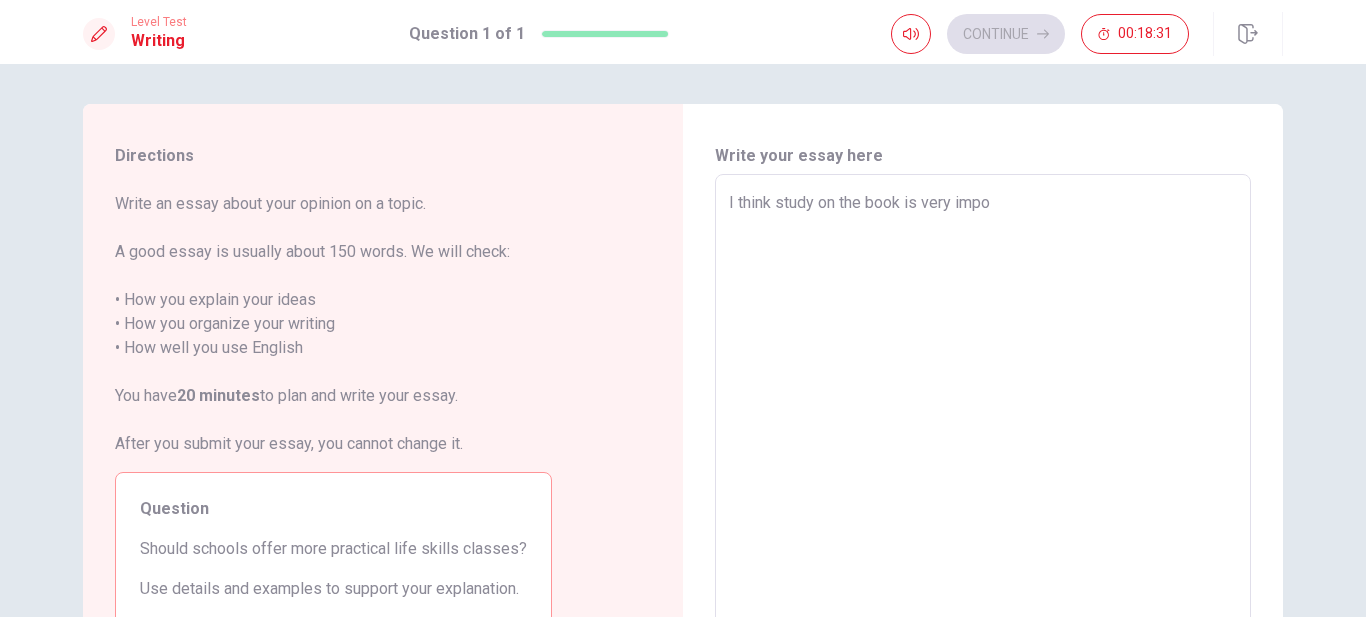 type on "x" 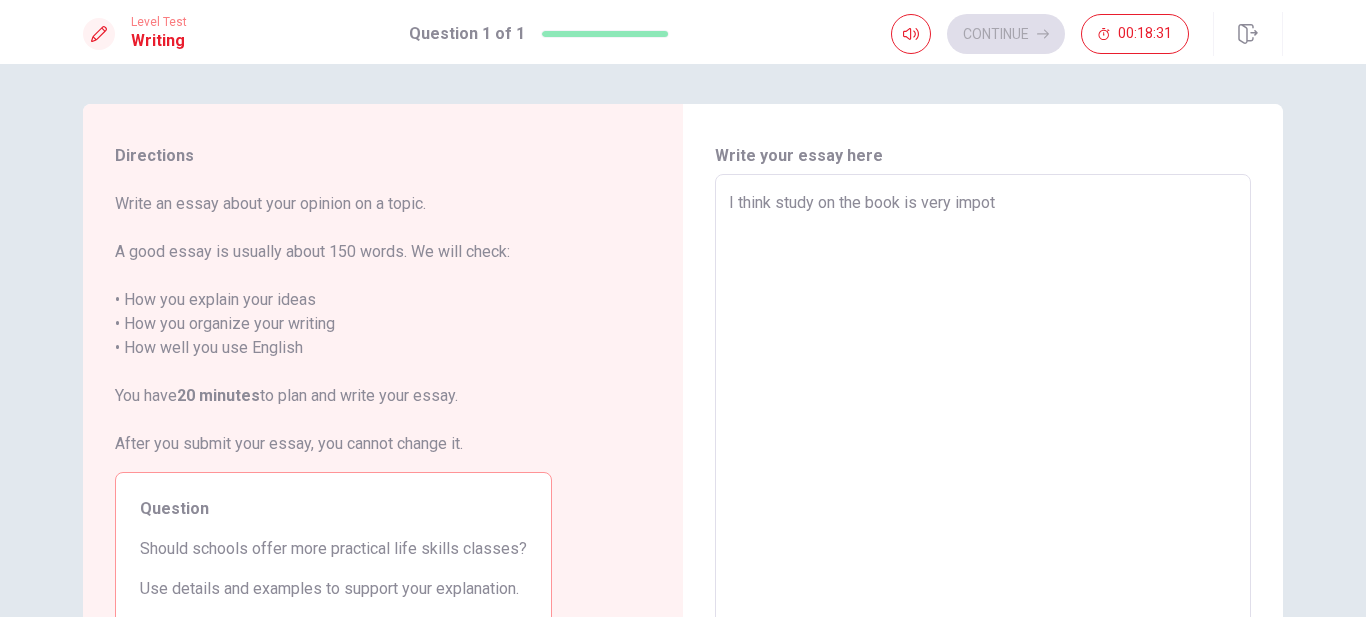 type on "I think study on the book is very impota" 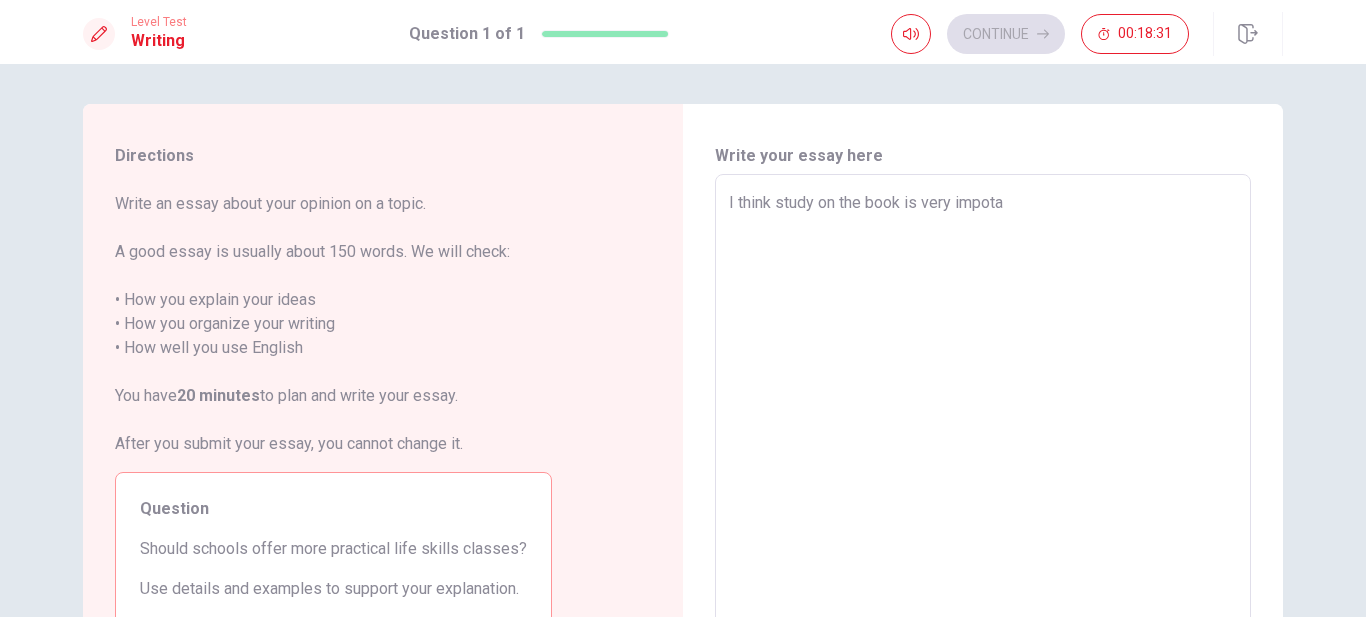 type on "I think study on the book is very impotan" 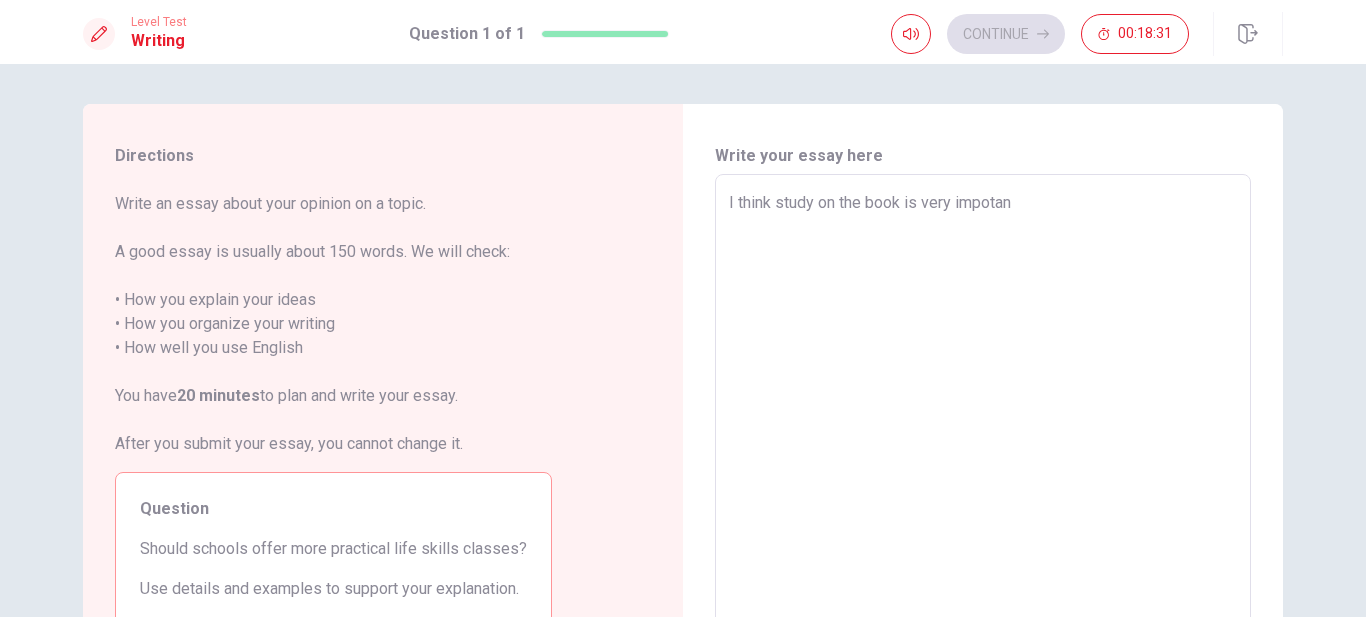 type on "x" 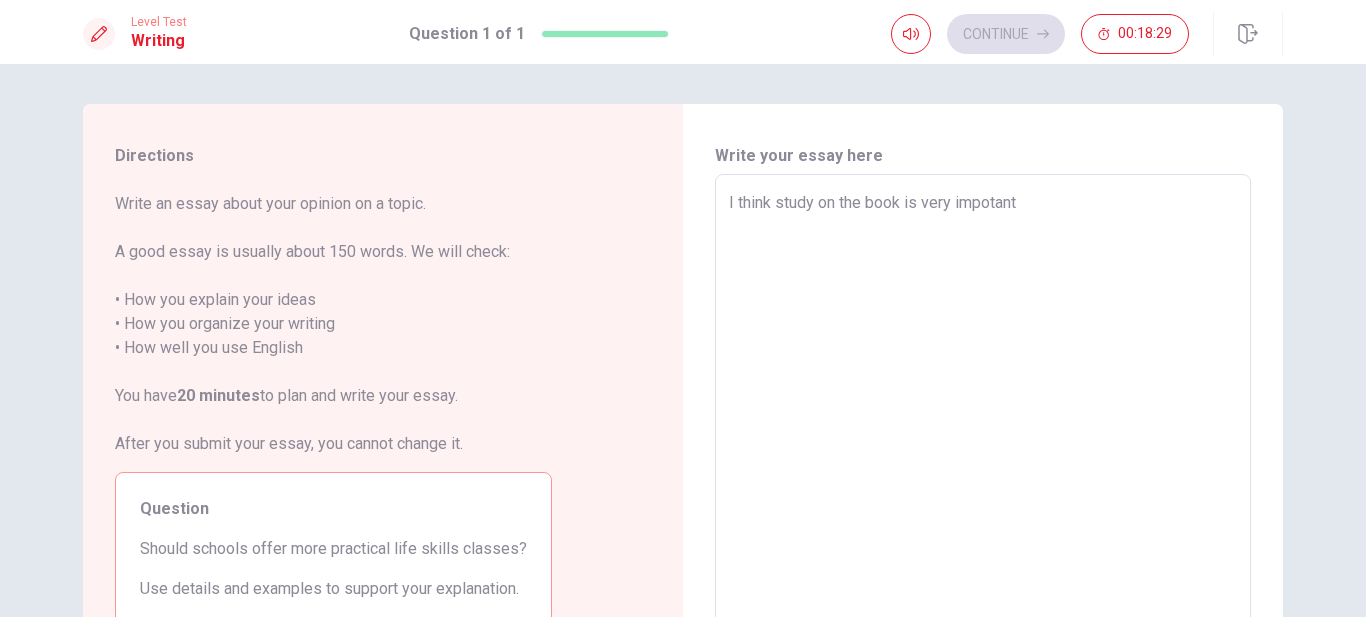 type on "x" 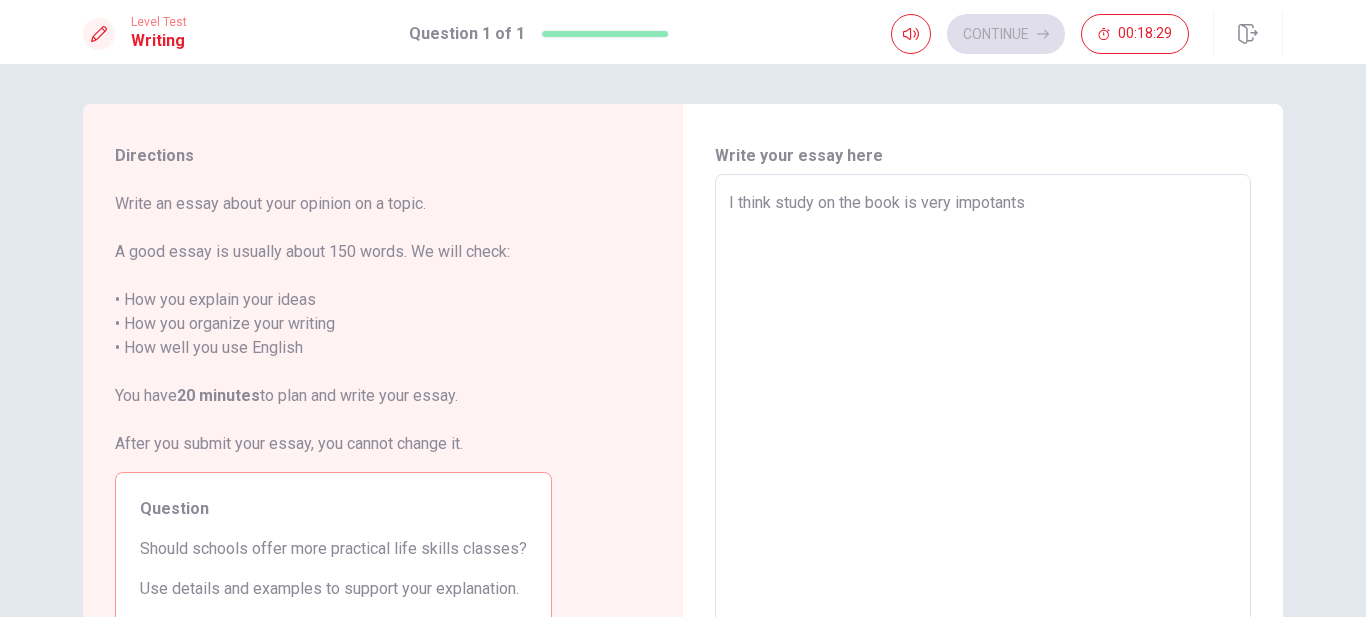 type on "x" 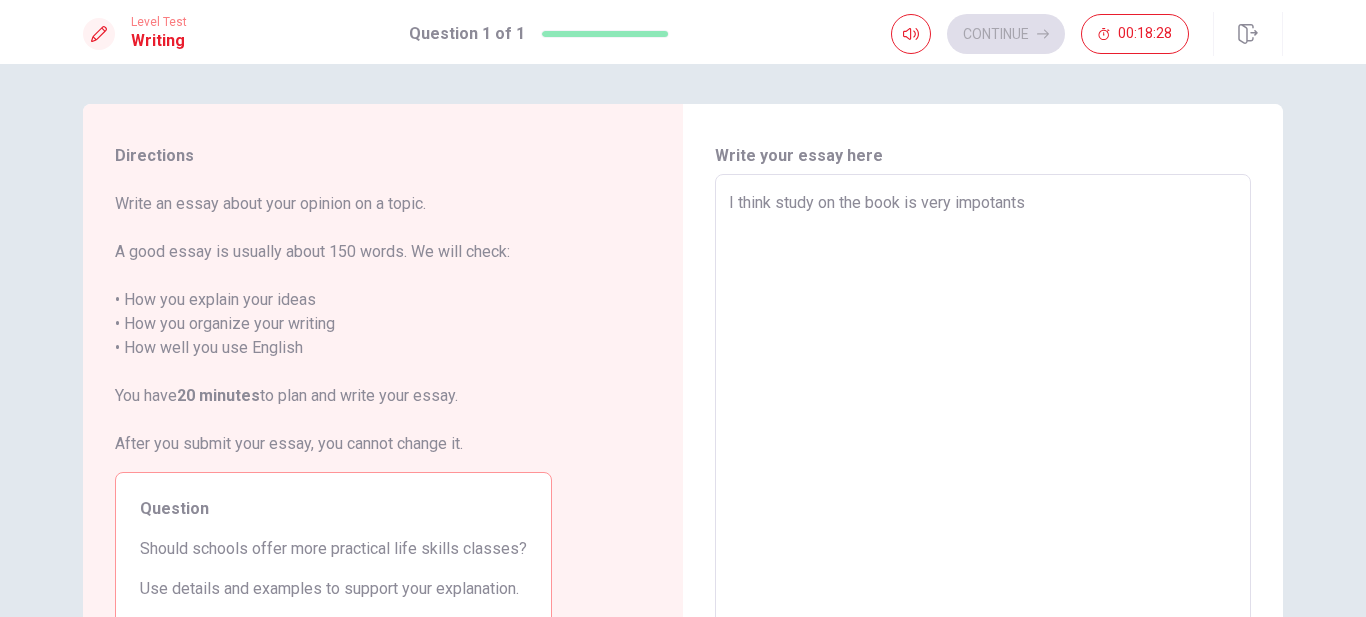 type on "I think study on the book is very impotants" 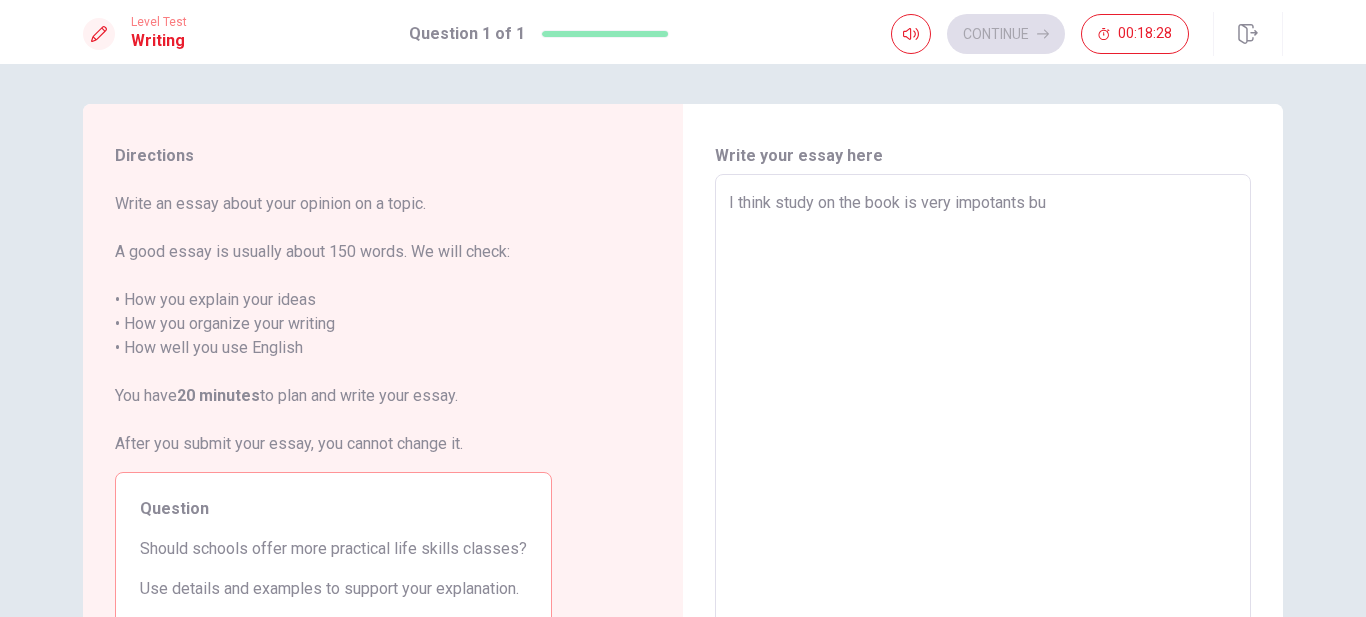 type on "I think study on the book is very impotants but" 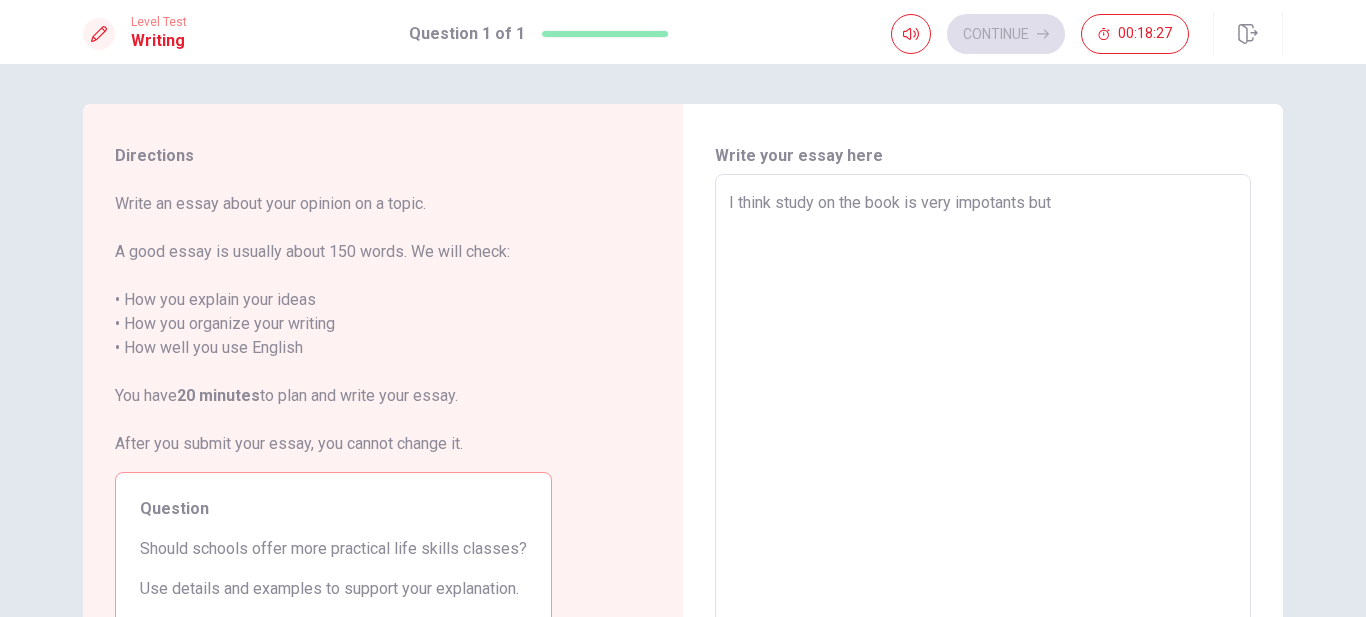 type on "x" 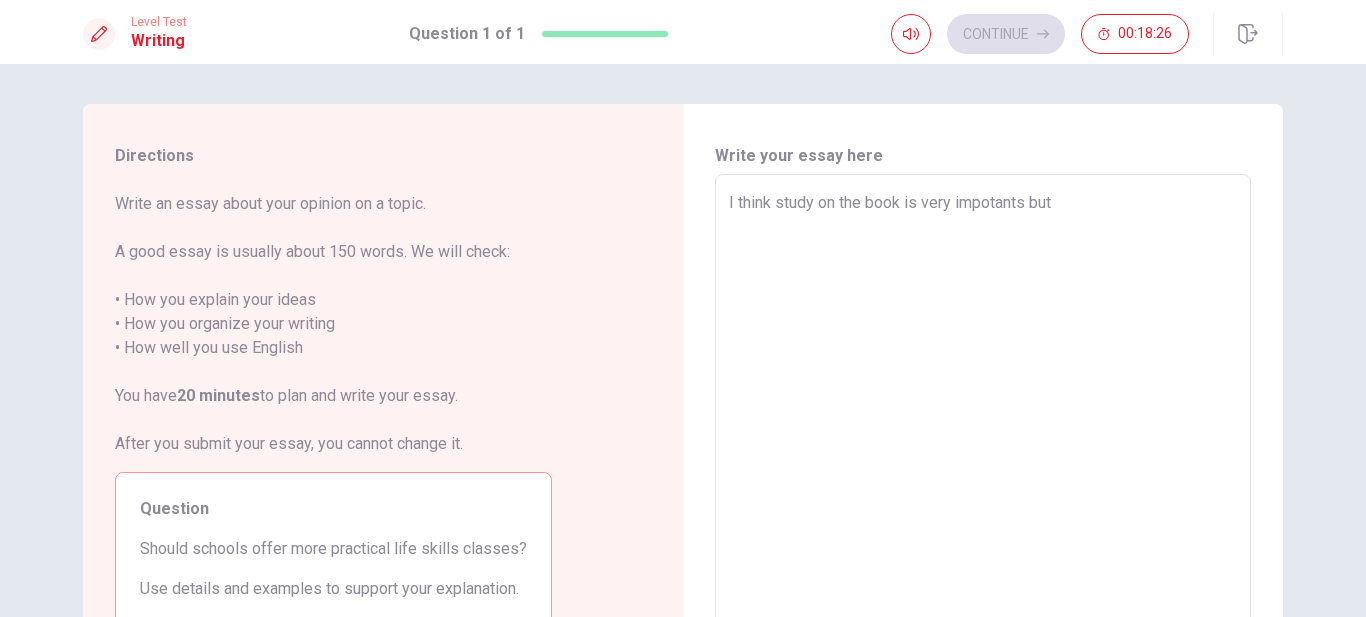 type on "I think study on the book is very impotants but a" 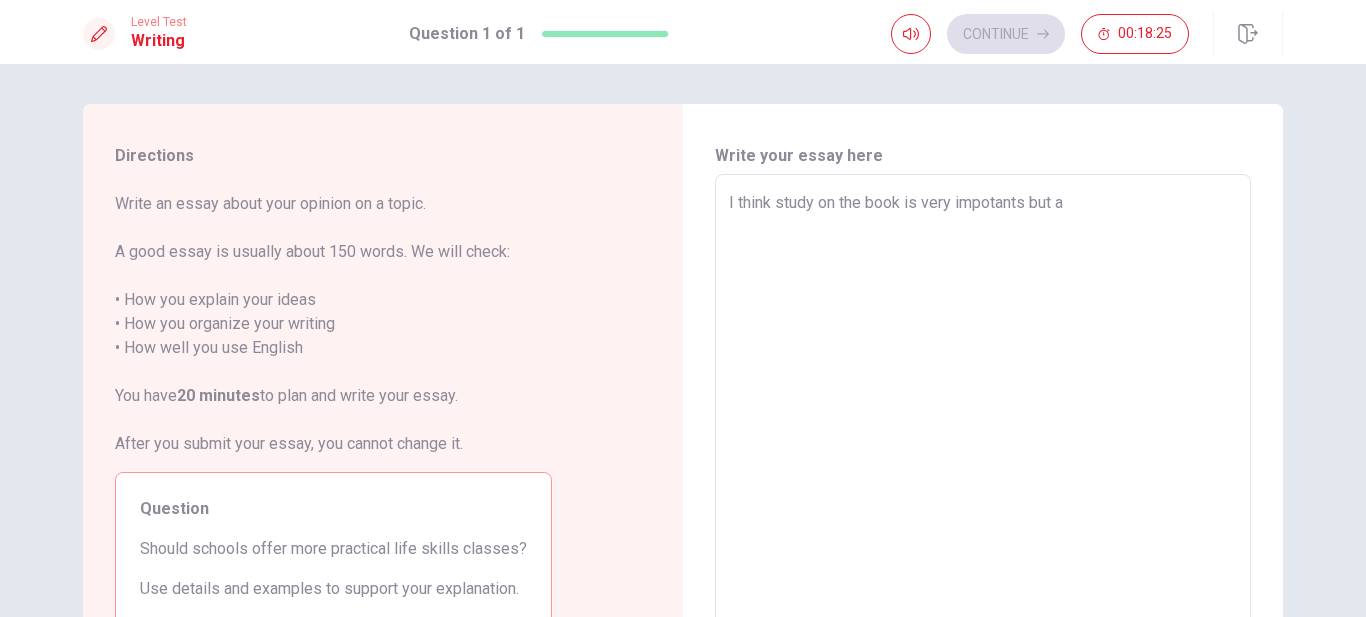 type on "x" 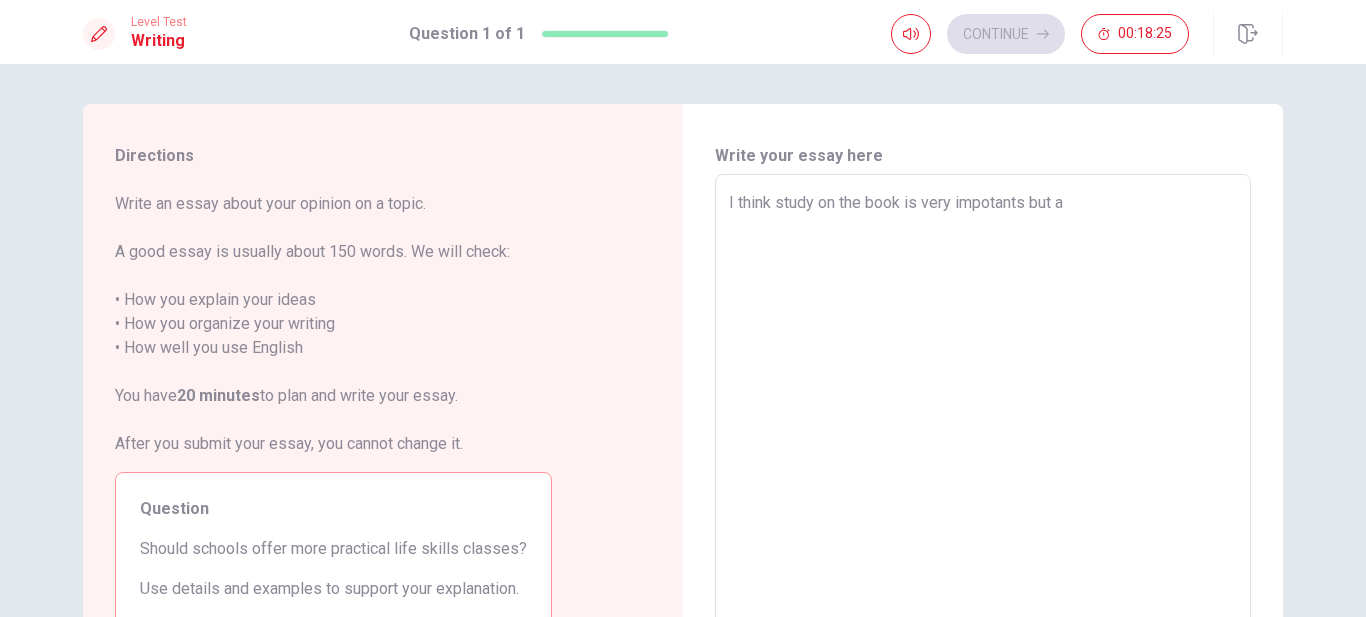 type on "I think study on the book is very impotants but al" 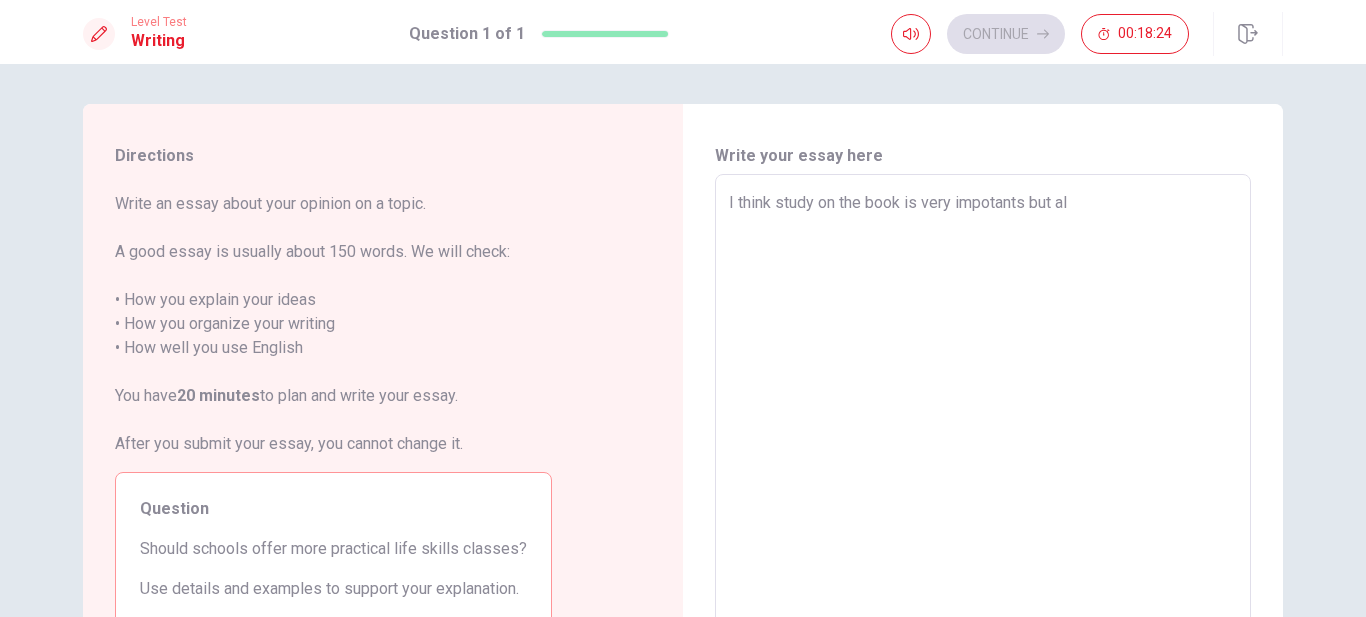 type on "x" 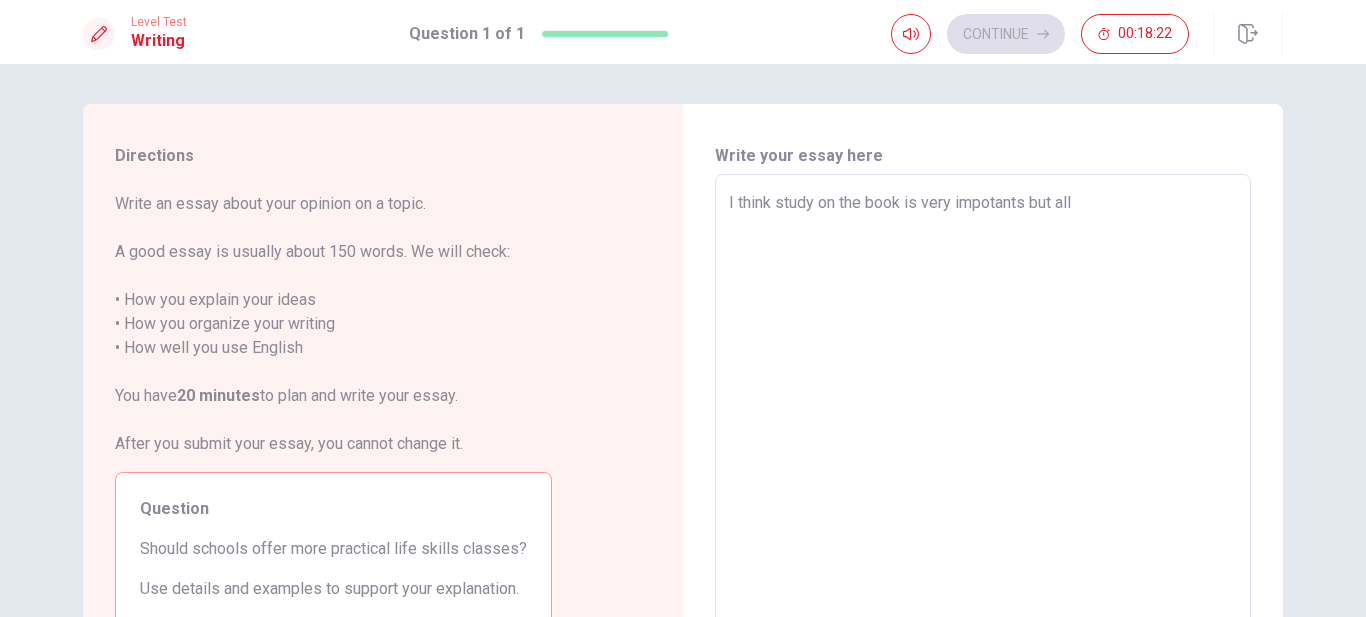 type on "x" 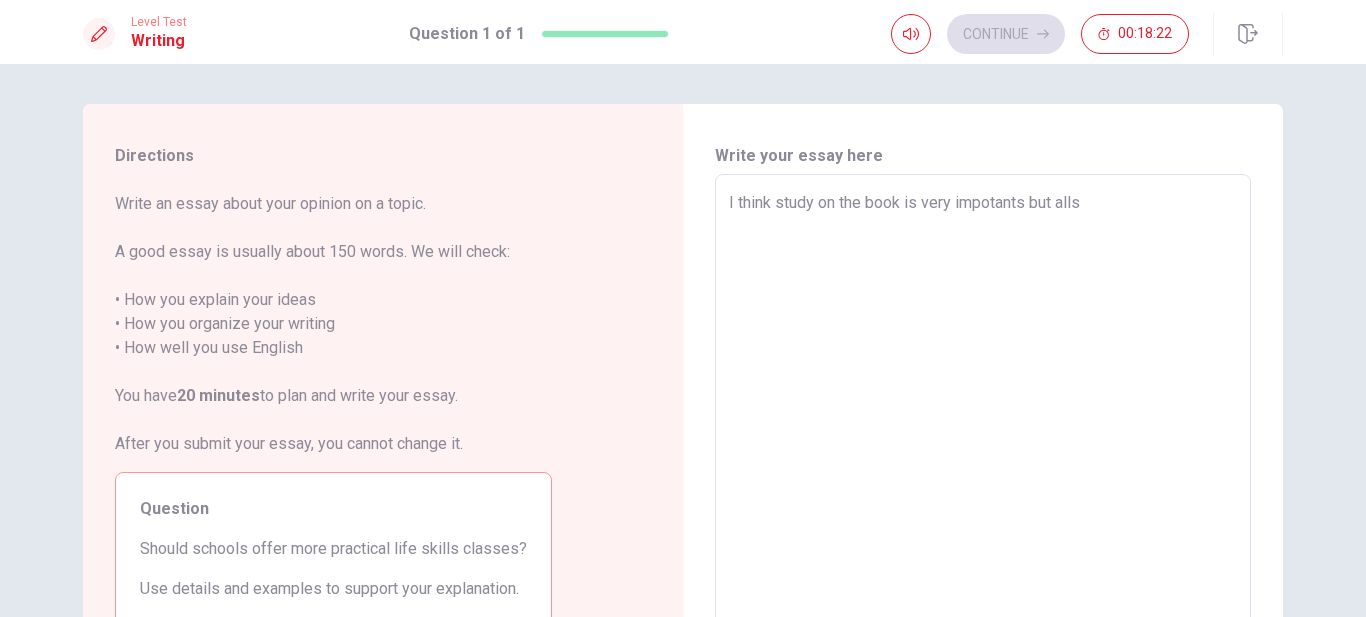 type on "x" 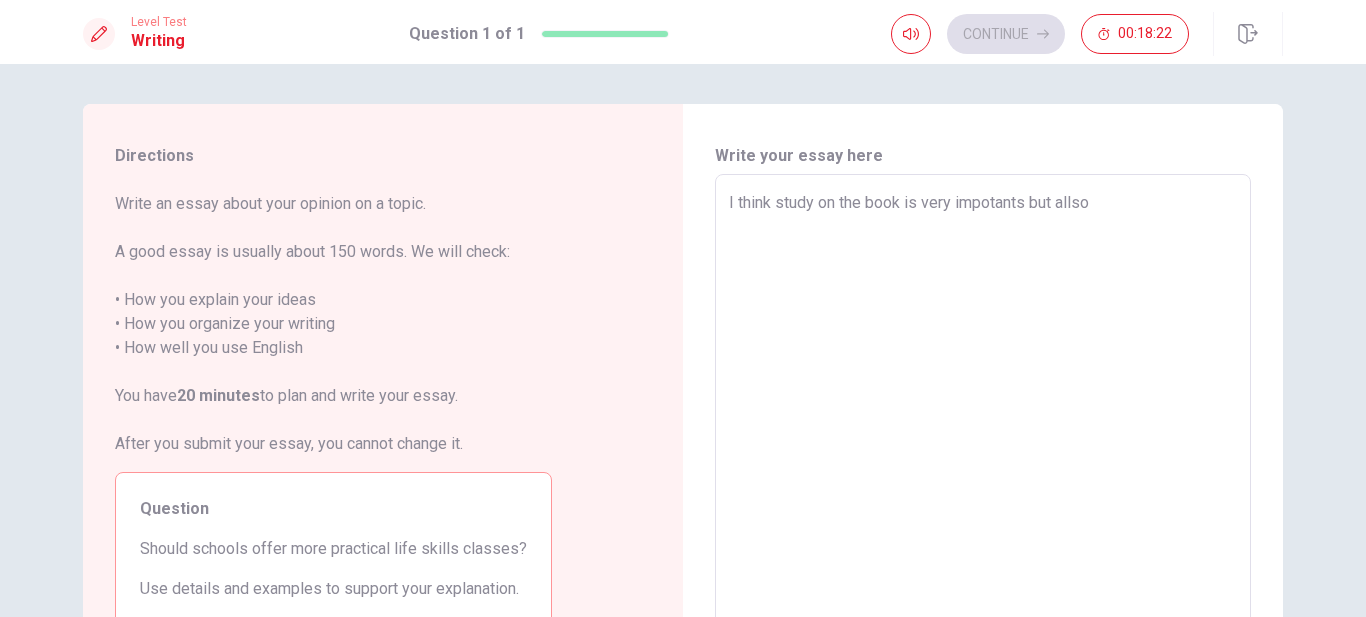 type on "I think study on the book is very impotants but allso" 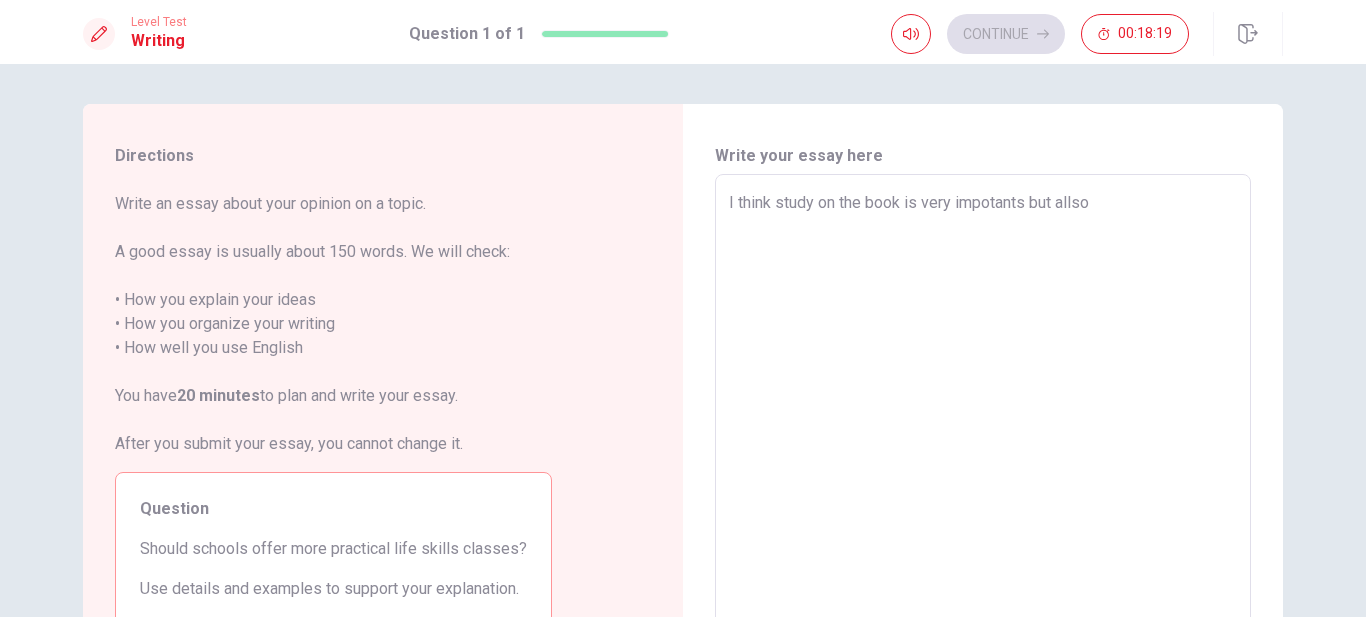 type on "x" 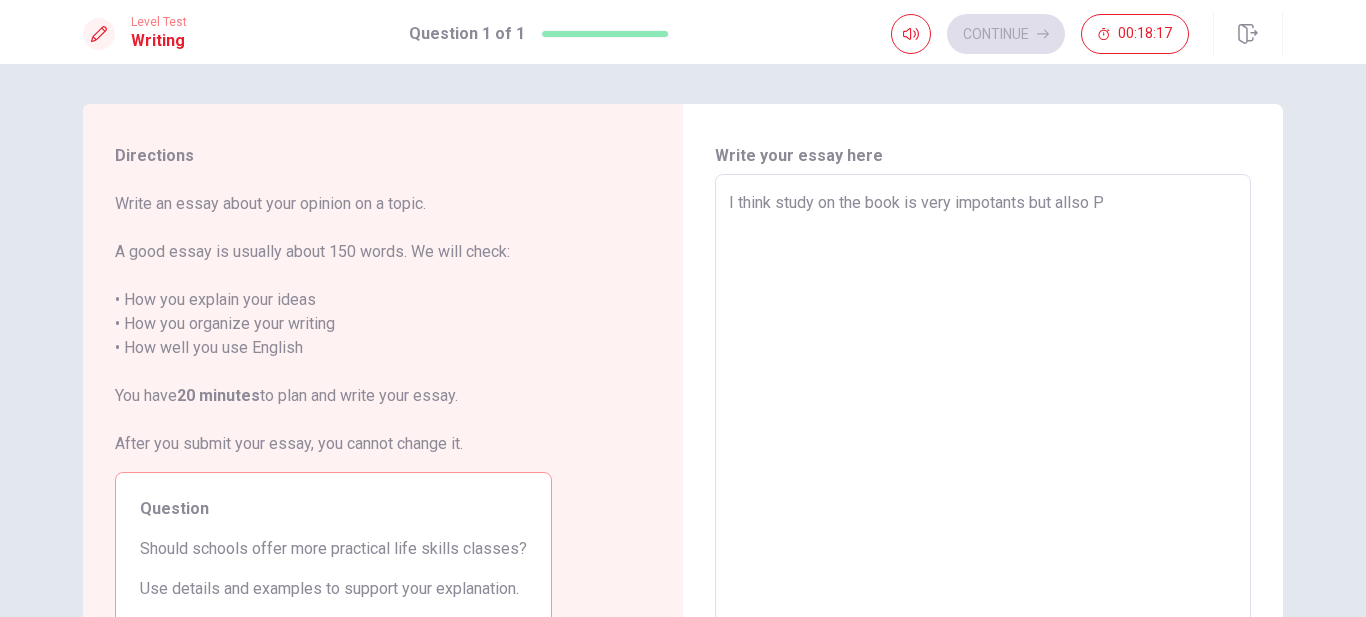 type on "x" 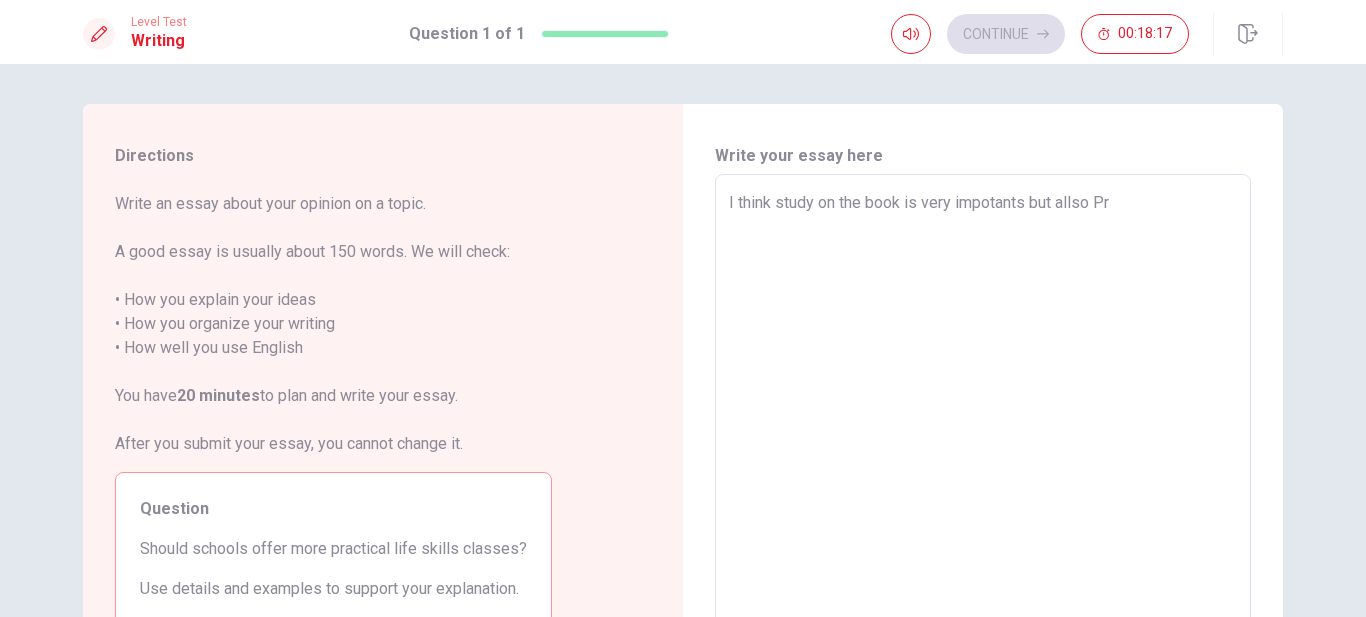 type on "x" 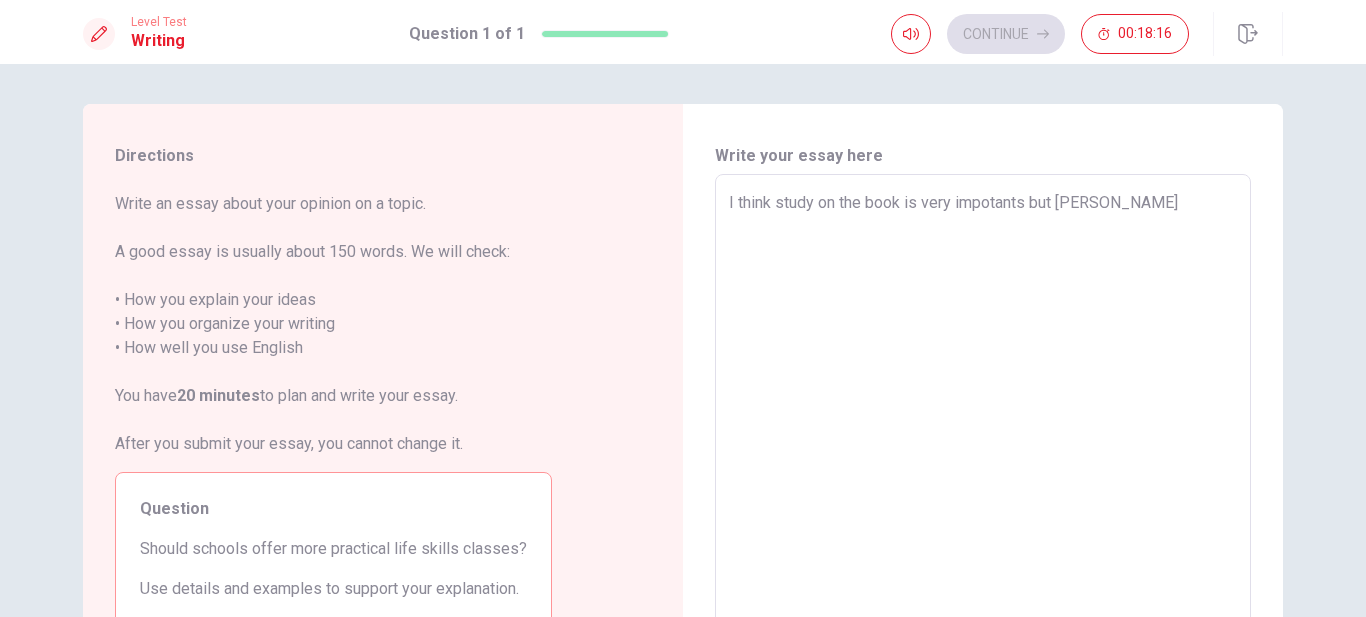 type on "x" 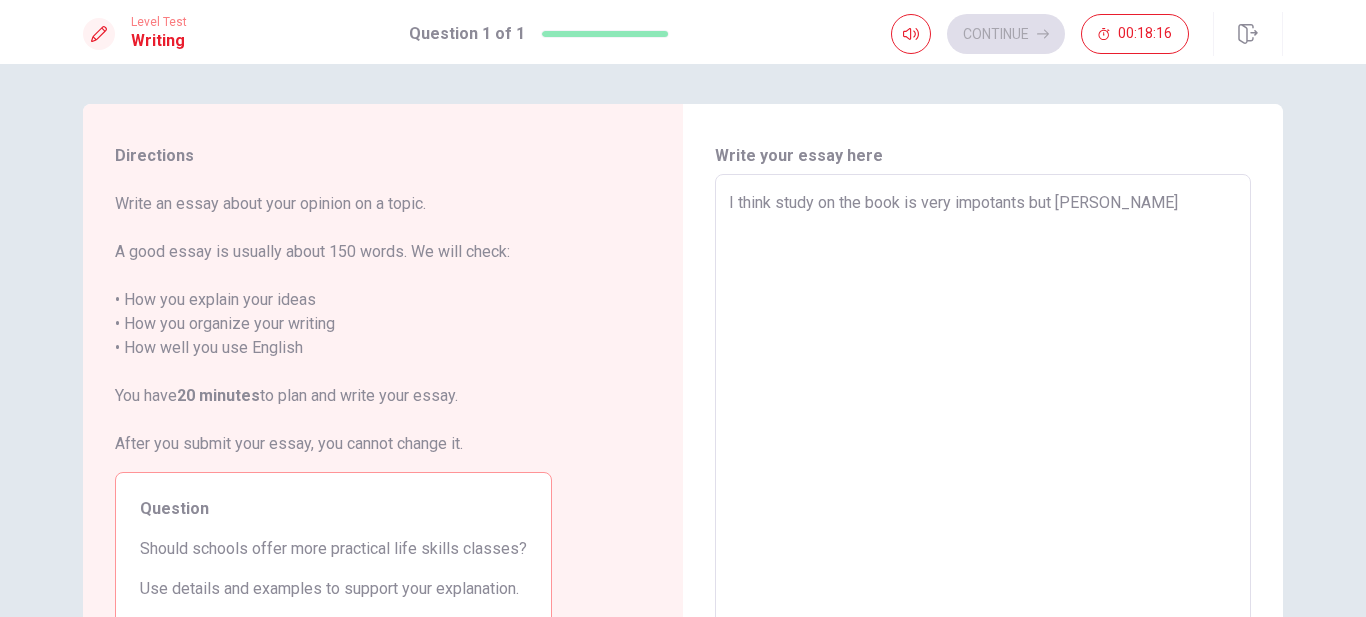 type on "I think study on the book is very impotants but [PERSON_NAME]" 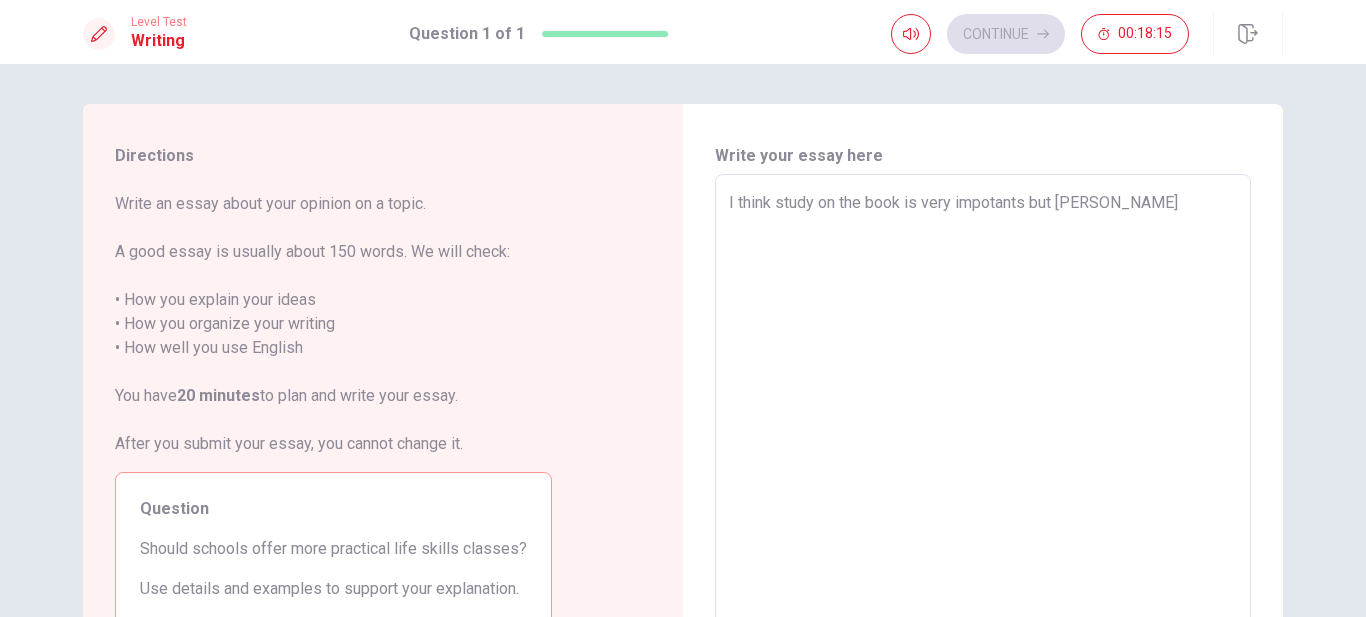 type on "x" 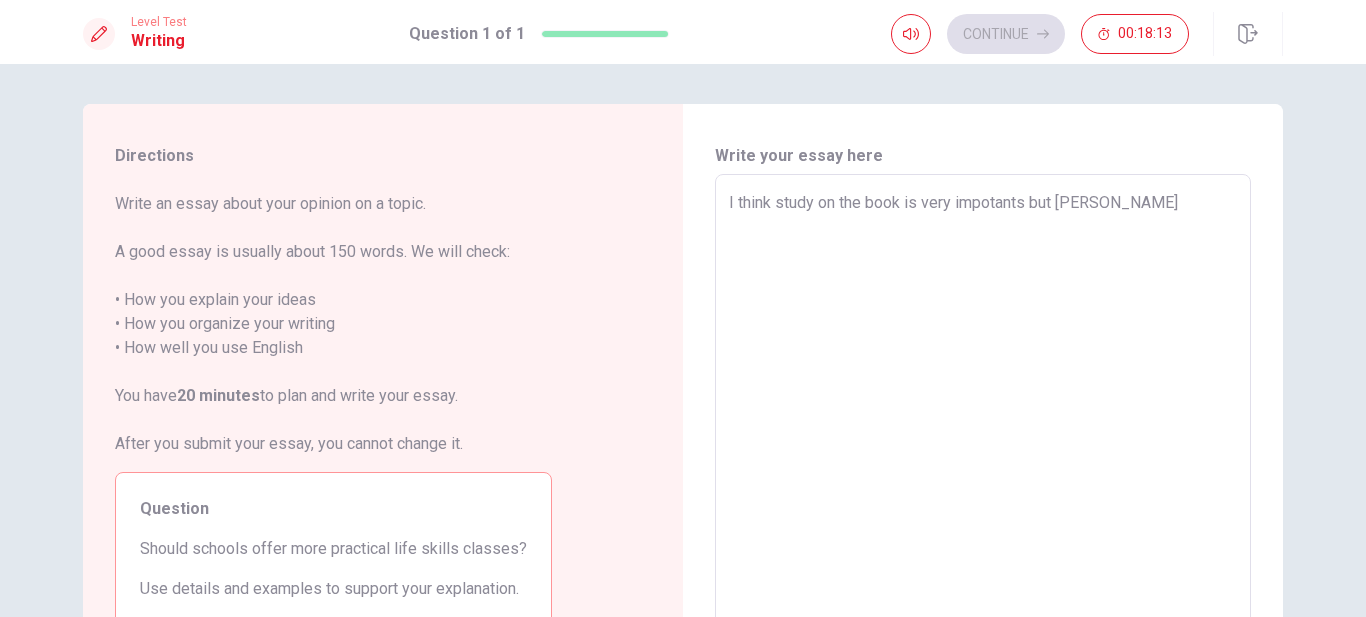 type on "x" 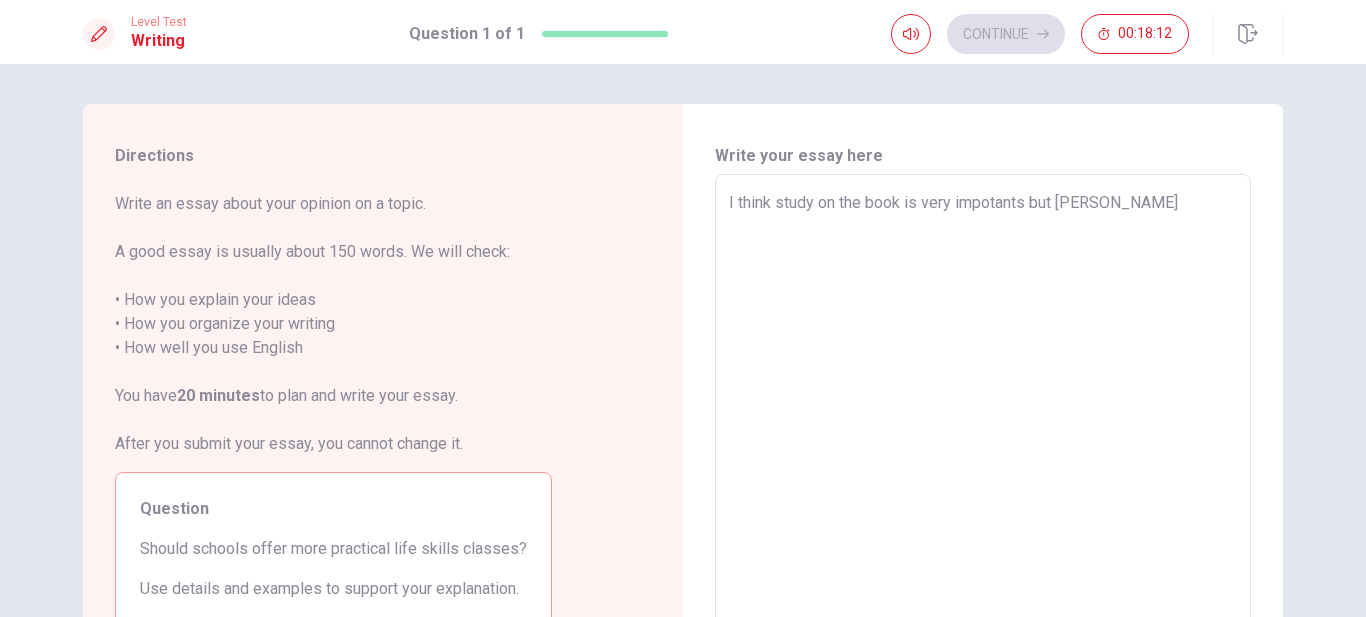 type on "x" 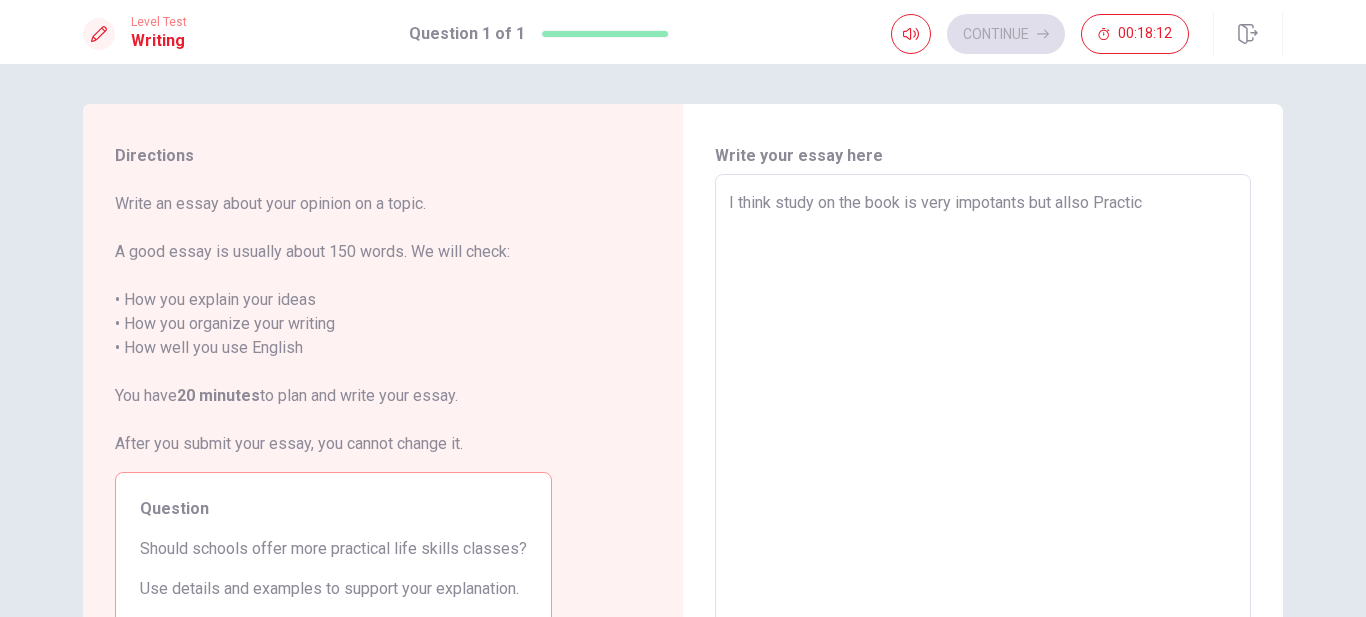 type on "I think study on the book is very impotants but allso Practica" 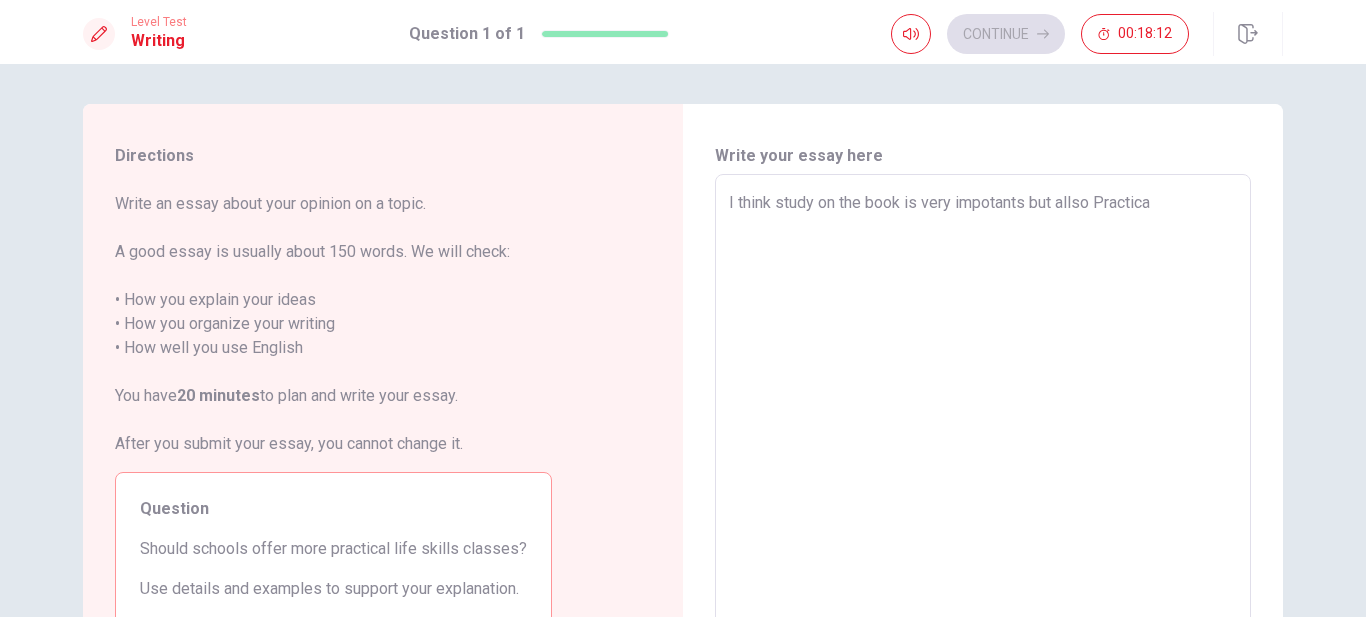 type on "x" 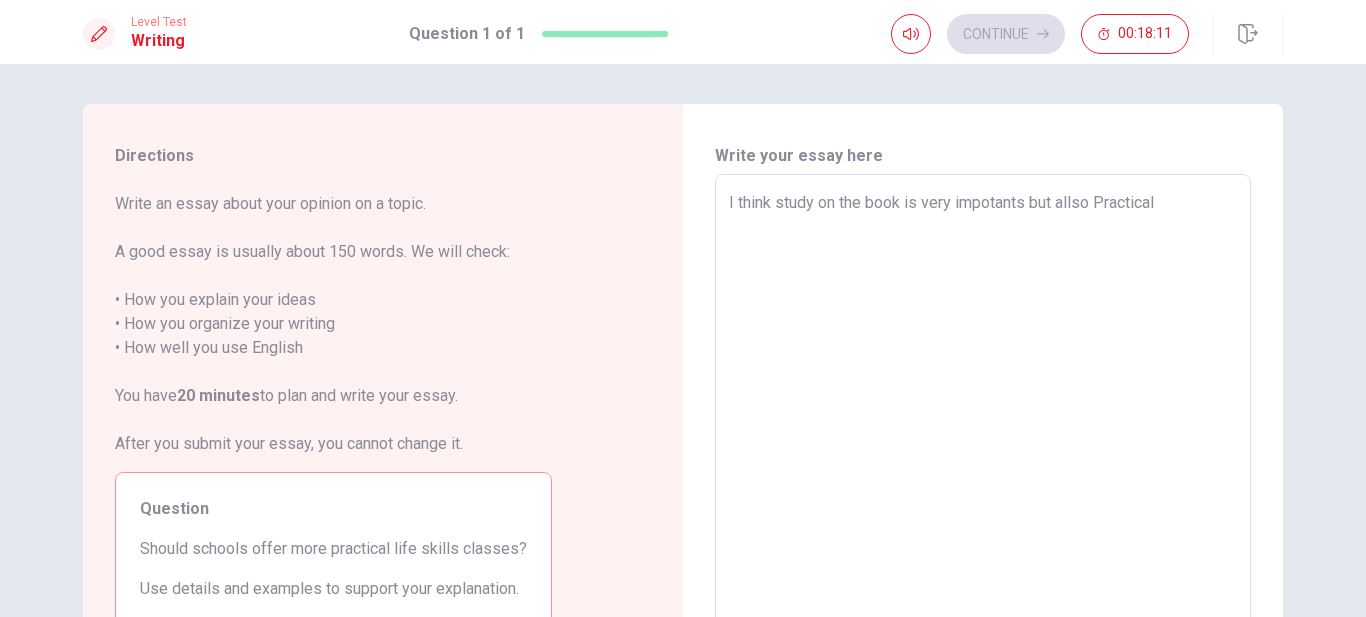 type on "x" 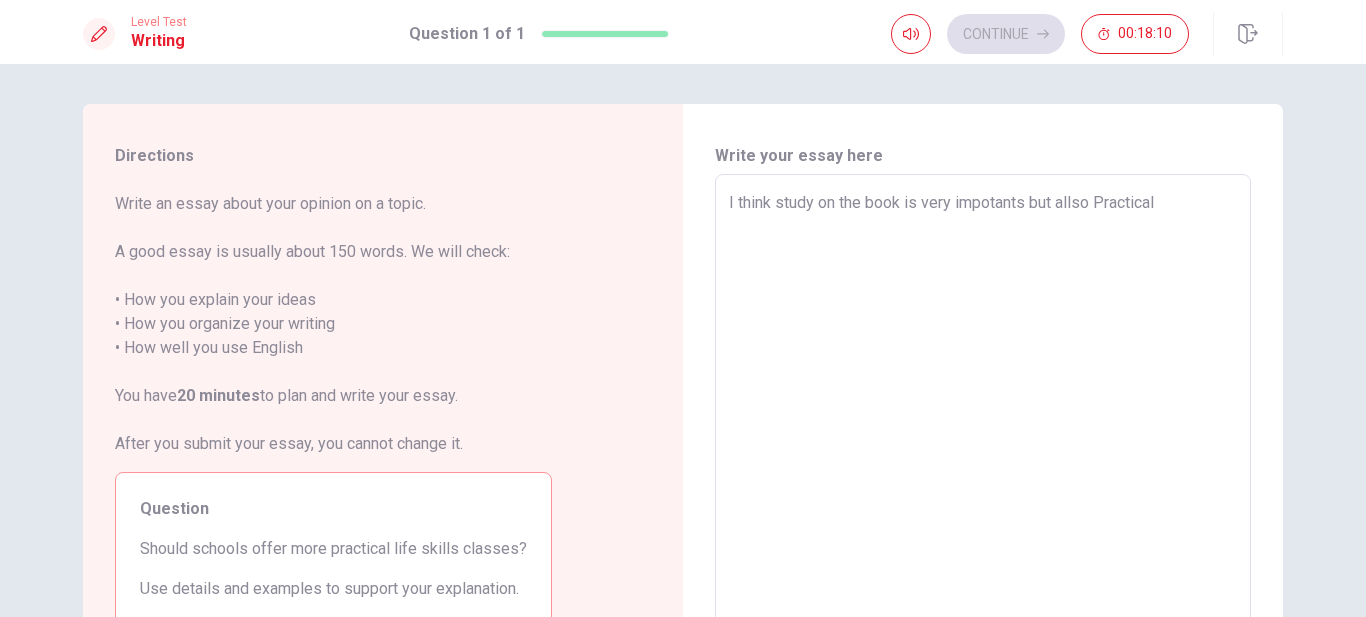 type on "I think study on the book is very impotants but allso Practical" 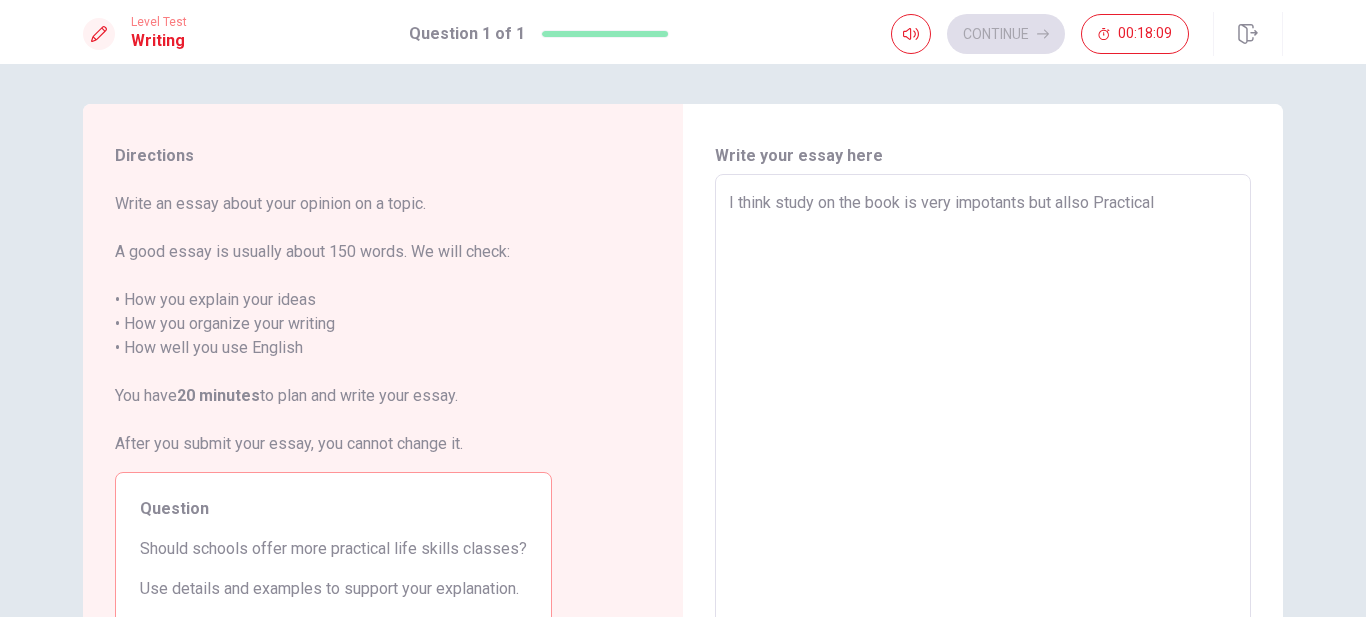 type on "x" 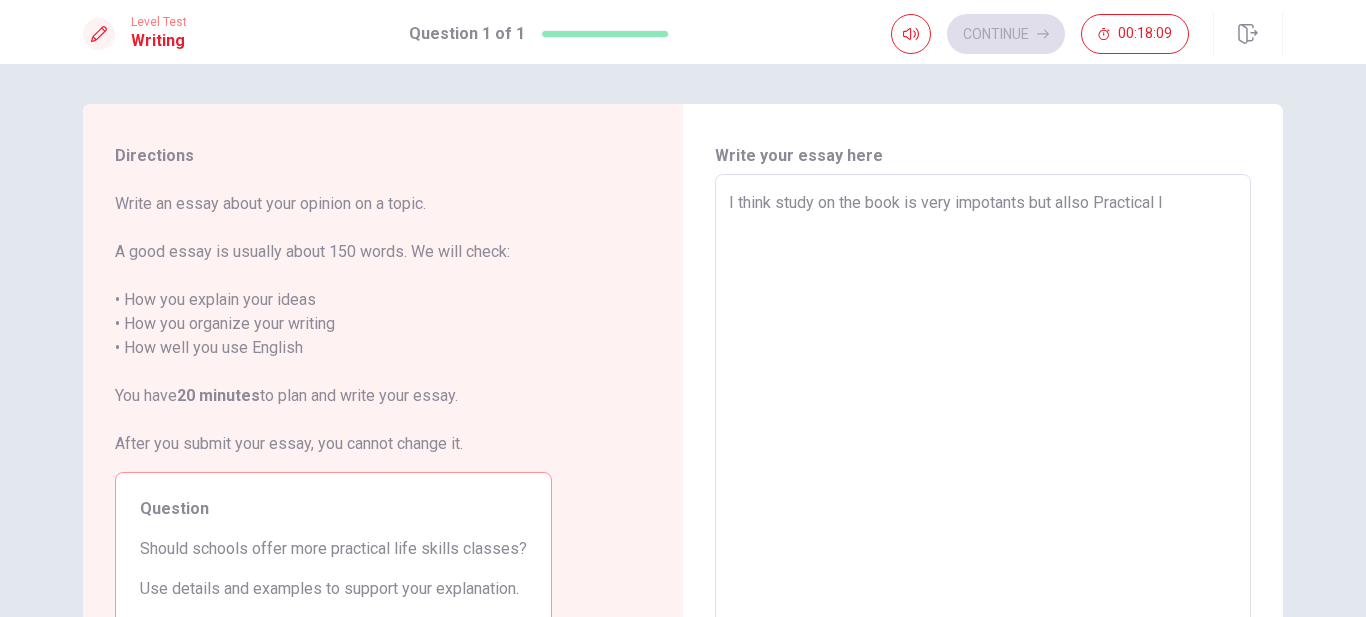 type on "I think study on the book is very impotants but allso Practical li" 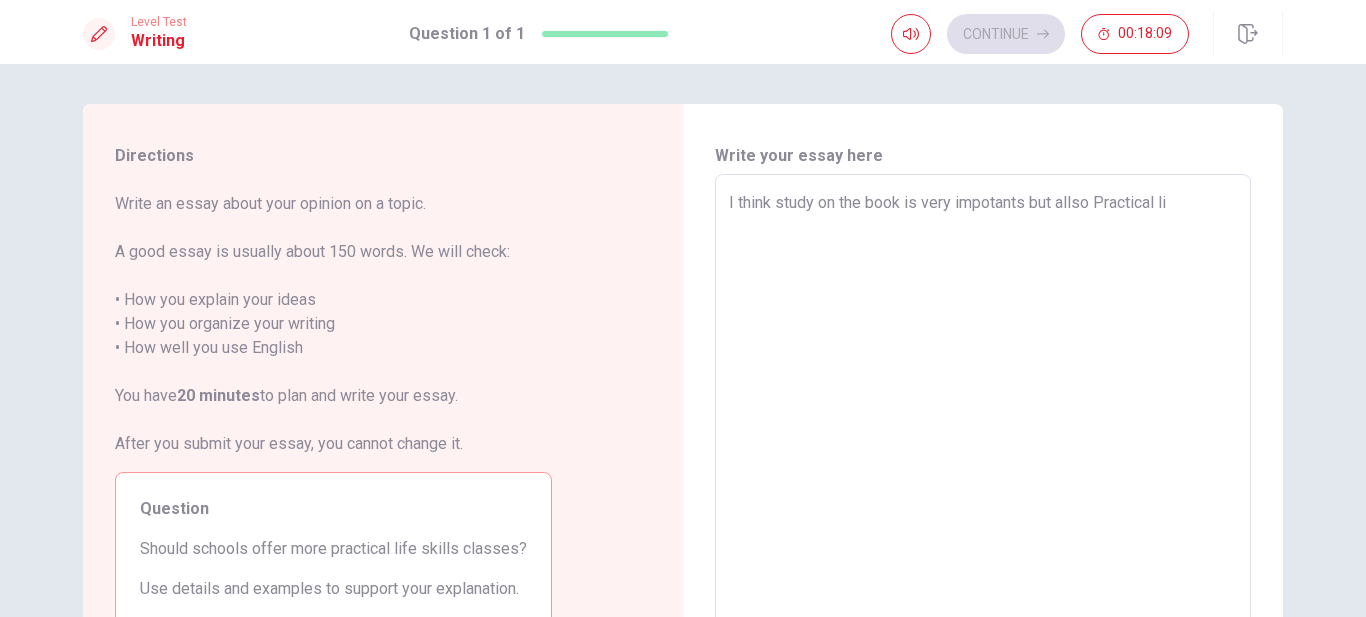 type on "x" 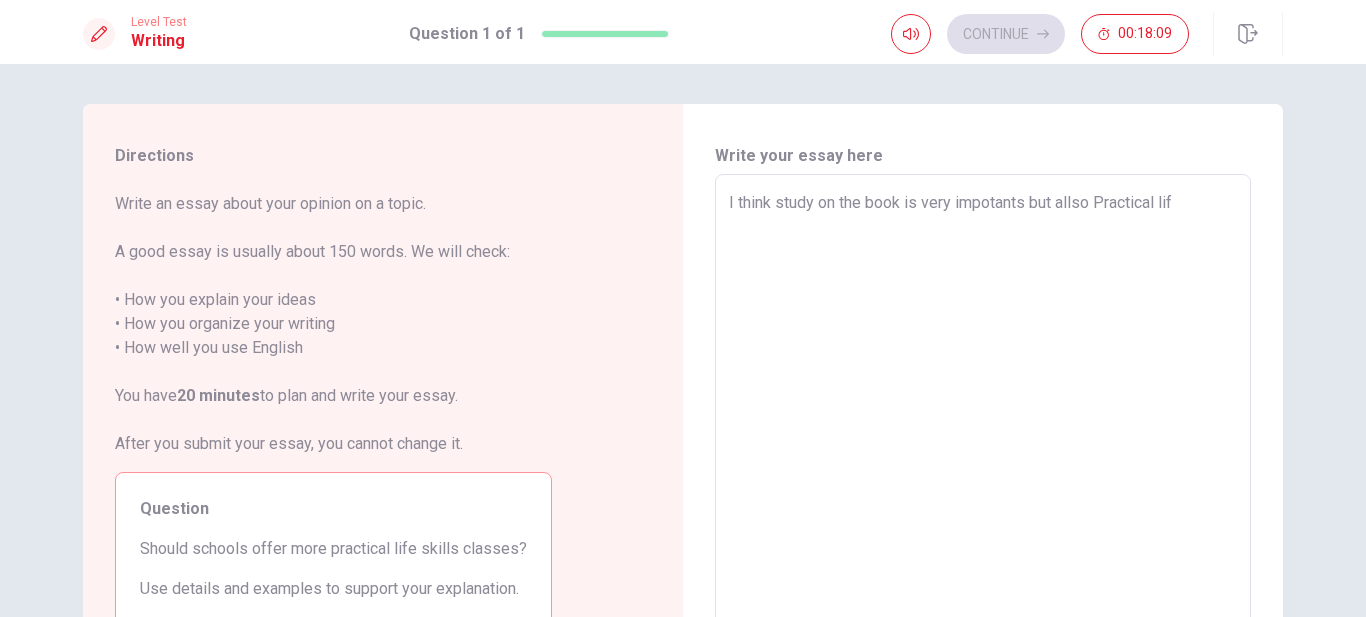 type on "x" 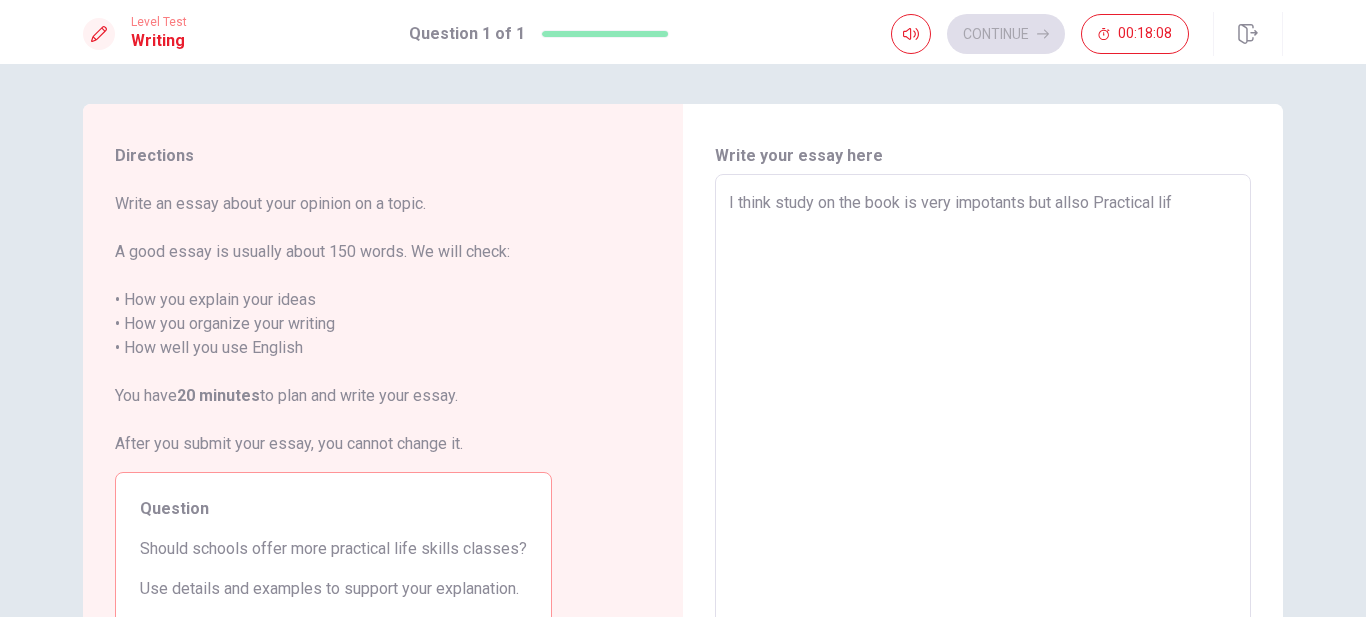 type on "I think study on the book is very impotants but allso Practical life" 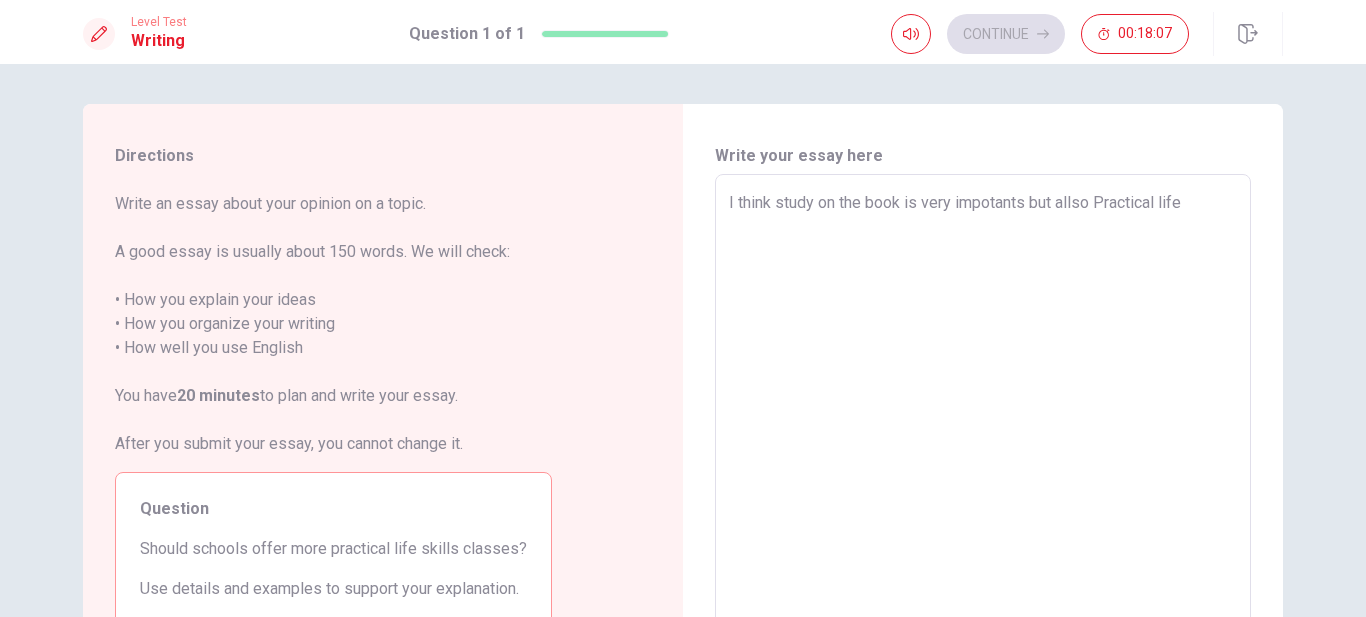 type on "x" 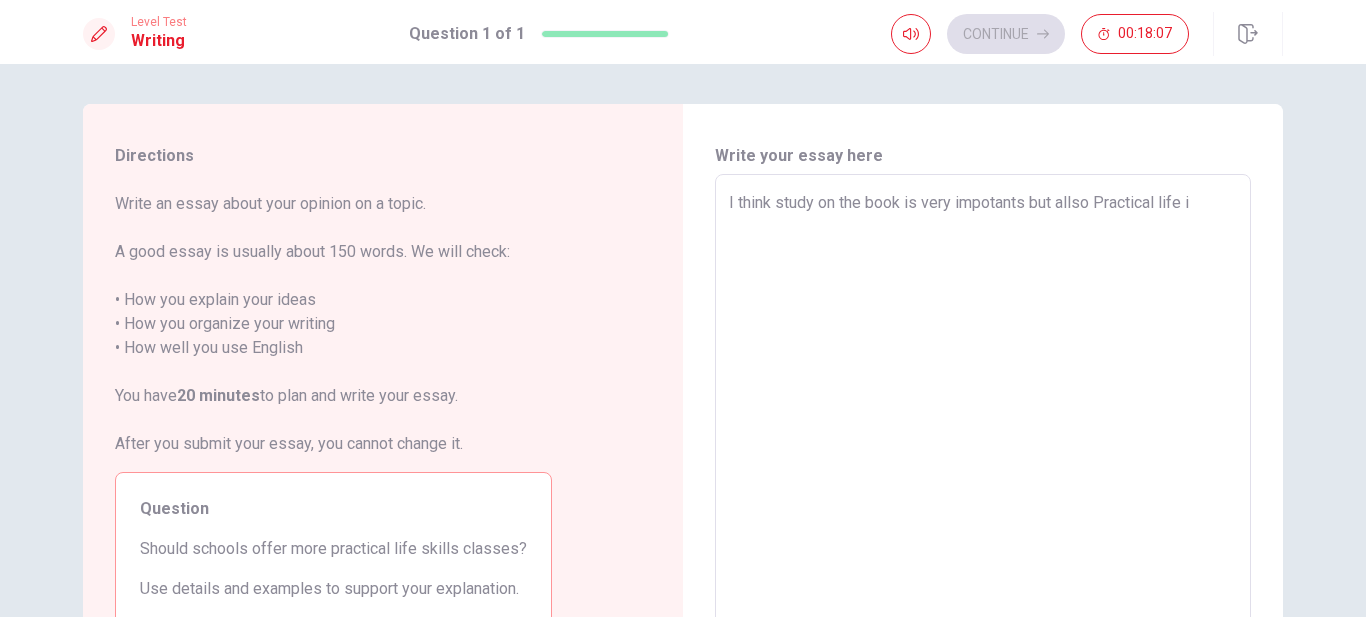 type on "I think study on the book is very impotants but allso Practical life is" 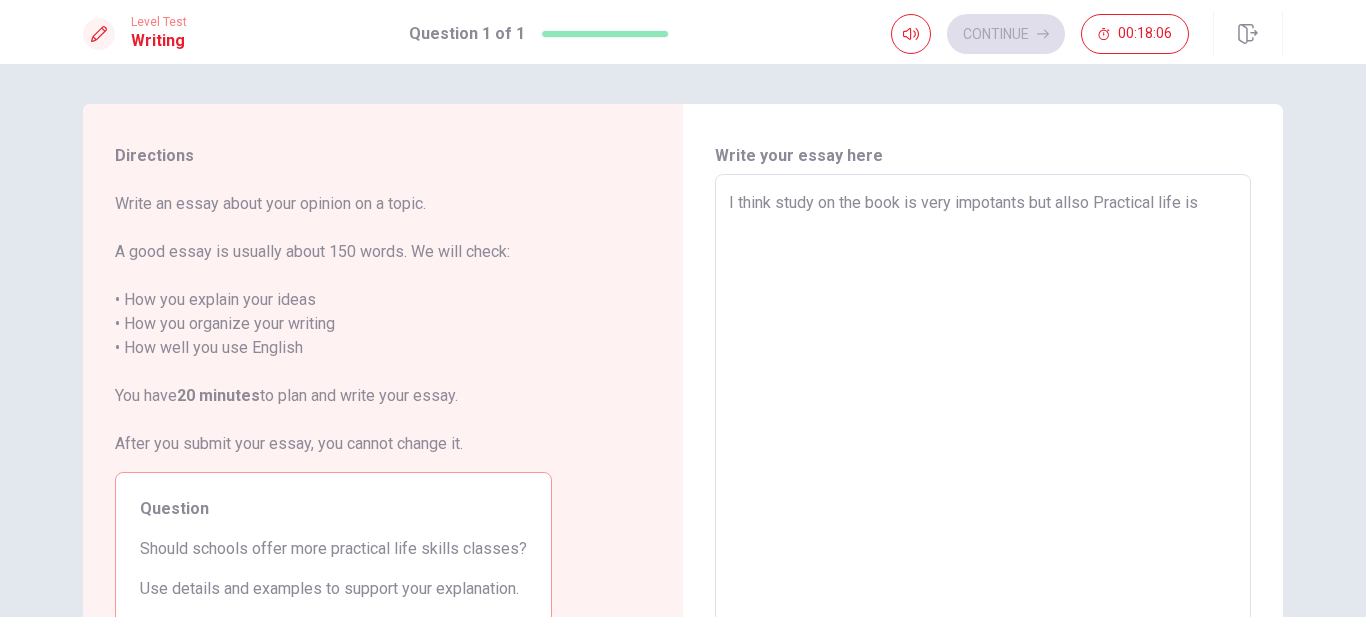 type on "x" 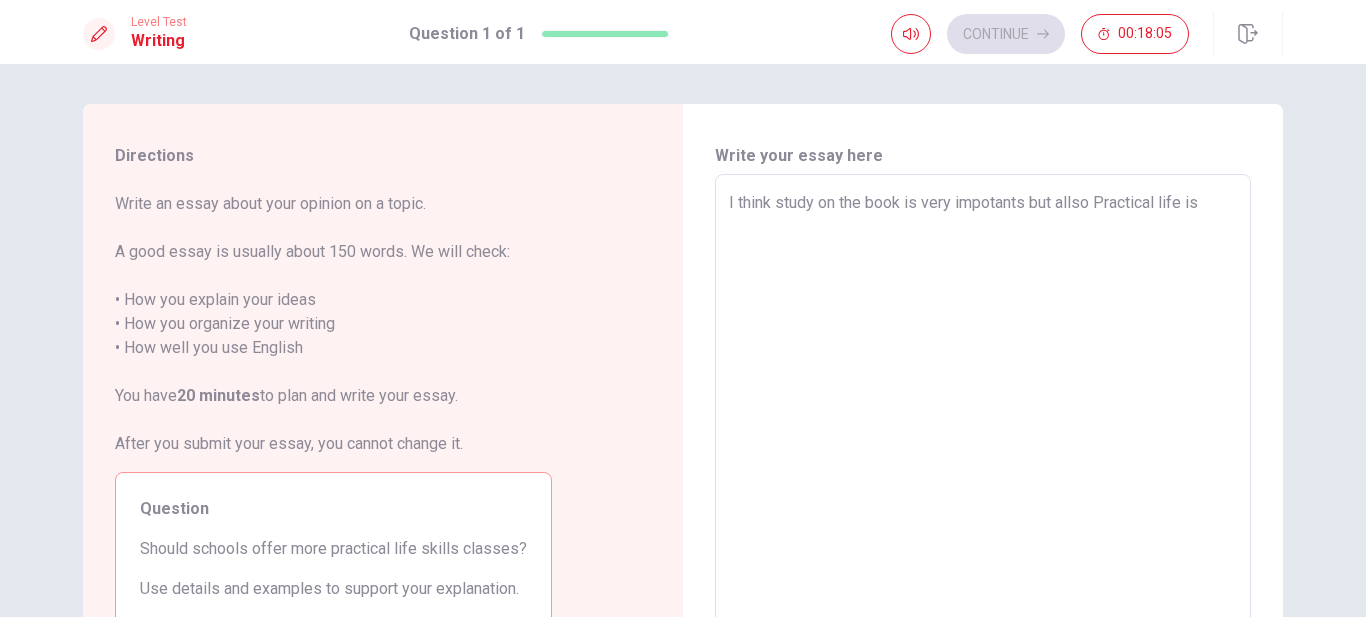 type on "I think study on the book is very impotants but allso Practical life is" 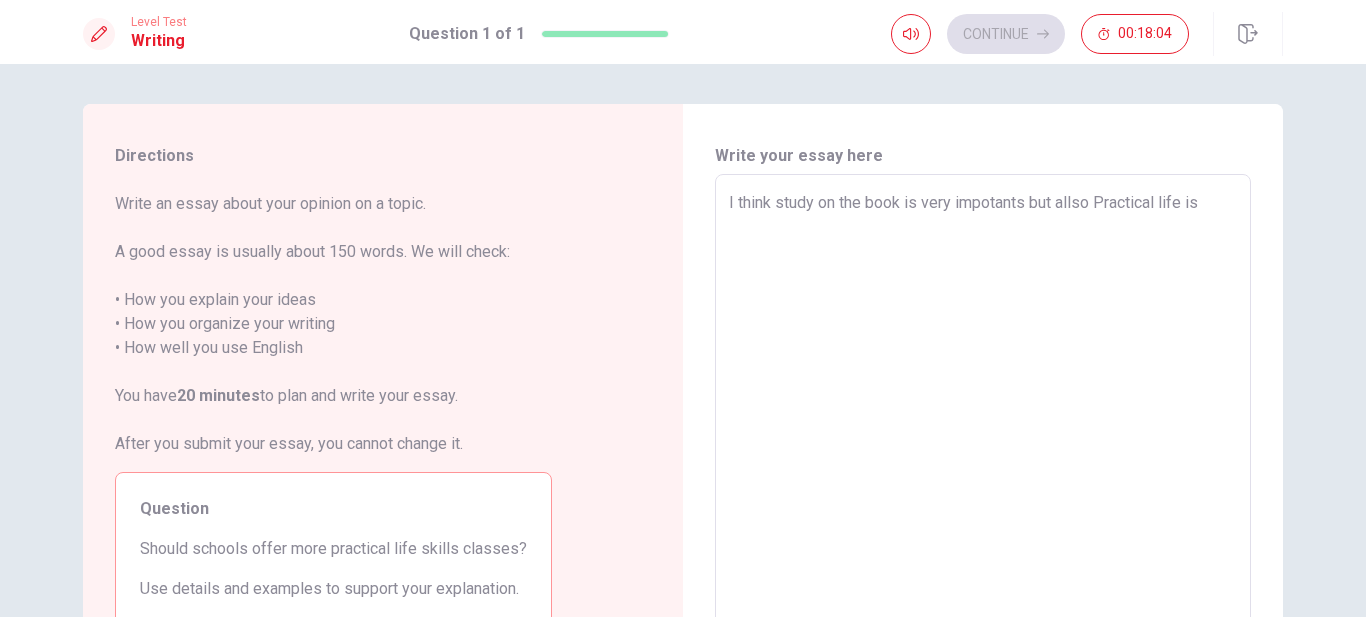 type on "x" 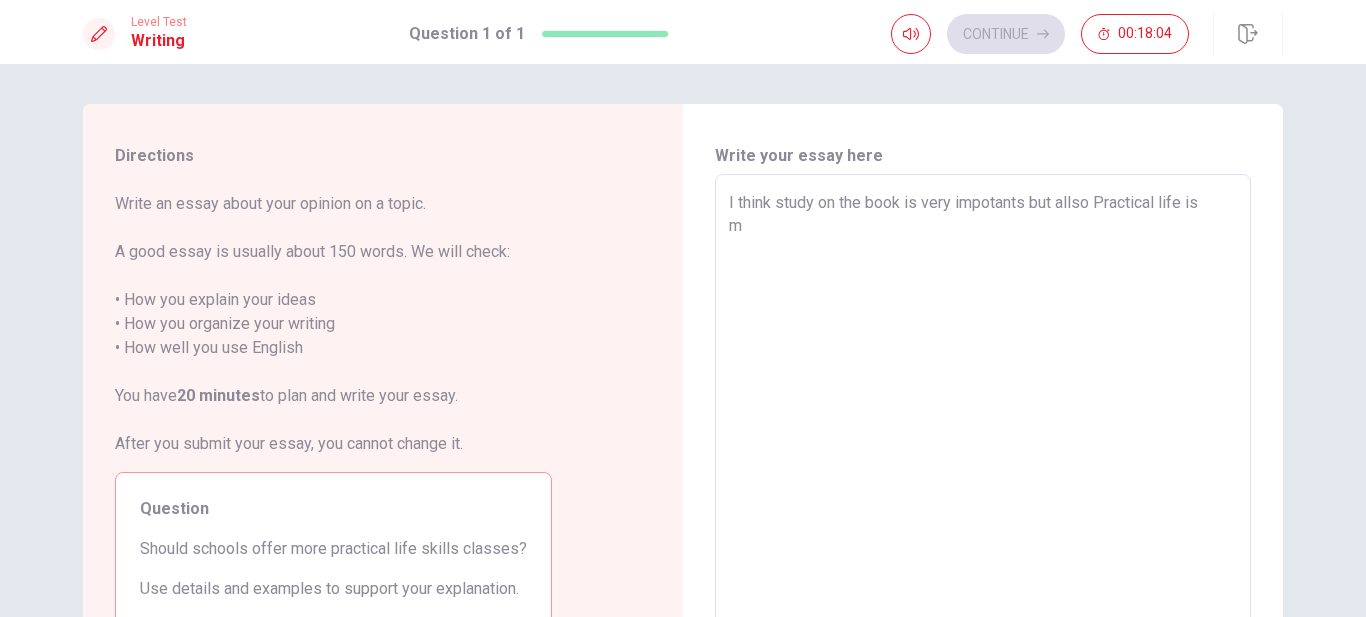 type on "x" 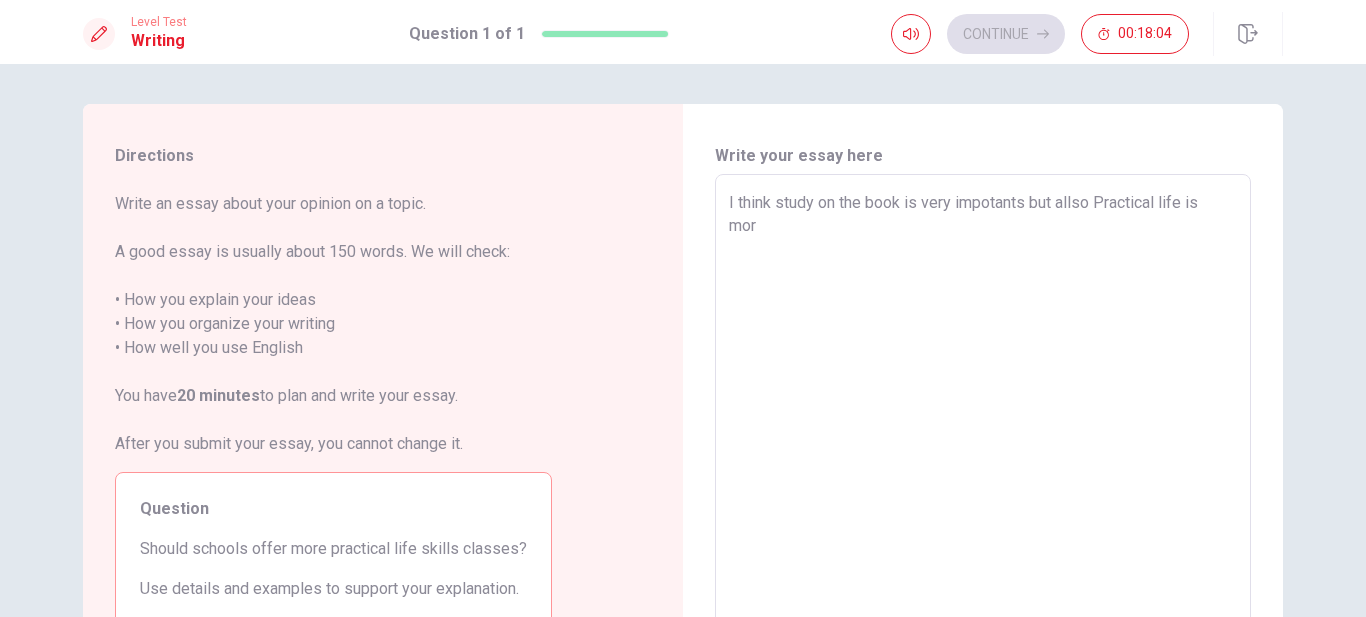 type on "I think study on the book is very impotants but allso Practical life is
more" 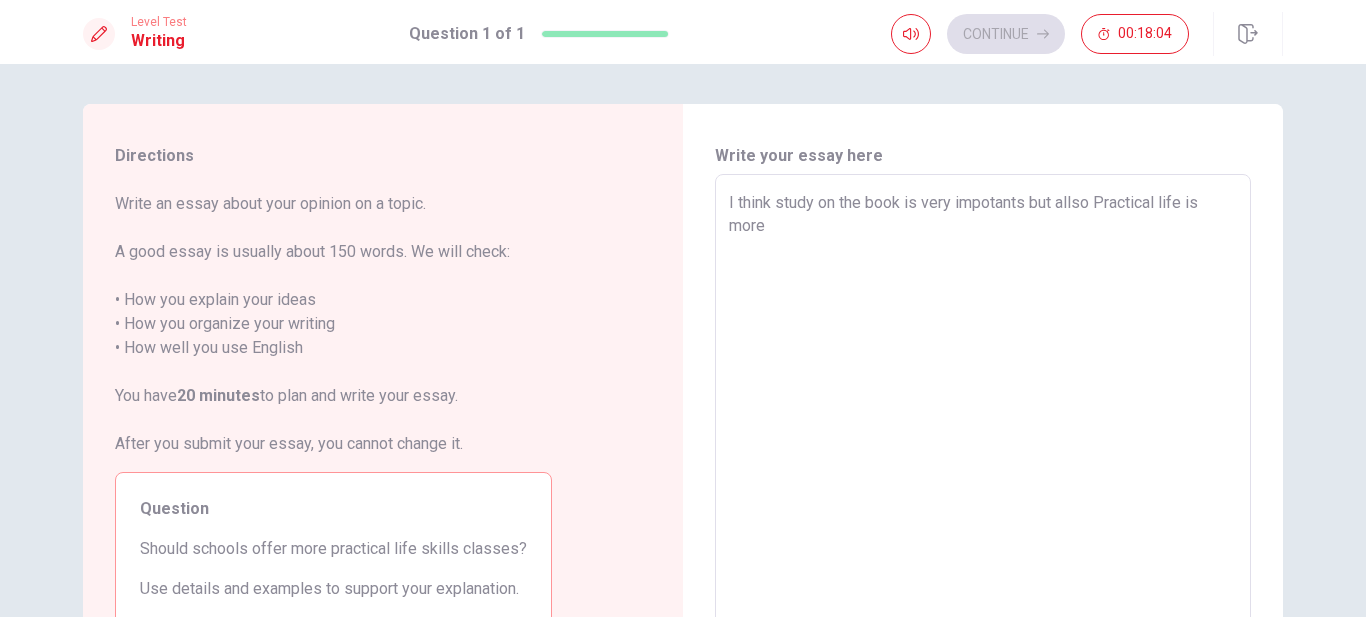type on "x" 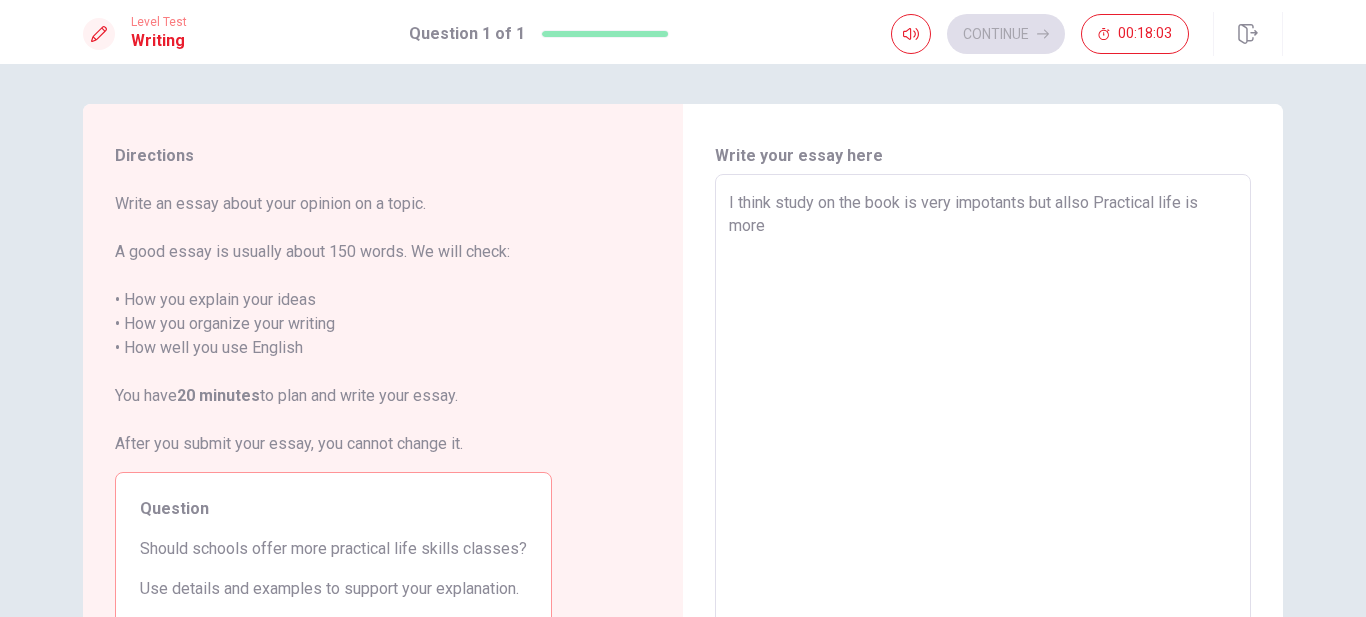 type on "x" 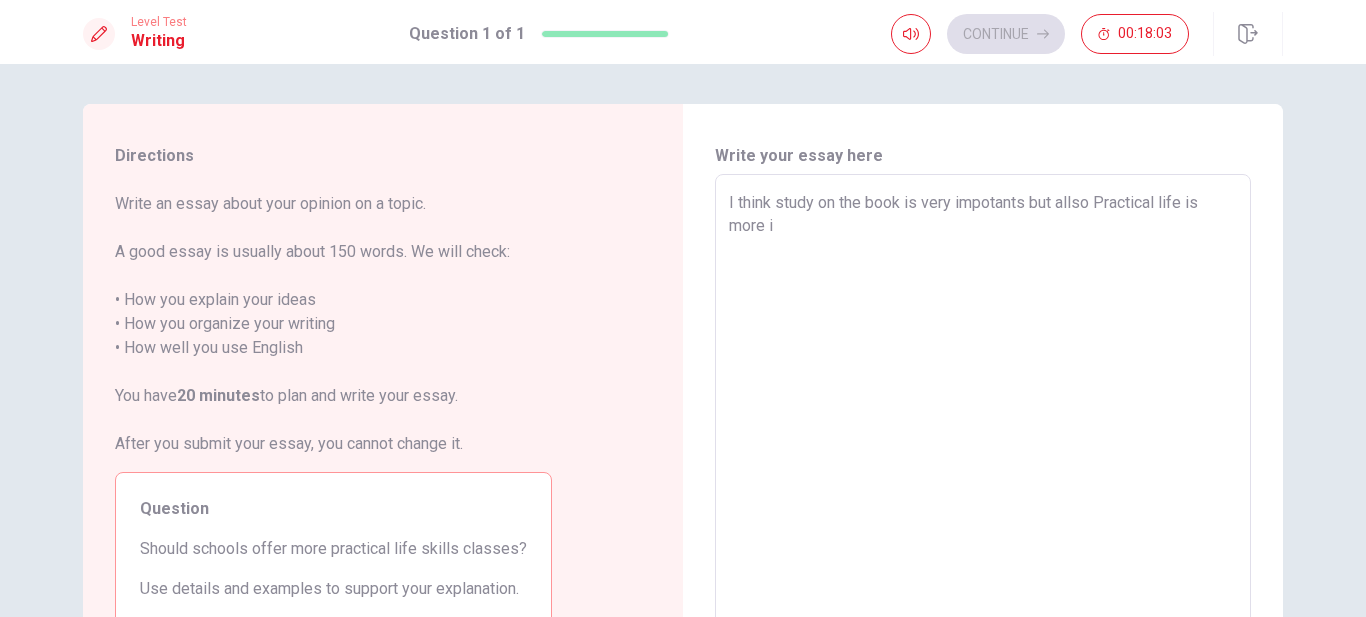 type on "I think study on the book is very impotants but allso Practical life is
more im" 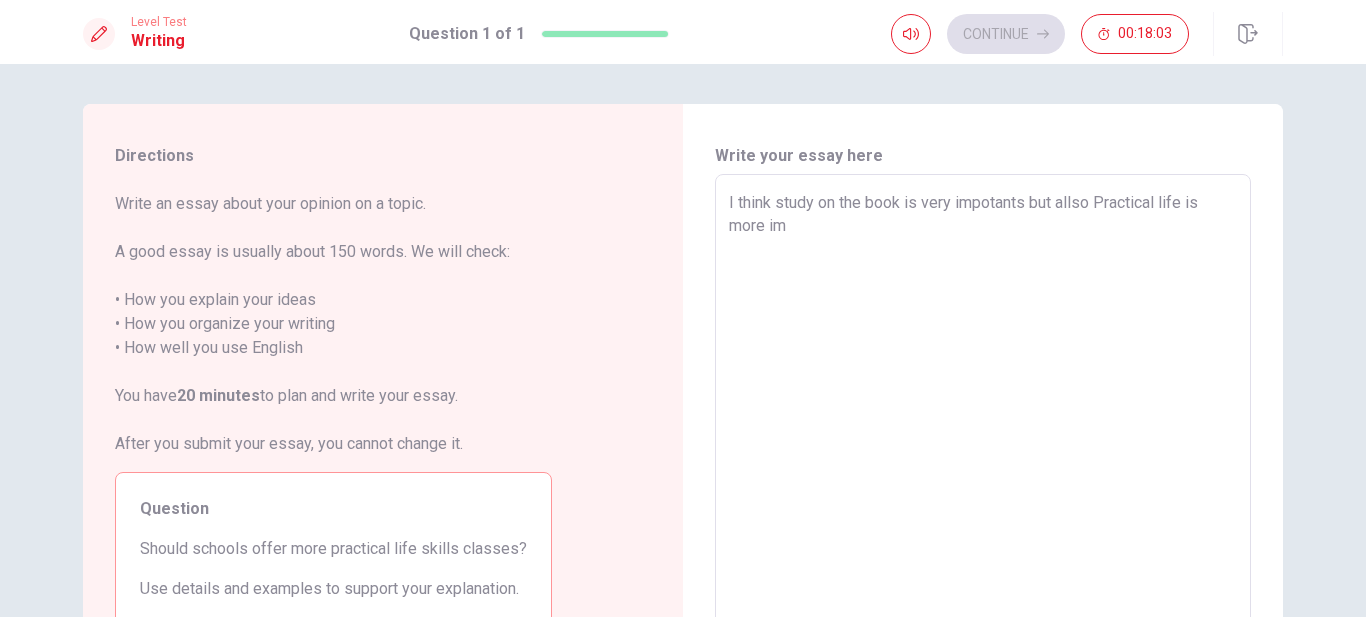 type on "x" 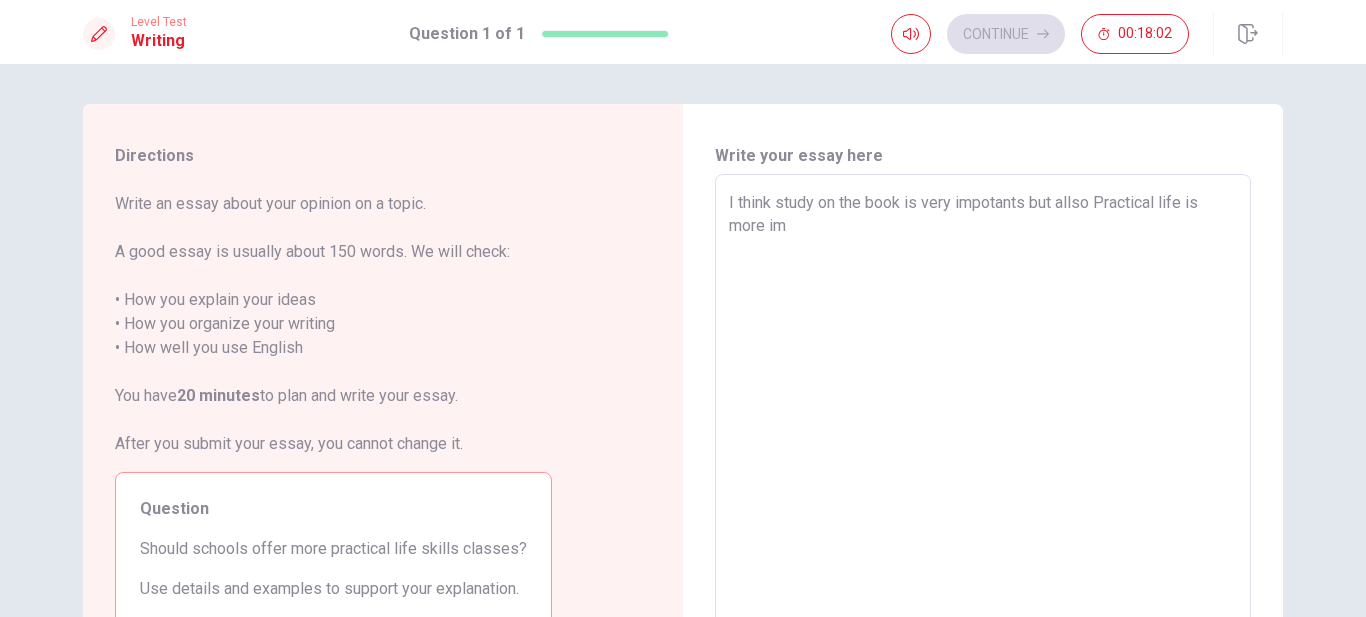 type on "I think study on the book is very impotants but allso Practical life is
more imp" 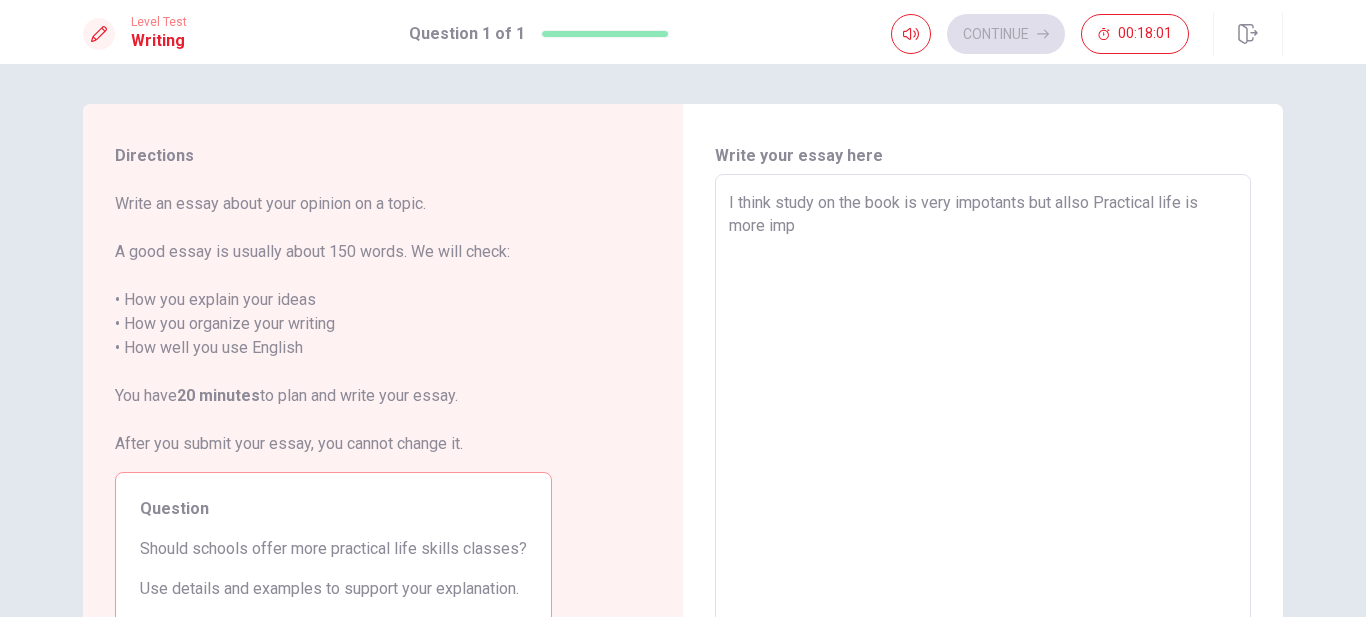 type on "x" 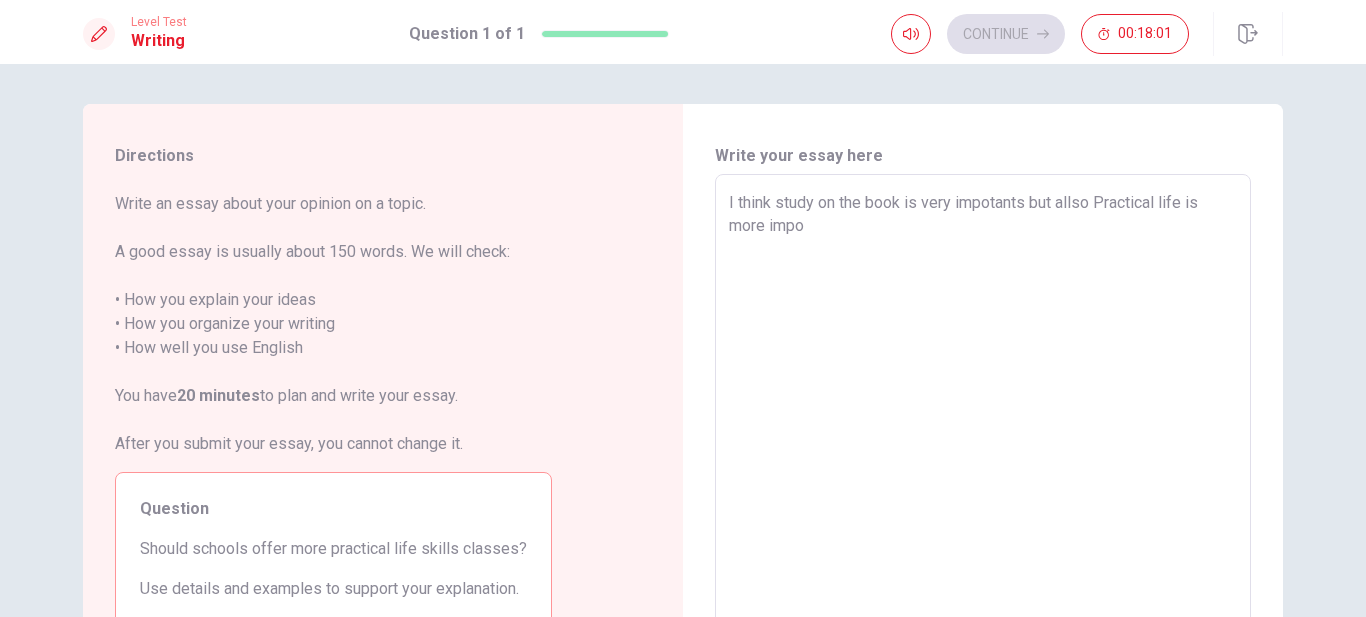 type on "x" 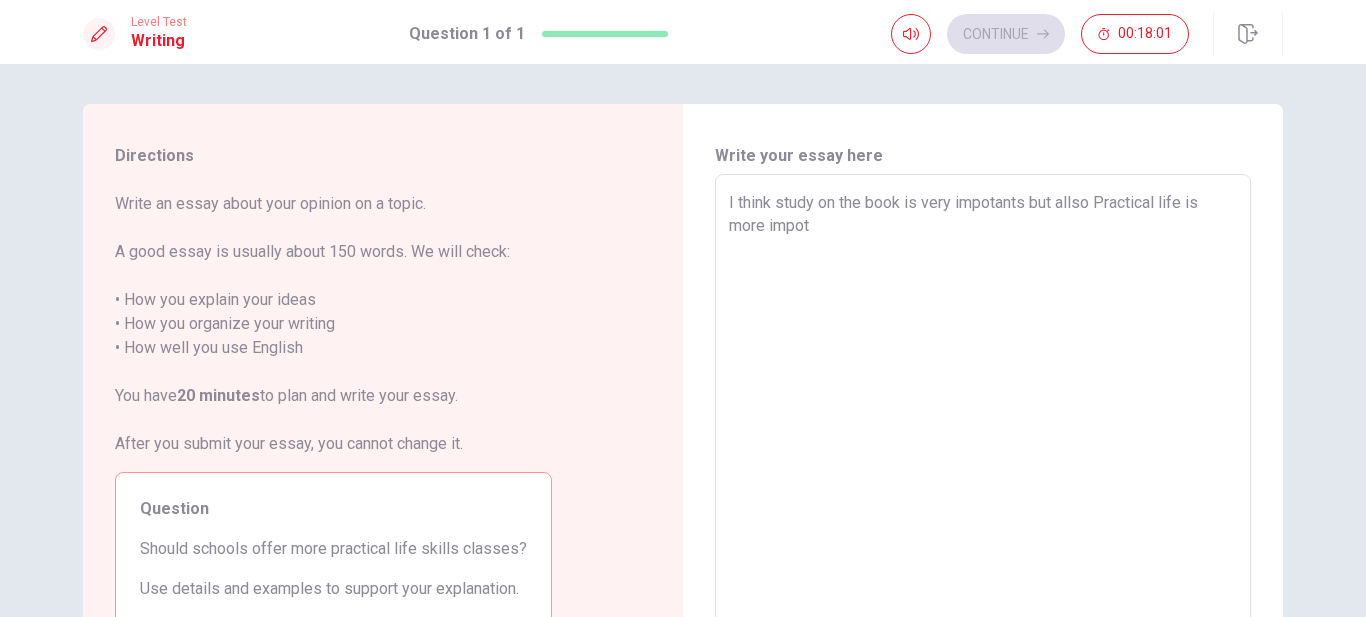 type on "I think study on the book is very impotants but allso Practical life is
more impota" 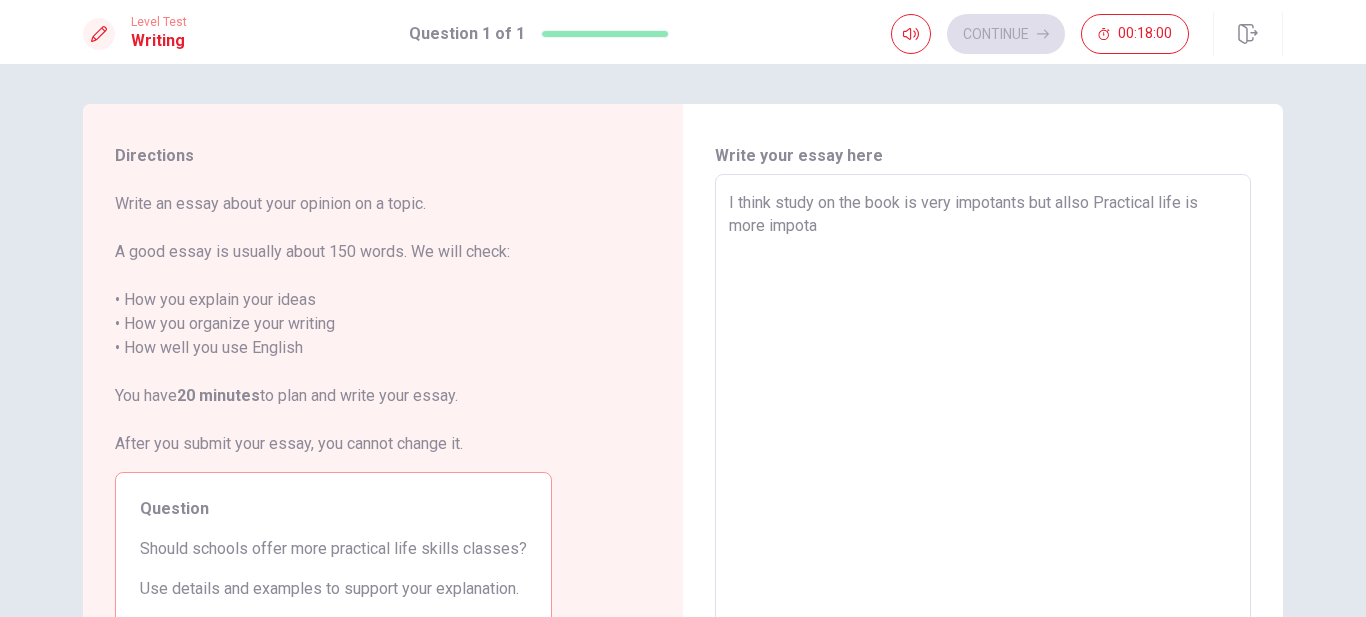 type on "I think study on the book is very impotants but allso Practical life is
more impotan" 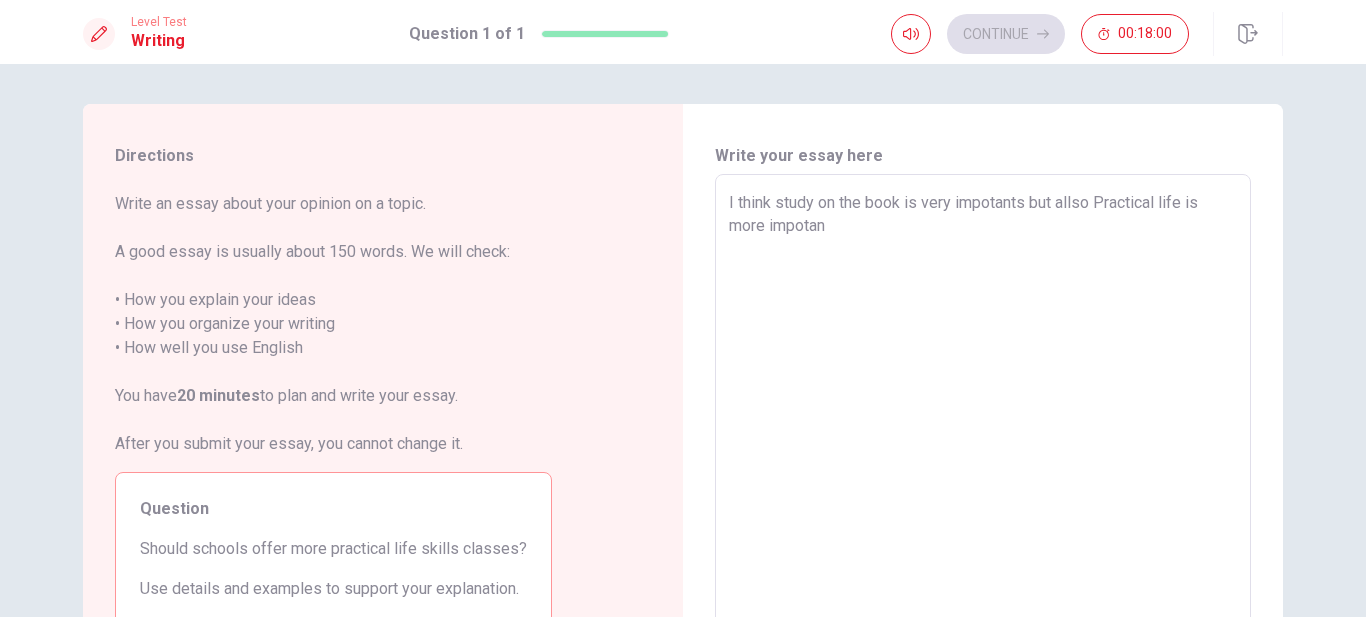 type on "x" 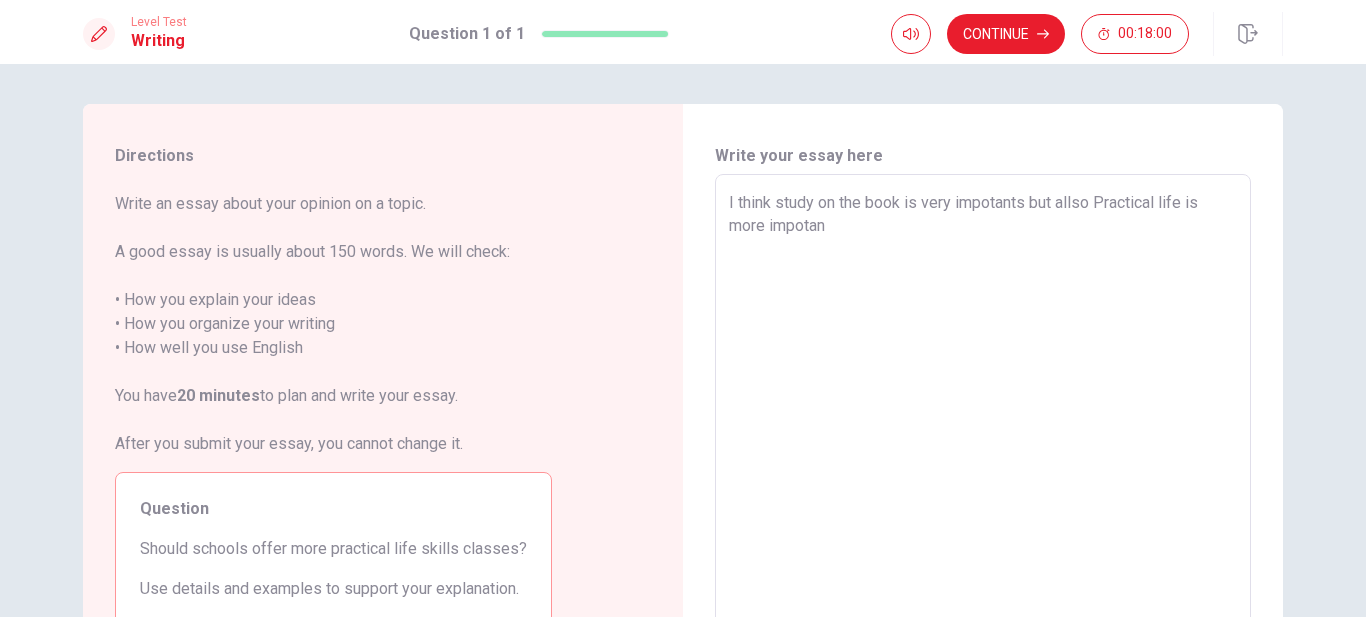 type on "I think study on the book is very impotants but allso Practical life is
more impotant" 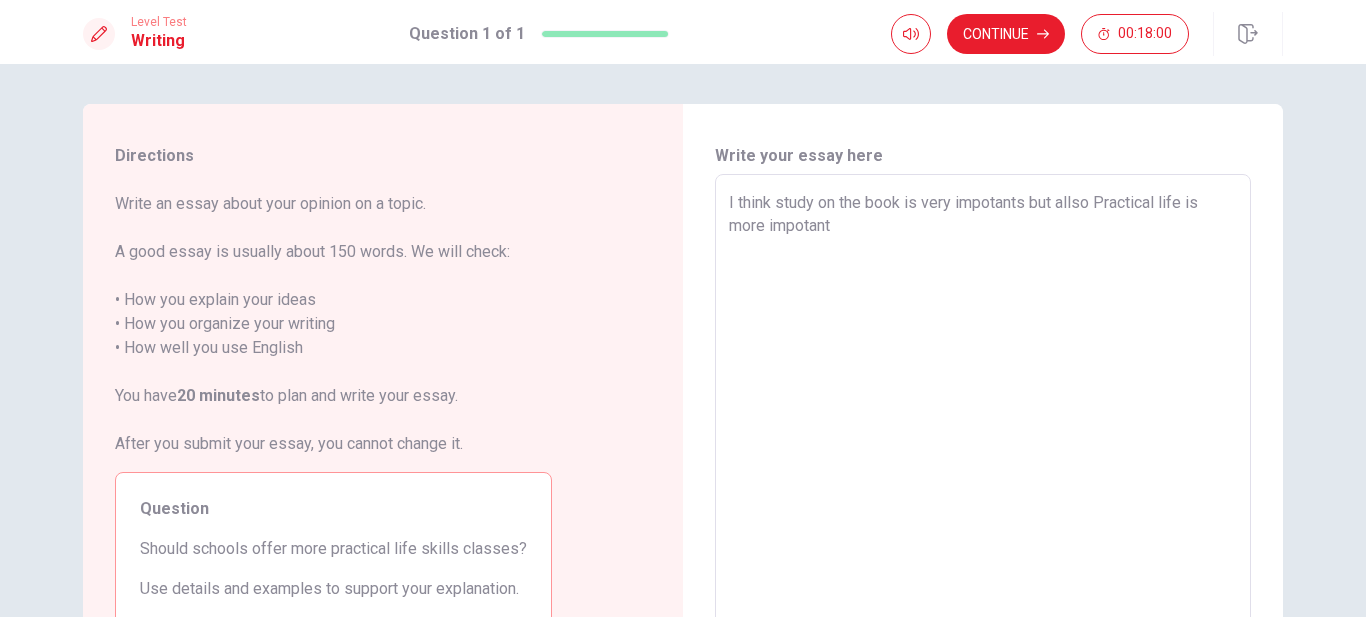 type on "x" 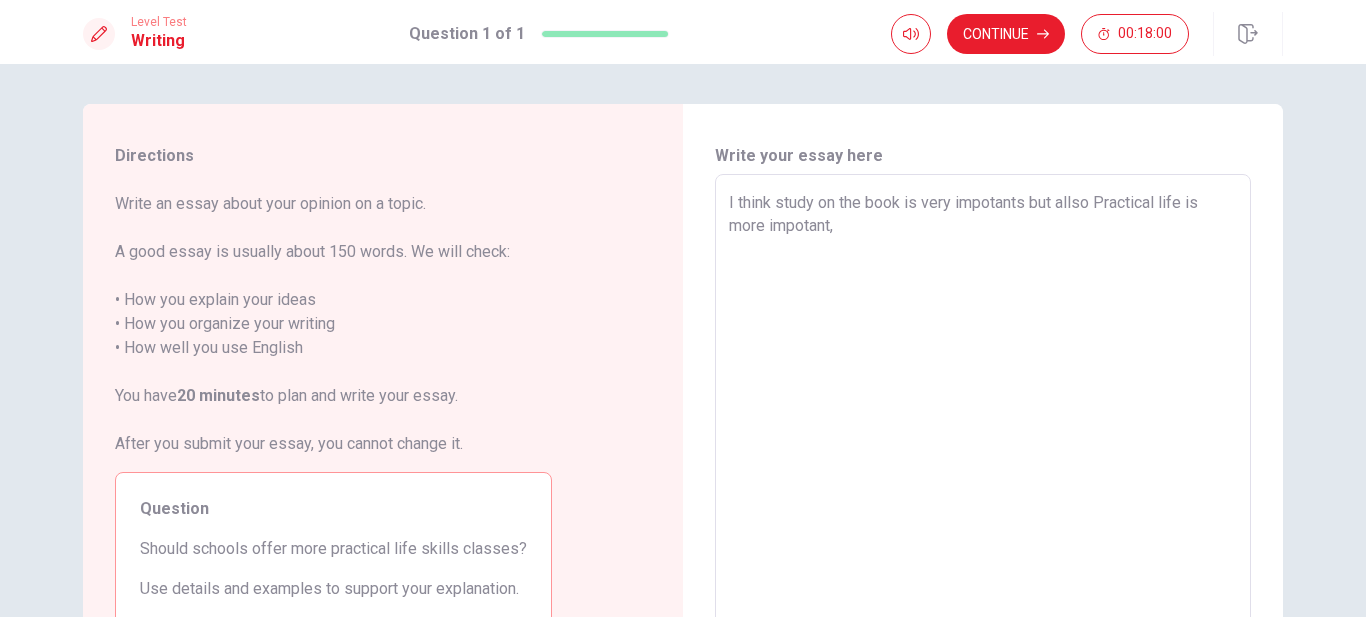 type on "I think study on the book is very impotants but allso Practical life is
more impotant," 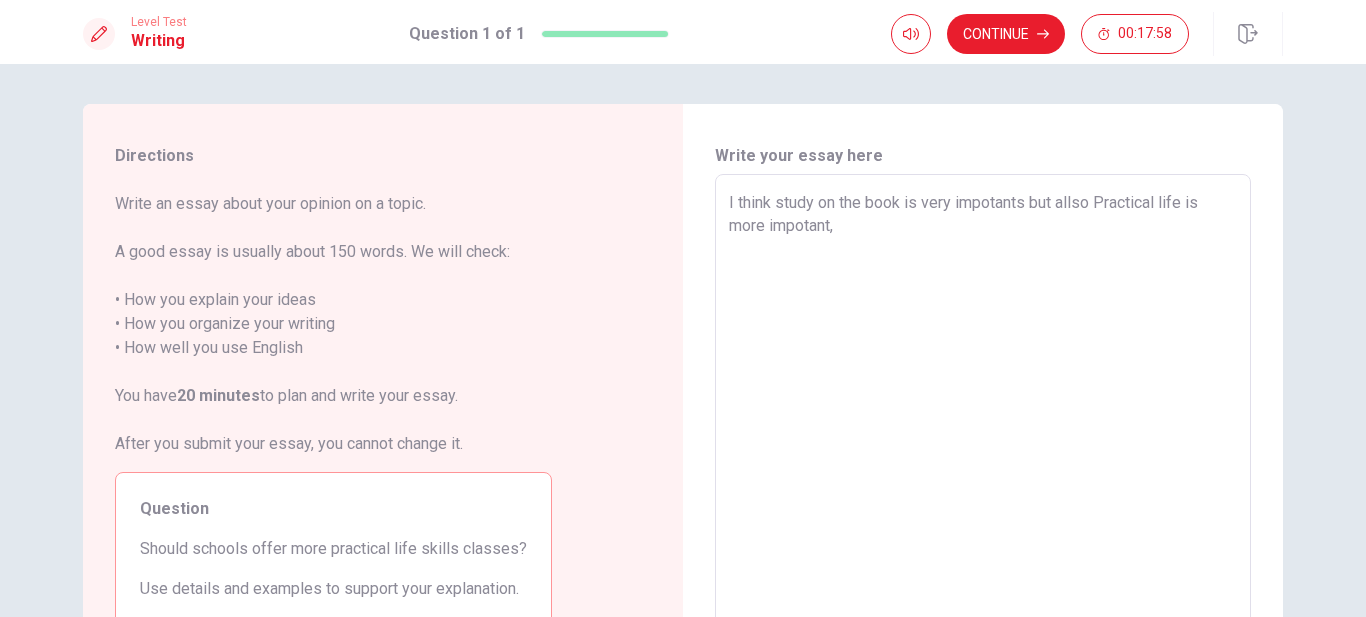 type on "x" 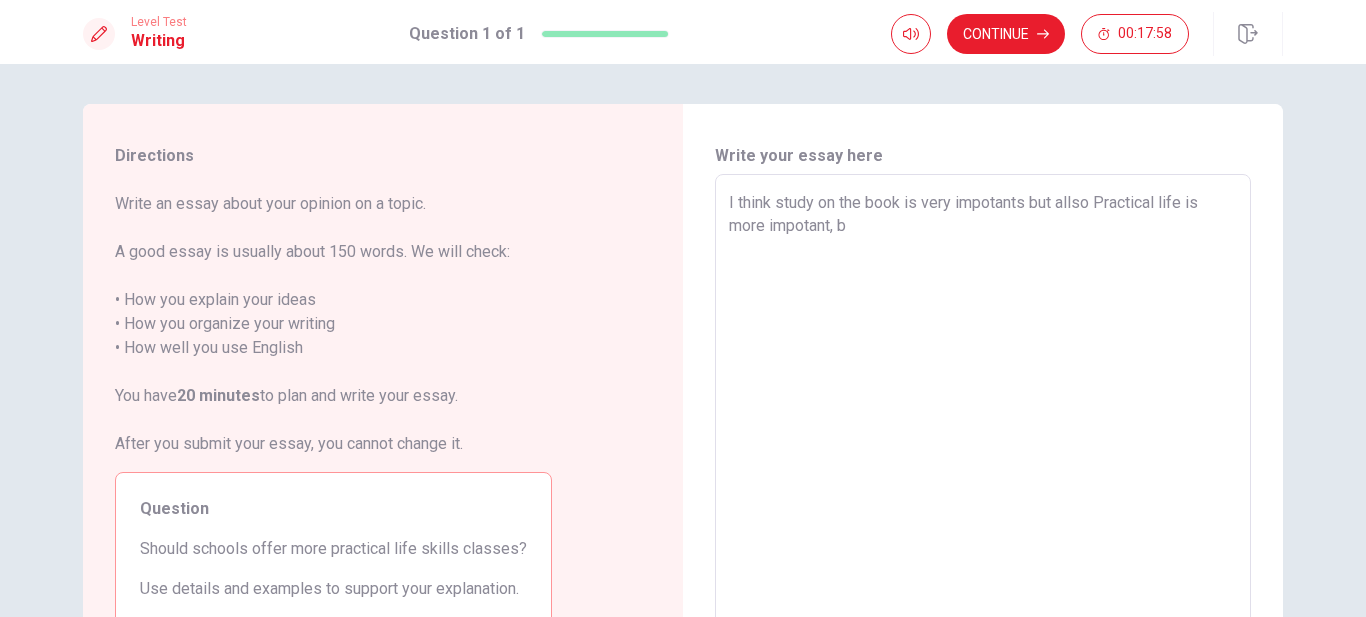 type on "I think study on the book is very impotants but allso Practical life is
more impotant, bn" 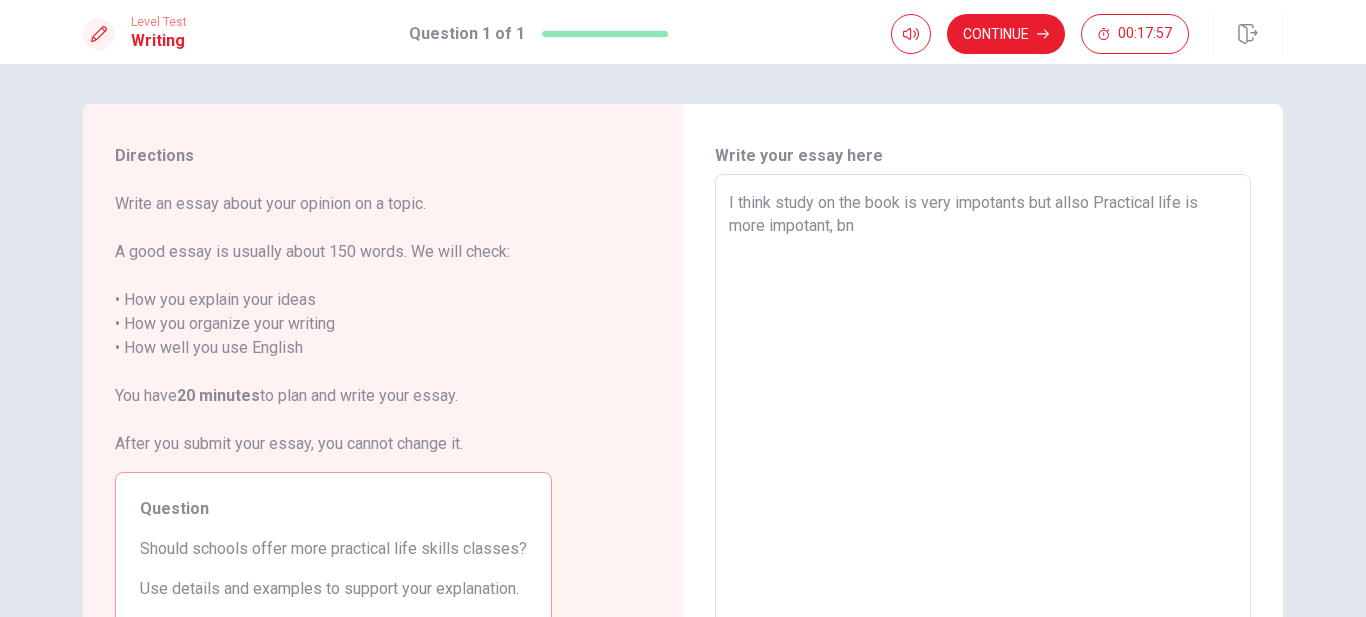type on "x" 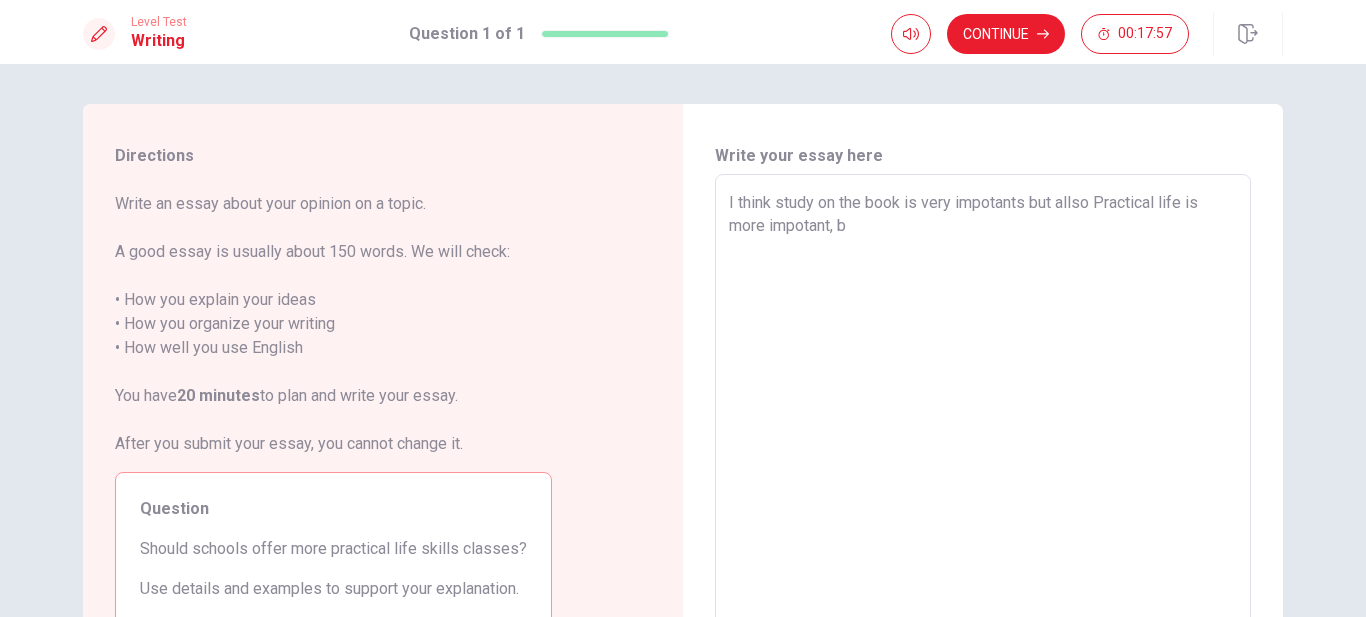 type on "I think study on the book is very impotants but allso Practical life is
more impotant," 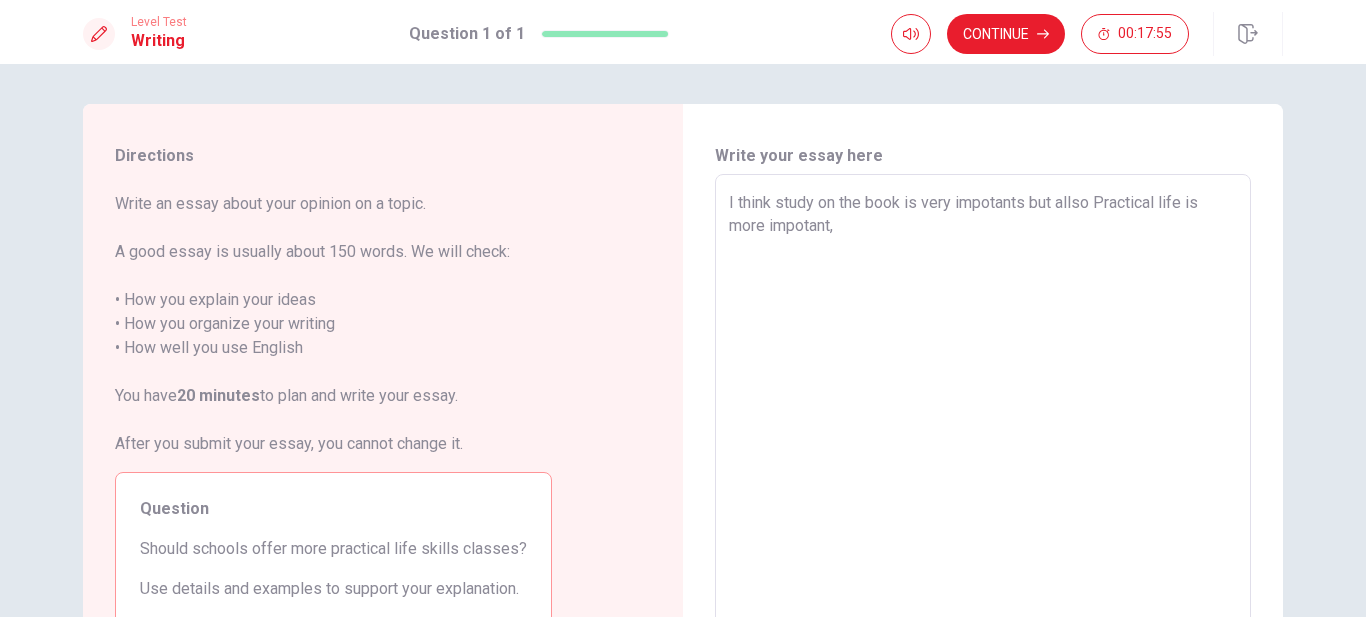 type on "x" 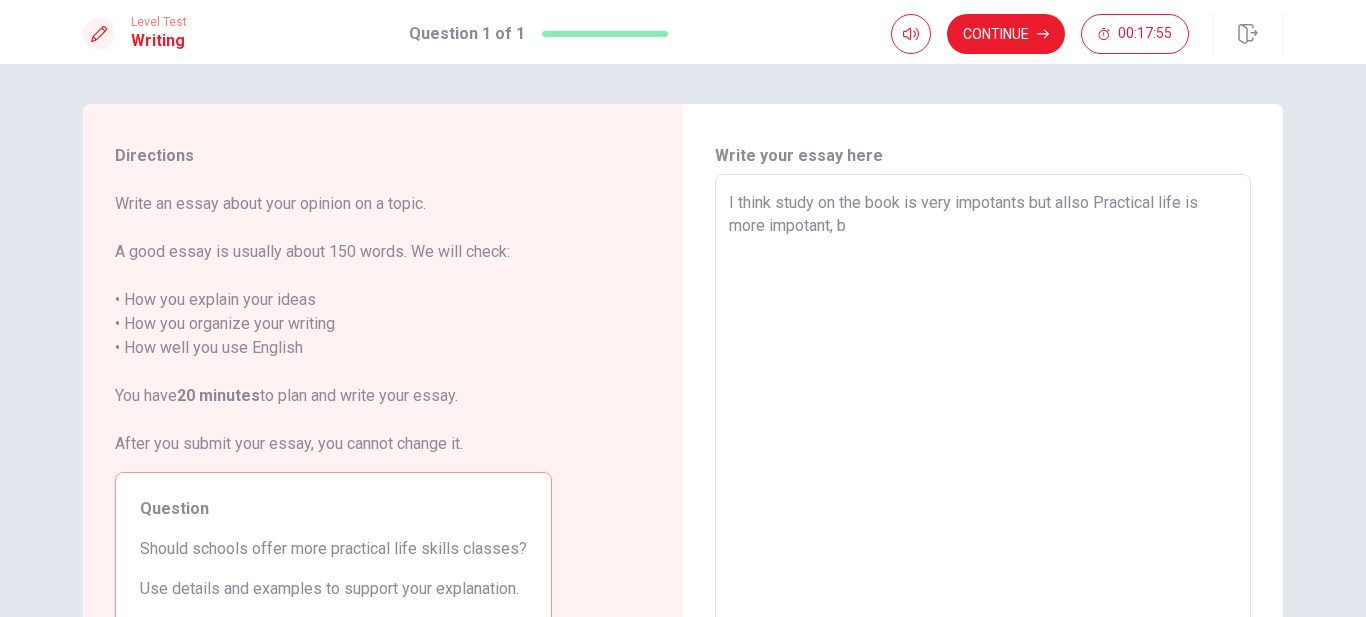 type on "x" 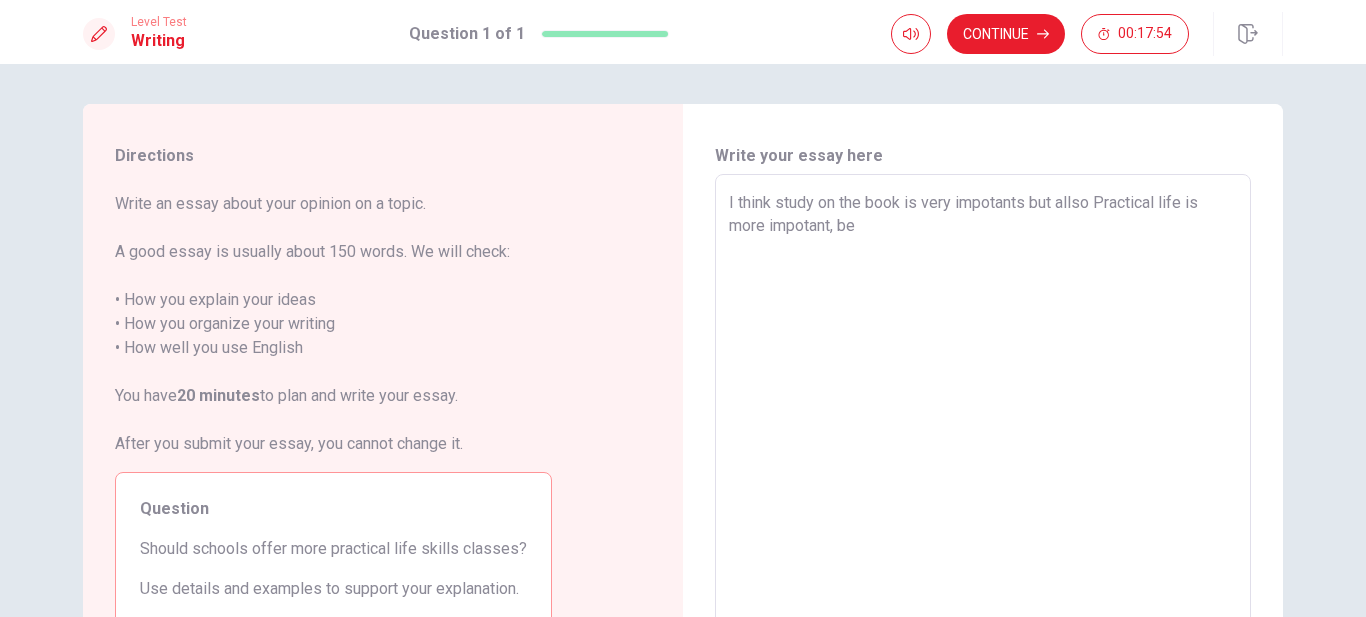 type on "x" 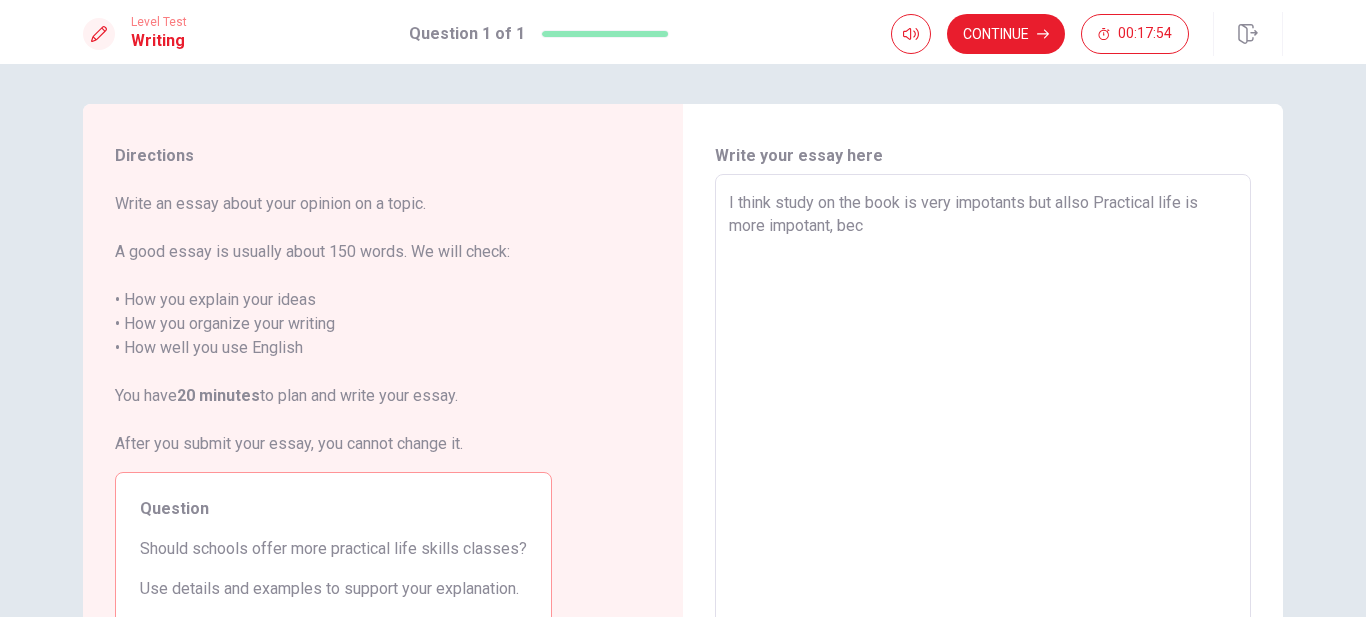 type on "x" 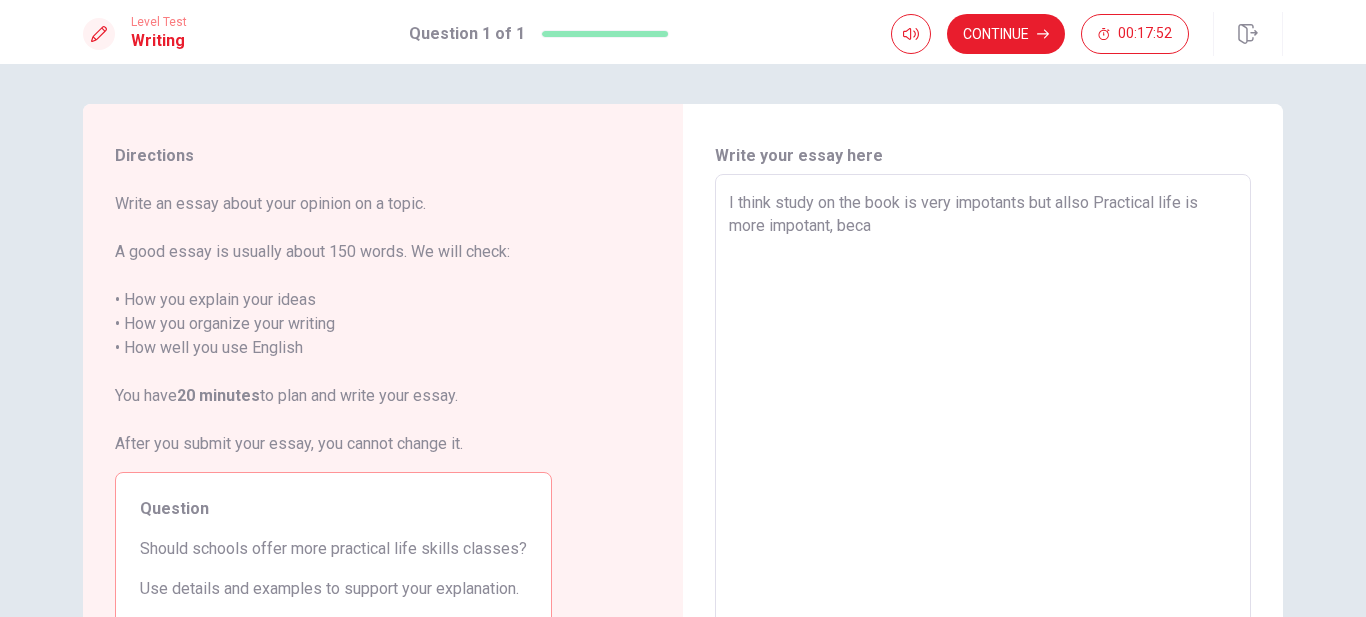 type on "x" 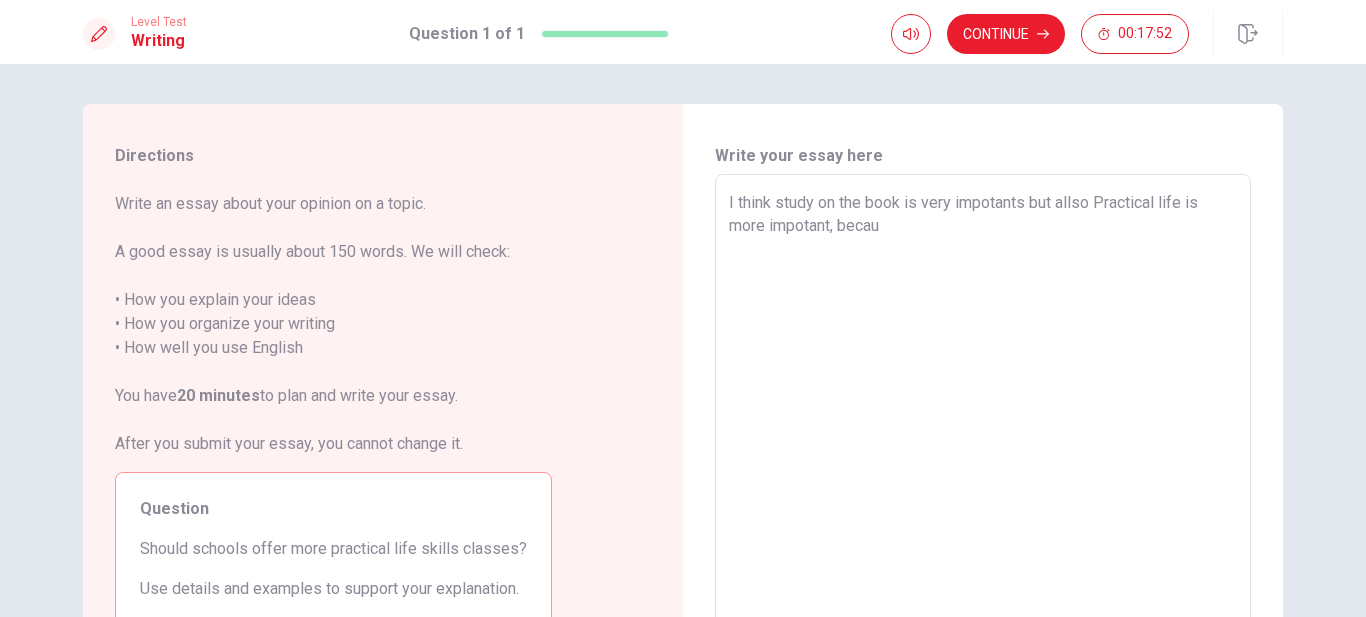 type on "x" 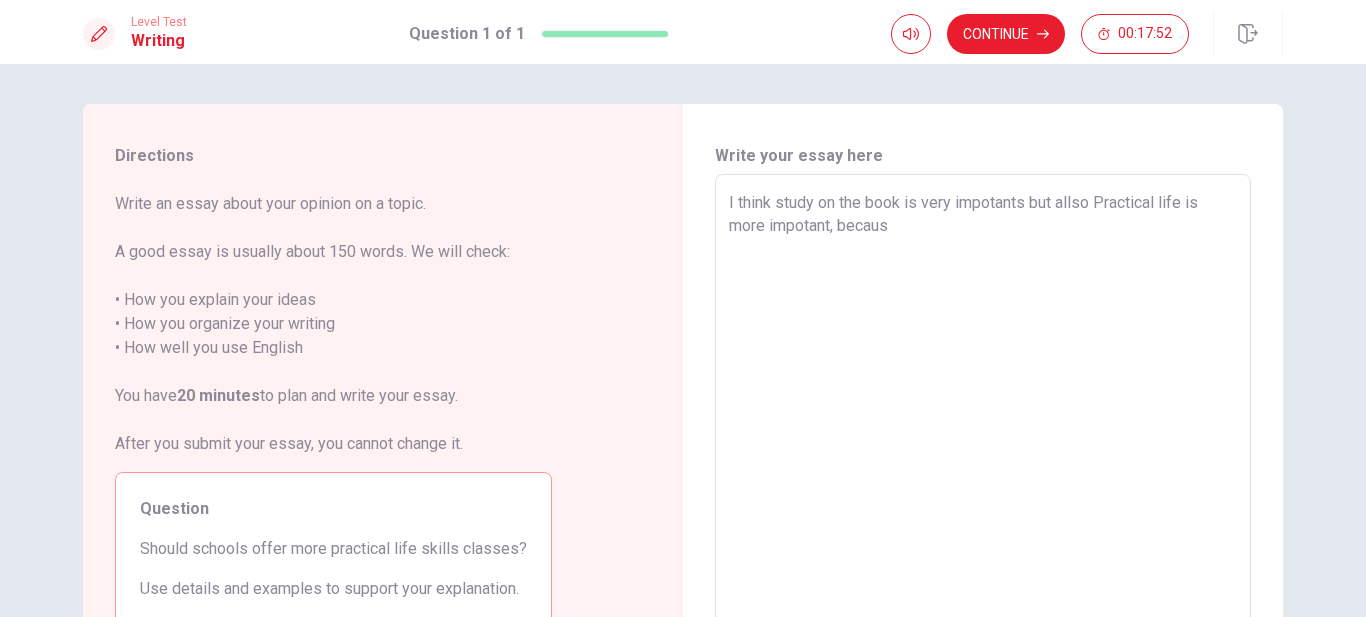 type on "x" 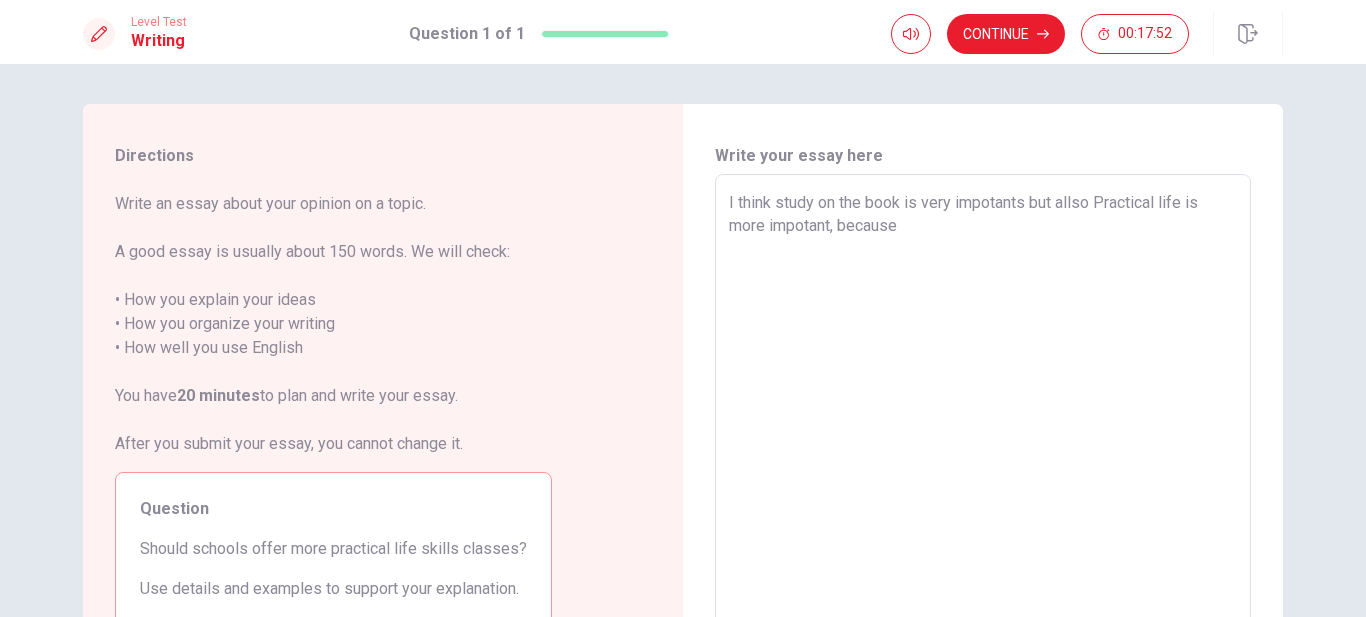 type on "x" 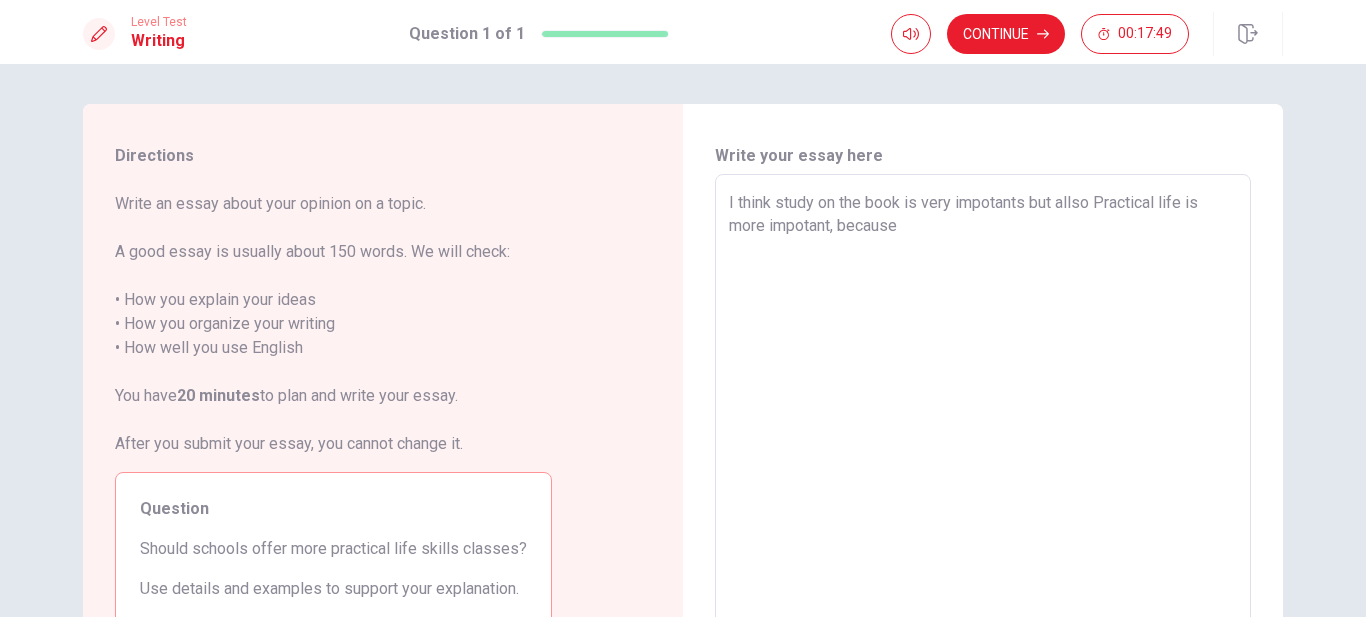 type on "x" 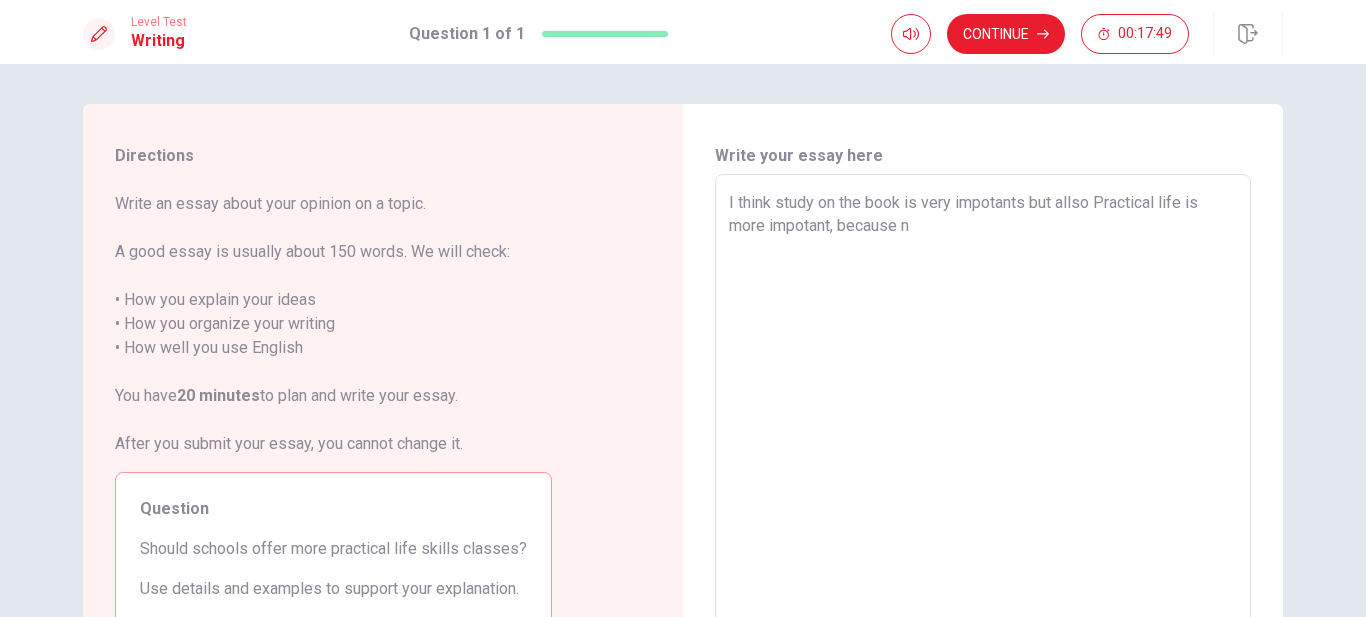 type on "I think study on the book is very impotants but allso Practical life is
more impotant, because na" 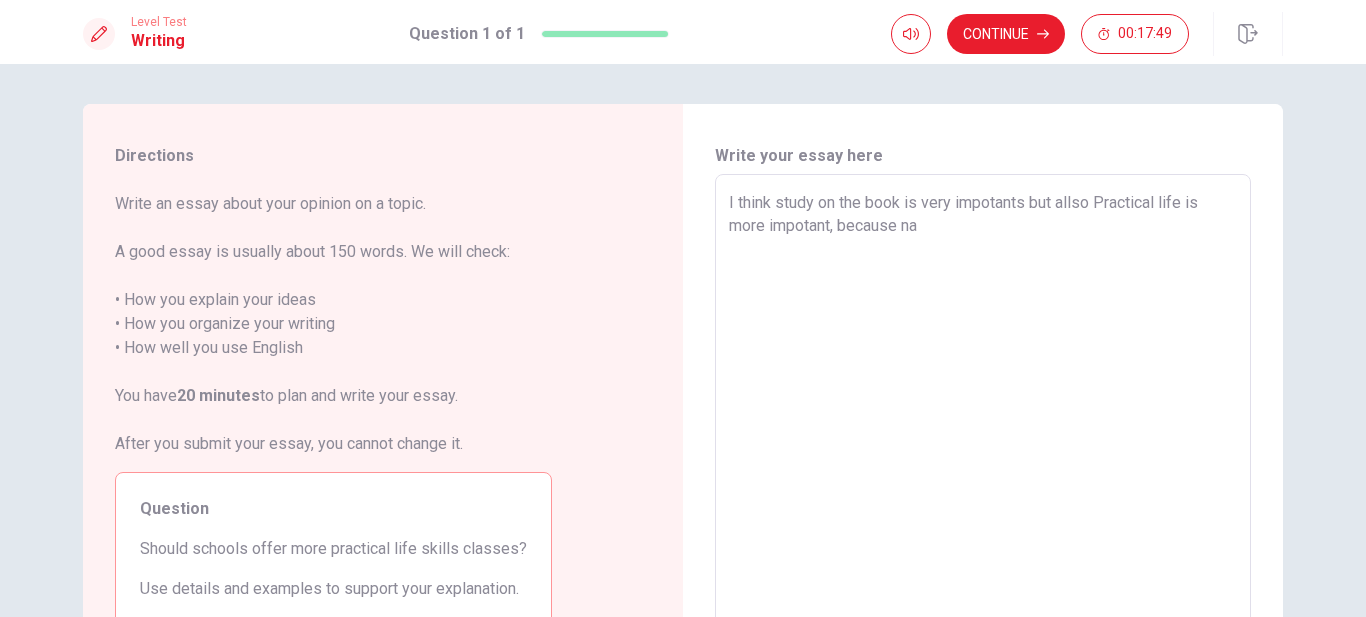 type on "x" 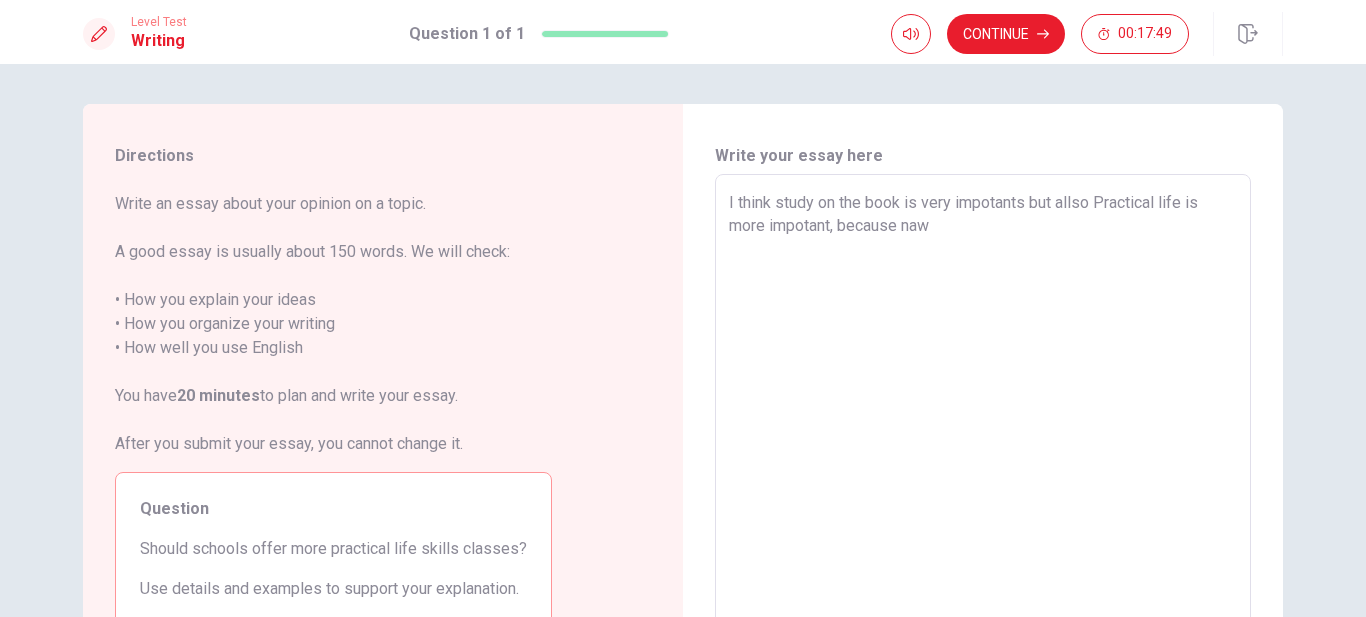 type on "x" 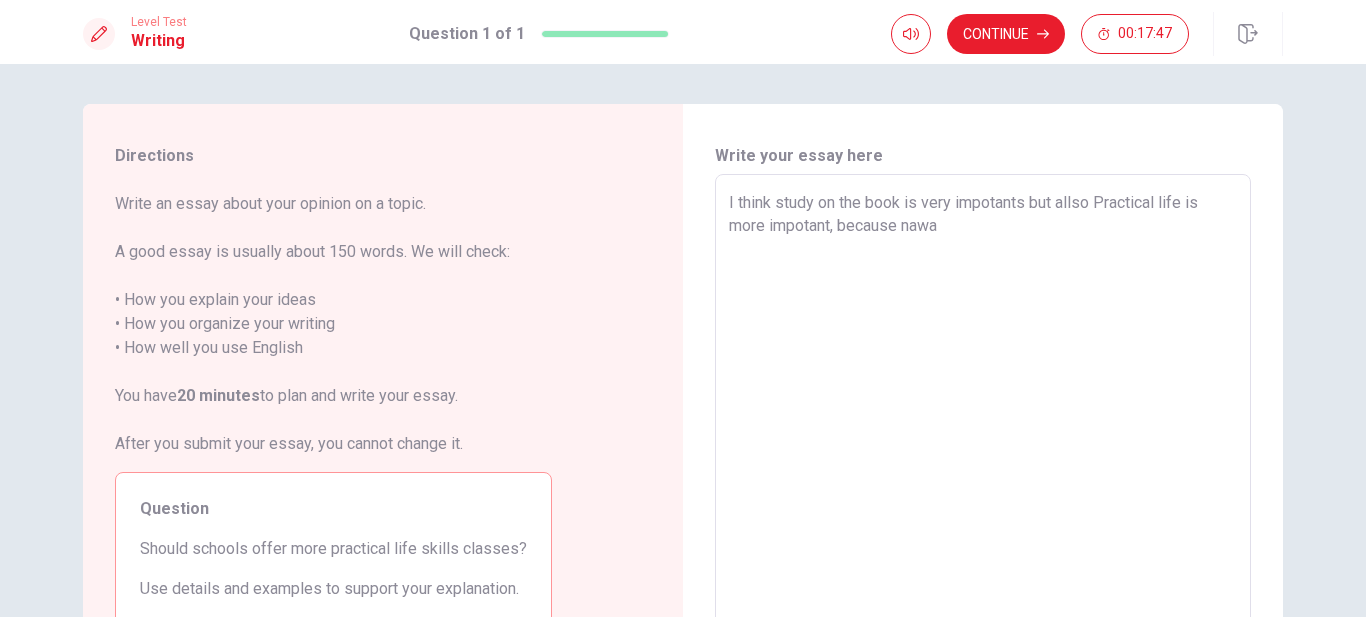 type on "x" 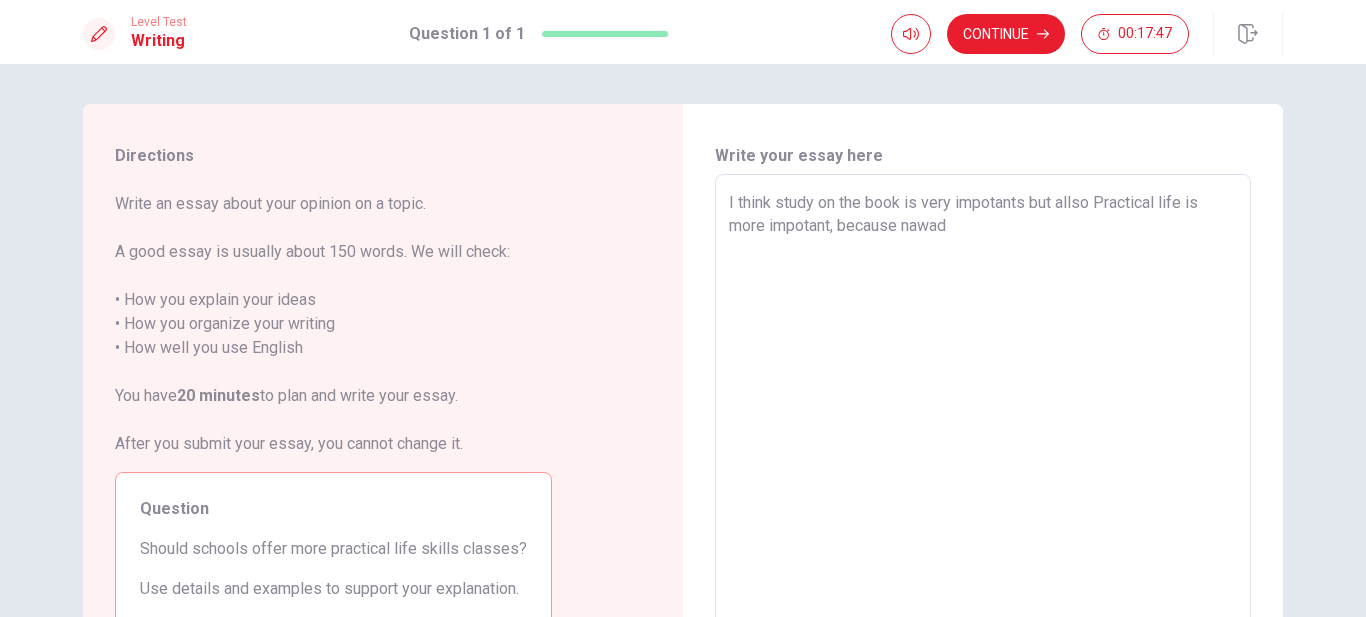 type on "x" 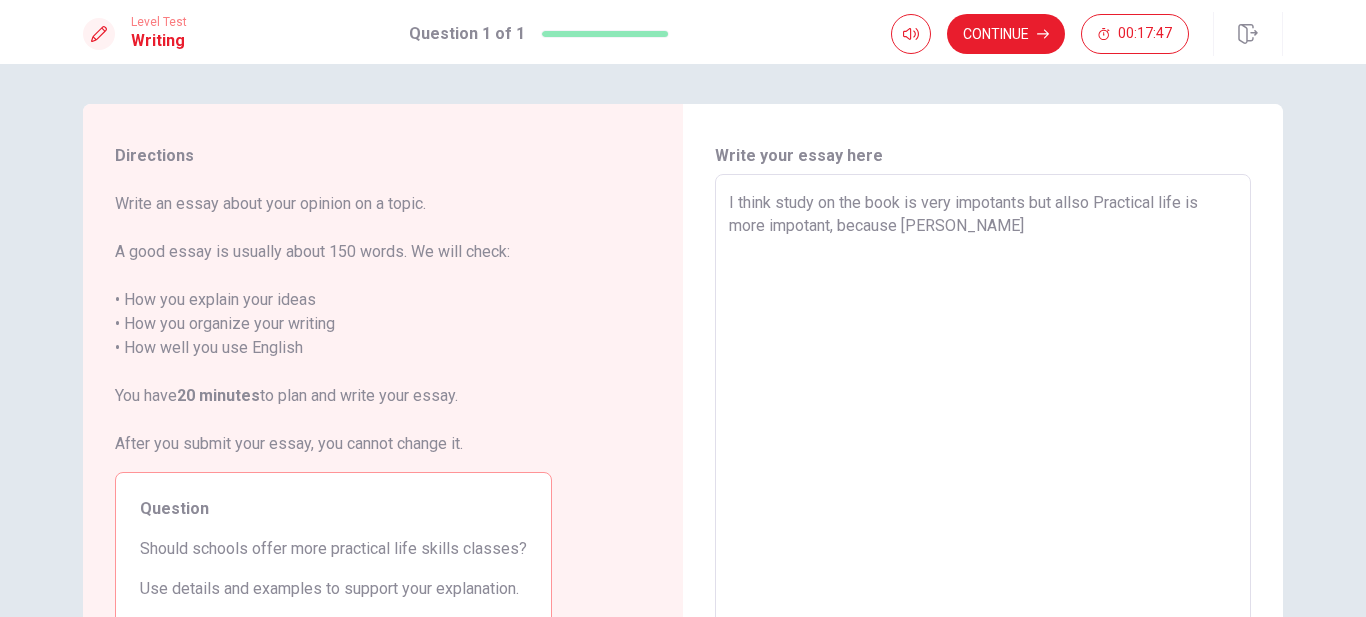 type on "x" 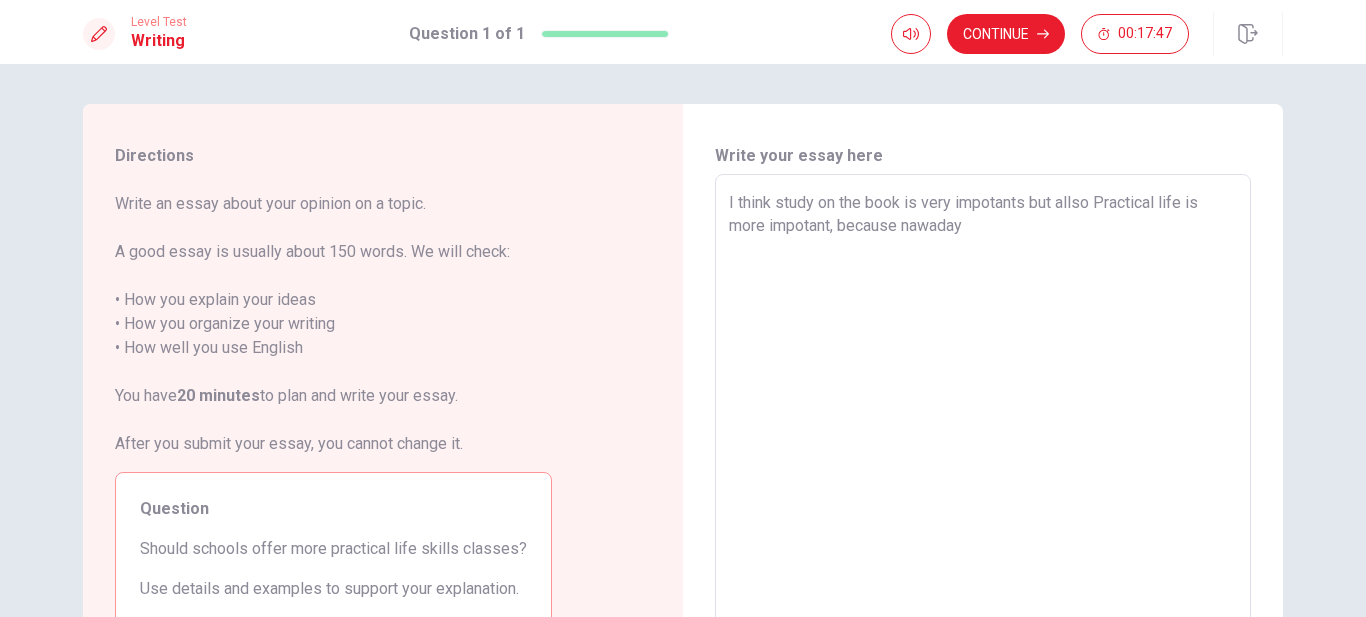 type on "x" 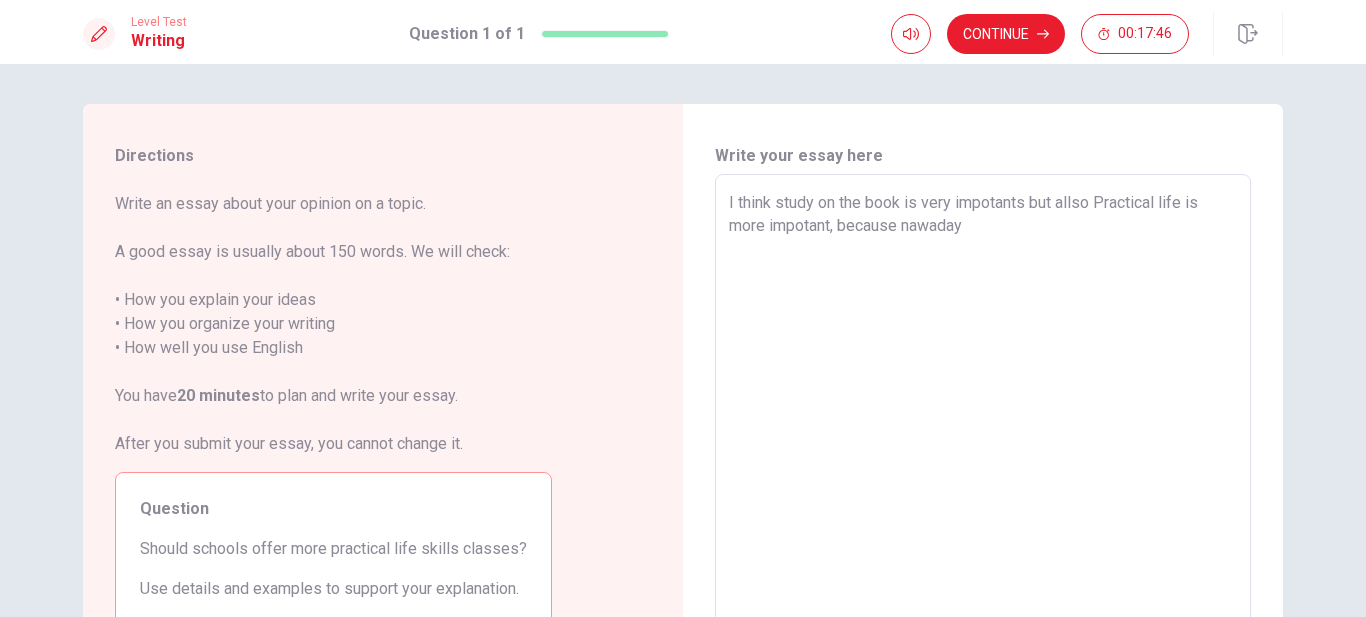 type on "I think study on the book is very impotants but allso Practical life is
more impotant, because nawadays" 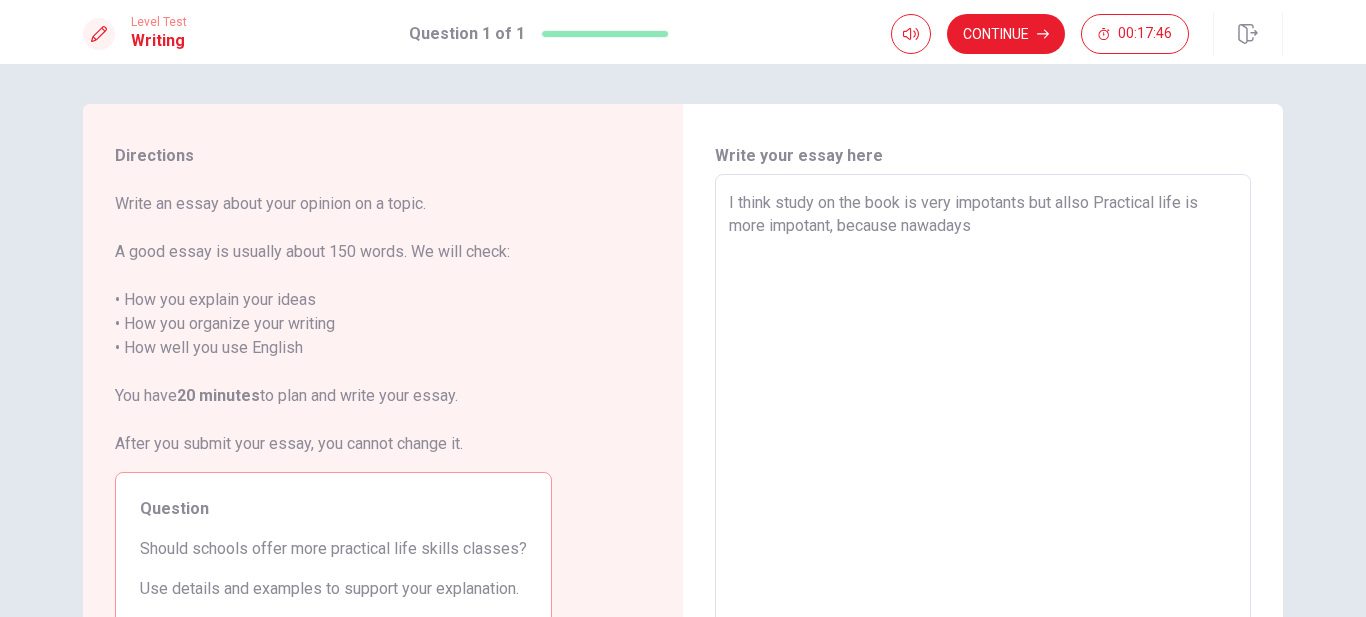 type on "x" 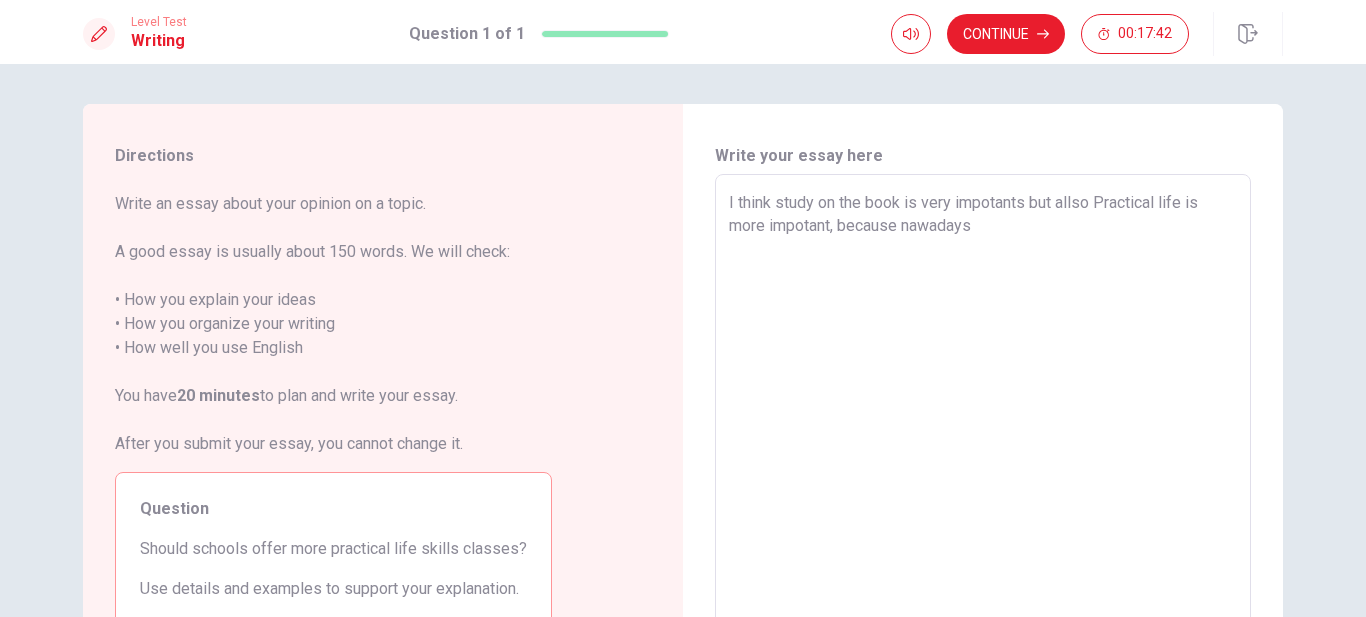 type on "x" 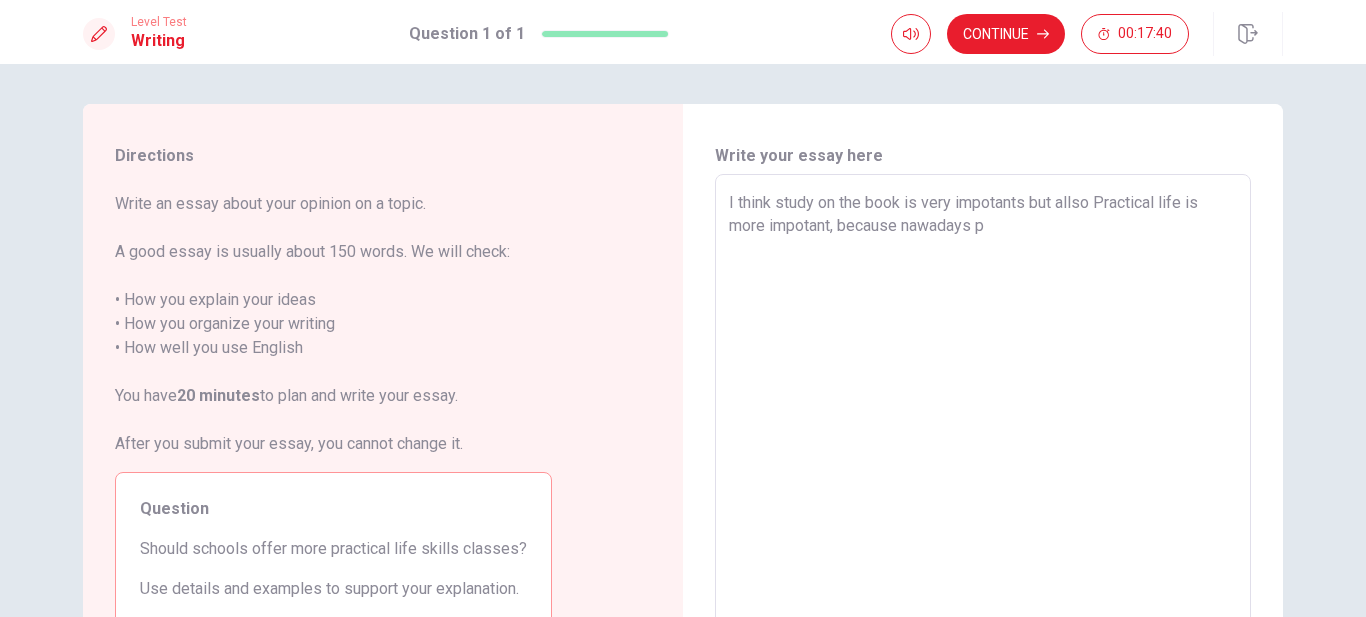type on "x" 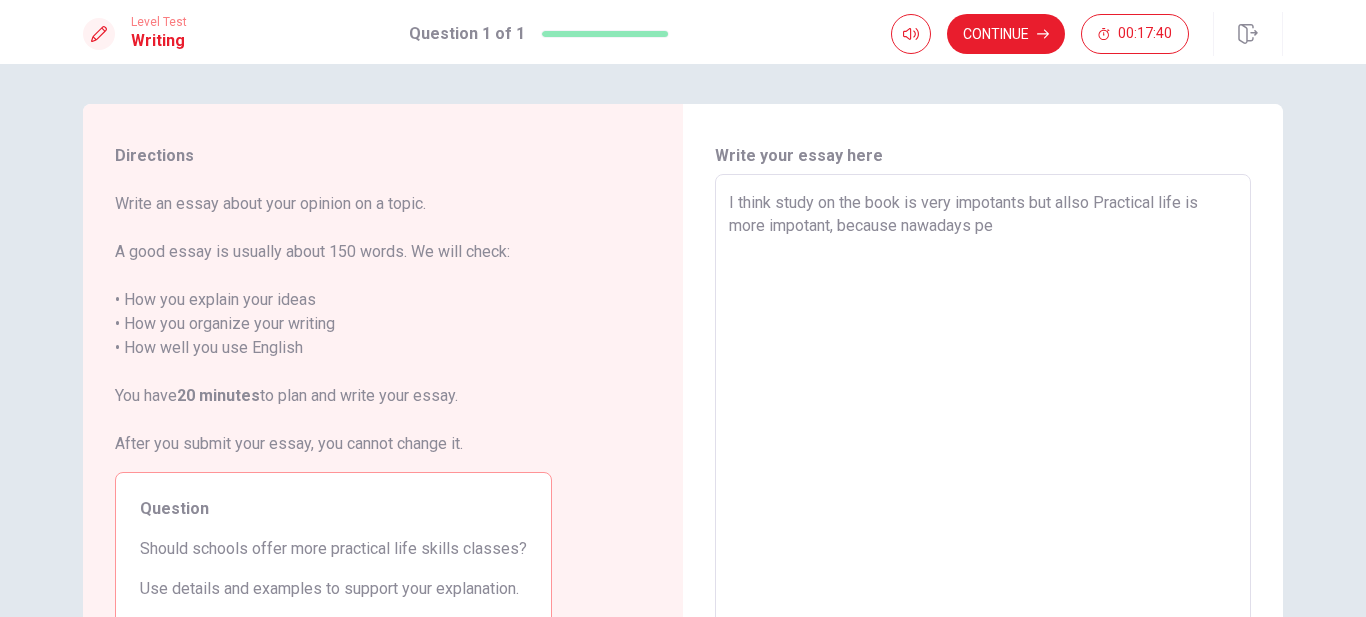 type on "x" 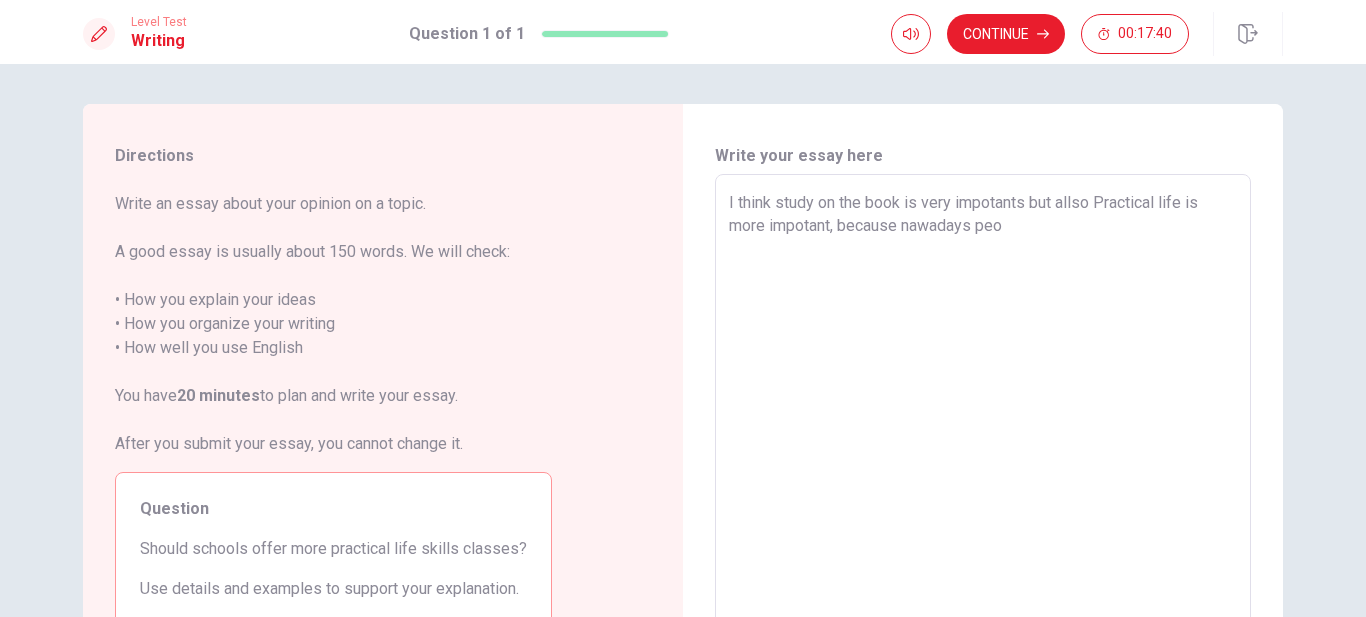 type on "x" 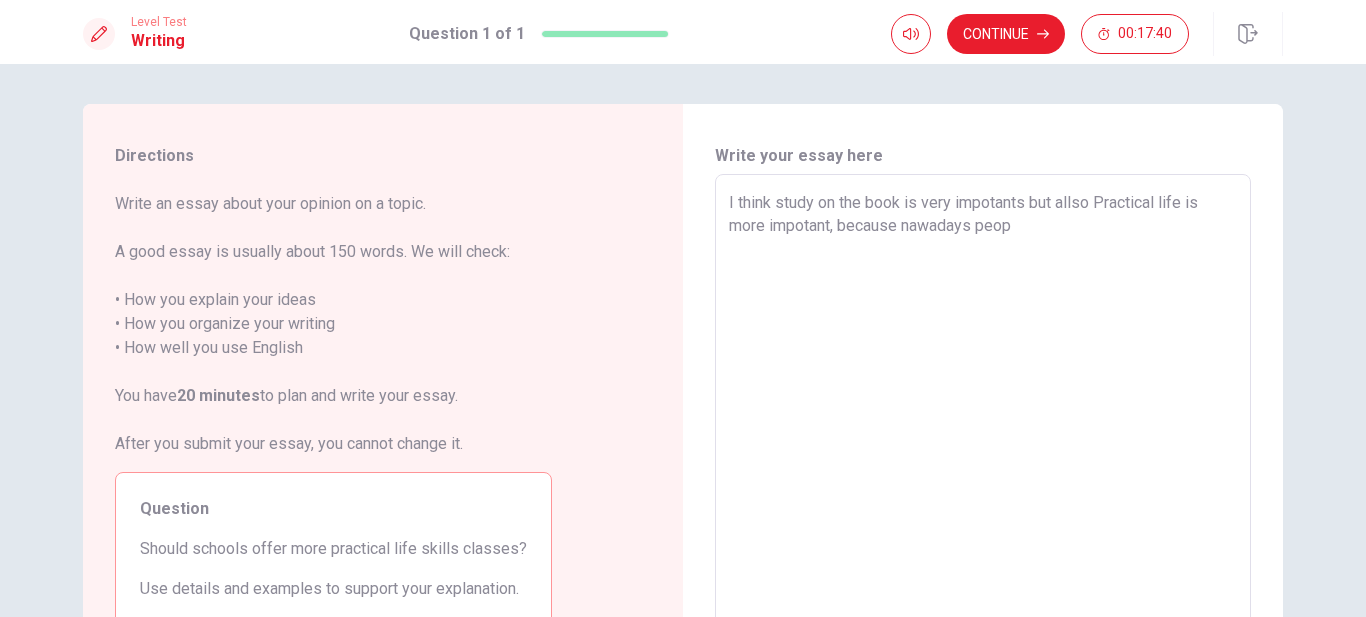type on "I think study on the book is very impotants but allso Practical life is
more impotant, because nawadays peopl" 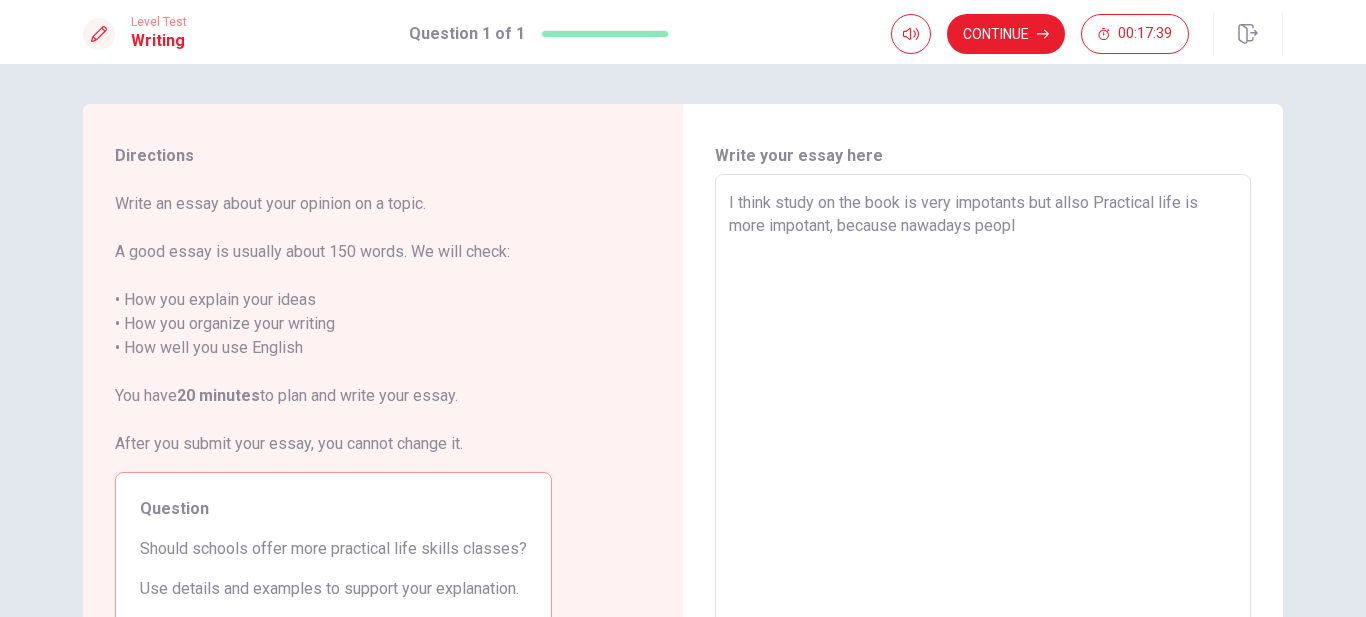 type on "x" 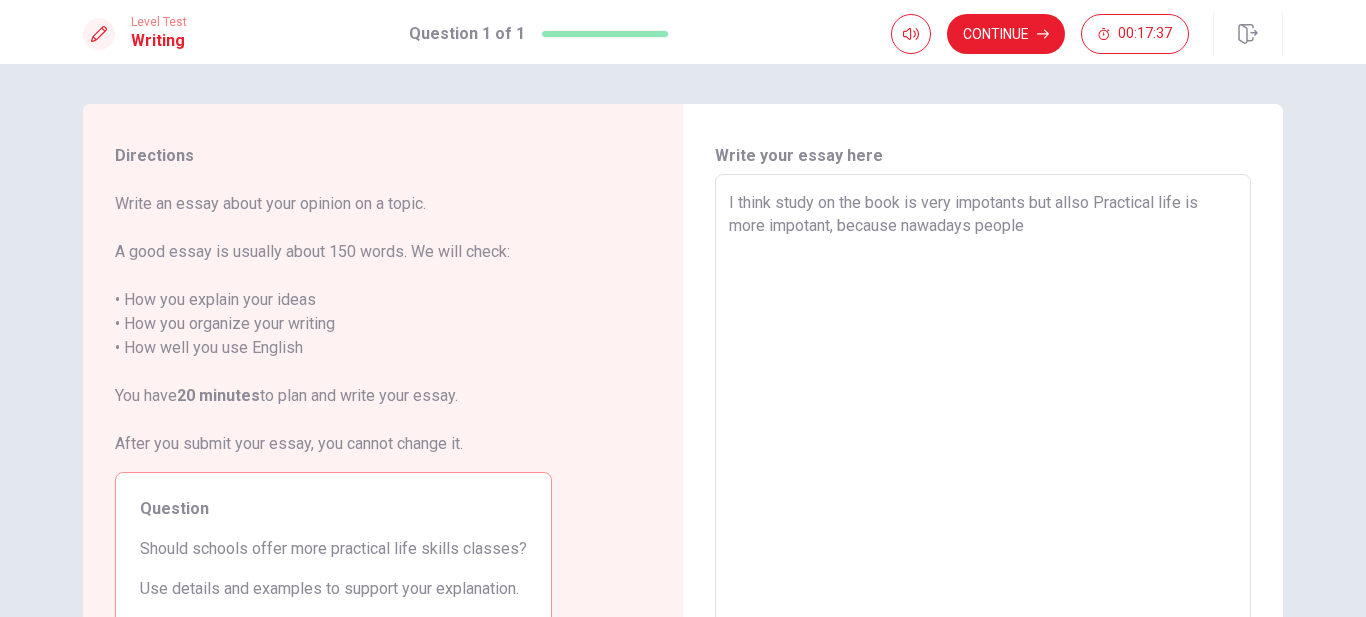 type on "x" 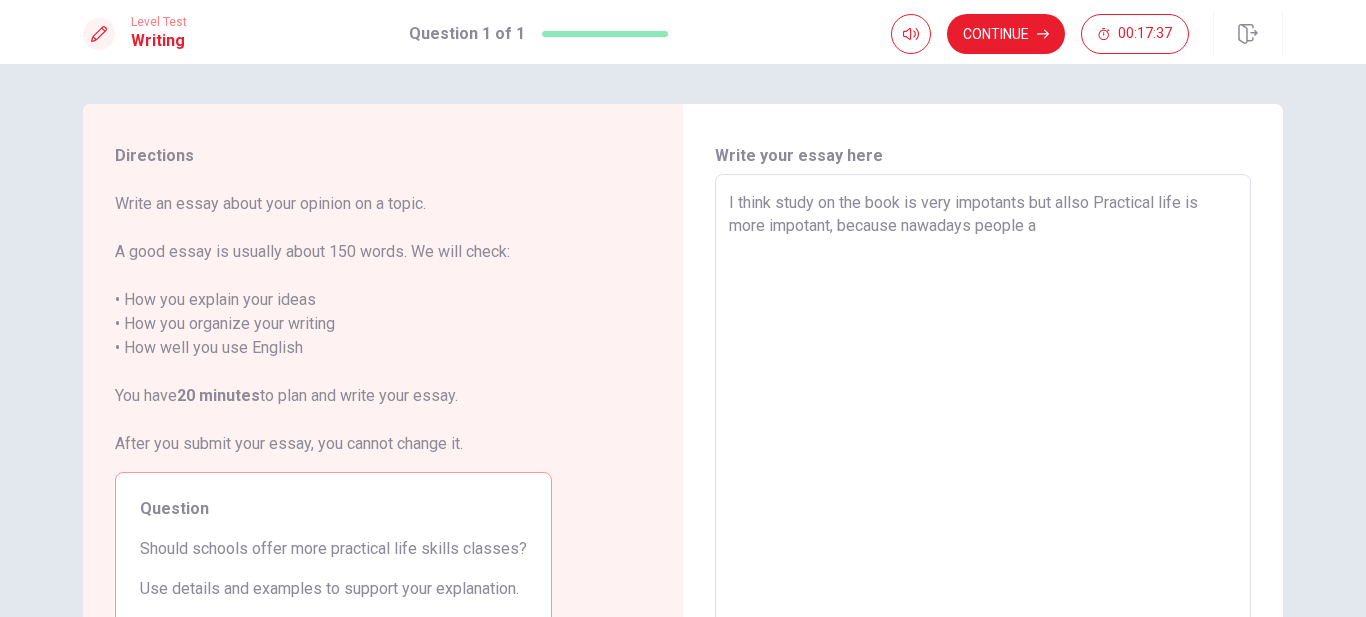 type on "x" 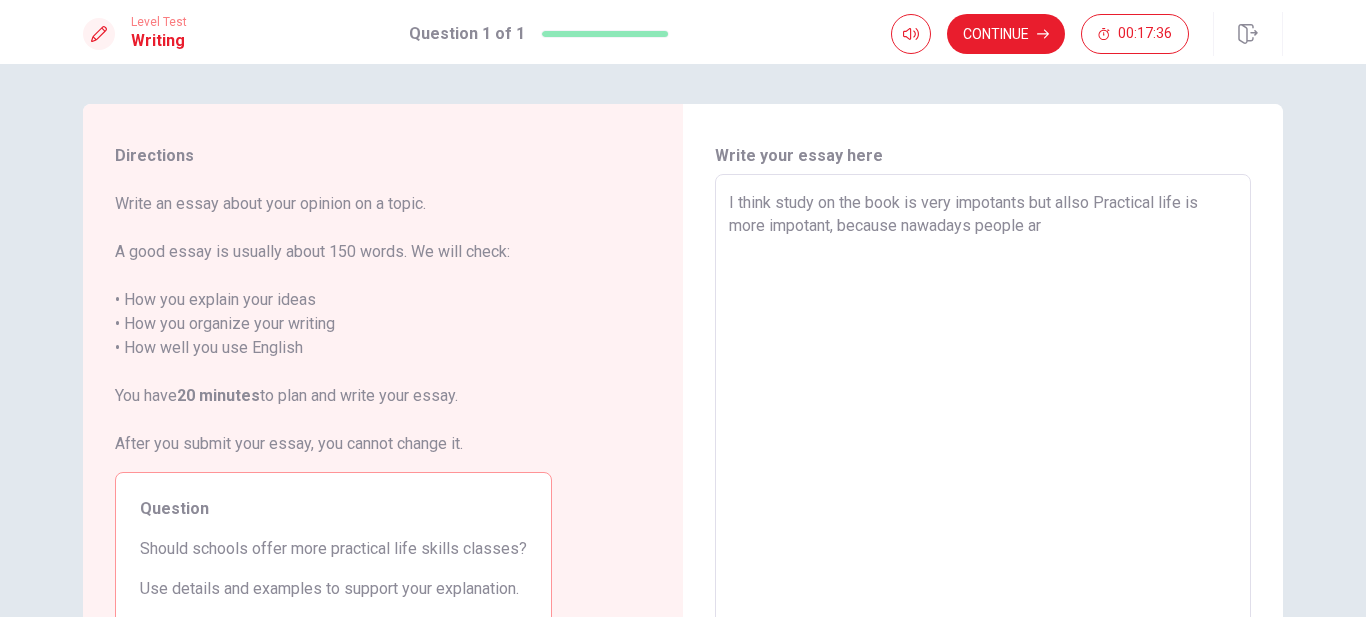 type on "x" 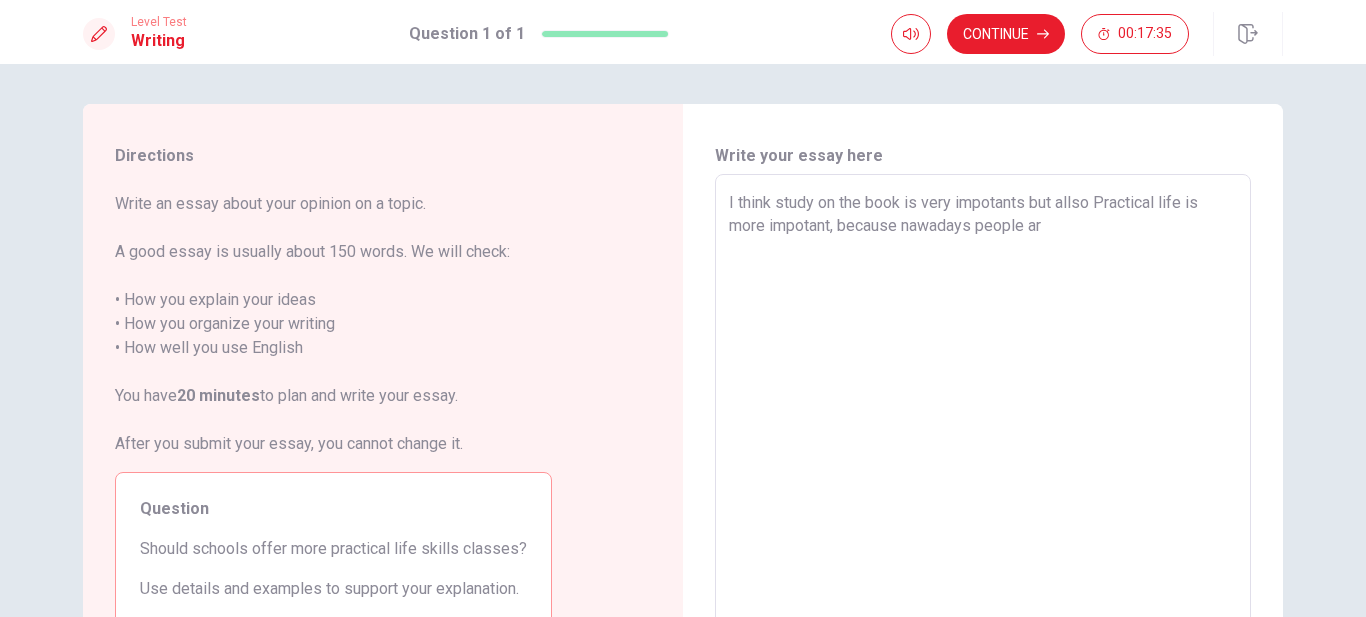 type on "I think study on the book is very impotants but allso Practical life is
more impotant, because nawadays people are" 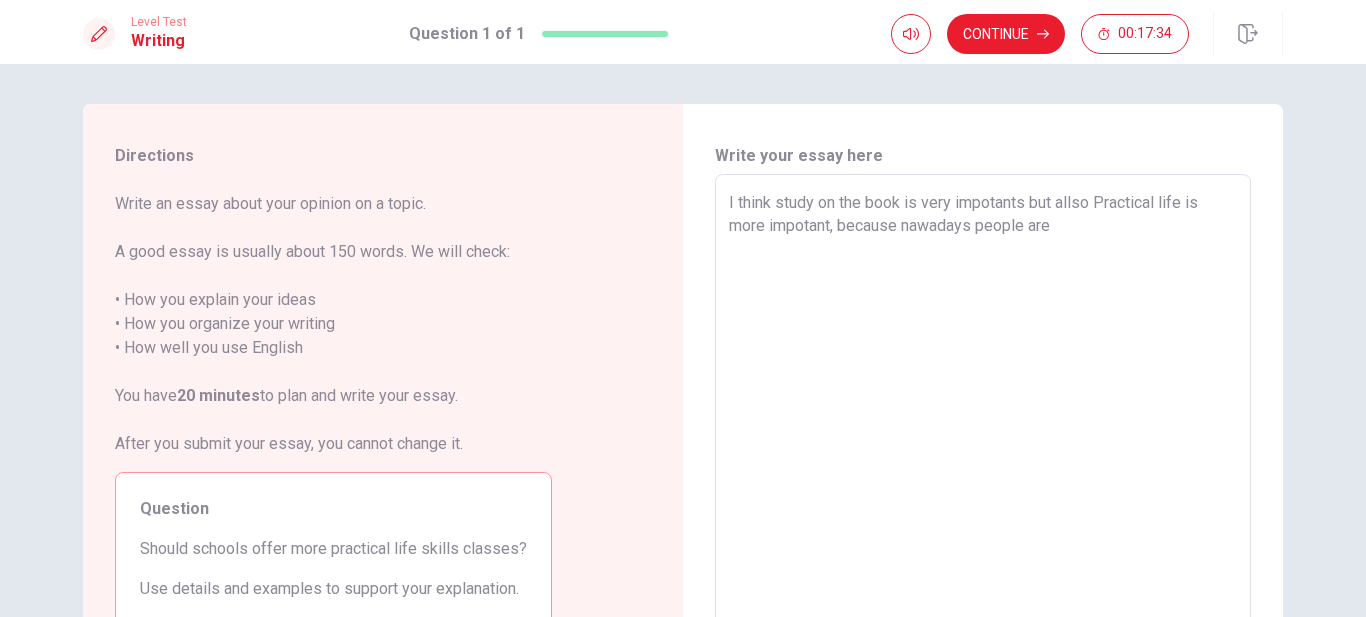 type on "x" 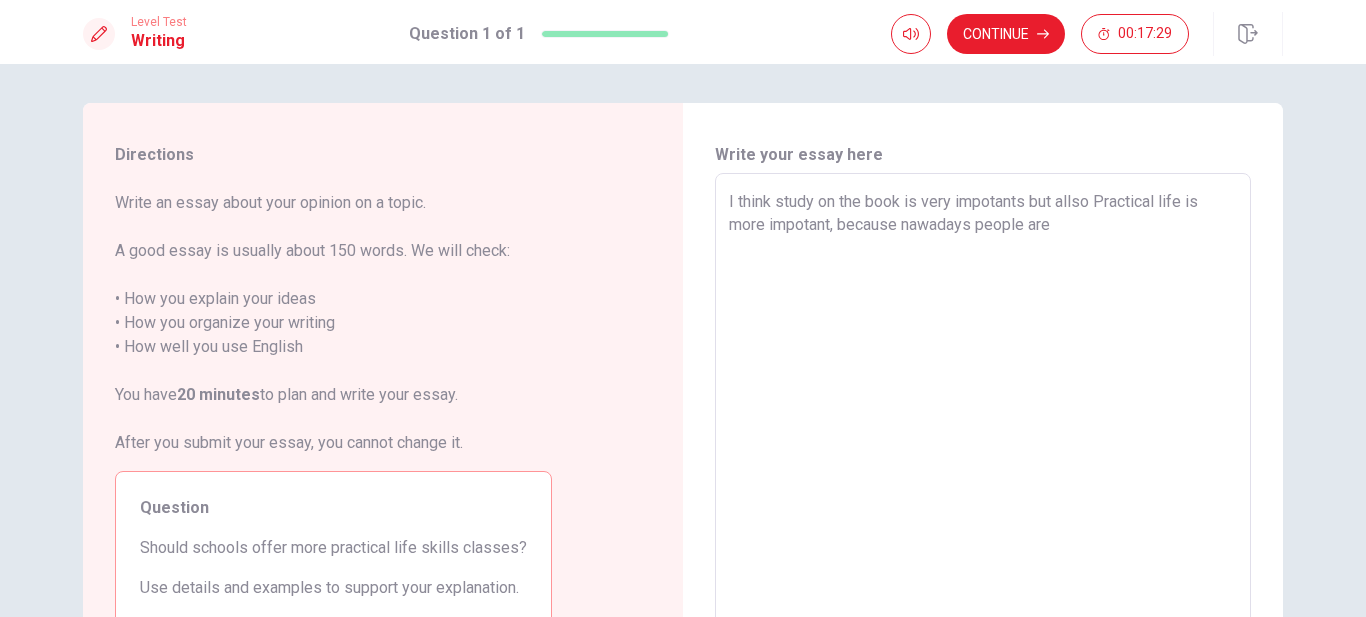 scroll, scrollTop: 0, scrollLeft: 0, axis: both 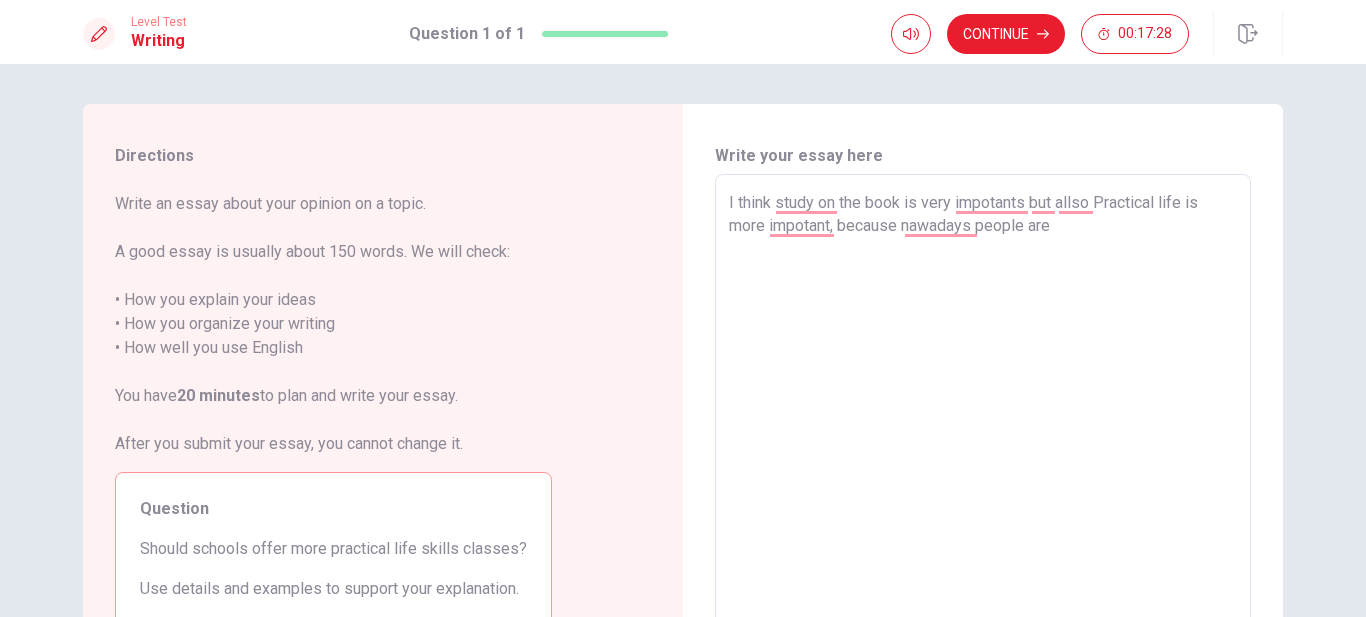 type on "x" 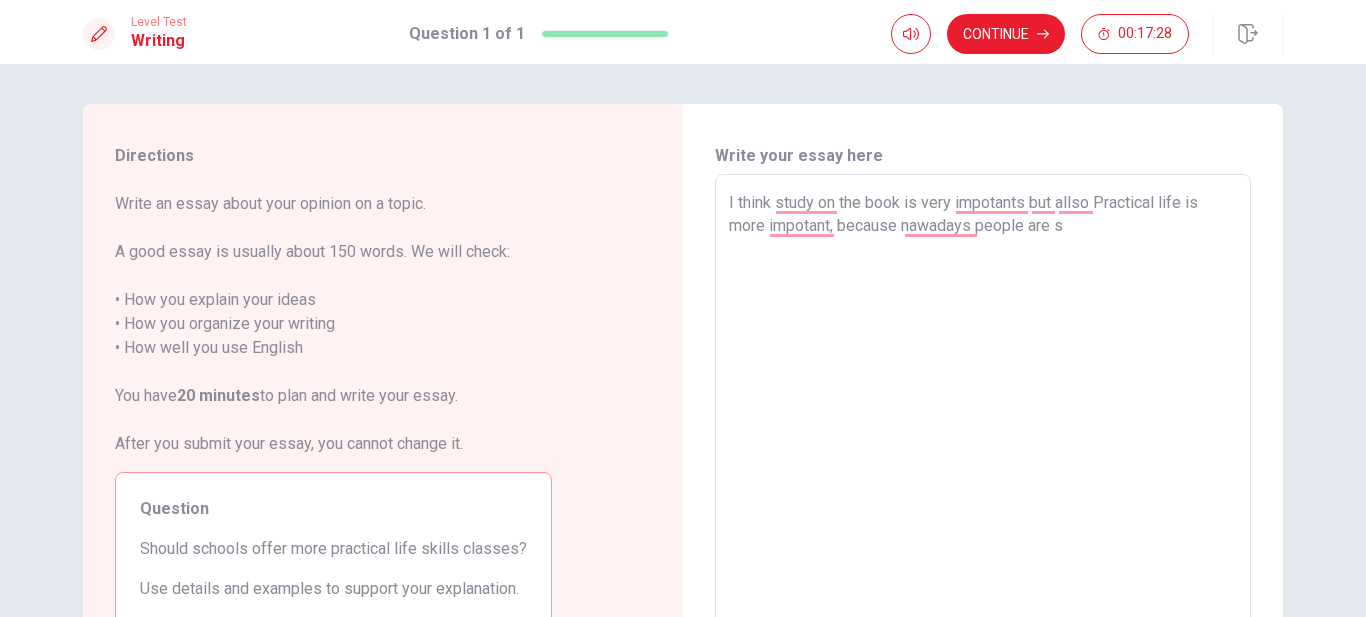 type on "x" 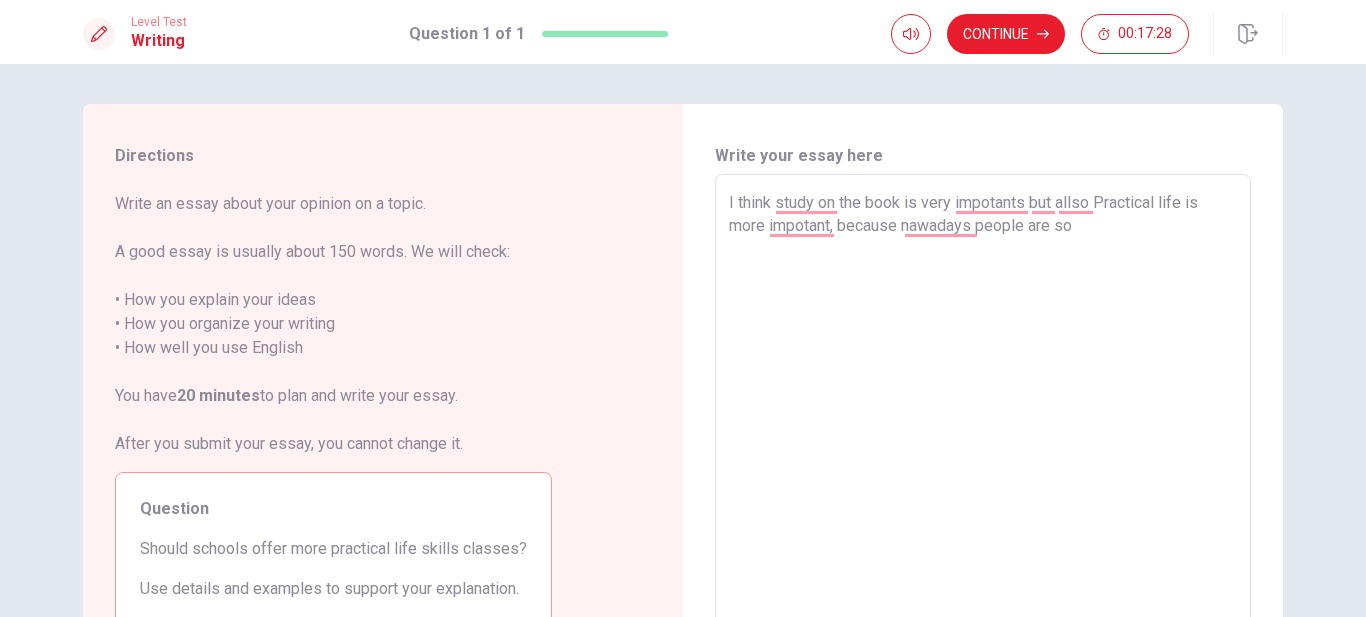 type on "x" 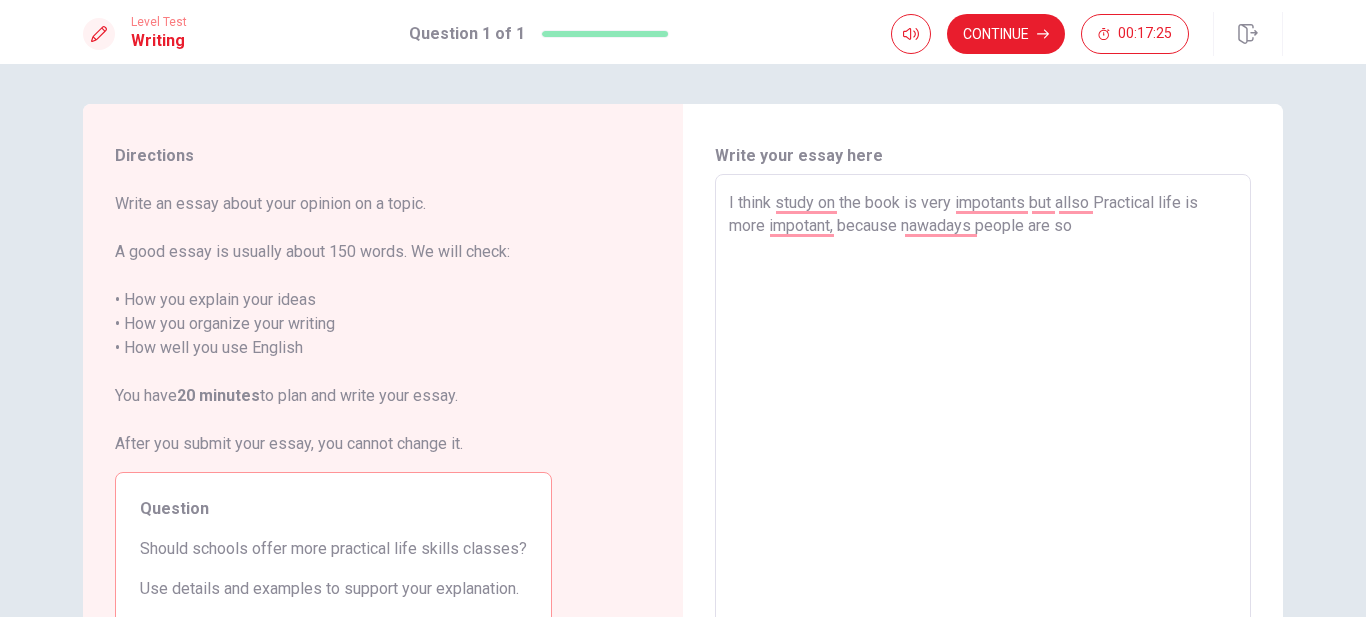 type on "x" 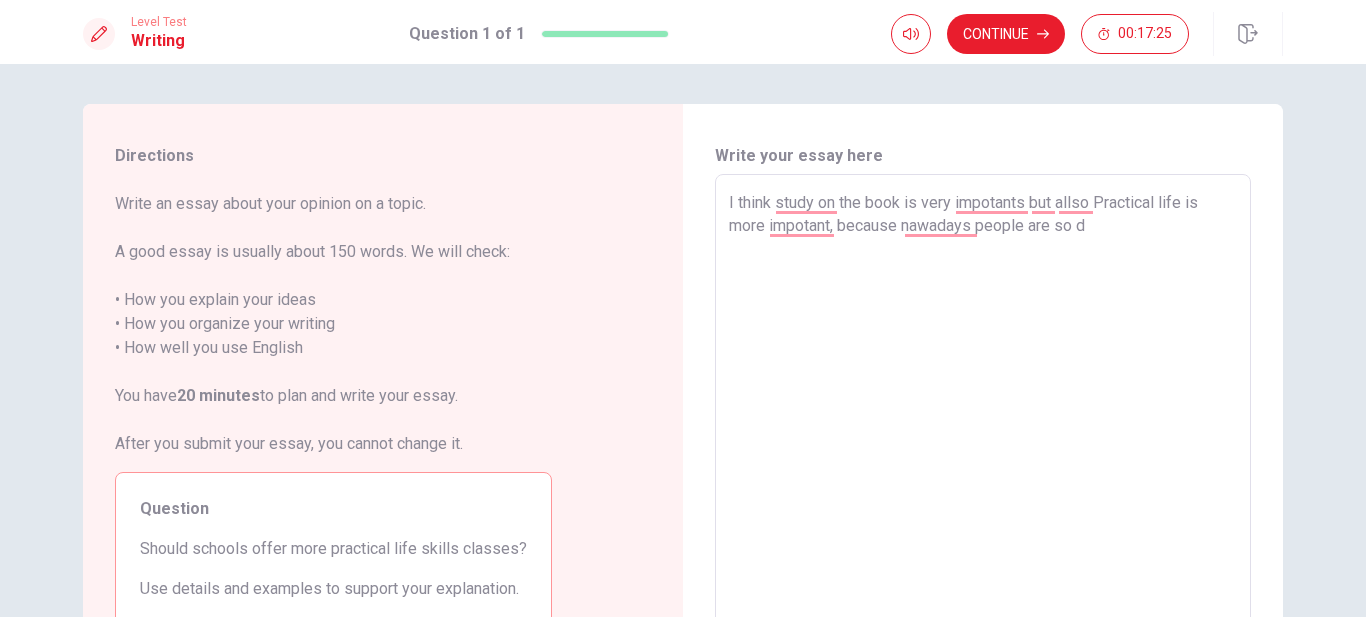 type on "x" 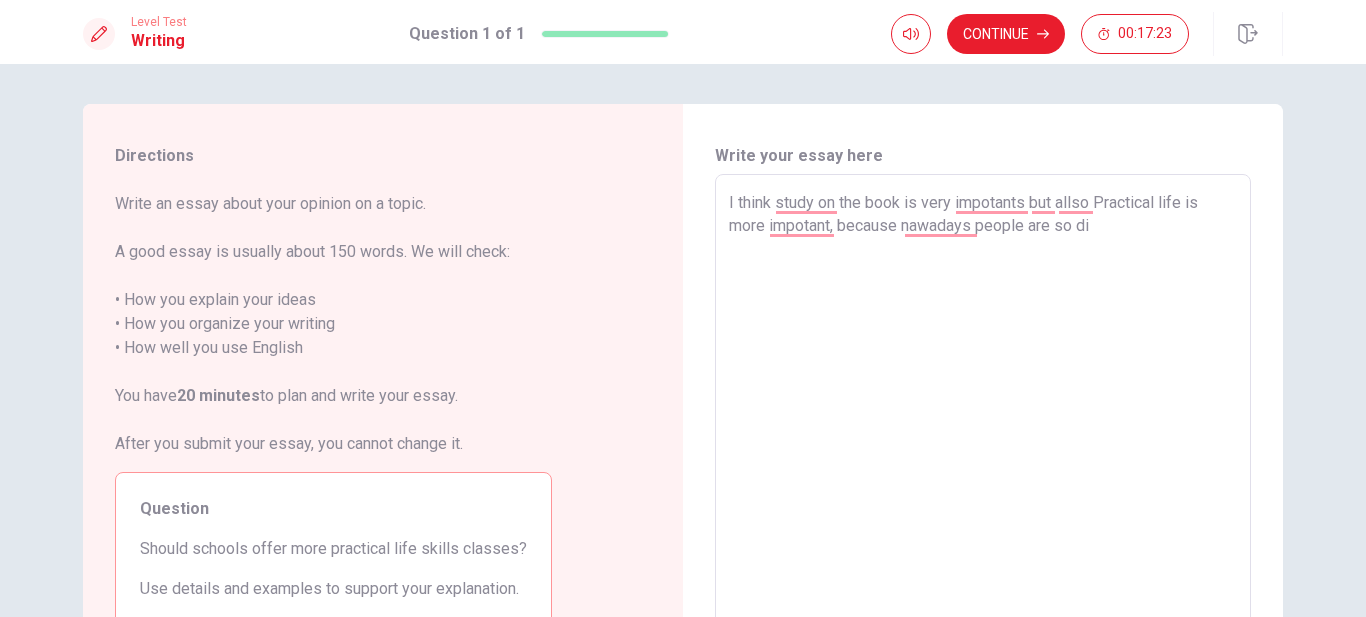 type on "x" 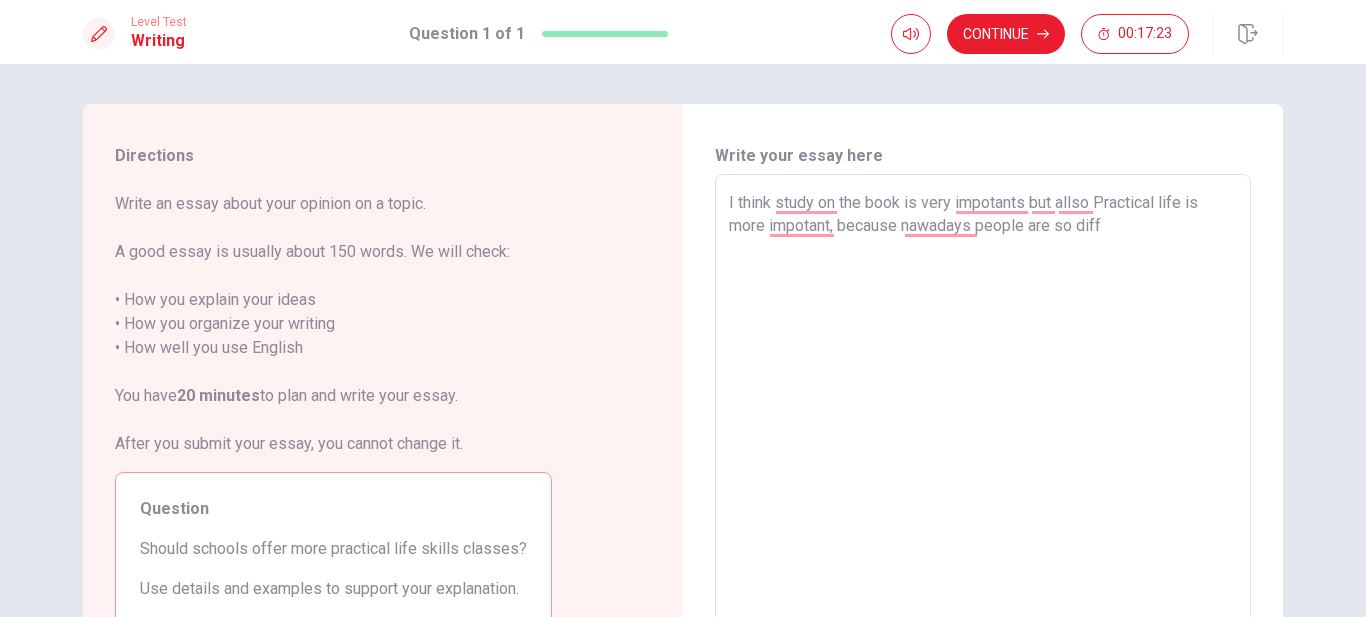 type on "I think study on the book is very impotants but allso Practical life is
more impotant, because nawadays people are so diffi" 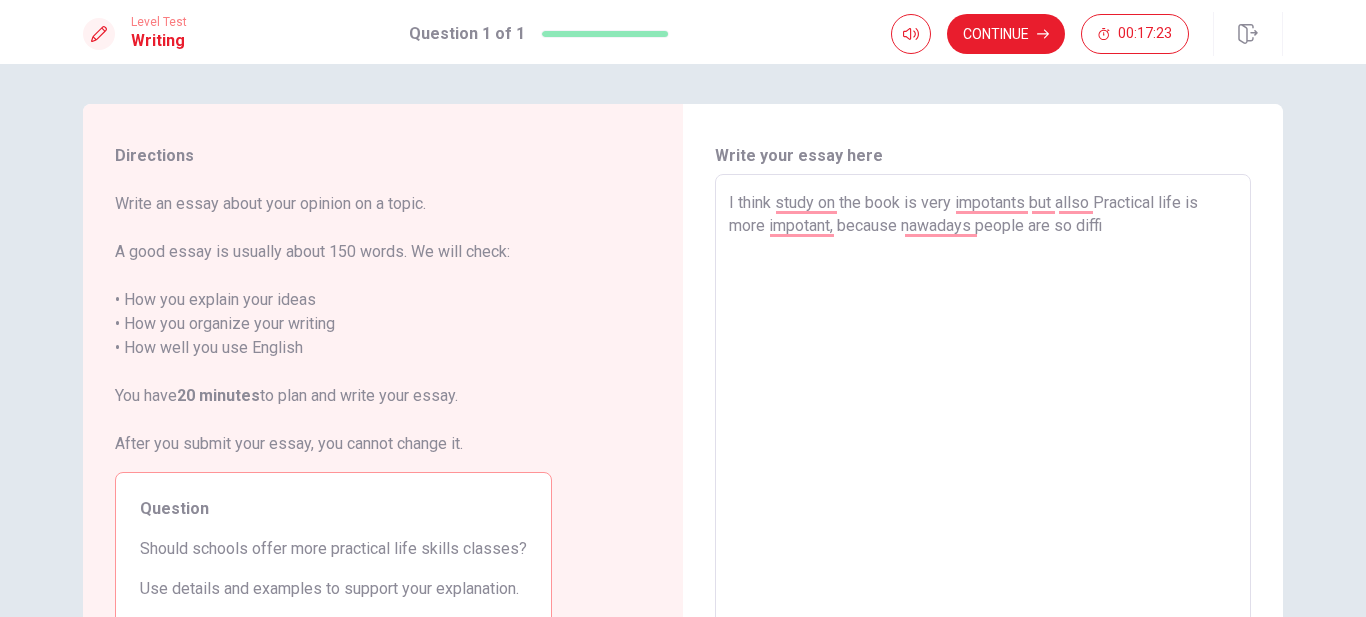 type on "x" 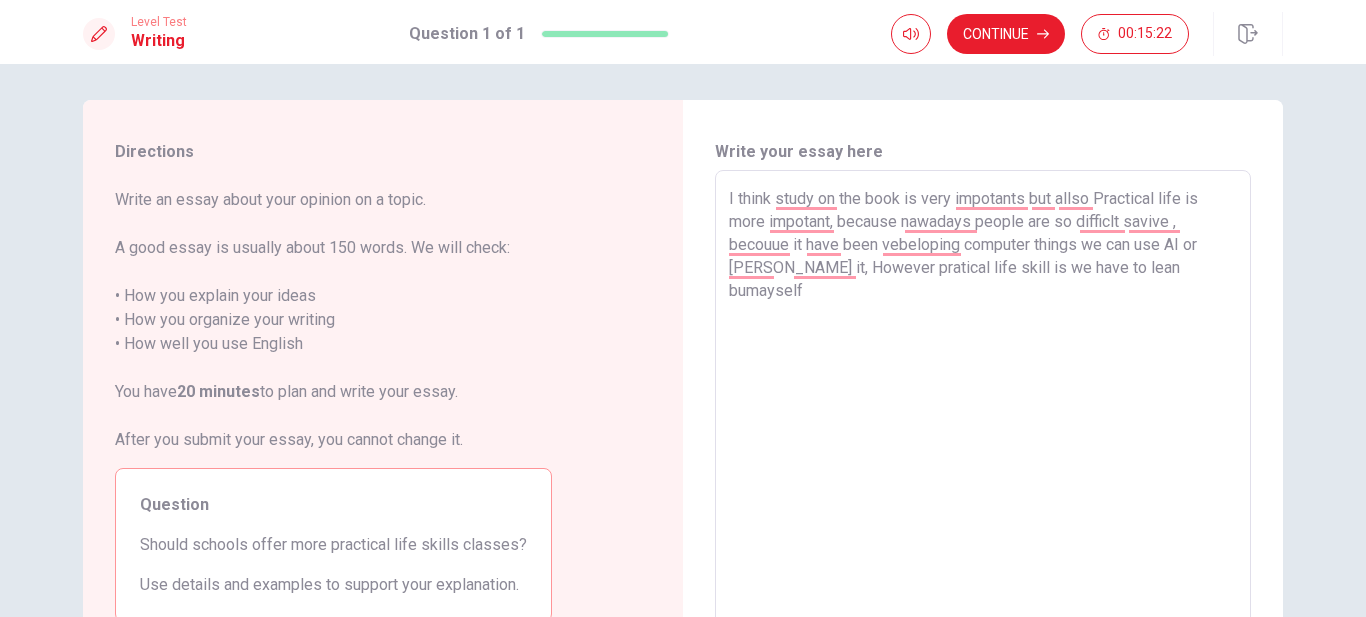 scroll, scrollTop: 0, scrollLeft: 0, axis: both 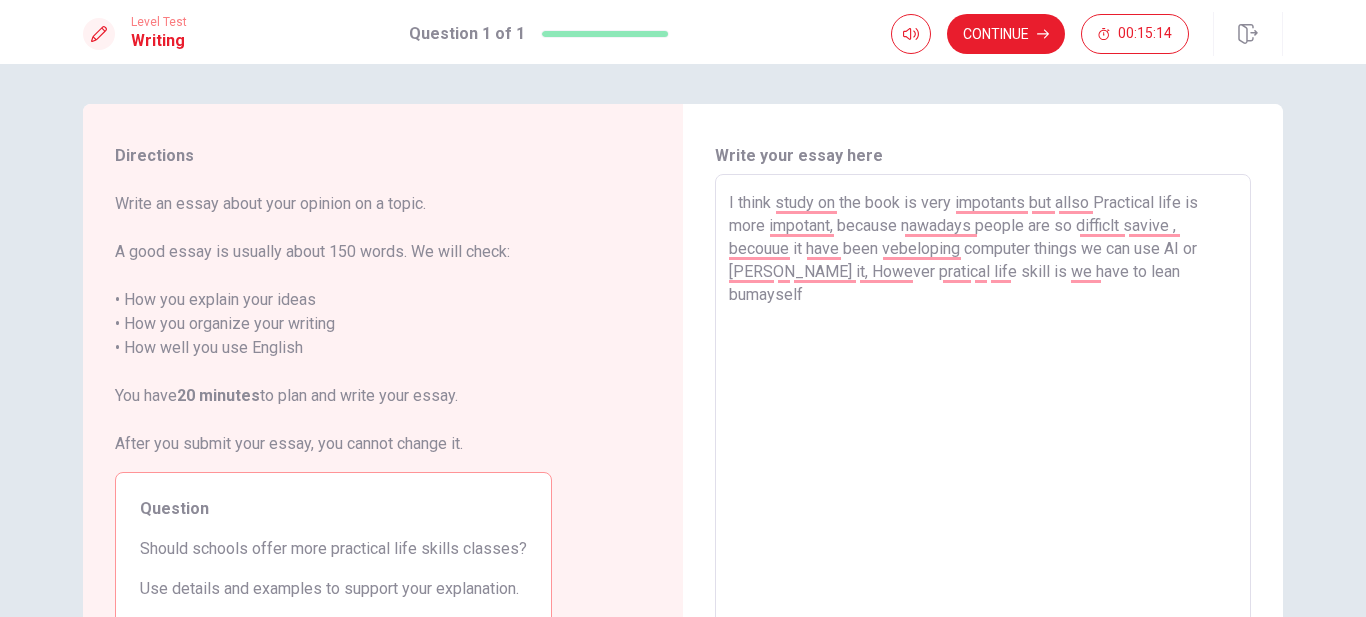 click on "I think study on the book is very impotants but allso Practical life is
more impotant, because nawadays people are so difficlt savive , becouue it have been vebeloping computer things we can use AI or [PERSON_NAME] it, However pratical life skill is we have to lean bumayself" at bounding box center [983, 451] 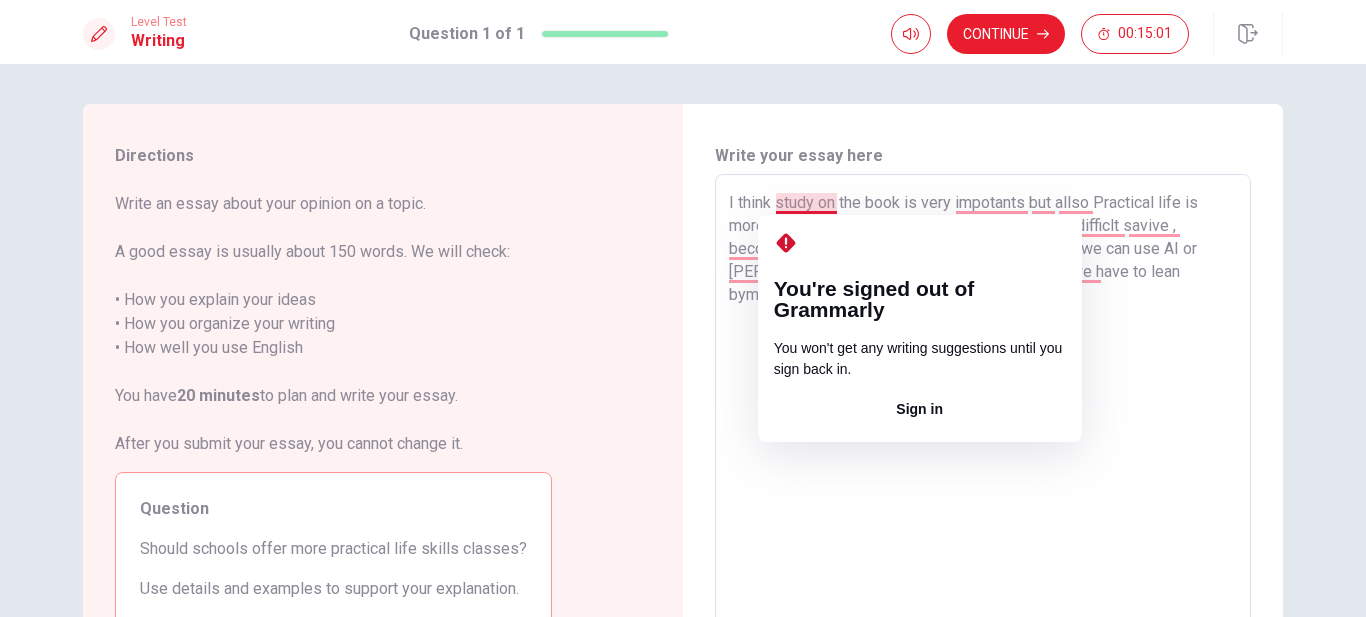 click on "I think study on the book is very impotants but allso Practical life is
more impotant, because nawadays people are so difficlt savive , becouue it have been vebeloping computer things we can use AI or [PERSON_NAME] it, However pratical life skill is we have to lean bymayself" at bounding box center (983, 451) 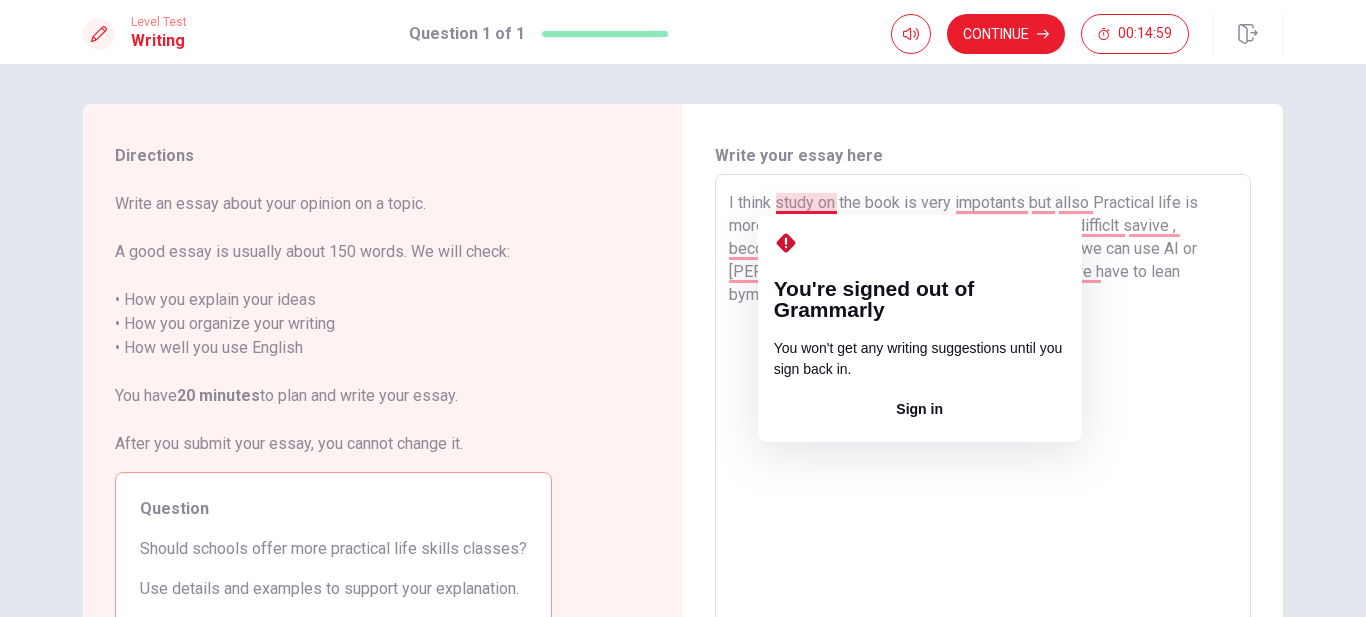 click on "I think study on the book is very impotants but allso Practical life is
more impotant, because nawadays people are so difficlt savive , becouue it have been vebeloping computer things we can use AI or [PERSON_NAME] it, However pratical life skill is we have to lean bymayself" at bounding box center [983, 451] 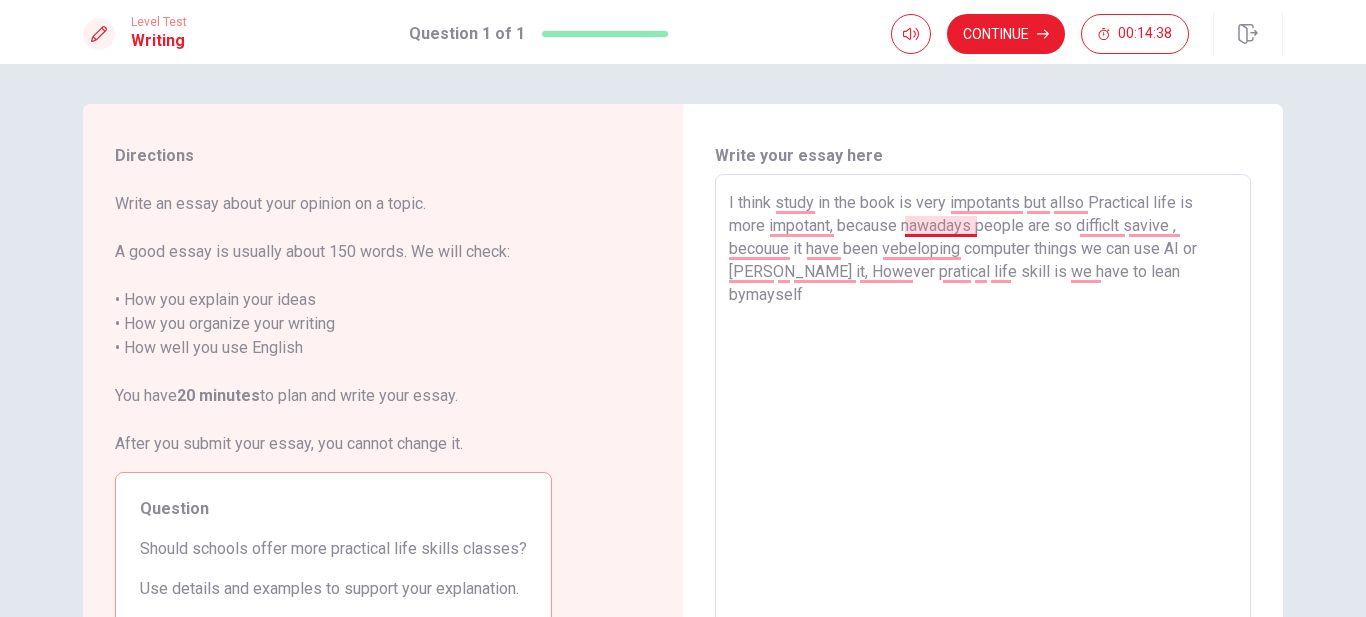 click on "I think study in the book is very impotants but allso Practical life is
more impotant, because nawadays people are so difficlt savive , becouue it have been vebeloping computer things we can use AI or [PERSON_NAME] it, However pratical life skill is we have to lean bymayself" at bounding box center [983, 451] 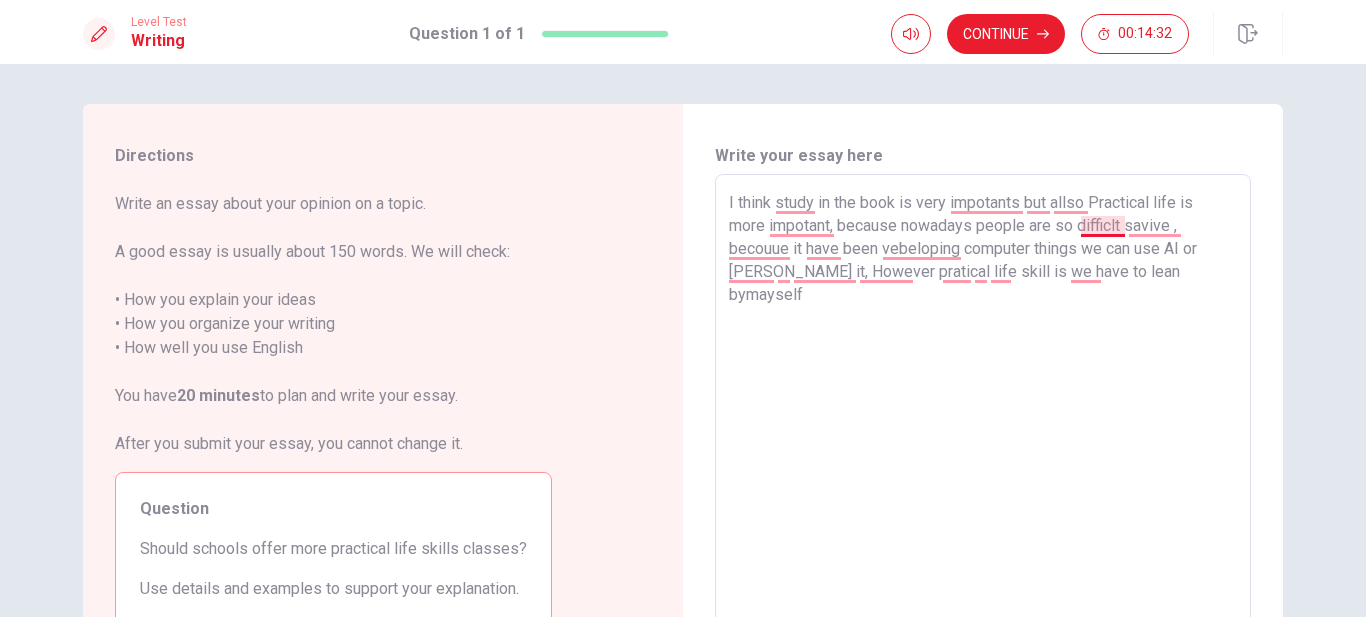 click on "I think study in the book is very impotants but allso Practical life is
more impotant, because nowadays people are so difficlt savive , becouue it have been vebeloping computer things we can use AI or [PERSON_NAME] it, However pratical life skill is we have to lean bymayself" at bounding box center [983, 451] 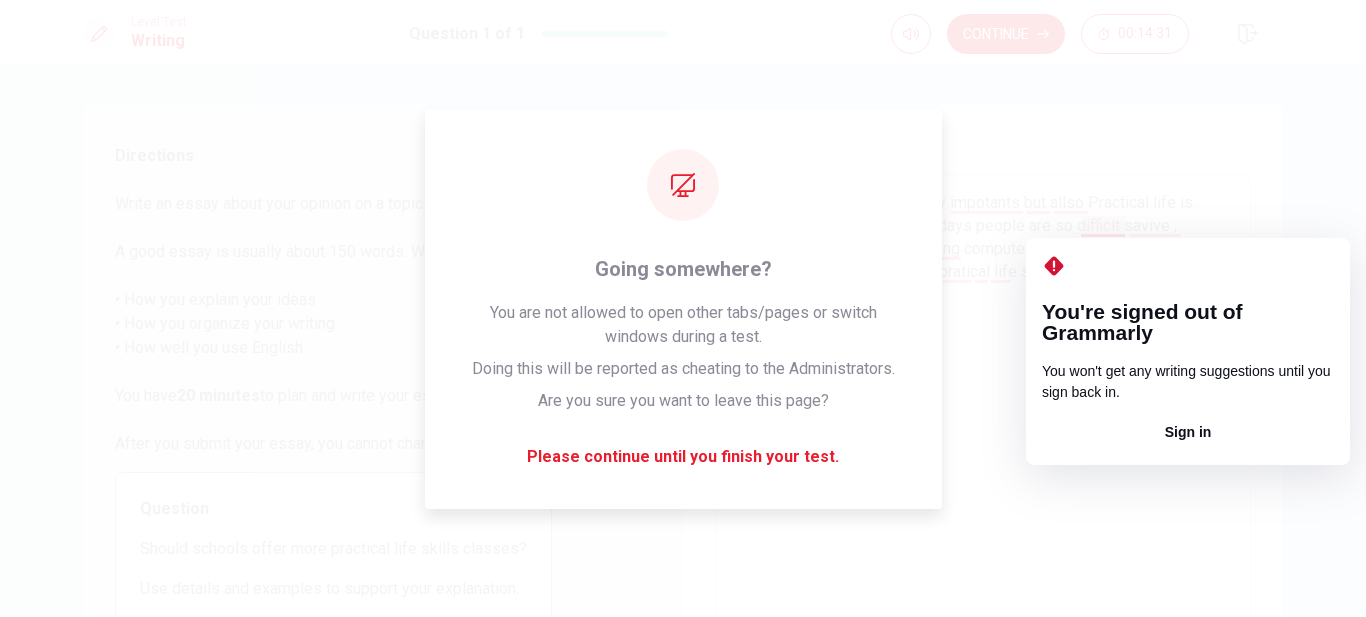 click on "I think study in the book is very impotants but allso Practical life is
more impotant, because nowadays people are so difficlt savive , becouue it have been vebeloping computer things we can use AI or [PERSON_NAME] it, However pratical life skill is we have to lean bymayself" at bounding box center [983, 451] 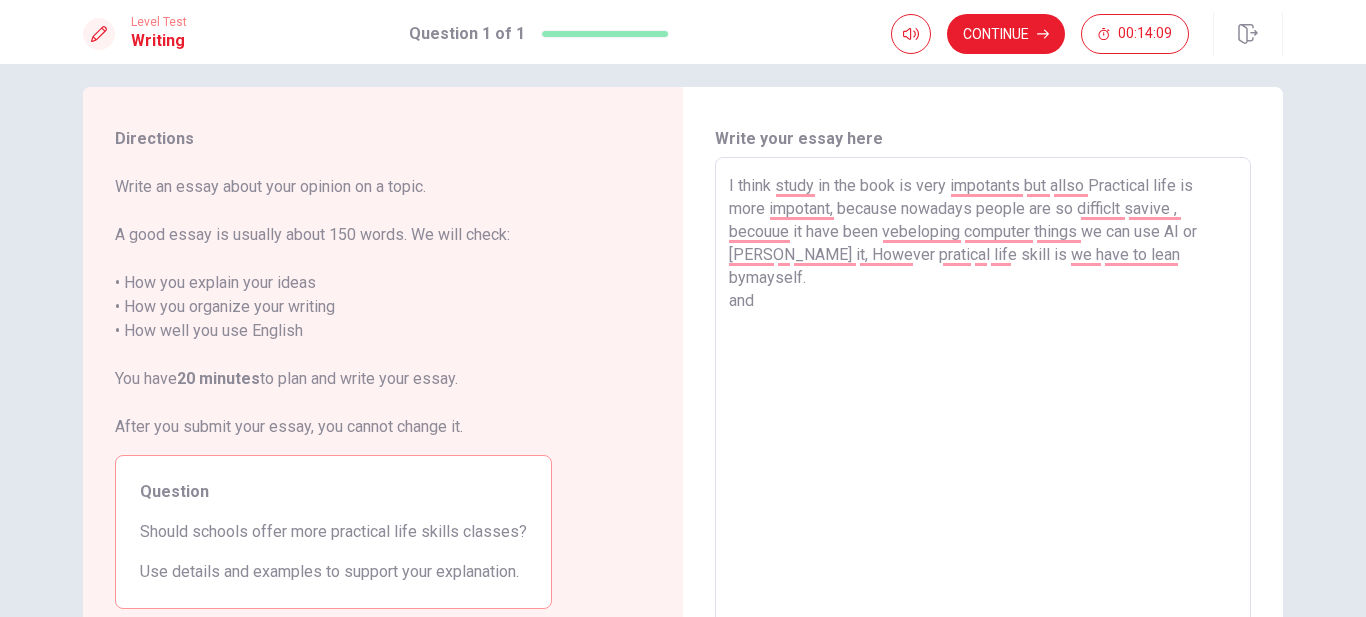 scroll, scrollTop: 24, scrollLeft: 0, axis: vertical 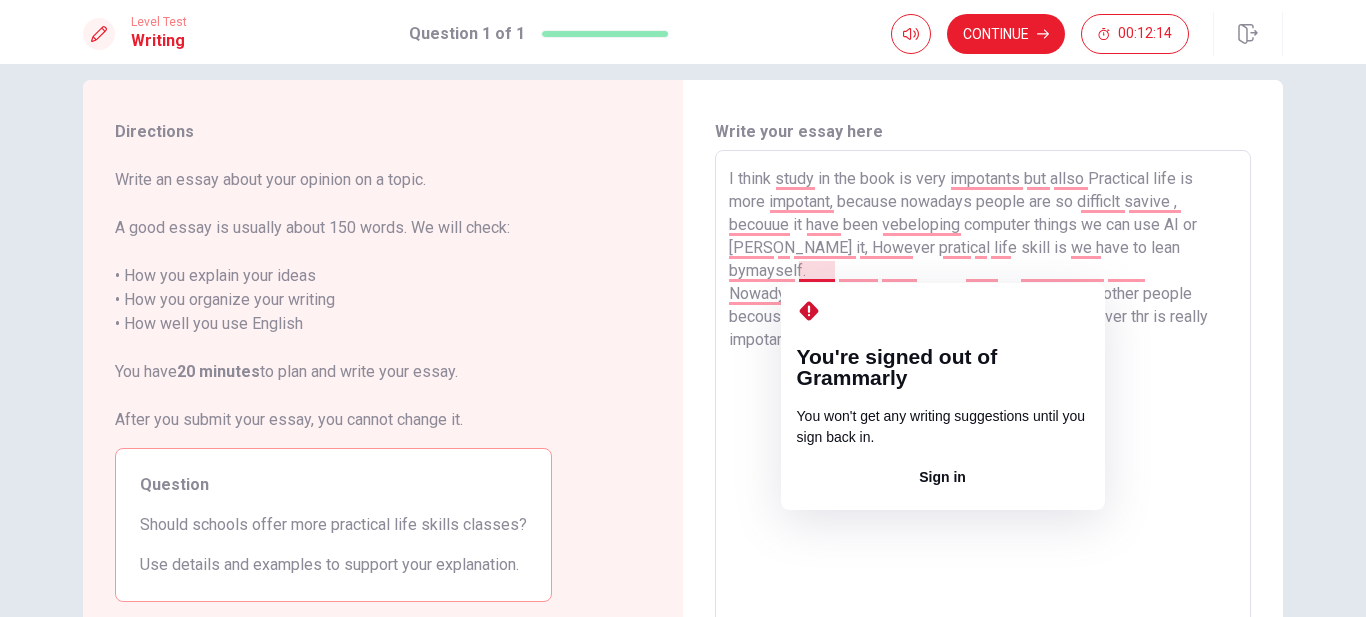 click on "I think study in the book is very impotants but allso Practical life is
more impotant, because nowadays people are so difficlt savive , becouue it have been vebeloping computer things we can use AI or [PERSON_NAME] it, However pratical life skill is we have to lean bymayself.
Nowadys Youn peple does not to How to comunicete other people becouse they always focose on inetenet things However thr is really impotant" at bounding box center [983, 427] 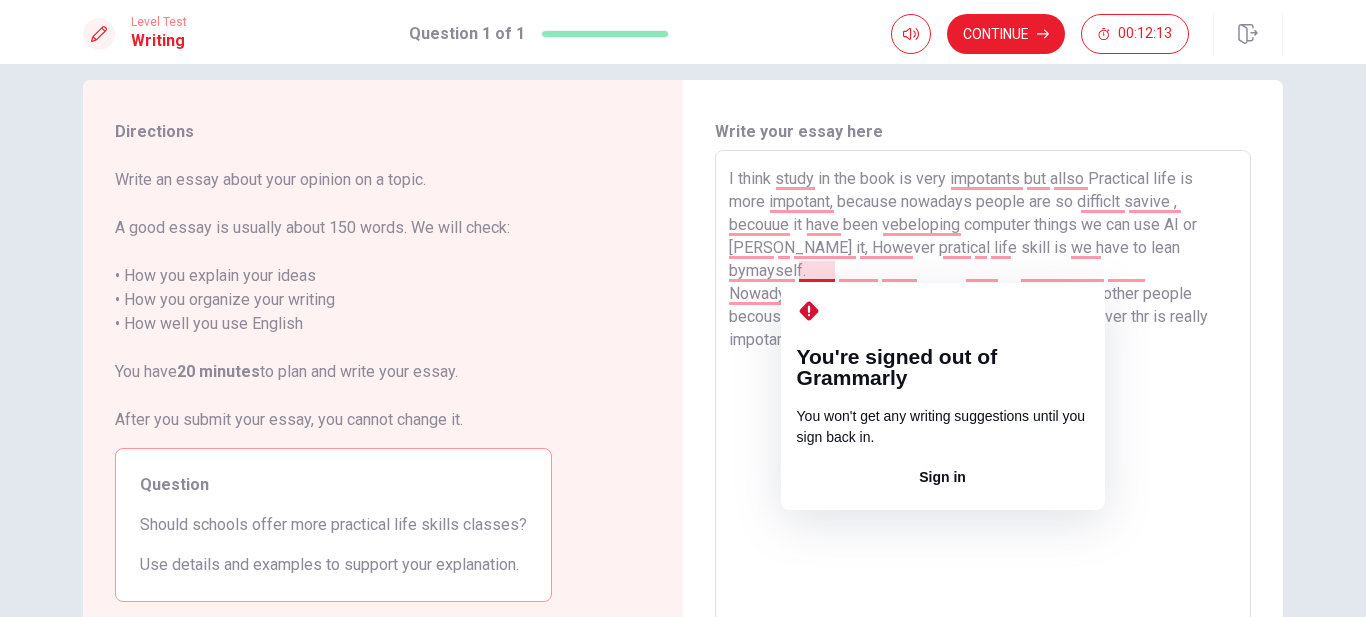 click on "I think study in the book is very impotants but allso Practical life is
more impotant, because nowadays people are so difficlt savive , becouue it have been vebeloping computer things we can use AI or [PERSON_NAME] it, However pratical life skill is we have to lean bymayself.
Nowadys Youn peple does not to How to comunicete other people becouse they always focose on inetenet things However thr is really impotant" at bounding box center (983, 427) 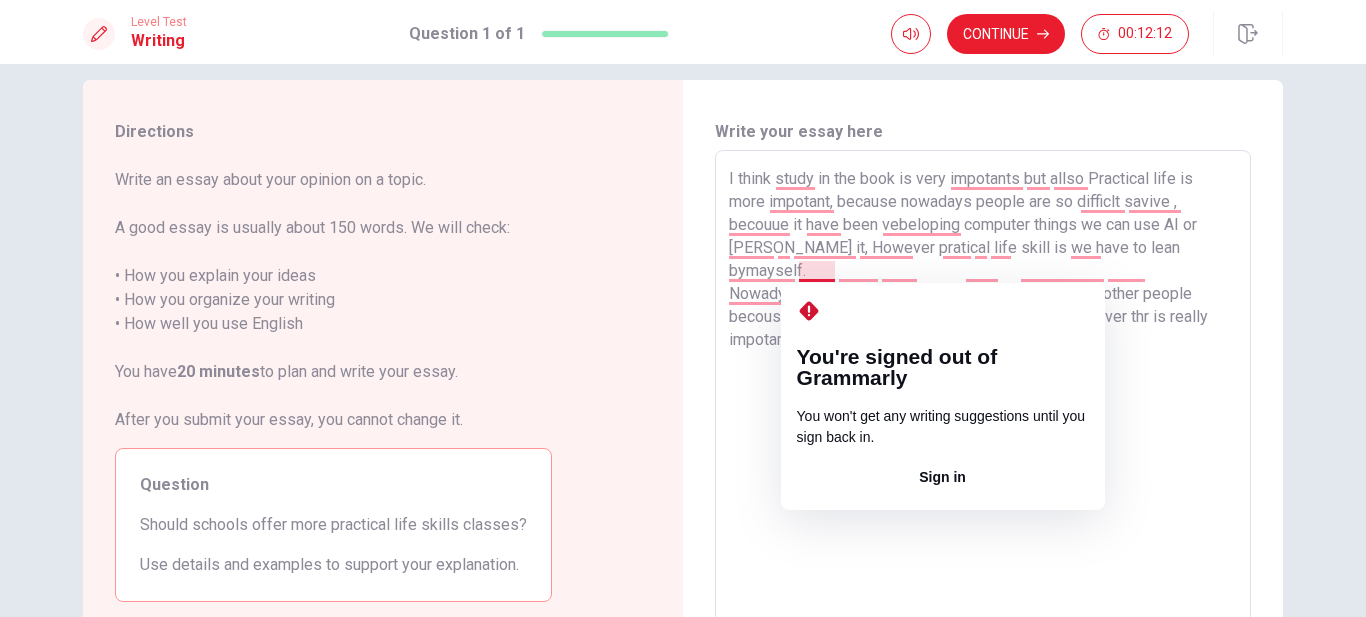 click on "I think study in the book is very impotants but allso Practical life is
more impotant, because nowadays people are so difficlt savive , becouue it have been vebeloping computer things we can use AI or [PERSON_NAME] it, However pratical life skill is we have to lean bymayself.
Nowadys Youn peple does not to How to comunicete other people becouse they always focose on inetenet things However thr is really impotant" at bounding box center (983, 427) 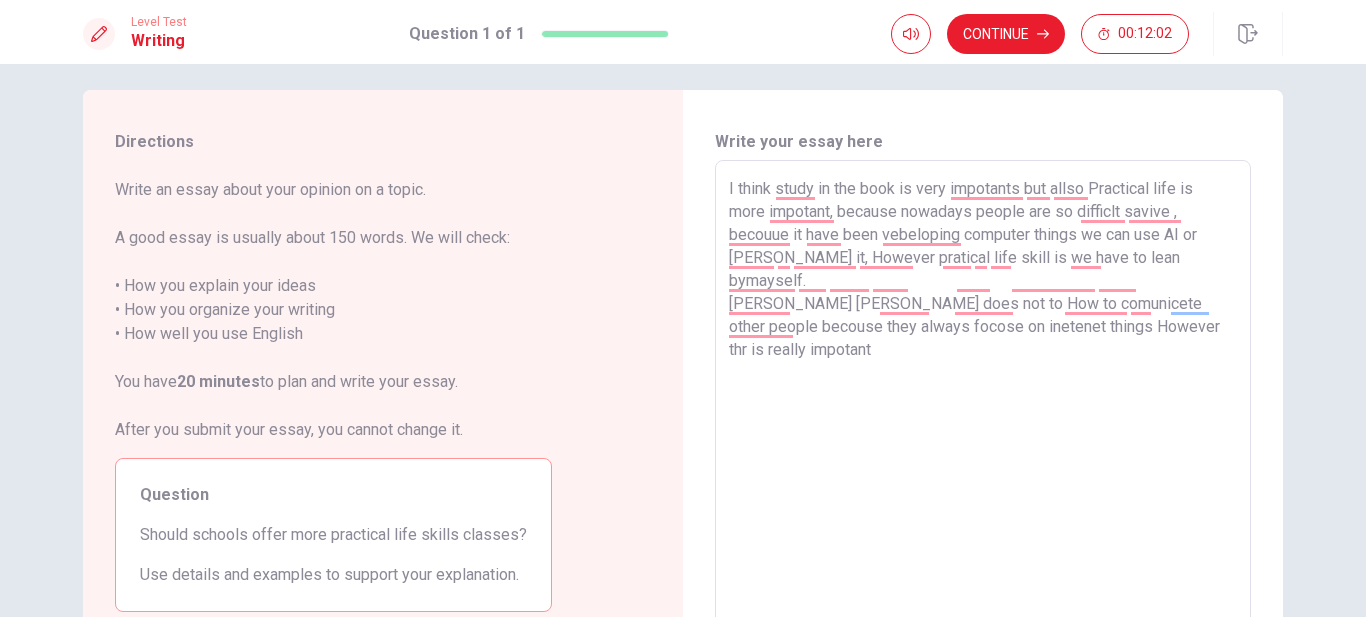 scroll, scrollTop: 4, scrollLeft: 0, axis: vertical 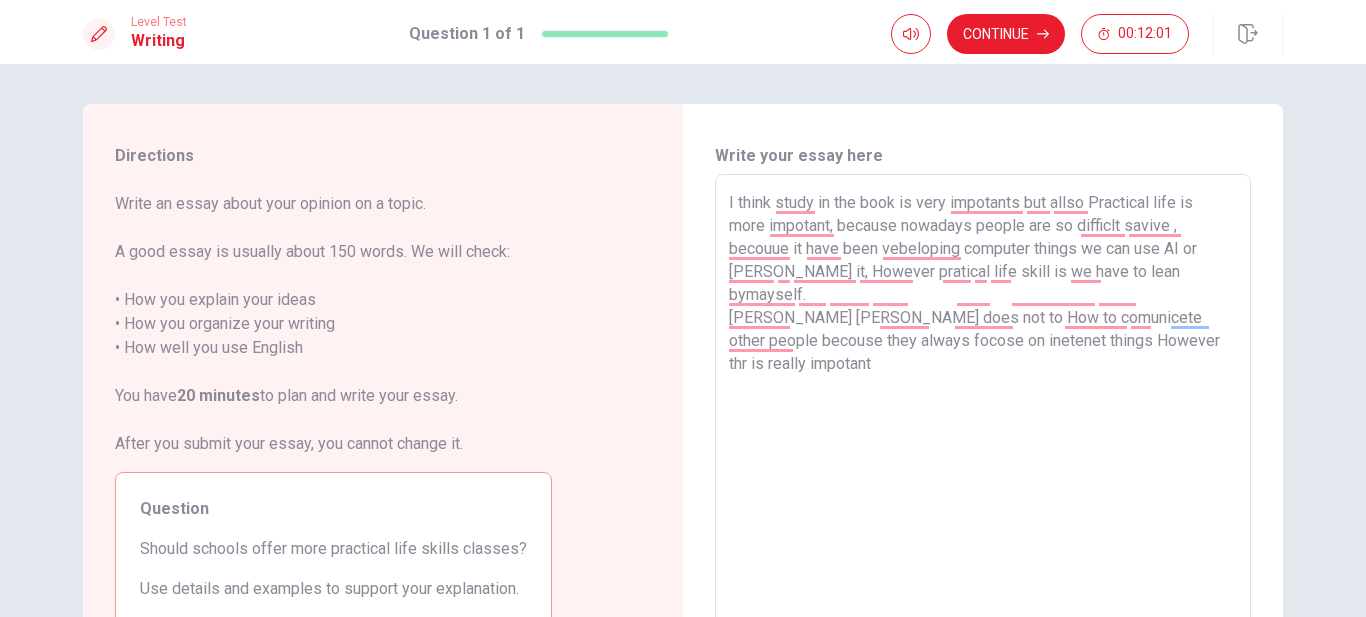 click on "I think study in the book is very impotants but allso Practical life is
more impotant, because nowadays people are so difficlt savive , becouue it have been vebeloping computer things we can use AI or [PERSON_NAME] it, However pratical life skill is we have to lean bymayself.
[PERSON_NAME] [PERSON_NAME] does not to How to comunicete other people becouse they always focose on inetenet things However thr is really impotant" at bounding box center (983, 451) 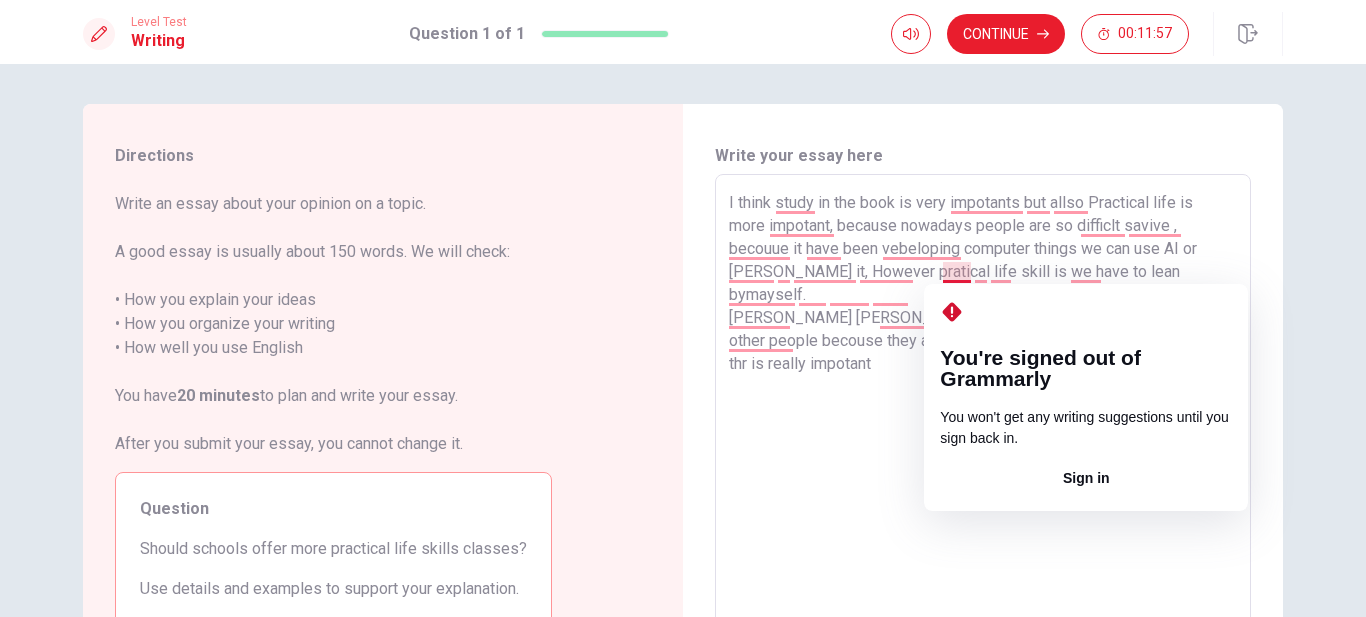 click on "I think study in the book is very impotants but allso Practical life is
more impotant, because nowadays people are so difficlt savive , becouue it have been vebeloping computer things we can use AI or [PERSON_NAME] it, However pratical life skill is we have to lean bymayself.
[PERSON_NAME] [PERSON_NAME] does not to How to comunicete other people becouse they always focose on inetenet things However thr is really impotant" at bounding box center (983, 451) 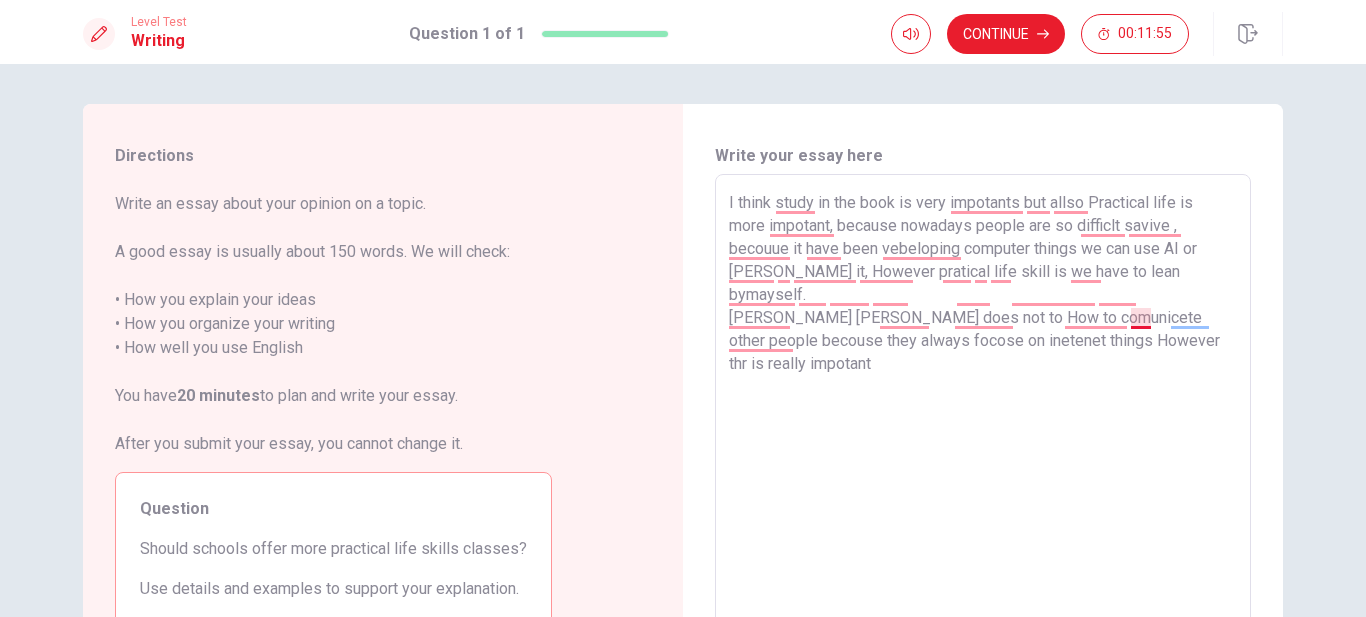 click on "I think study in the book is very impotants but allso Practical life is
more impotant, because nowadays people are so difficlt savive , becouue it have been vebeloping computer things we can use AI or [PERSON_NAME] it, However pratical life skill is we have to lean bymayself.
[PERSON_NAME] [PERSON_NAME] does not to How to comunicete other people becouse they always focose on inetenet things However thr is really impotant" at bounding box center (983, 451) 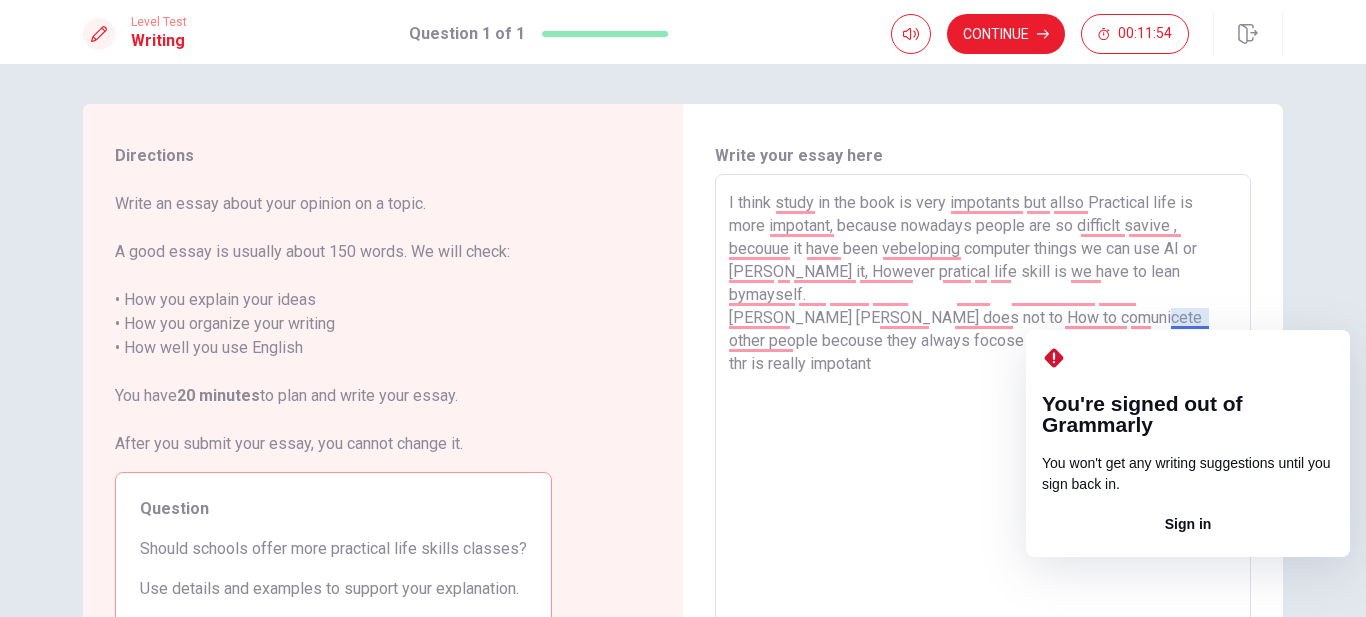click on "I think study in the book is very impotants but allso Practical life is
more impotant, because nowadays people are so difficlt savive , becouue it have been vebeloping computer things we can use AI or [PERSON_NAME] it, However pratical life skill is we have to lean bymayself.
[PERSON_NAME] [PERSON_NAME] does not to How to comunicete other people becouse they always focose on inetenet things However thr is really impotant" at bounding box center [983, 451] 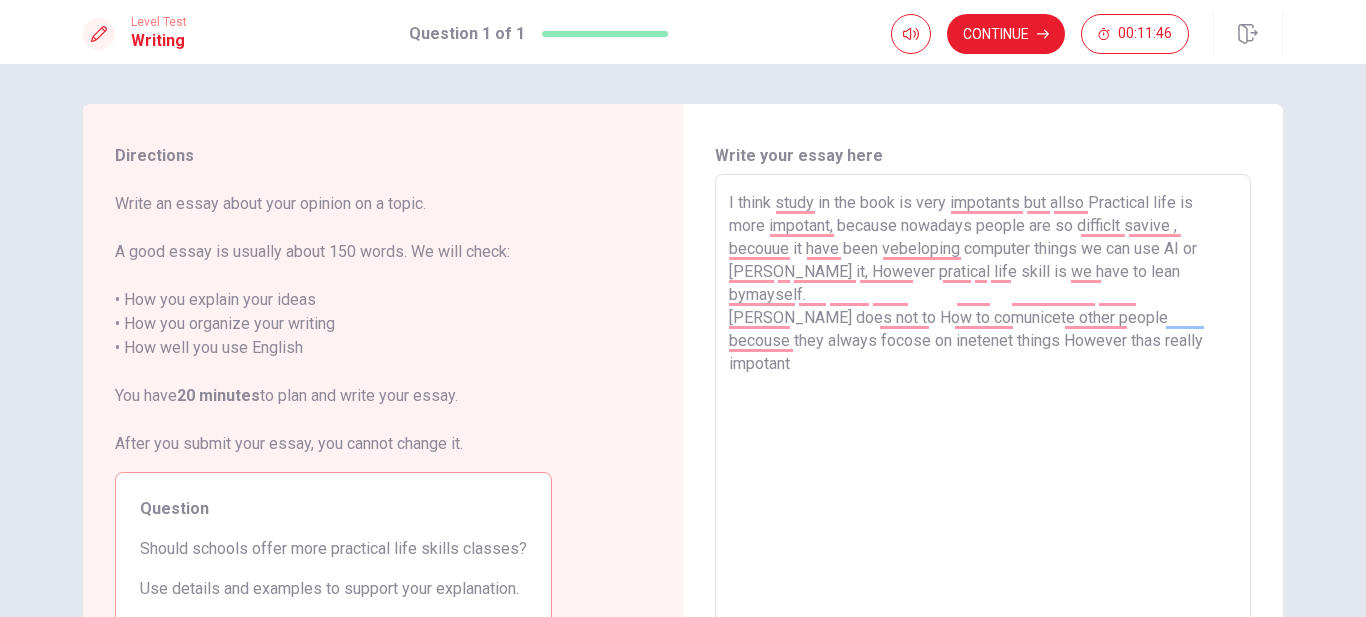 click on "I think study in the book is very impotants but allso Practical life is
more impotant, because nowadays people are so difficlt savive , becouue it have been vebeloping computer things we can use AI or [PERSON_NAME] it, However pratical life skill is we have to lean bymayself.
[PERSON_NAME] does not to How to comunicete other people becouse they always focose on inetenet things However thas really impotant" at bounding box center [983, 451] 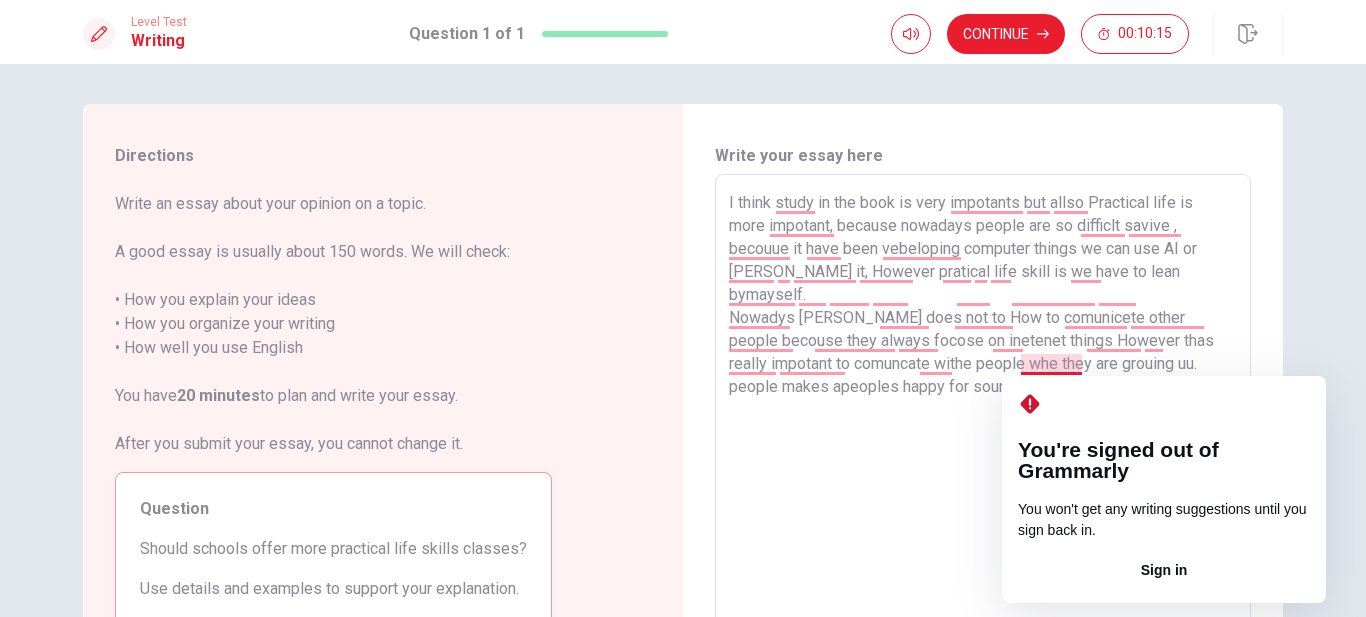 click on "I think study in the book is very impotants but allso Practical life is
more impotant, because nowadays people are so difficlt savive , becouue it have been vebeloping computer things we can use AI or [PERSON_NAME] it, However pratical life skill is we have to lean bymayself.
Nowadys [PERSON_NAME] does not to How to comunicete other people becouse they always focose on inetenet things However thas really impotant to comuncate withe people whe they are grouing uu. people makes apeoples happy for sour and help eachoter." at bounding box center [983, 451] 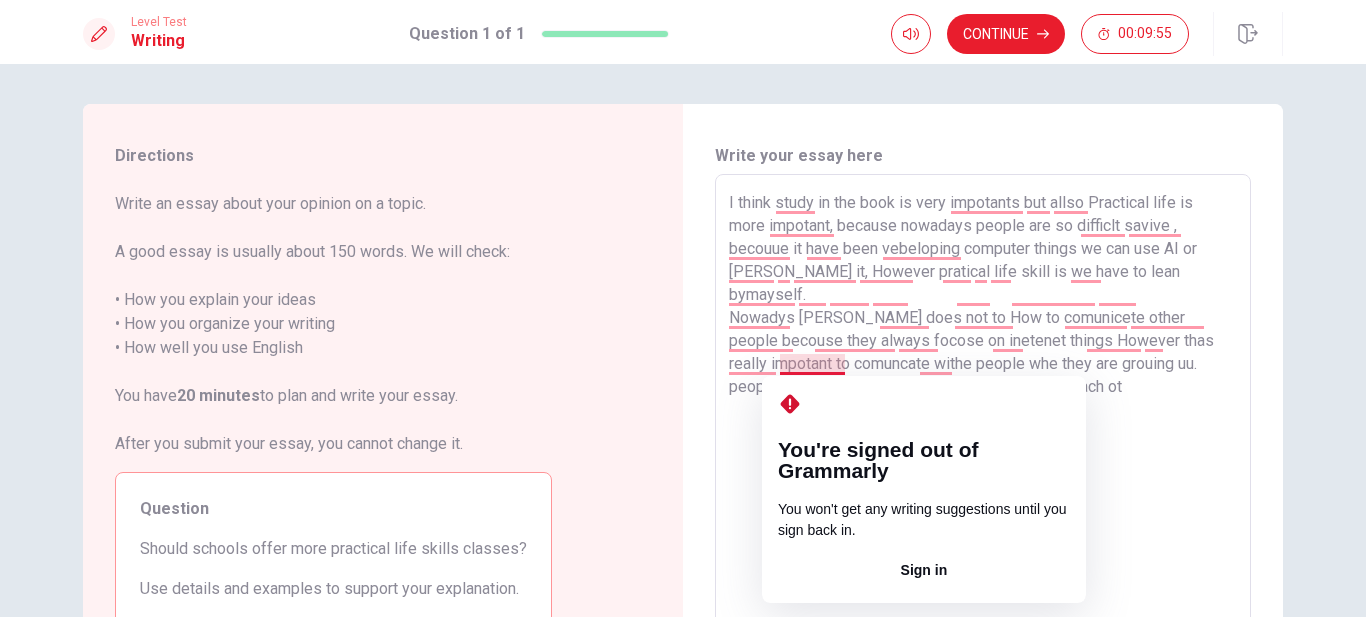 click on "I think study in the book is very impotants but allso Practical life is
more impotant, because nowadays people are so difficlt savive , becouue it have been vebeloping computer things we can use AI or [PERSON_NAME] it, However pratical life skill is we have to lean bymayself.
Nowadys [PERSON_NAME] does not to How to comunicete other people becouse they always focose on inetenet things However thas really impotant to comuncate withe people whe they are grouing uu. people makes apeoples happy for sour and help each ot" at bounding box center (983, 451) 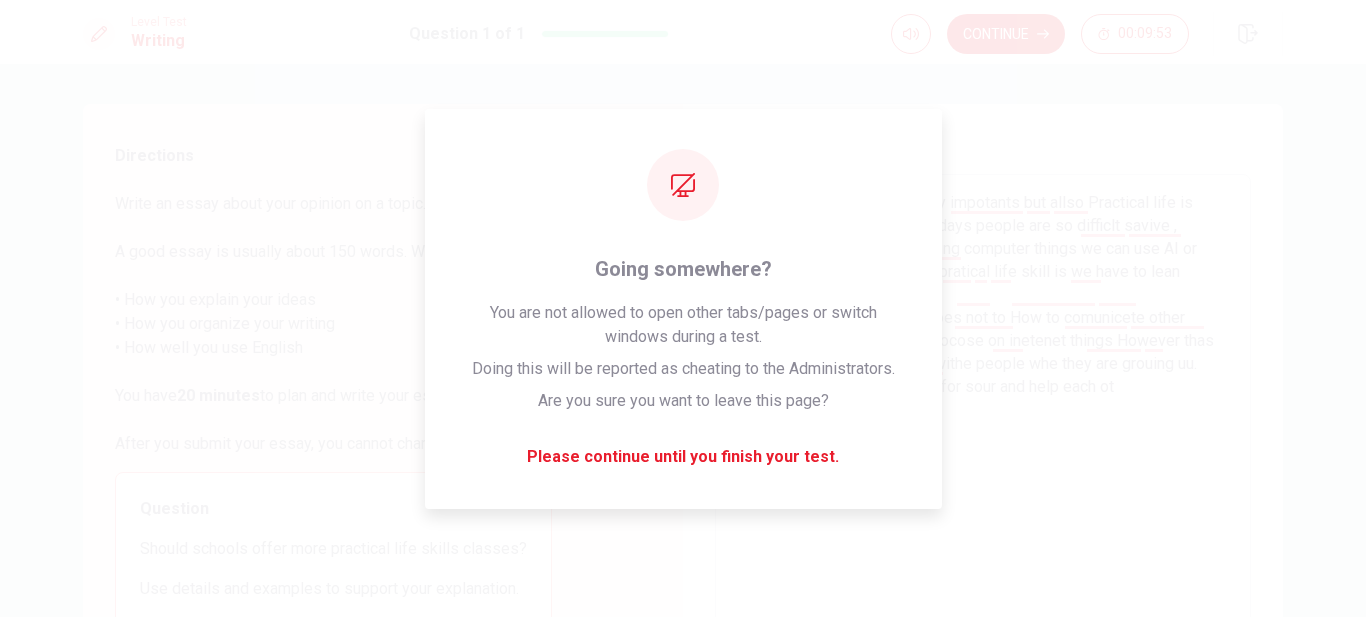 click on "I think study in the book is very impotants but allso Practical life is
more impotant, because nowadays people are so difficlt savive , becouue it have been vebeloping computer things we can use AI or [PERSON_NAME] it, However pratical life skill is we have to lean bymayself.
Nowadys [PERSON_NAME] does not to How to comunicete other people becouse they always focose on inetenet things However thas really impotant to comuncate withe people whe they are grouing uu. people makes peoples happy for sour and help each ot" at bounding box center (983, 451) 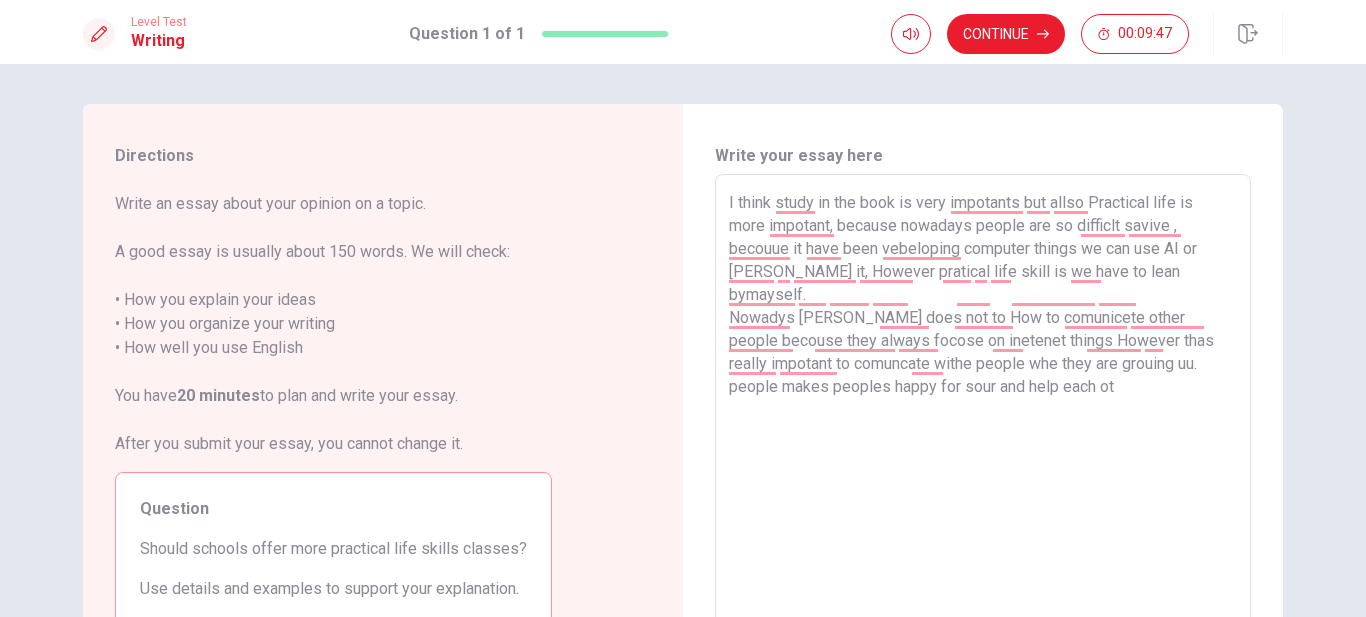 click on "I think study in the book is very impotants but allso Practical life is
more impotant, because nowadays people are so difficlt savive , becouue it have been vebeloping computer things we can use AI or [PERSON_NAME] it, However pratical life skill is we have to lean bymayself.
Nowadys [PERSON_NAME] does not to How to comunicete other people becouse they always focose on inetenet things However thas really impotant to comuncate withe people whe they are grouing uu. people makes peoples happy for sour and help each ot" at bounding box center [983, 451] 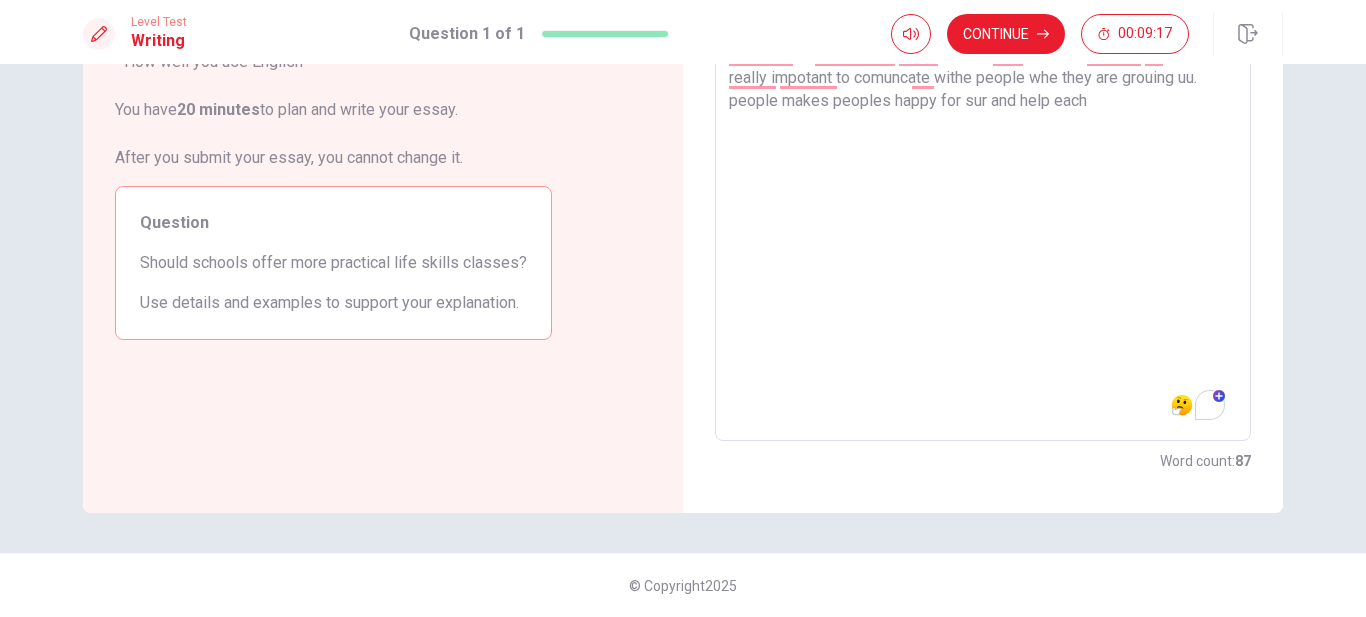 scroll, scrollTop: 0, scrollLeft: 0, axis: both 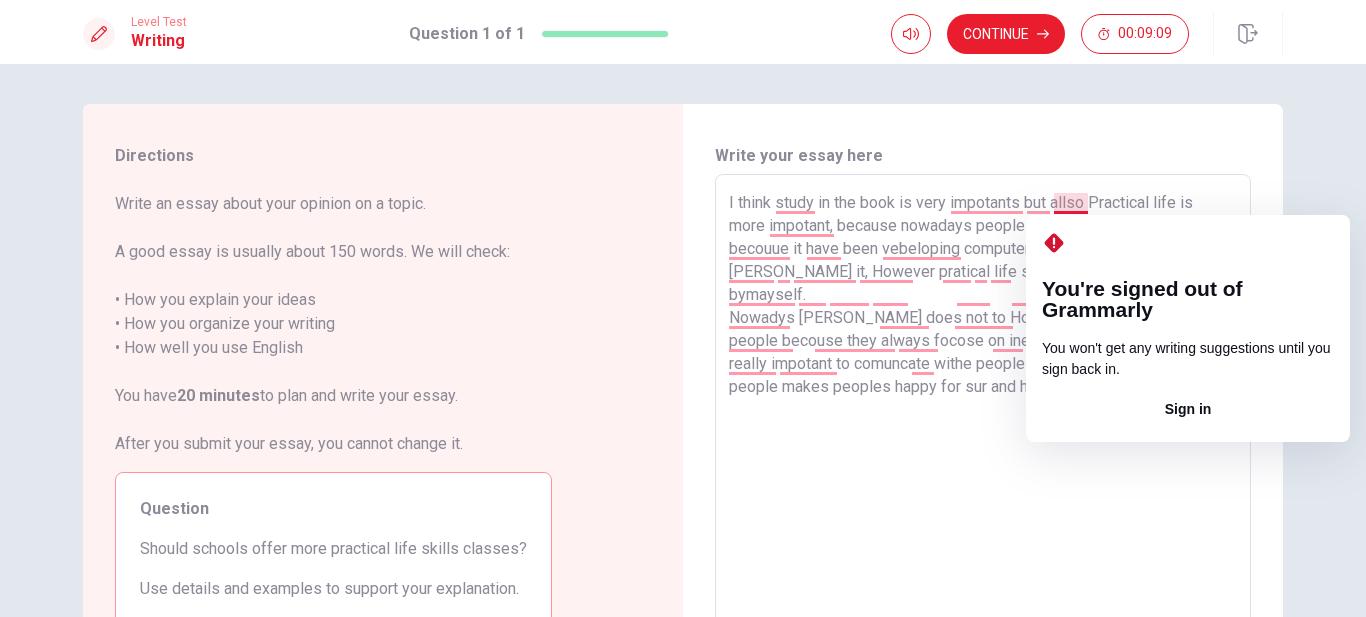 click on "I think study in the book is very impotants but allso Practical life is
more impotant, because nowadays people are so difficlt savive , becouue it have been vebeloping computer things we can use AI or [PERSON_NAME] it, However pratical life skill is we have to lean bymayself.
Nowadys [PERSON_NAME] does not to How to comunicete other people becouse they always focose on inetenet things However thas really impotant to comuncate withe people whe they are grouing uu. people makes peoples happy for sur and help each" at bounding box center [983, 451] 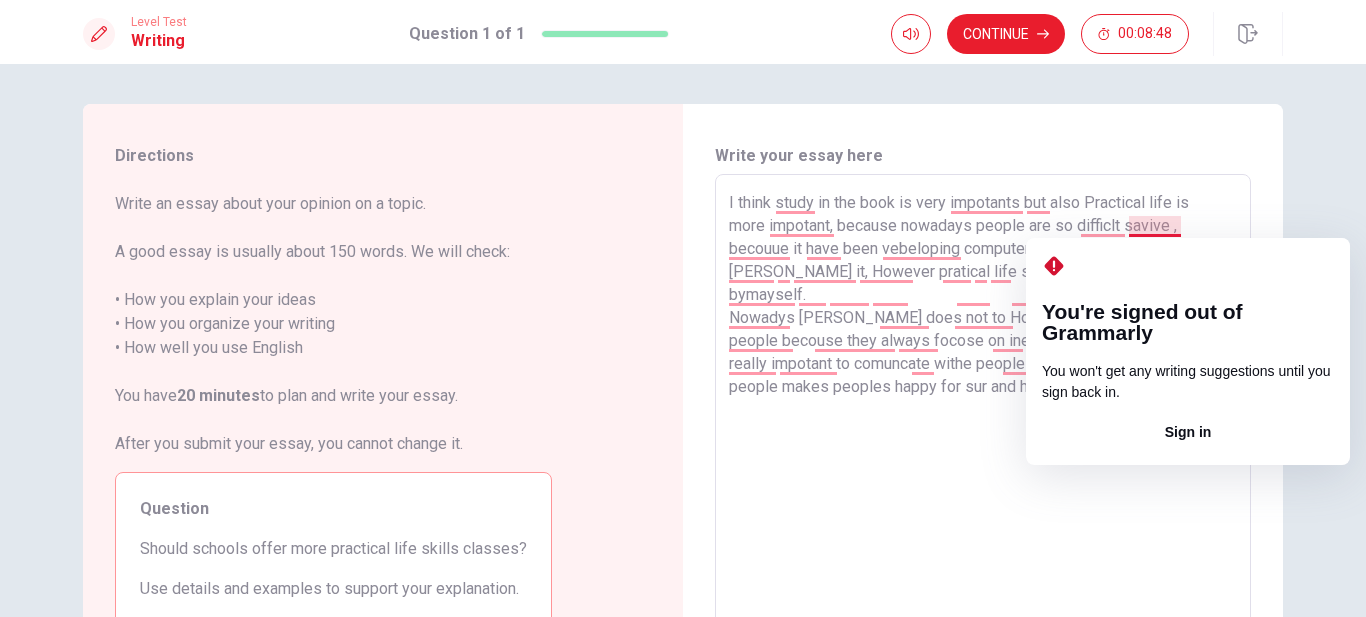 click on "I think study in the book is very impotants but also Practical life is
more impotant, because nowadays people are so difficlt savive , becouue it have been vebeloping computer things we can use AI or [PERSON_NAME] it, However pratical life skill is we have to lean bymayself.
Nowadys [PERSON_NAME] does not to How to comunicete other people becouse they always focose on inetenet things However thas really impotant to comuncate withe people whe they are grouing uu. people makes peoples happy for sur and help each" at bounding box center [983, 451] 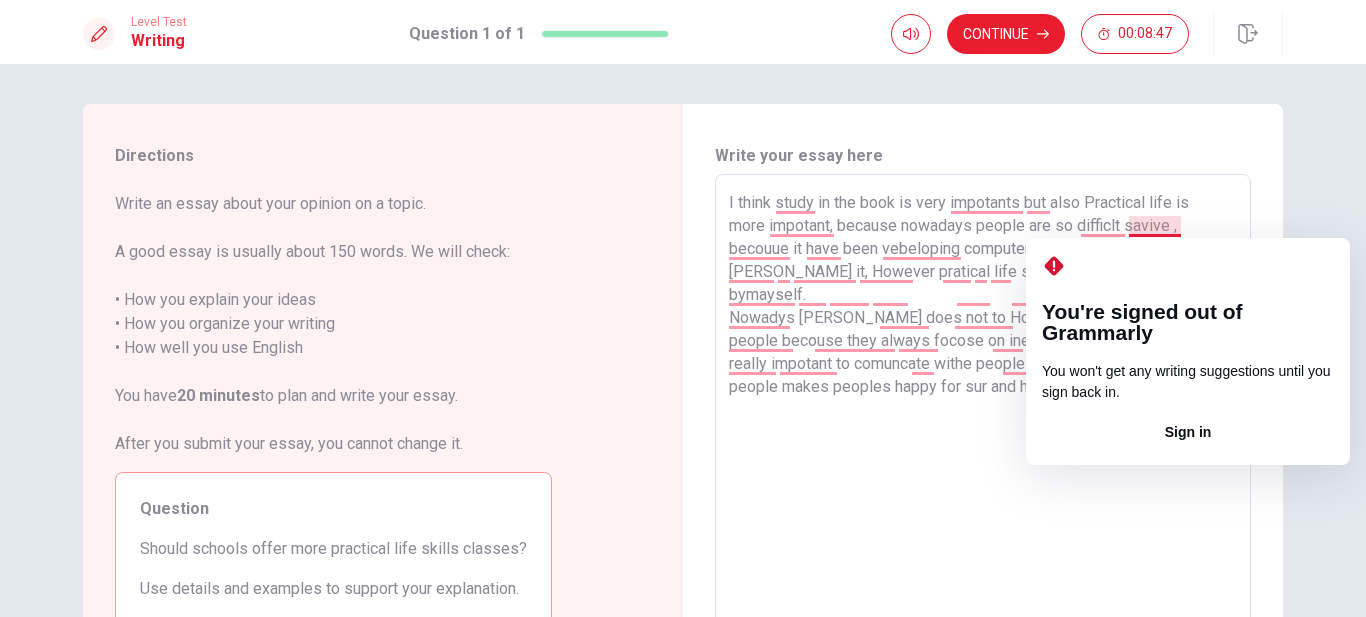 click on "I think study in the book is very impotants but also Practical life is
more impotant, because nowadays people are so difficlt savive , becouue it have been vebeloping computer things we can use AI or [PERSON_NAME] it, However pratical life skill is we have to lean bymayself.
Nowadys [PERSON_NAME] does not to How to comunicete other people becouse they always focose on inetenet things However thas really impotant to comuncate withe people whe they are grouing uu. people makes peoples happy for sur and help each" at bounding box center (983, 451) 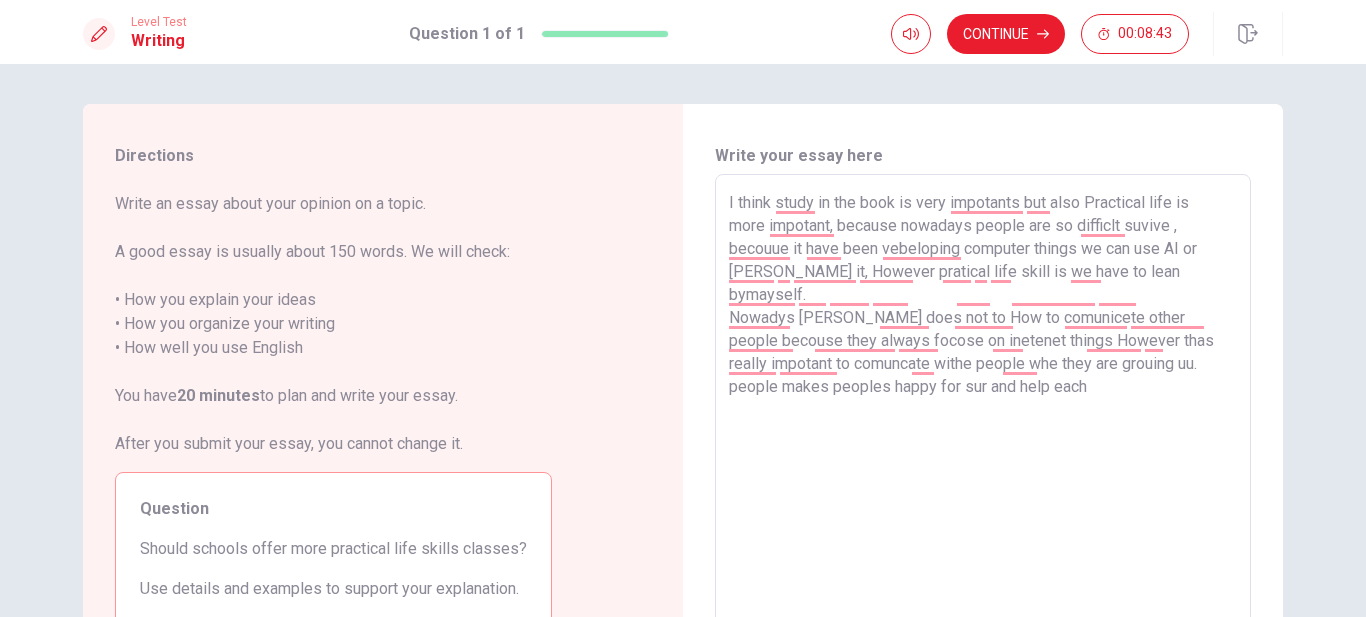 click on "I think study in the book is very impotants but also Practical life is
more impotant, because nowadays people are so difficlt suvive , becouue it have been vebeloping computer things we can use AI or [PERSON_NAME] it, However pratical life skill is we have to lean bymayself.
Nowadys [PERSON_NAME] does not to How to comunicete other people becouse they always focose on inetenet things However thas really impotant to comuncate withe people whe they are grouing uu. people makes peoples happy for sur and help each" at bounding box center (983, 451) 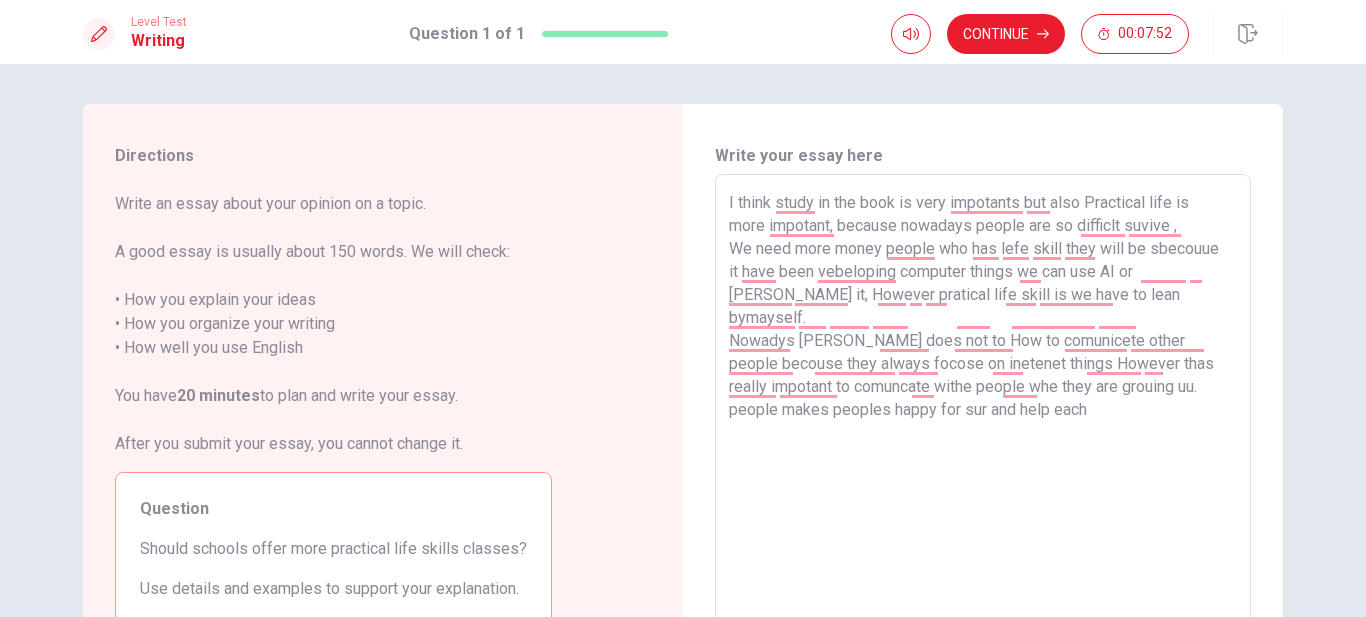 click on "I think study in the book is very impotants but also Practical life is
more impotant, because nowadays people are so difficlt suvive ,
We need more money people who has lefe skill they will be sbecouue it have been vebeloping computer things we can use AI or [PERSON_NAME] it, However pratical life skill is we have to lean bymayself.
Nowadys [PERSON_NAME] does not to How to comunicete other people becouse they always focose on inetenet things However thas really impotant to comuncate withe people whe they are grouing uu. people makes peoples happy for sur and help each" at bounding box center [983, 451] 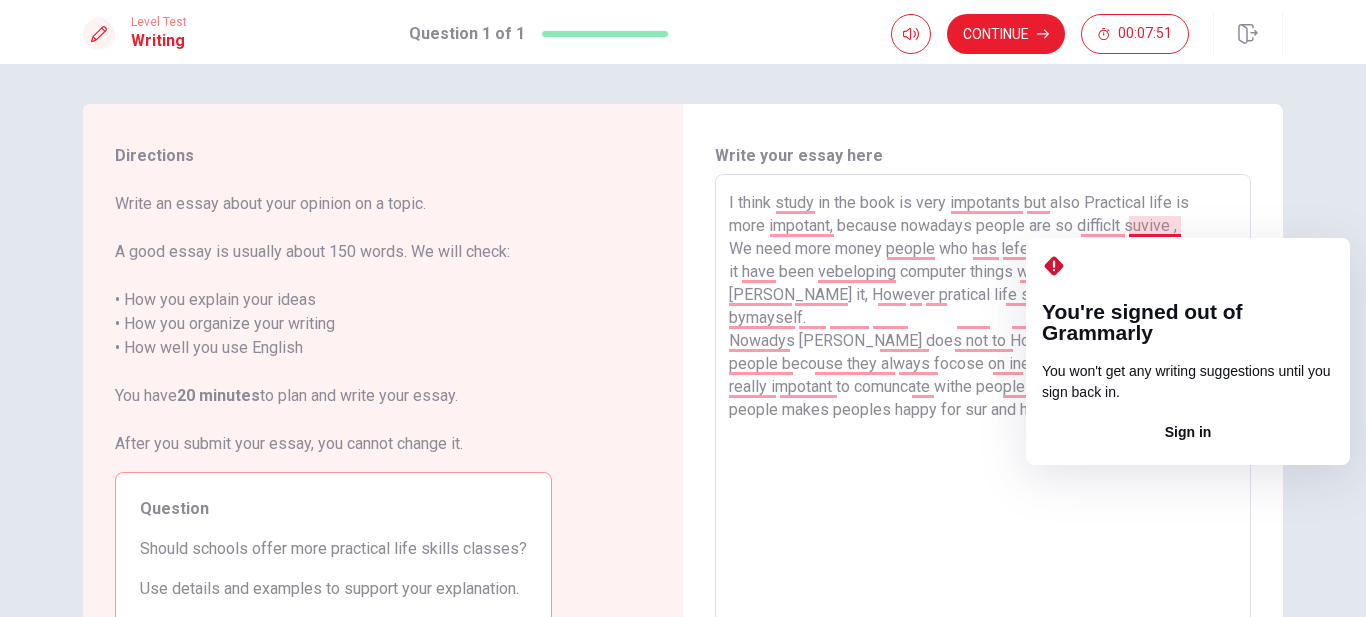 click on "I think study in the book is very impotants but also Practical life is
more impotant, because nowadays people are so difficlt suvive ,
We need more money people who has lefe skill they will be sbecouue it have been vebeloping computer things we can use AI or [PERSON_NAME] it, However pratical life skill is we have to lean bymayself.
Nowadys [PERSON_NAME] does not to How to comunicete other people becouse they always focose on inetenet things However thas really impotant to comuncate withe people whe they are grouing uu. people makes peoples happy for sur and help each" at bounding box center (983, 451) 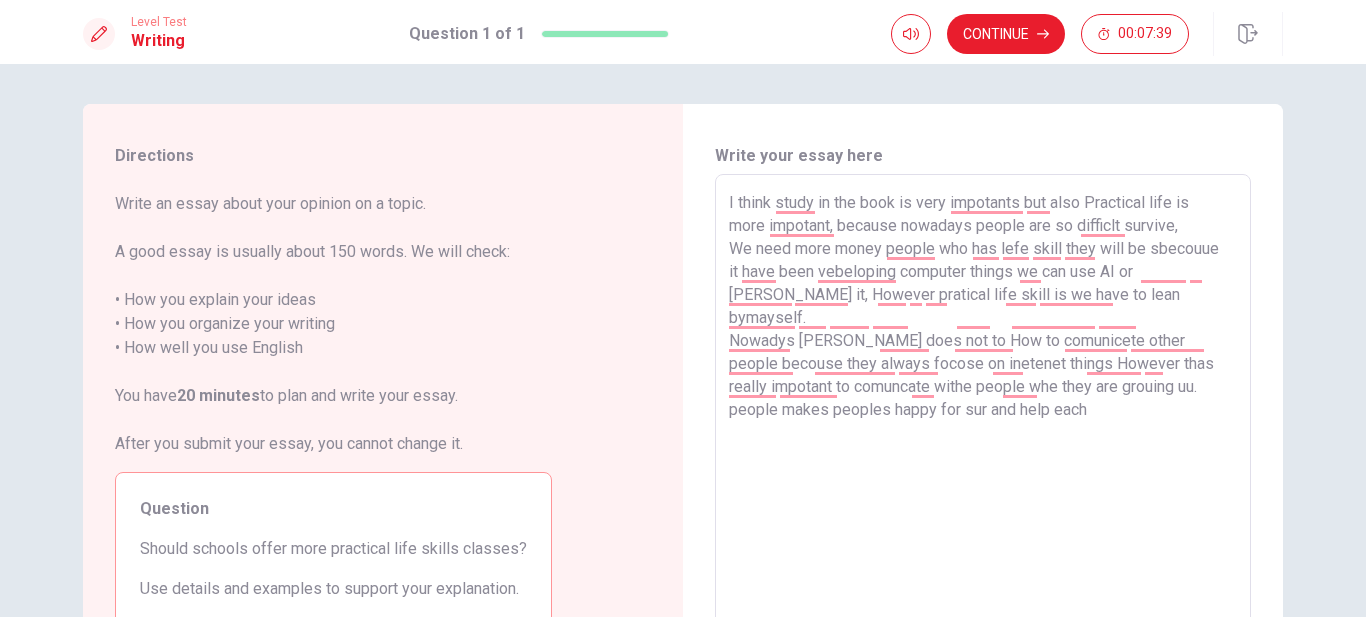 click on "I think study in the book is very impotants but also Practical life is
more impotant, because nowadays people are so difficlt survive,
We need more money people who has lefe skill they will be sbecouue it have been vebeloping computer things we can use AI or [PERSON_NAME] it, However pratical life skill is we have to lean bymayself.
Nowadys [PERSON_NAME] does not to How to comunicete other people becouse they always focose on inetenet things However thas really impotant to comuncate withe people whe they are grouing uu. people makes peoples happy for sur and help each" at bounding box center (983, 451) 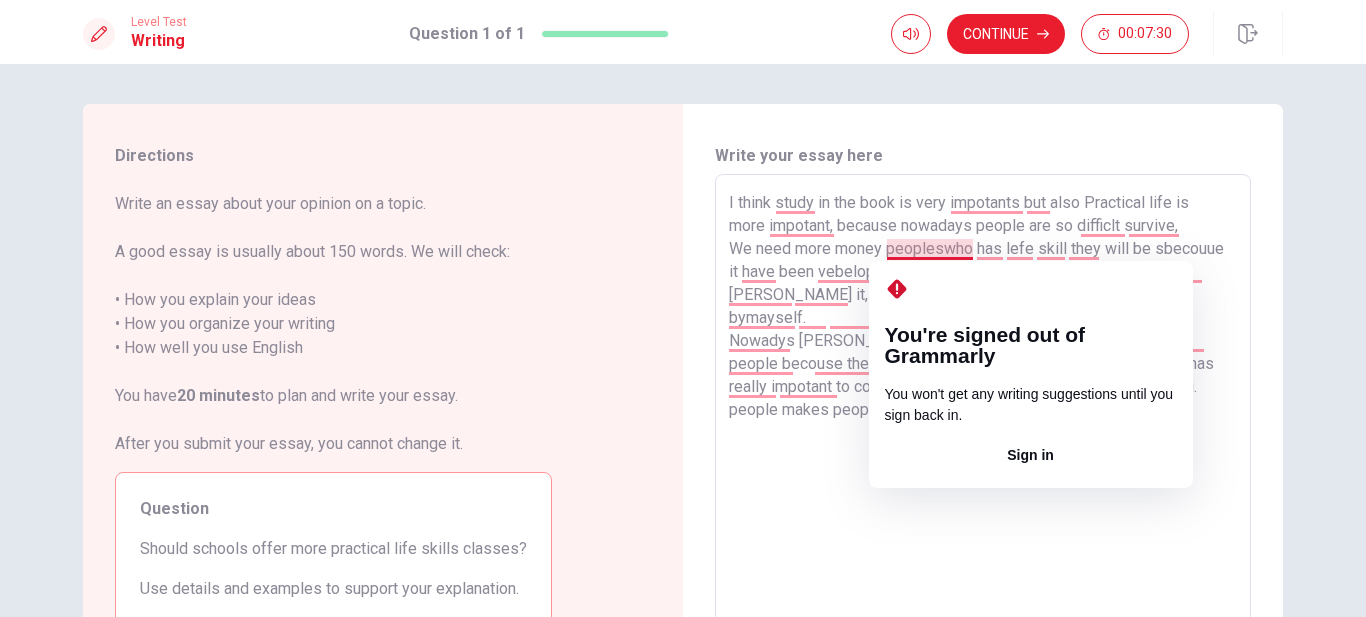 click on "I think study in the book is very impotants but also Practical life is
more impotant, because nowadays people are so difficlt survive,
We need more money peopleswho has lefe skill they will be sbecouue it have been vebeloping computer things we can use AI or [PERSON_NAME] it, However pratical life skill is we have to lean bymayself.
Nowadys [PERSON_NAME] does not to How to comunicete other people becouse they always focose on inetenet things However thas really impotant to comuncate withe people whe they are grouing uu. people makes peoples happy for sur and help each" at bounding box center (983, 451) 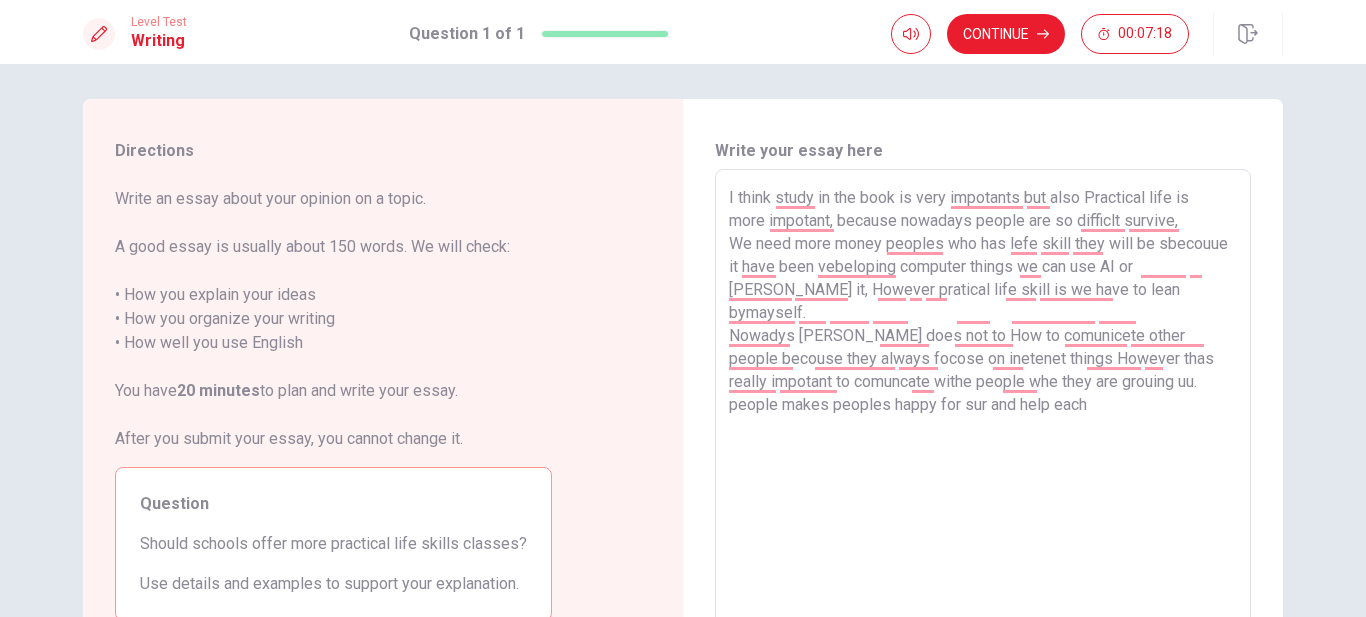 scroll, scrollTop: 0, scrollLeft: 0, axis: both 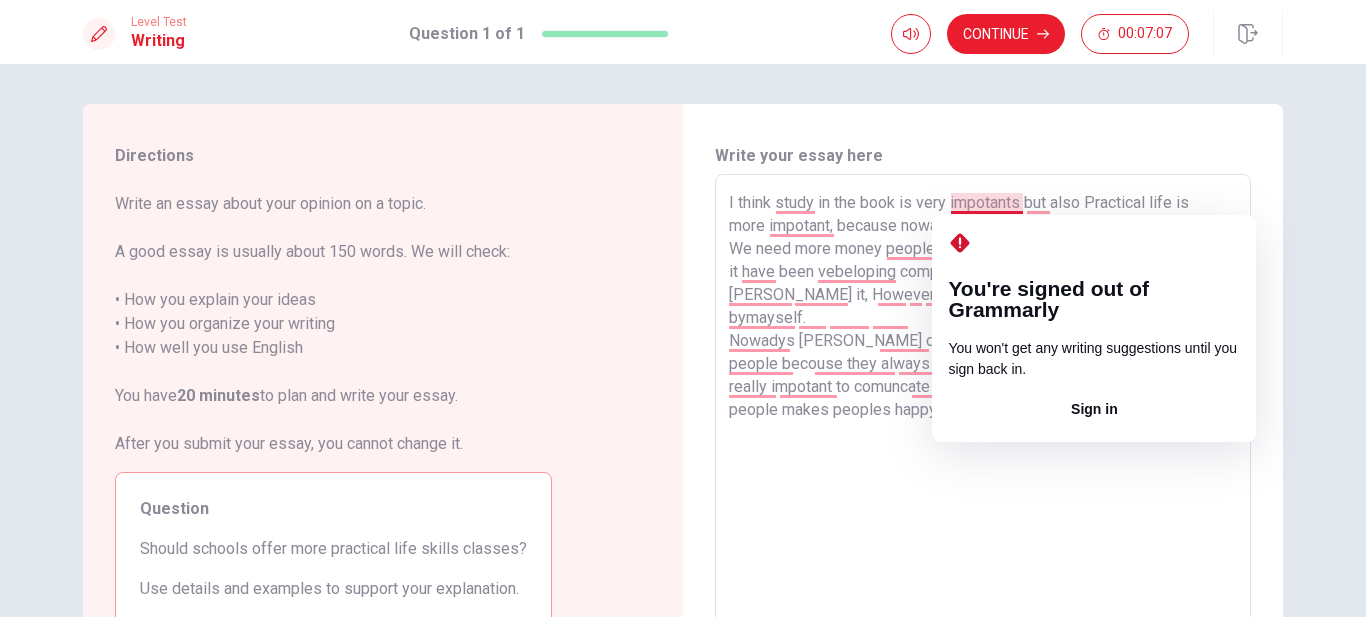 click on "I think study in the book is very impotants but also Practical life is
more impotant, because nowadays people are so difficlt survive,
We need more money peoples who has lefe skill they will be sbecouue it have been vebeloping computer things we can use AI or [PERSON_NAME] it, However pratical life skill is we have to lean bymayself.
Nowadys [PERSON_NAME] does not to How to comunicete other people becouse they always focose on inetenet things However thas really impotant to comuncate withe people whe they are grouing uu. people makes peoples happy for sur and help each" at bounding box center (983, 451) 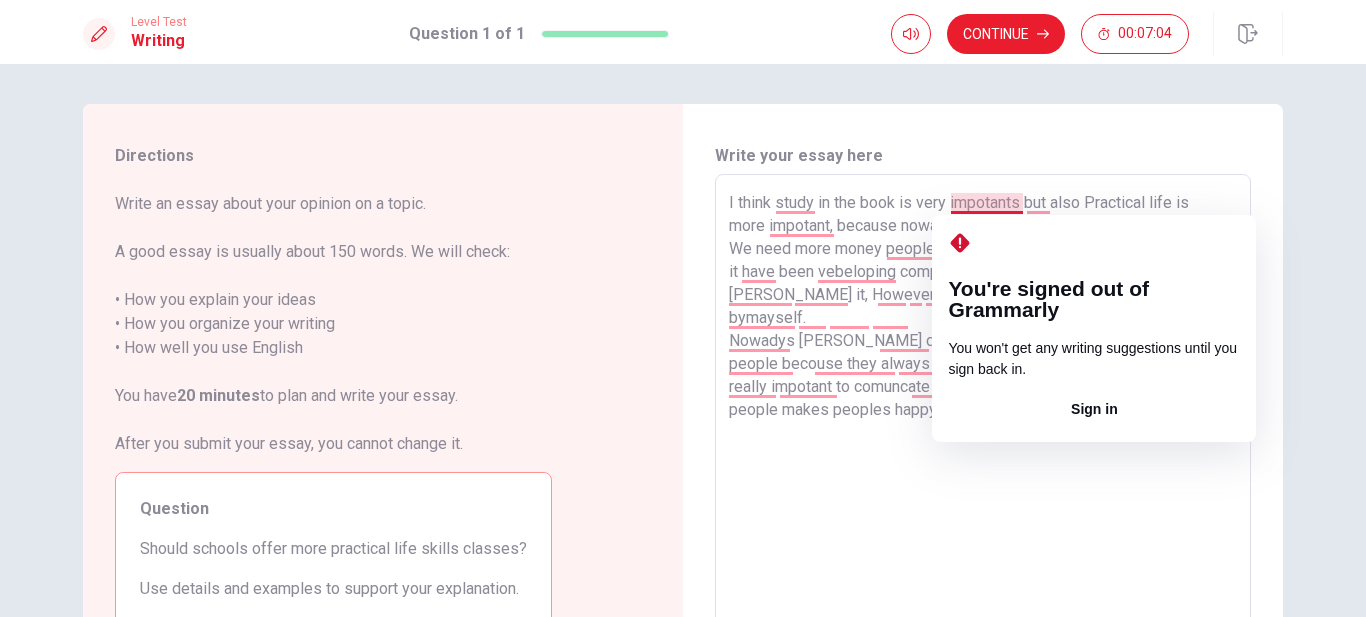click on "I think study in the book is very impotants but also Practical life is
more impotant, because nowadays people are so difficlt survive,
We need more money peoples who has lefe skill they will be sbecouue it have been vebeloping computer things we can use AI or [PERSON_NAME] it, However pratical life skill is we have to lean bymayself.
Nowadys [PERSON_NAME] does not to How to comunicete other people becouse they always focose on inetenet things However thas really impotant to comuncate withe people whe they are grouing uu. people makes peoples happy for sur and help each" at bounding box center [983, 451] 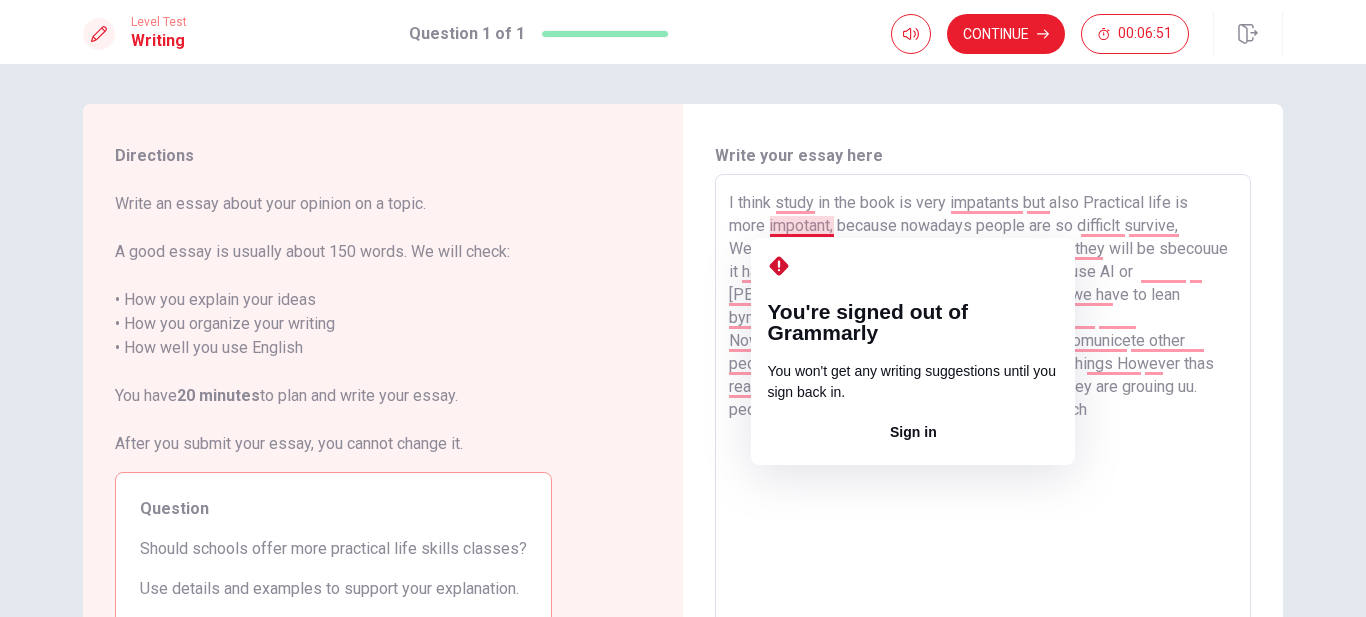 click on "I think study in the book is very impatants but also Practical life is
more impotant, because nowadays people are so difficlt survive,
We need more money peoples who has lefe skill they will be sbecouue it have been vebeloping computer things we can use AI or [PERSON_NAME] it, However pratical life skill is we have to lean bymayself.
Nowadys [PERSON_NAME] does not to How to comunicete other people becouse they always focose on inetenet things However thas really impotant to comuncate withe people whe they are grouing uu. people makes peoples happy for sur and help each" at bounding box center [983, 451] 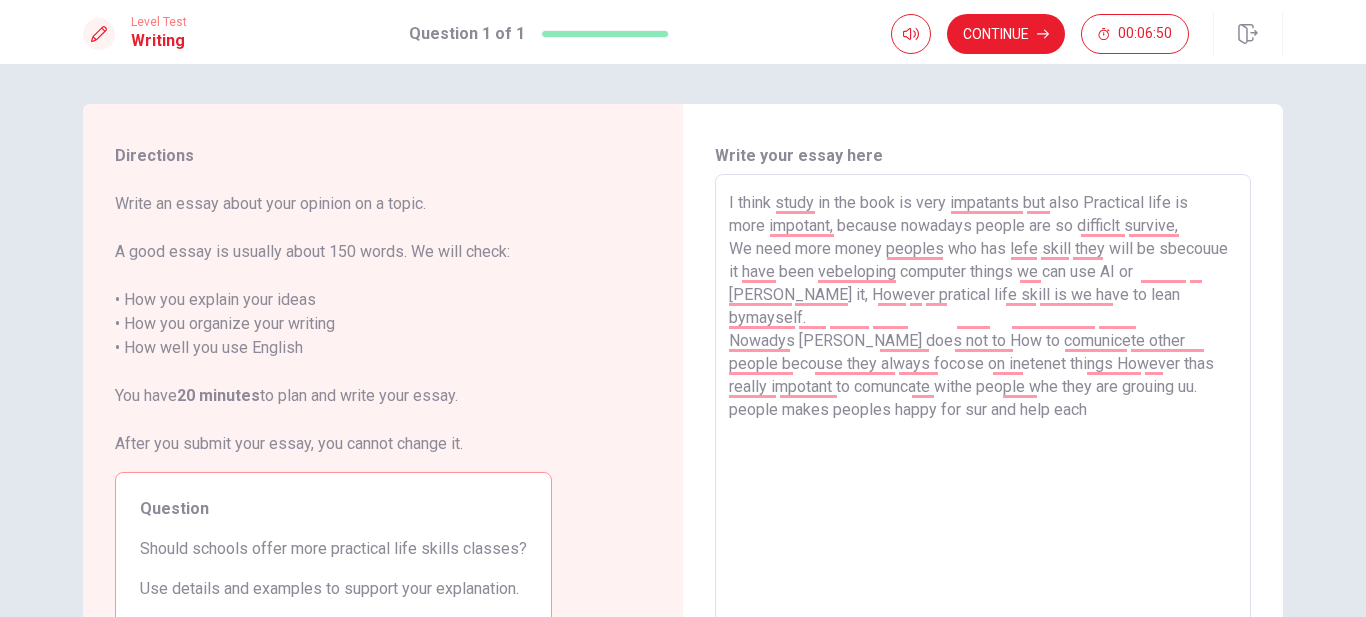 click on "I think study in the book is very impatants but also Practical life is
more impotant, because nowadays people are so difficlt survive,
We need more money peoples who has lefe skill they will be sbecouue it have been vebeloping computer things we can use AI or [PERSON_NAME] it, However pratical life skill is we have to lean bymayself.
Nowadys [PERSON_NAME] does not to How to comunicete other people becouse they always focose on inetenet things However thas really impotant to comuncate withe people whe they are grouing uu. people makes peoples happy for sur and help each" at bounding box center (983, 451) 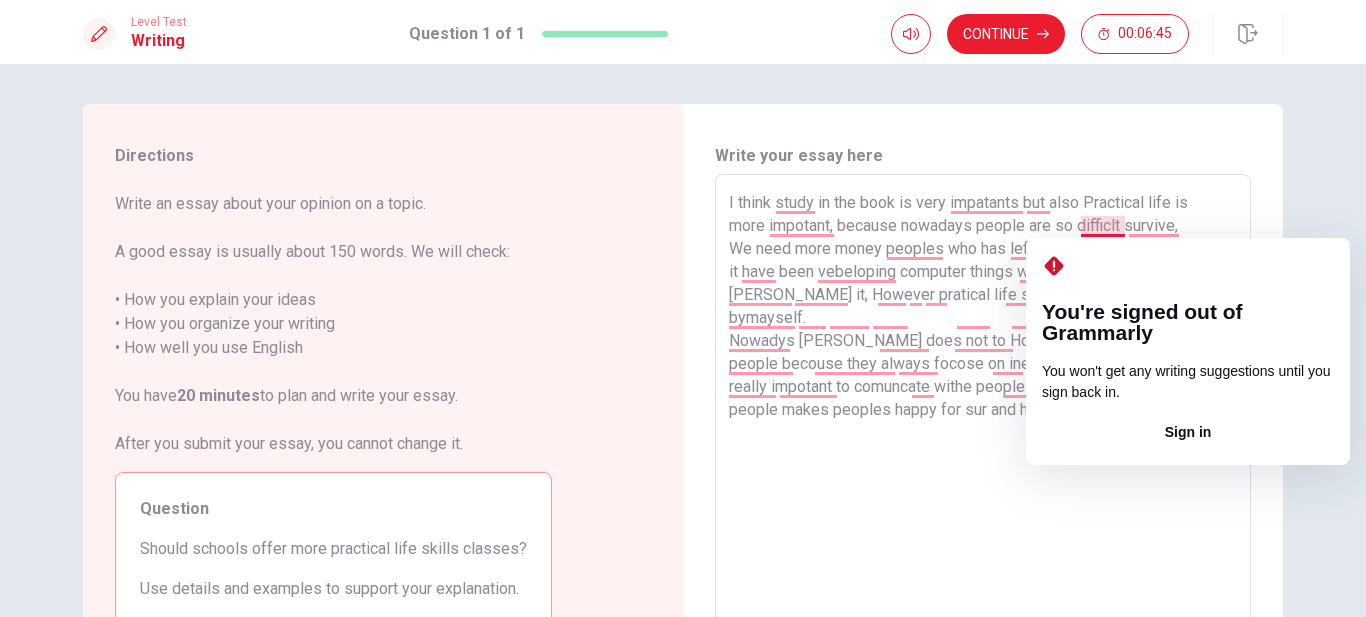 click on "I think study in the book is very impatants but also Practical life is
more impotant, because nowadays people are so difficlt survive,
We need more money peoples who has lefe skill they will be sbecouue it have been vebeloping computer things we can use AI or [PERSON_NAME] it, However pratical life skill is we have to lean bymayself.
Nowadys [PERSON_NAME] does not to How to comunicete other people becouse they always focose on inetenet things However thas really impotant to comuncate withe people whe they are grouing uu. people makes peoples happy for sur and help each" at bounding box center [983, 451] 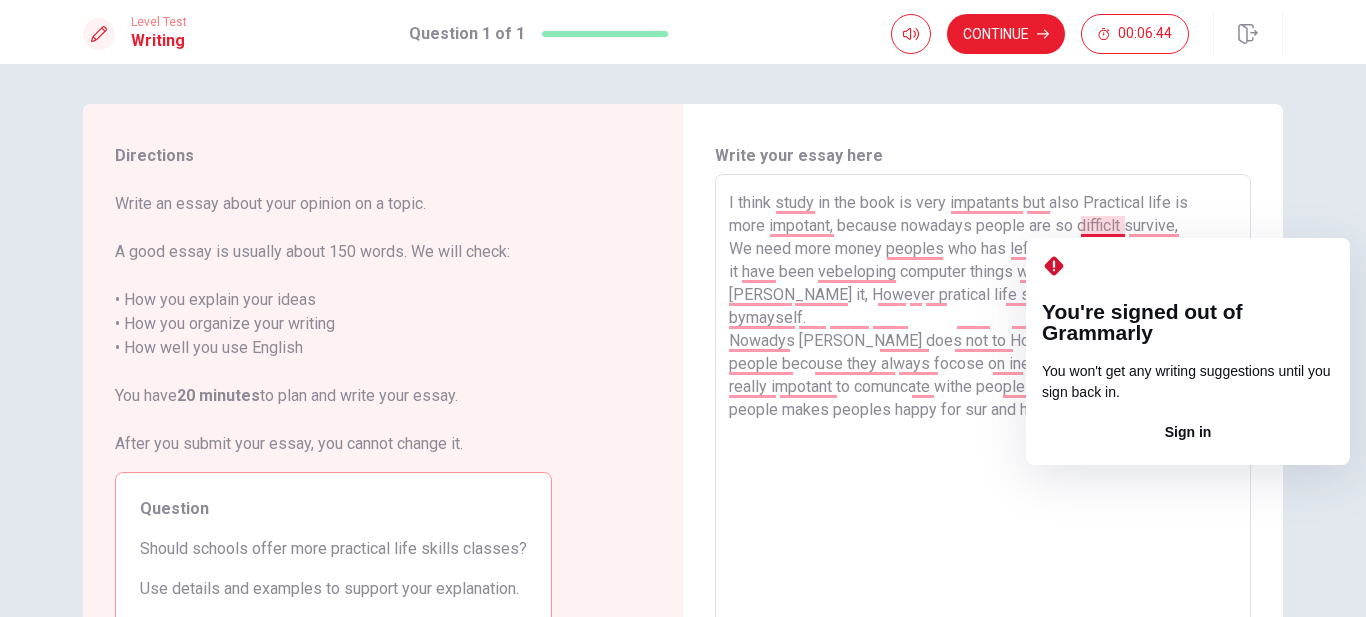 click on "I think study in the book is very impatants but also Practical life is
more impotant, because nowadays people are so difficlt survive,
We need more money peoples who has lefe skill they will be sbecouue it have been vebeloping computer things we can use AI or [PERSON_NAME] it, However pratical life skill is we have to lean bymayself.
Nowadys [PERSON_NAME] does not to How to comunicete other people becouse they always focose on inetenet things However thas really impotant to comuncate withe people whe they are grouing uu. people makes peoples happy for sur and help each" at bounding box center [983, 451] 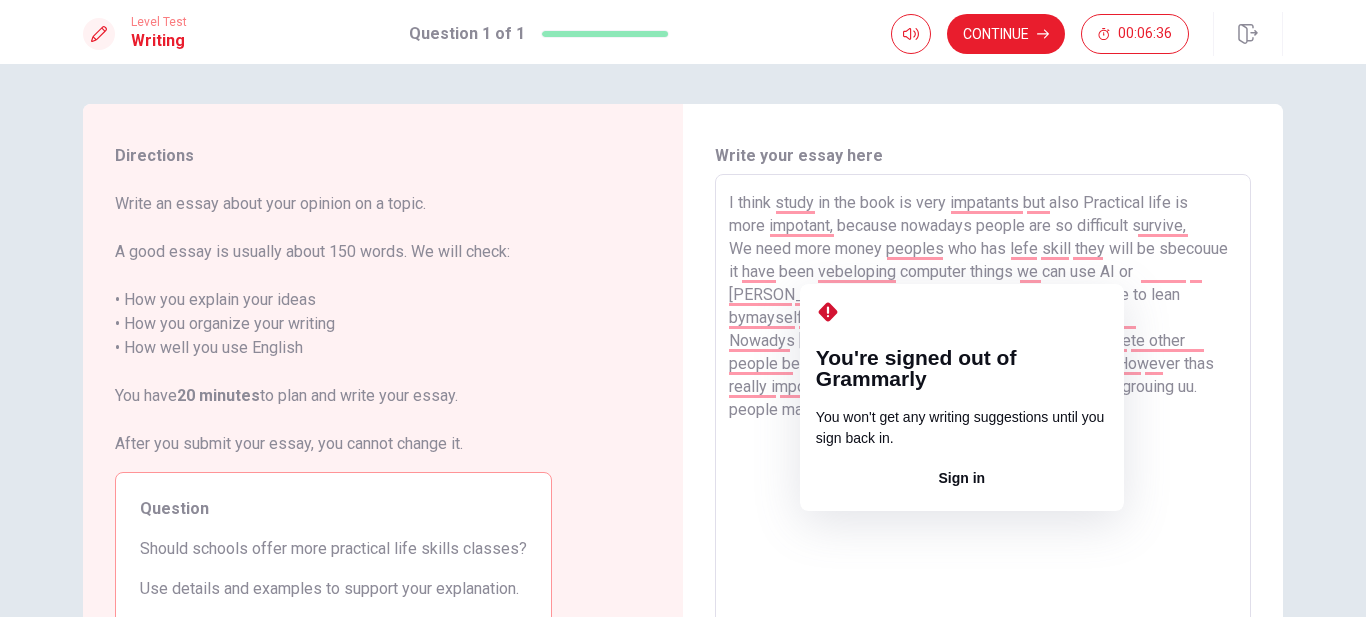 click on "I think study in the book is very impatants but also Practical life is
more impotant, because nowadays people are so difficult survive,
We need more money peoples who has lefe skill they will be sbecouue it have been vebeloping computer things we can use AI or [PERSON_NAME] it, However pratical life skill is we have to lean bymayself.
Nowadys [PERSON_NAME] does not to How to comunicete other people becouse they always focose on inetenet things However thas really impotant to comuncate withe people whe they are grouing uu. people makes peoples happy for sur and help each
x ​" at bounding box center [983, 450] 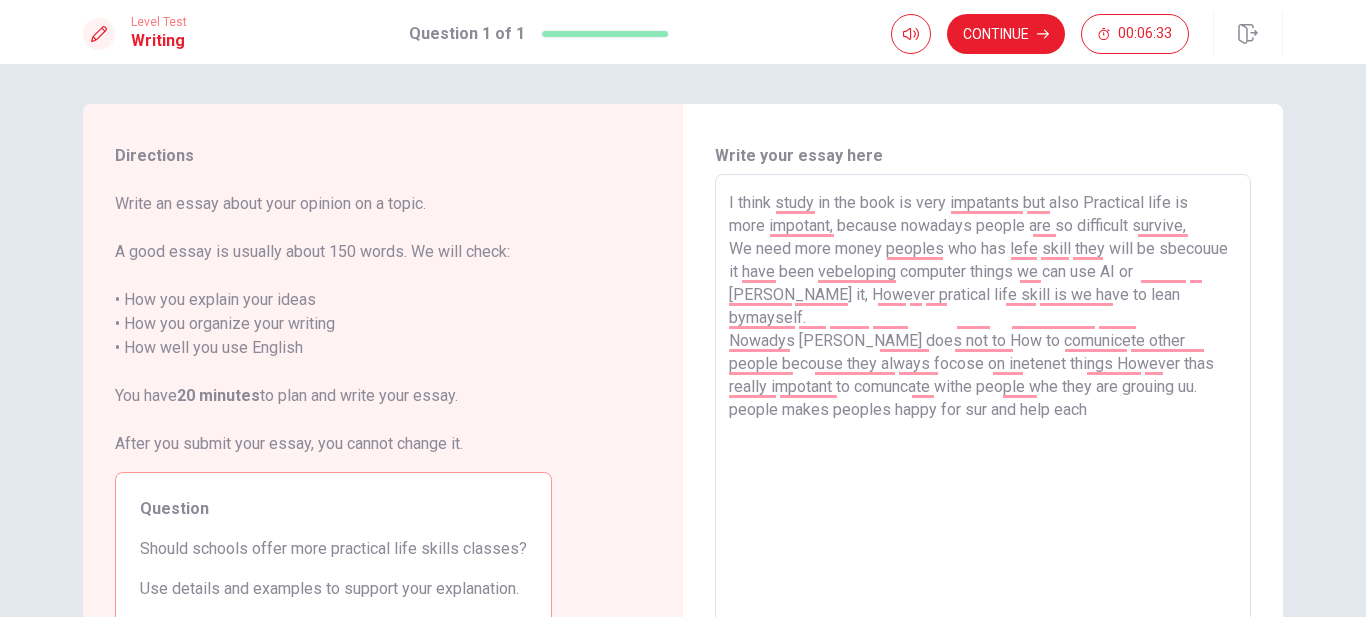 click on "I think study in the book is very impatants but also Practical life is
more impotant, because nowadays people are so difficult survive,
We need more money peoples who has lefe skill they will be sbecouue it have been vebeloping computer things we can use AI or [PERSON_NAME] it, However pratical life skill is we have to lean bymayself.
Nowadys [PERSON_NAME] does not to How to comunicete other people becouse they always focose on inetenet things However thas really impotant to comuncate withe people whe they are grouing uu. people makes peoples happy for sur and help each
x ​" at bounding box center [983, 450] 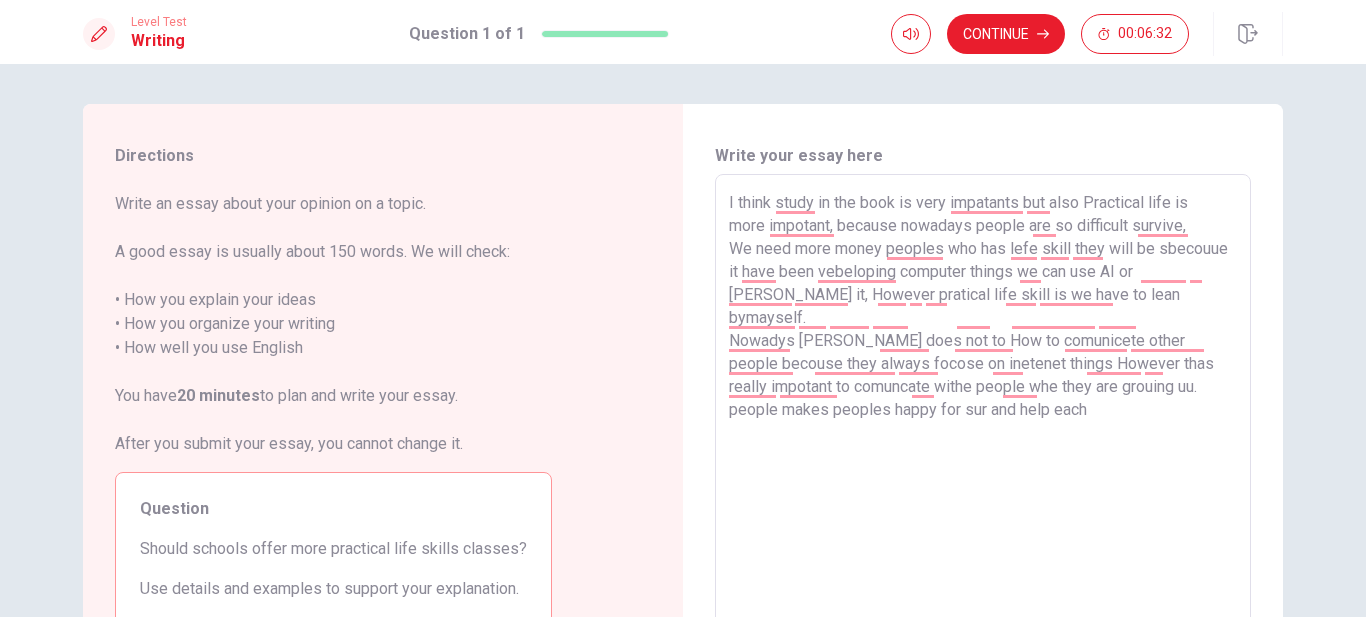 click on "I think study in the book is very impatants but also Practical life is
more impotant, because nowadays people are so difficult survive,
We need more money peoples who has lefe skill they will be sbecouue it have been vebeloping computer things we can use AI or [PERSON_NAME] it, However pratical life skill is we have to lean bymayself.
Nowadys [PERSON_NAME] does not to How to comunicete other people becouse they always focose on inetenet things However thas really impotant to comuncate withe people whe they are grouing uu. people makes peoples happy for sur and help each" at bounding box center (983, 451) 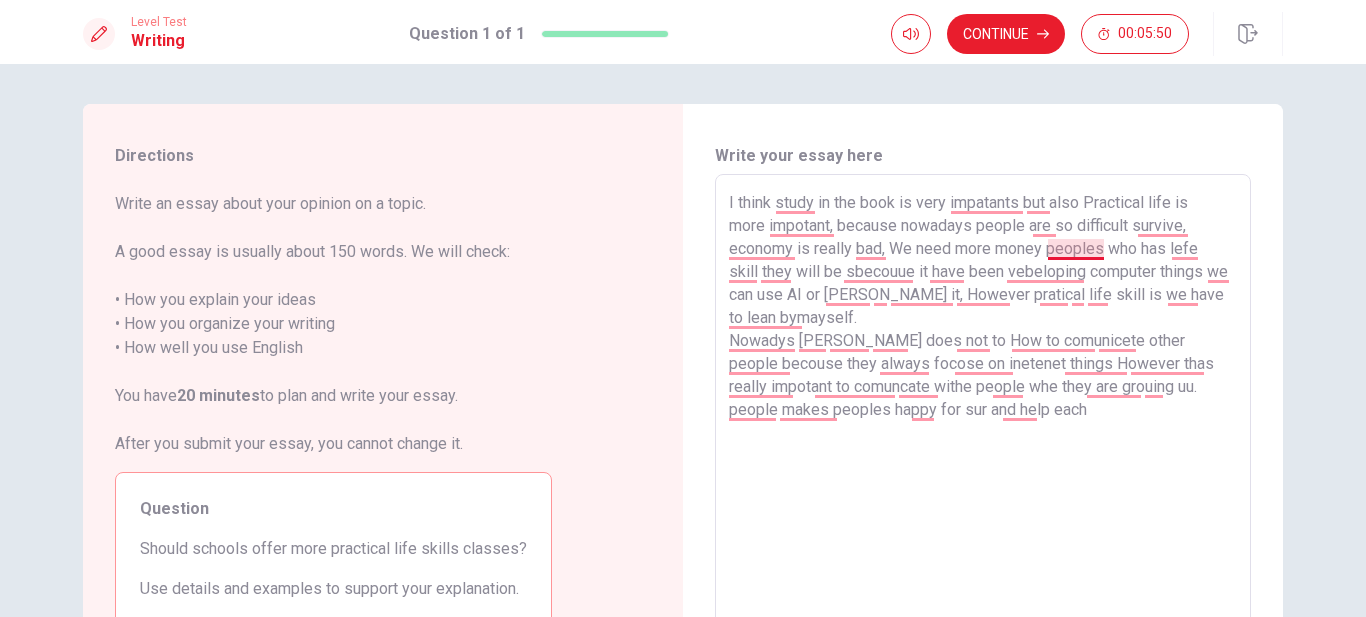 click on "I think study in the book is very impatants but also Practical life is
more impotant, because nowadays people are so difficult survive,
economy is really bad, We need more money peoples who has lefe skill they will be sbecouue it have been vebeloping computer things we can use AI or [PERSON_NAME] it, However pratical life skill is we have to lean bymayself.
Nowadys [PERSON_NAME] does not to How to comunicete other people becouse they always focose on inetenet things However thas really impotant to comuncate withe people whe they are grouing uu. people makes peoples happy for sur and help each" at bounding box center (983, 451) 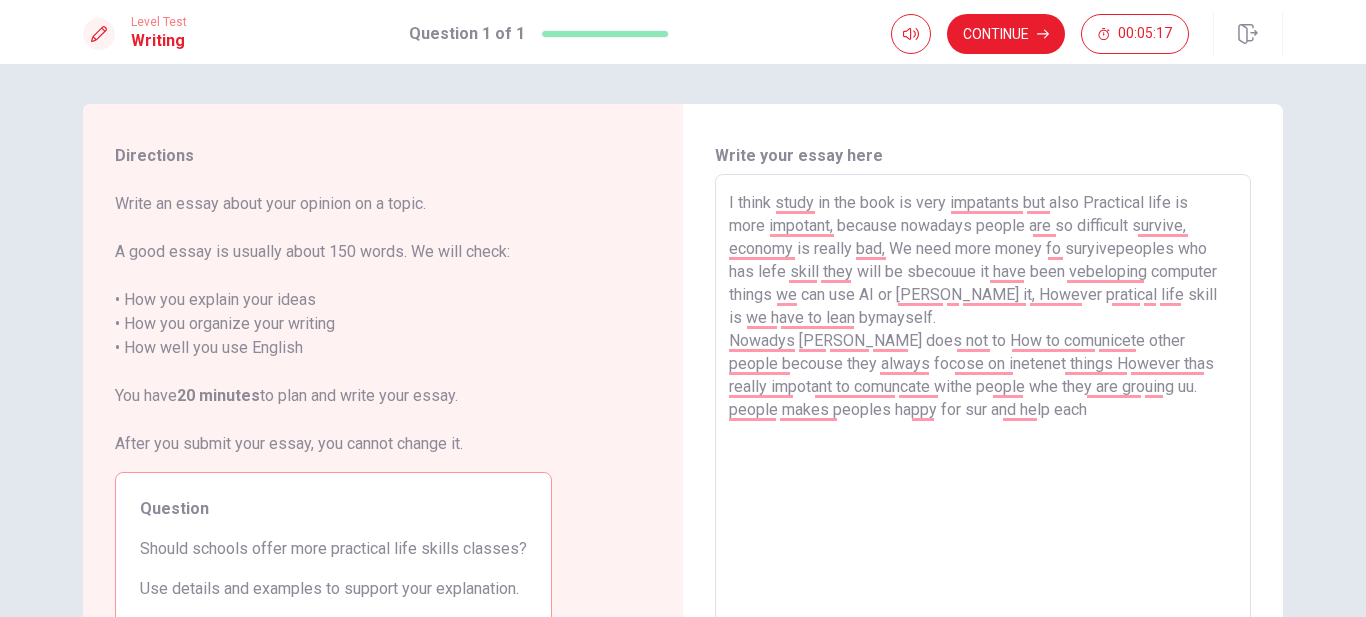 click on "I think study in the book is very impatants but also Practical life is
more impotant, because nowadays people are so difficult survive,
economy is really bad, We need more money fo suryivepeoples who has lefe skill they will be sbecouue it have been vebeloping computer things we can use AI or [PERSON_NAME] it, However pratical life skill is we have to lean bymayself.
Nowadys [PERSON_NAME] does not to How to comunicete other people becouse they always focose on inetenet things However thas really impotant to comuncate withe people whe they are grouing uu. people makes peoples happy for sur and help each" at bounding box center (983, 451) 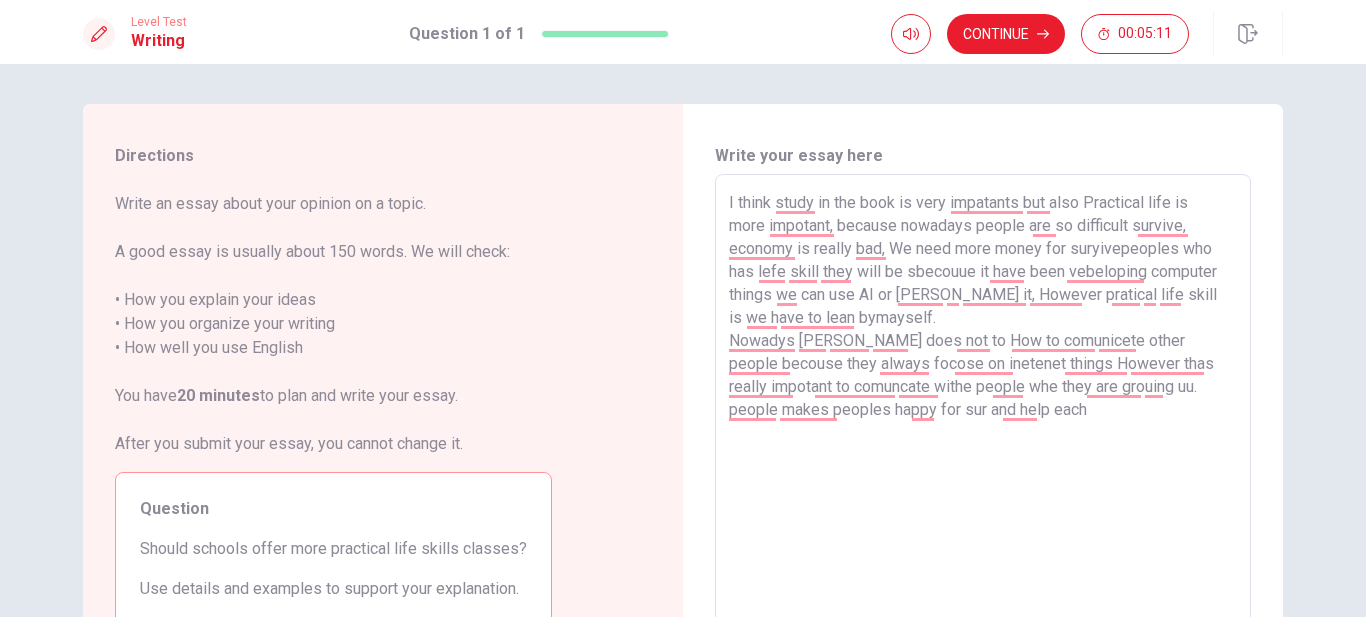 click on "I think study in the book is very impatants but also Practical life is
more impotant, because nowadays people are so difficult survive,
economy is really bad, We need more money for suryivepeoples who has lefe skill they will be sbecouue it have been vebeloping computer things we can use AI or [PERSON_NAME] it, However pratical life skill is we have to lean bymayself.
Nowadys [PERSON_NAME] does not to How to comunicete other people becouse they always focose on inetenet things However thas really impotant to comuncate withe people whe they are grouing uu. people makes peoples happy for sur and help each" at bounding box center (983, 451) 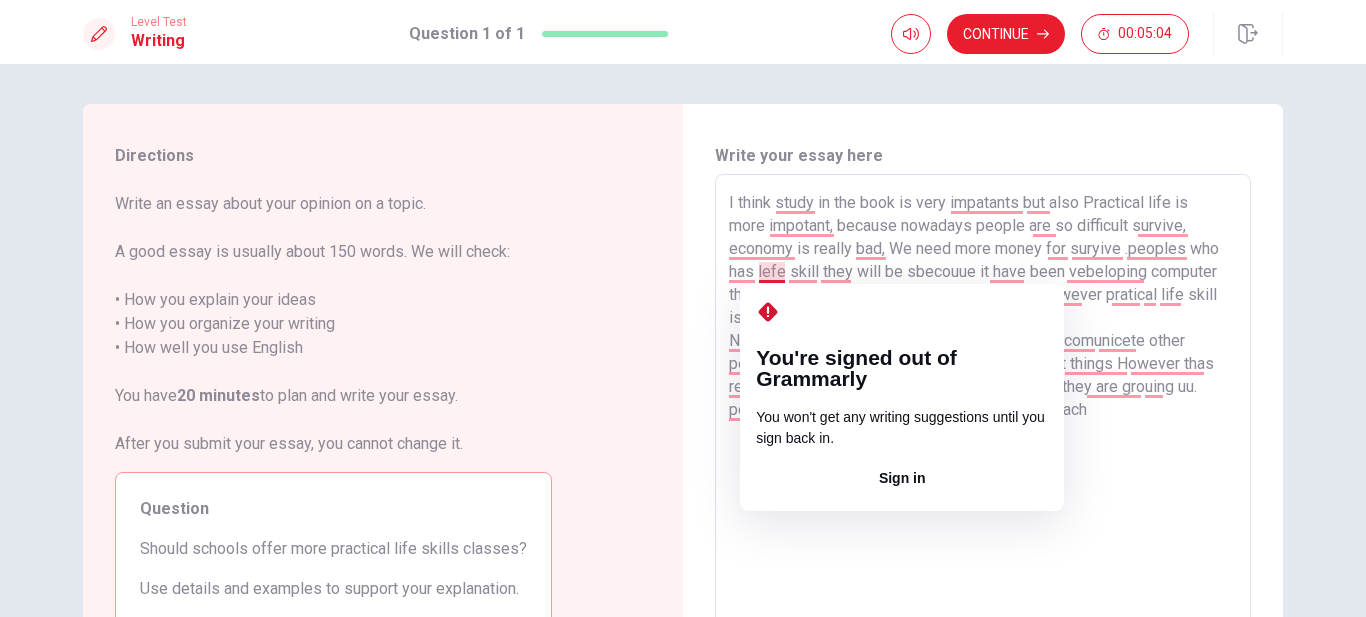 click on "I think study in the book is very impatants but also Practical life is
more impotant, because nowadays people are so difficult survive,
economy is really bad, We need more money for suryive .peoples who has lefe skill they will be sbecouue it have been vebeloping computer things we can use AI or [PERSON_NAME] it, However pratical life skill is we have to lean bymayself.
Nowadys [PERSON_NAME] does not to How to comunicete other people becouse they always focose on inetenet things However thas really impotant to comuncate withe people whe they are grouing uu. people makes peoples happy for sur and help each" at bounding box center (983, 451) 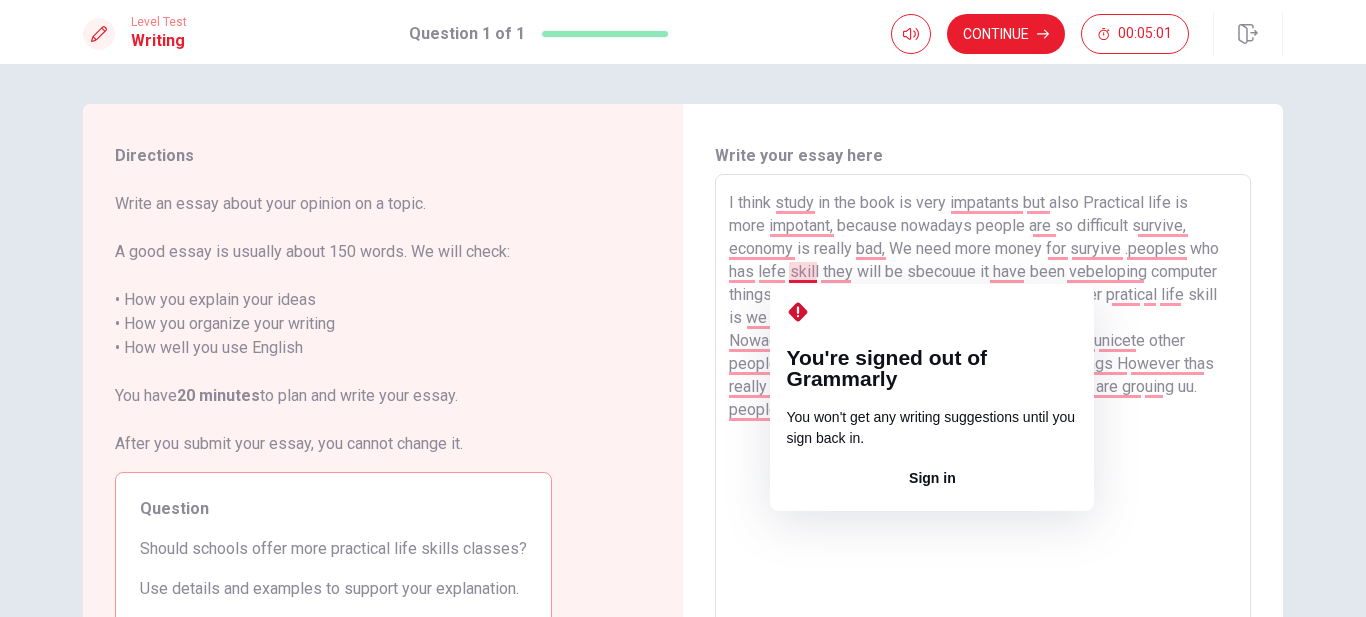 click on "I think study in the book is very impatants but also Practical life is
more impotant, because nowadays people are so difficult survive,
economy is really bad, We need more money for suryive .peoples who has lefe skill they will be sbecouue it have been vebeloping computer things we can use AI or [PERSON_NAME] it, However pratical life skill is we have to lean bymayself.
Nowadys [PERSON_NAME] does not to How to comunicete other people becouse they always focose on inetenet things However thas really impotant to comuncate withe people whe they are grouing uu. people makes peoples happy for sur and help each" at bounding box center [983, 451] 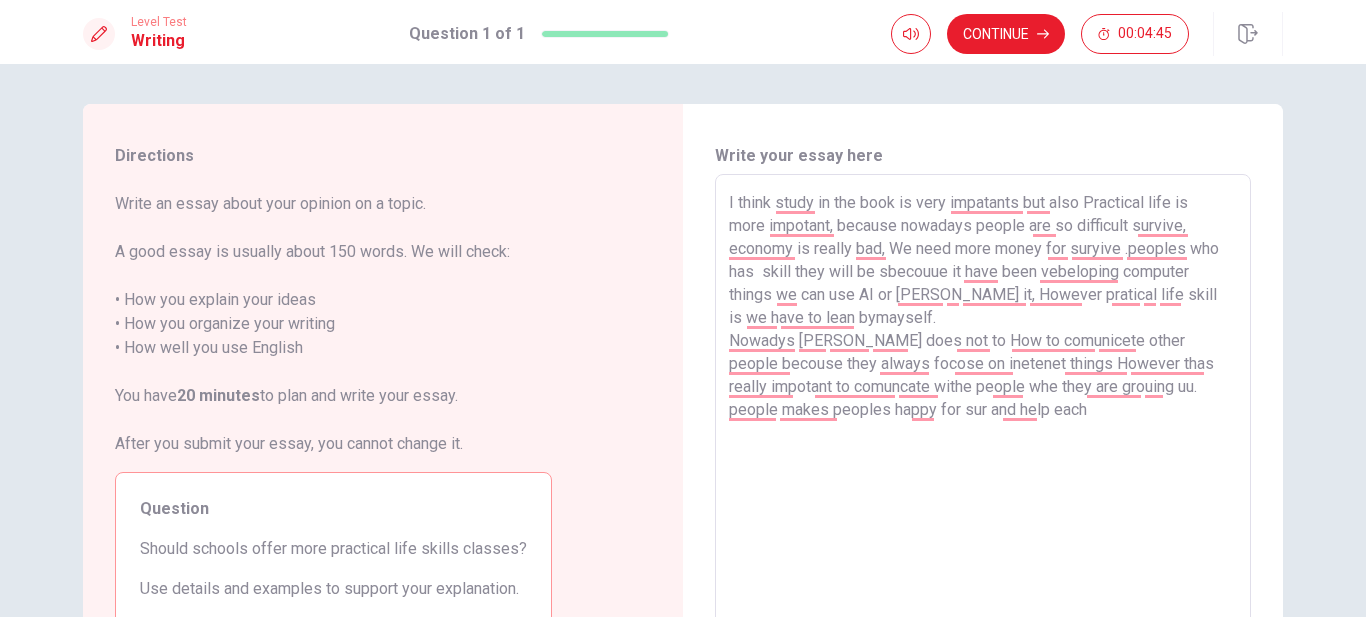 click on "I think study in the book is very impatants but also Practical life is
more impotant, because nowadays people are so difficult survive,
economy is really bad, We need more money for suryive .peoples who has  skill they will be sbecouue it have been vebeloping computer things we can use AI or [PERSON_NAME] it, However pratical life skill is we have to lean bymayself.
Nowadys [PERSON_NAME] does not to How to comunicete other people becouse they always focose on inetenet things However thas really impotant to comuncate withe people whe they are grouing uu. people makes peoples happy for sur and help each" at bounding box center [983, 451] 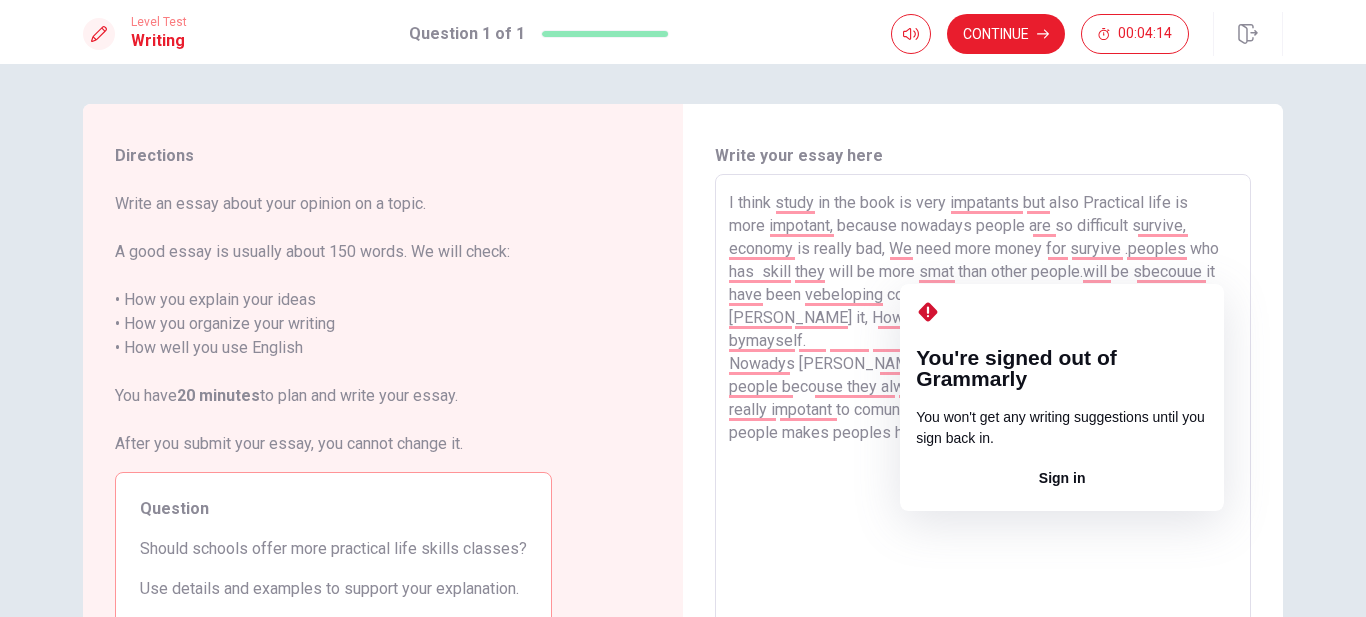 click on "I think study in the book is very impatants but also Practical life is
more impotant, because nowadays people are so difficult survive,
economy is really bad, We need more money for suryive .peoples who has  skill they will be more smat than other people.will be sbecouue it have been vebeloping computer things we can use AI or [PERSON_NAME] it, However pratical life skill is we have to lean bymayself.
Nowadys [PERSON_NAME] does not to How to comunicete other people becouse they always focose on inetenet things However thas really impotant to comuncate withe people whe they are grouing uu. people makes peoples happy for sur and help each" at bounding box center (983, 451) 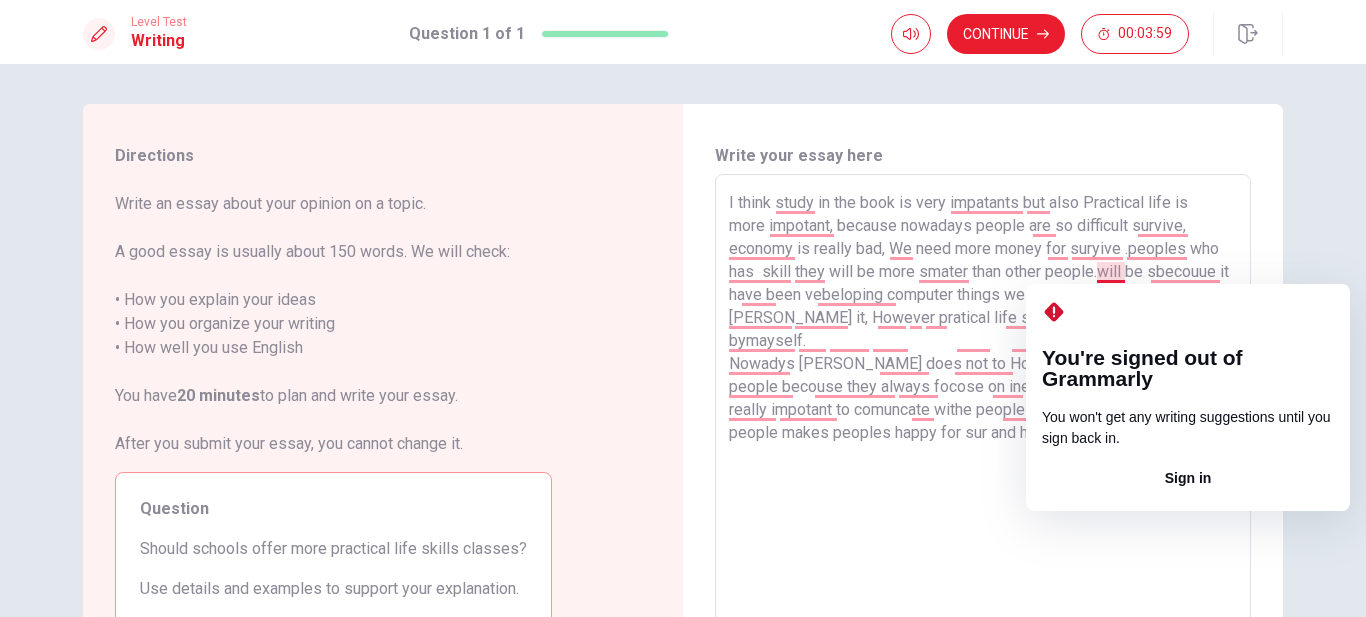 click on "I think study in the book is very impatants but also Practical life is
more impotant, because nowadays people are so difficult survive,
economy is really bad, We need more money for suryive .peoples who has  skill they will be more smater than other people.will be sbecouue it have been vebeloping computer things we can use AI or [PERSON_NAME] it, However pratical life skill is we have to lean bymayself.
Nowadys [PERSON_NAME] does not to How to comunicete other people becouse they always focose on inetenet things However thas really impotant to comuncate withe people whe they are grouing uu. people makes peoples happy for sur and help each" at bounding box center [983, 451] 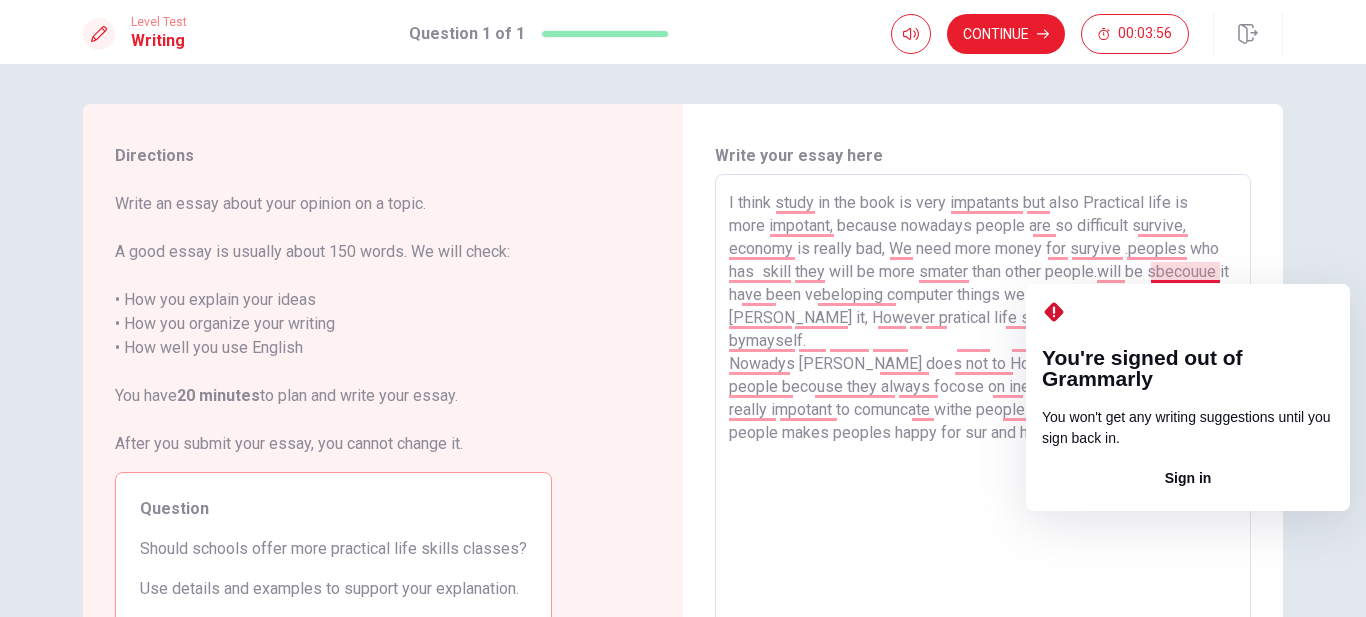 click on "I think study in the book is very impatants but also Practical life is
more impotant, because nowadays people are so difficult survive,
economy is really bad, We need more money for suryive .peoples who has  skill they will be more smater than other people.will be sbecouue it have been vebeloping computer things we can use AI or [PERSON_NAME] it, However pratical life skill is we have to lean bymayself.
Nowadys [PERSON_NAME] does not to How to comunicete other people becouse they always focose on inetenet things However thas really impotant to comuncate withe people whe they are grouing uu. people makes peoples happy for sur and help each" at bounding box center (983, 451) 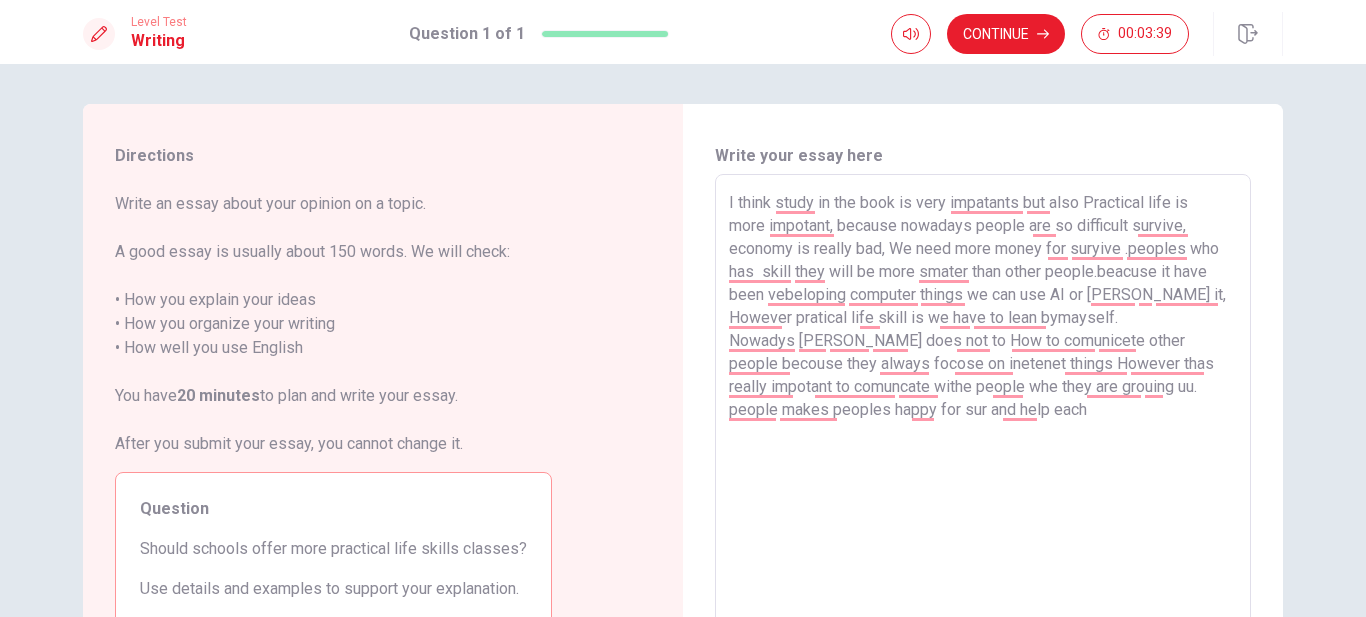click on "I think study in the book is very impatants but also Practical life is
more impotant, because nowadays people are so difficult survive,
economy is really bad, We need more money for suryive .peoples who has  skill they will be more smater than other people.beacuse it have been vebeloping computer things we can use AI or [PERSON_NAME] it, However pratical life skill is we have to lean bymayself.
Nowadys [PERSON_NAME] does not to How to comunicete other people becouse they always focose on inetenet things However thas really impotant to comuncate withe people whe they are grouing uu. people makes peoples happy for sur and help each" at bounding box center (983, 451) 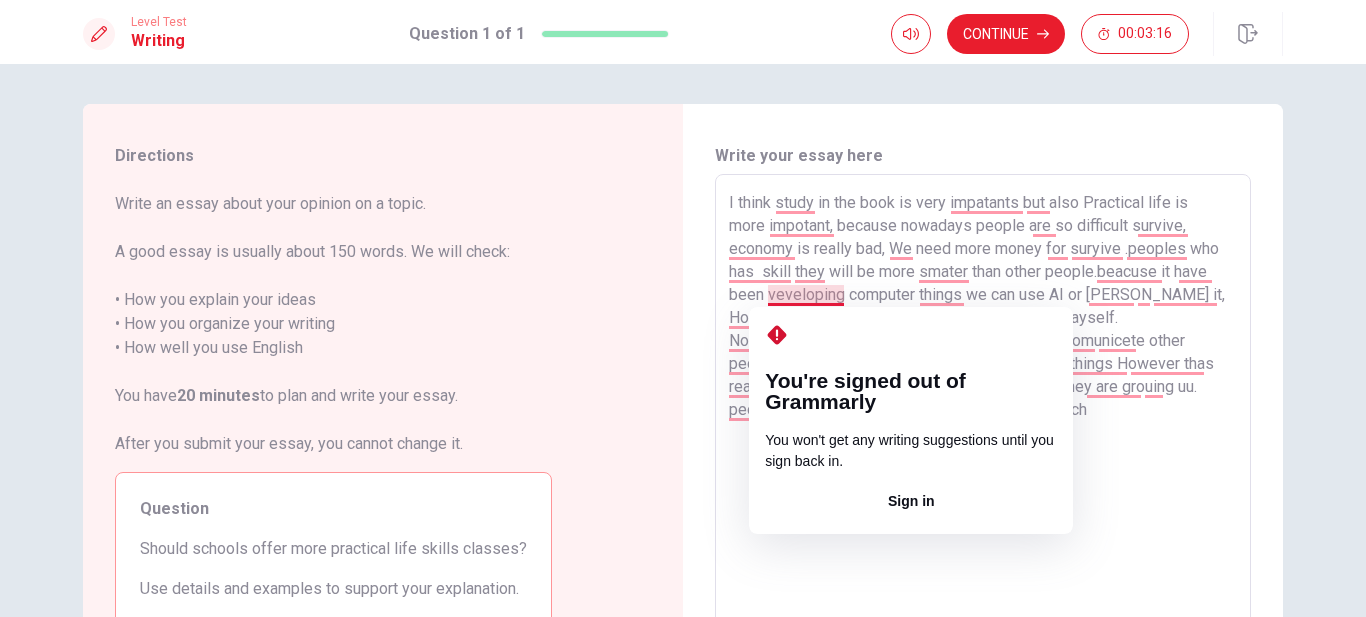 click on "I think study in the book is very impatants but also Practical life is
more impotant, because nowadays people are so difficult survive,
economy is really bad, We need more money for suryive .peoples who has  skill they will be more smater than other people.beacuse it have been veveloping computer things we can use AI or [PERSON_NAME] it, However pratical life skill is we have to lean bymayself.
Nowadys [PERSON_NAME] does not to How to comunicete other people becouse they always focose on inetenet things However thas really impotant to comuncate withe people whe they are grouing uu. people makes peoples happy for sur and help each" at bounding box center (983, 451) 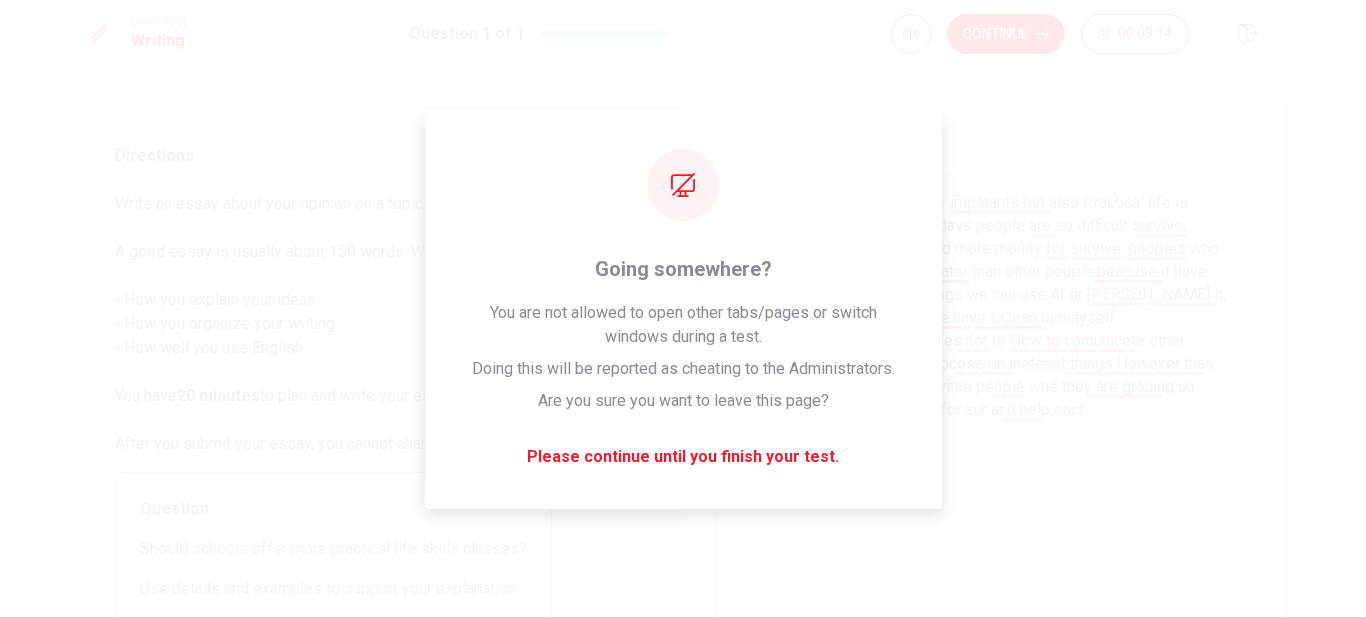 click on "I think study in the book is very impatants but also Practical life is
more impotant, because nowadays people are so difficult survive,
economy is really bad, We need more money for suryive .peoples who has  skill they will be more smater than other people.beacuse it have been developing computer things we can use AI or [PERSON_NAME] it, However pratical life skill is we have to lean bymayself.
Nowadys [PERSON_NAME] does not to How to comunicete other people becouse they always focose on inetenet things However thas really impotant to comuncate withe people whe they are grouing uu. people makes peoples happy for sur and help each" at bounding box center (983, 451) 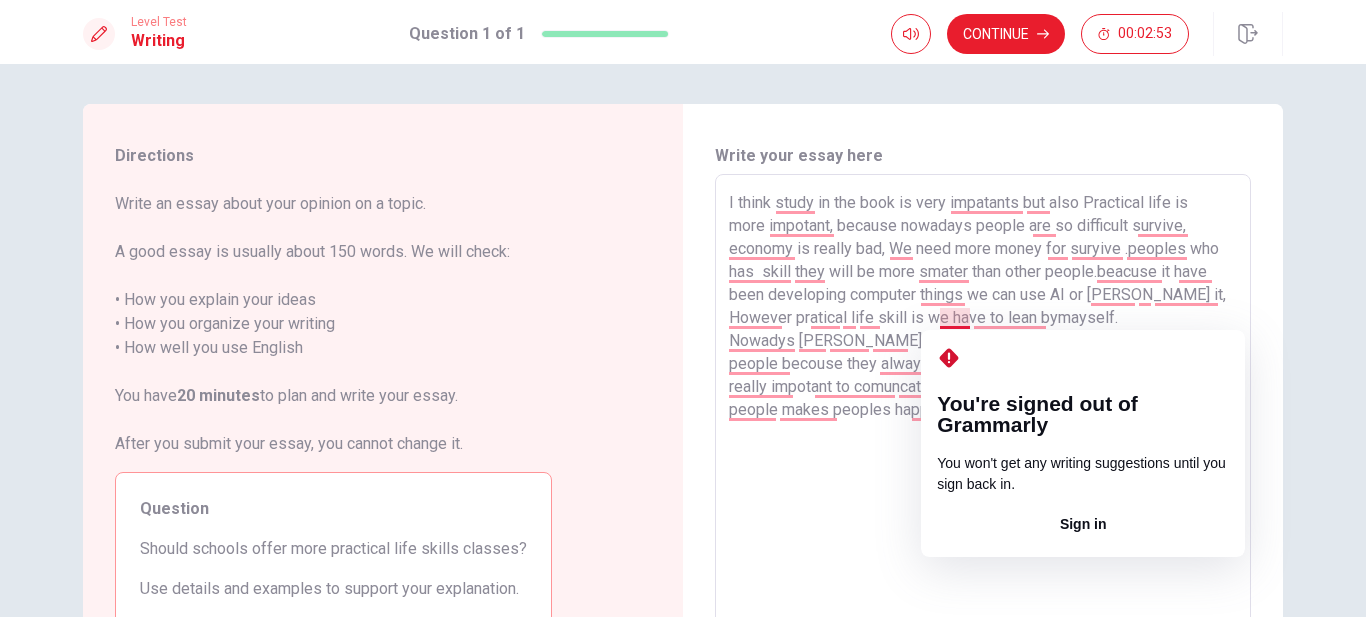 click on "I think study in the book is very impatants but also Practical life is
more impotant, because nowadays people are so difficult survive,
economy is really bad, We need more money for suryive .peoples who has  skill they will be more smater than other people.beacuse it have been developing computer things we can use AI or [PERSON_NAME] it, However pratical life skill is we have to lean bymayself.
Nowadys [PERSON_NAME] does not to How to comunicete other people becouse they always focose on inetenet things However thas really impotant to comuncate withe people whe they are grouing uu. people makes peoples happy for sur and help each" at bounding box center (983, 451) 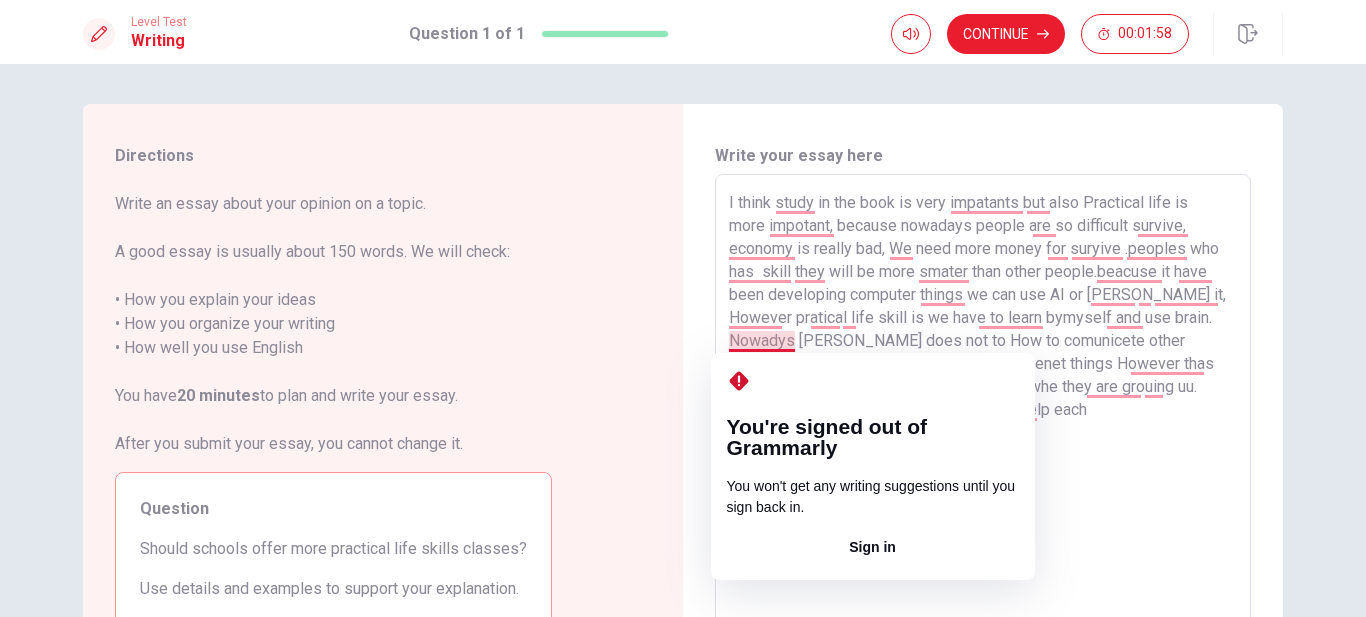 click on "I think study in the book is very impatants but also Practical life is
more impotant, because nowadays people are so difficult survive,
economy is really bad, We need more money for suryive .peoples who has  skill they will be more smater than other people.beacuse it have been developing computer things we can use AI or [PERSON_NAME] it, However pratical life skill is we have to learn bymyself and use brain.
Nowadys [PERSON_NAME] does not to How to comunicete other people becouse they always focose on inetenet things However thas really impotant to comuncate withe people whe they are grouing uu. people makes peoples happy for sur and help each" at bounding box center (983, 451) 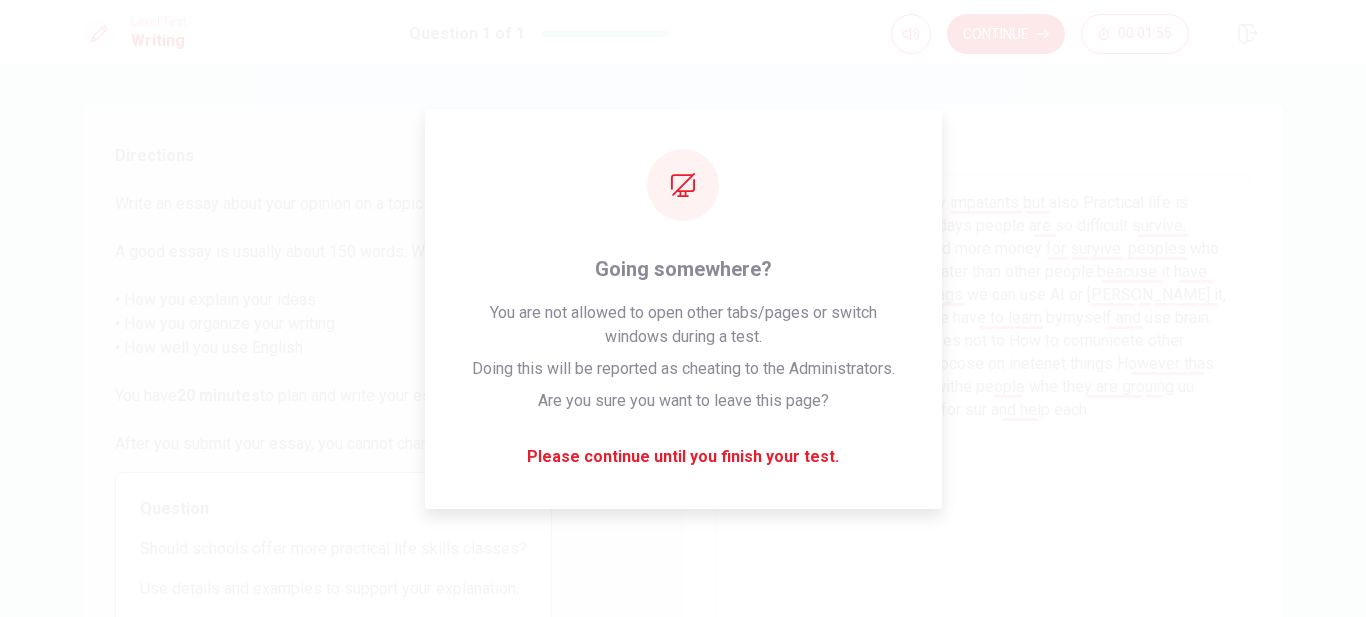click on "I think study in the book is very impatants but also Practical life is
more impotant, because nowadays people are so difficult survive,
economy is really bad, We need more money for suryive .peoples who has  skill they will be more smater than other people.beacuse it have been developing computer things we can use AI or [PERSON_NAME] it, However pratical life skill is we have to learn bymyself and use brain.
Nawadys [PERSON_NAME] does not to How to comunicete other people becouse they always focose on inetenet things However thas really impotant to comuncate withe people whe they are grouing uu. people makes peoples happy for sur and help each" at bounding box center (983, 451) 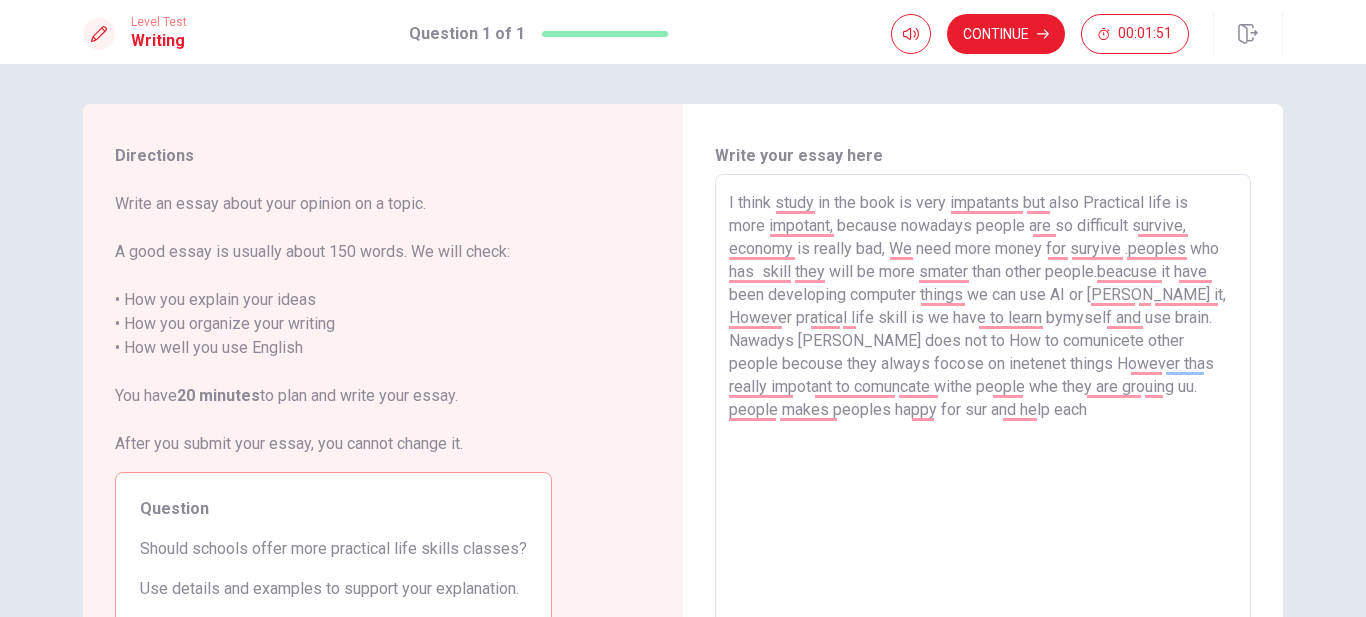 click on "I think study in the book is very impatants but also Practical life is
more impotant, because nowadays people are so difficult survive,
economy is really bad, We need more money for suryive .peoples who has  skill they will be more smater than other people.beacuse it have been developing computer things we can use AI or [PERSON_NAME] it, However pratical life skill is we have to learn bymyself and use brain.
Nawadys [PERSON_NAME] does not to How to comunicete other people becouse they always focose on inetenet things However thas really impotant to comuncate withe people whe they are grouing uu. people makes peoples happy for sur and help each" at bounding box center [983, 451] 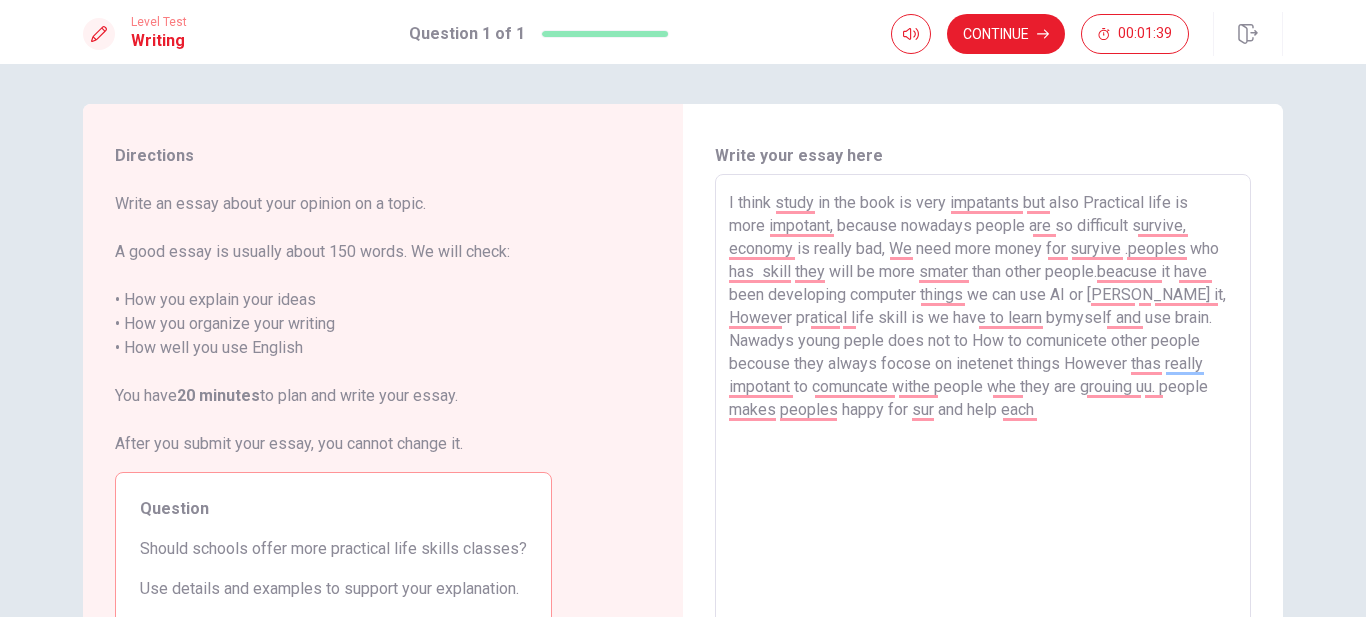 click on "I think study in the book is very impatants but also Practical life is
more impotant, because nowadays people are so difficult survive,
economy is really bad, We need more money for suryive .peoples who has  skill they will be more smater than other people.beacuse it have been developing computer things we can use AI or [PERSON_NAME] it, However pratical life skill is we have to learn bymyself and use brain.
Nawadys young peple does not to How to comunicete other people becouse they always focose on inetenet things However thas really impotant to comuncate withe people whe they are grouing uu. people makes peoples happy for sur and help each" at bounding box center [983, 451] 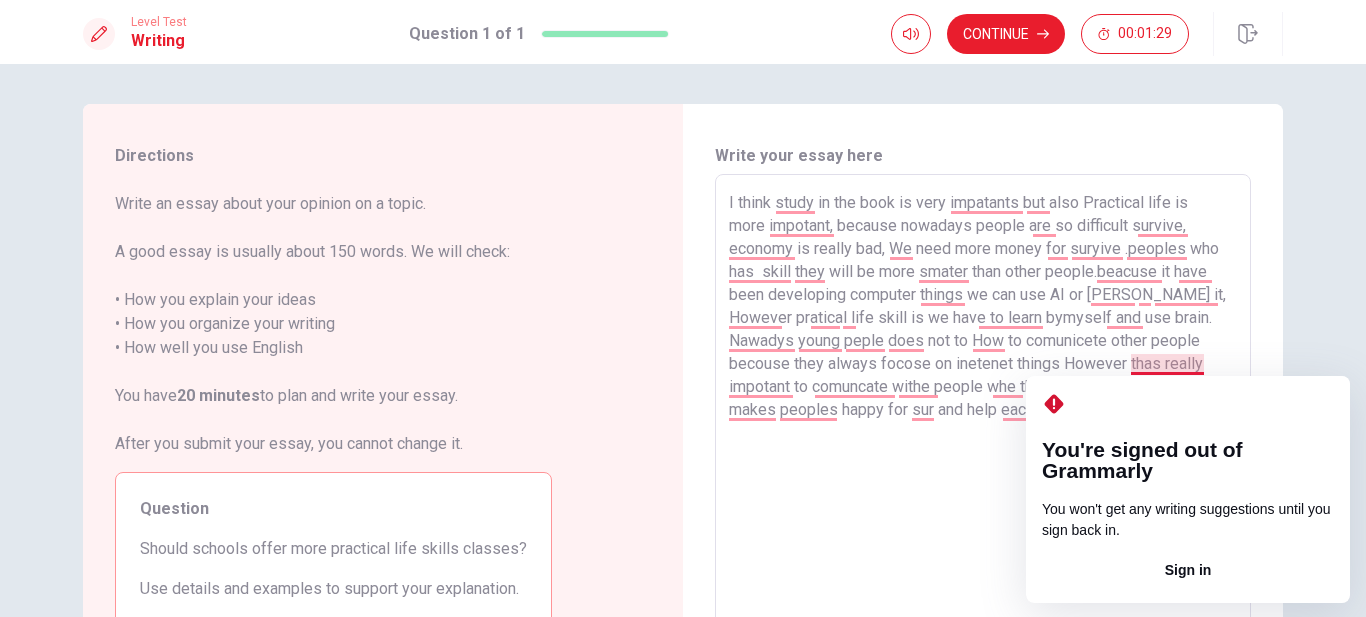 click on "I think study in the book is very impatants but also Practical life is
more impotant, because nowadays people are so difficult survive,
economy is really bad, We need more money for suryive .peoples who has  skill they will be more smater than other people.beacuse it have been developing computer things we can use AI or [PERSON_NAME] it, However pratical life skill is we have to learn bymyself and use brain.
Nawadys young peple does not to How to comunicete other people becouse they always focose on inetenet things However thas really impotant to comuncate withe people whe they are grouing uu. people makes peoples happy for sur and help each" at bounding box center [983, 451] 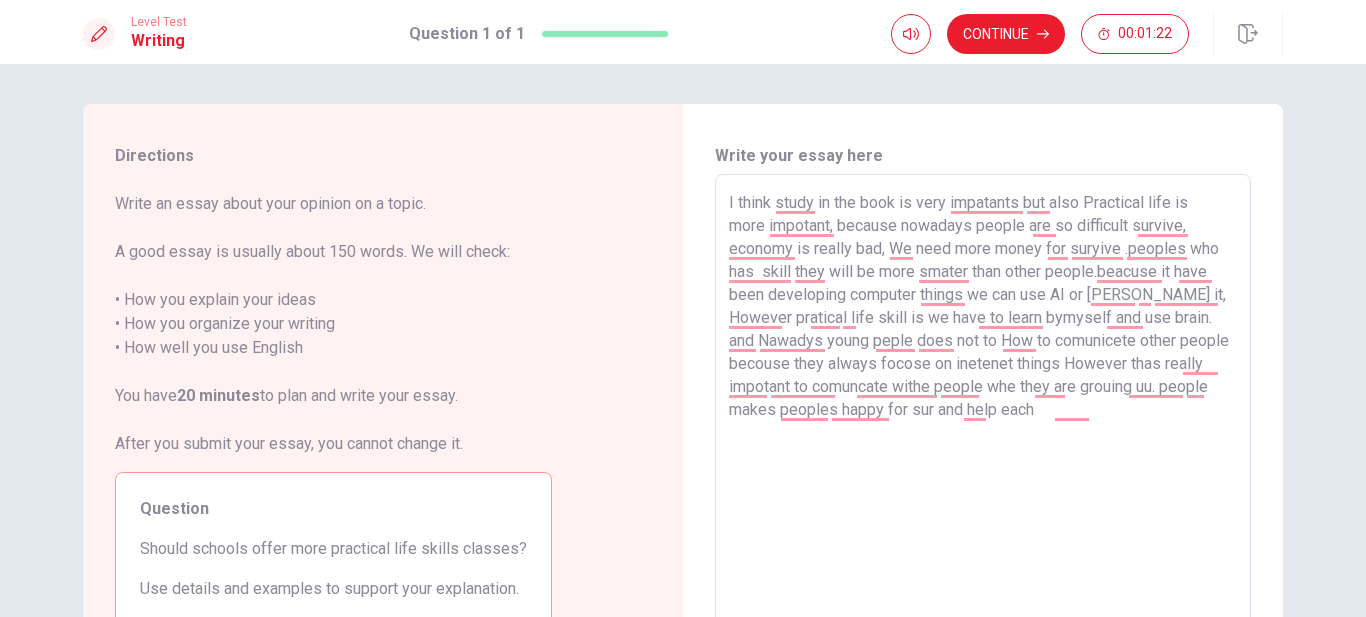 click on "I think study in the book is very impatants but also Practical life is
more impotant, because nowadays people are so difficult survive,
economy is really bad, We need more money for suryive .peoples who has  skill they will be more smater than other people.beacuse it have been developing computer things we can use AI or [PERSON_NAME] it, However pratical life skill is we have to learn bymyself and use brain.
and Nawadys young peple does not to How to comunicete other people becouse they always focose on inetenet things However thas really impotant to comuncate withe people whe they are grouing uu. people makes peoples happy for sur and help each" at bounding box center [983, 451] 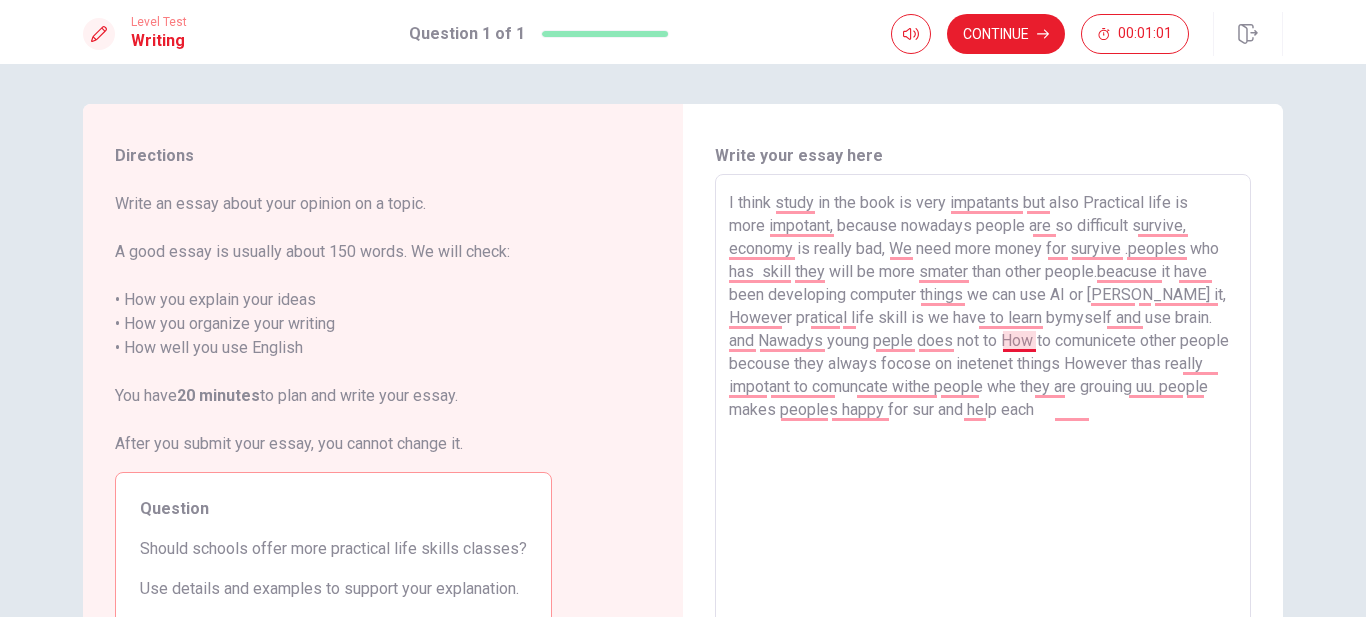 click on "I think study in the book is very impatants but also Practical life is
more impotant, because nowadays people are so difficult survive,
economy is really bad, We need more money for suryive .peoples who has  skill they will be more smater than other people.beacuse it have been developing computer things we can use AI or [PERSON_NAME] it, However pratical life skill is we have to learn bymyself and use brain.
and Nawadys young peple does not to How to comunicete other people becouse they always focose on inetenet things However thas really impotant to comuncate withe people whe they are grouing uu. people makes peoples happy for sur and help each" at bounding box center (983, 451) 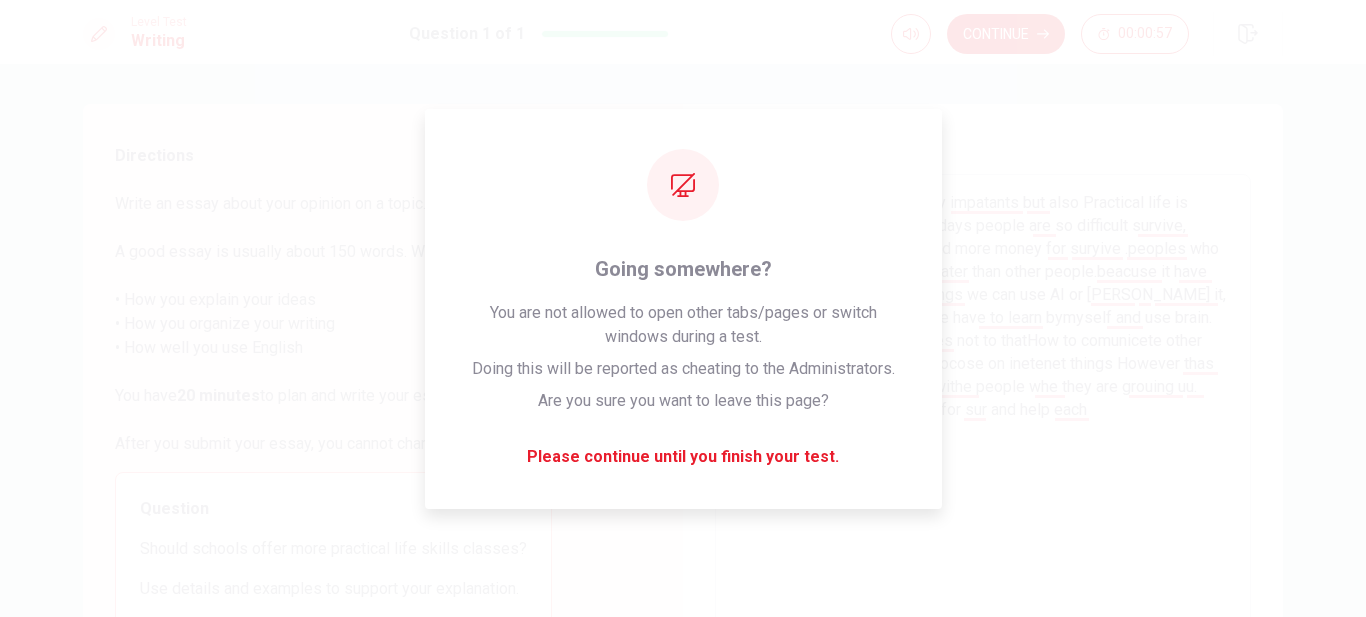 click on "Question Should schools offer more practical life skills classes? Use details and examples to support your explanation." at bounding box center [333, 549] 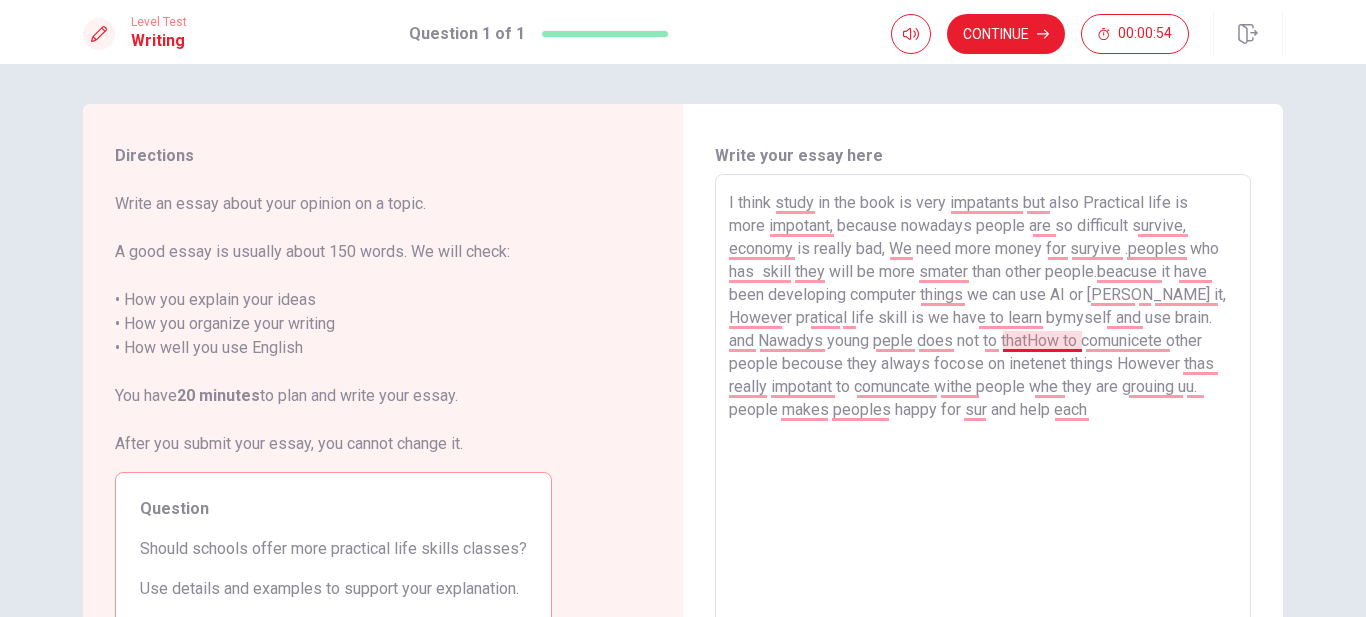 click on "I think study in the book is very impatants but also Practical life is
more impotant, because nowadays people are so difficult survive,
economy is really bad, We need more money for suryive .peoples who has  skill they will be more smater than other people.beacuse it have been developing computer things we can use AI or [PERSON_NAME] it, However pratical life skill is we have to learn bymyself and use brain.
and Nawadys young peple does not to thatHow to comunicete other people becouse they always focose on inetenet things However thas really impotant to comuncate withe people whe they are grouing uu. people makes peoples happy for sur and help each" at bounding box center [983, 451] 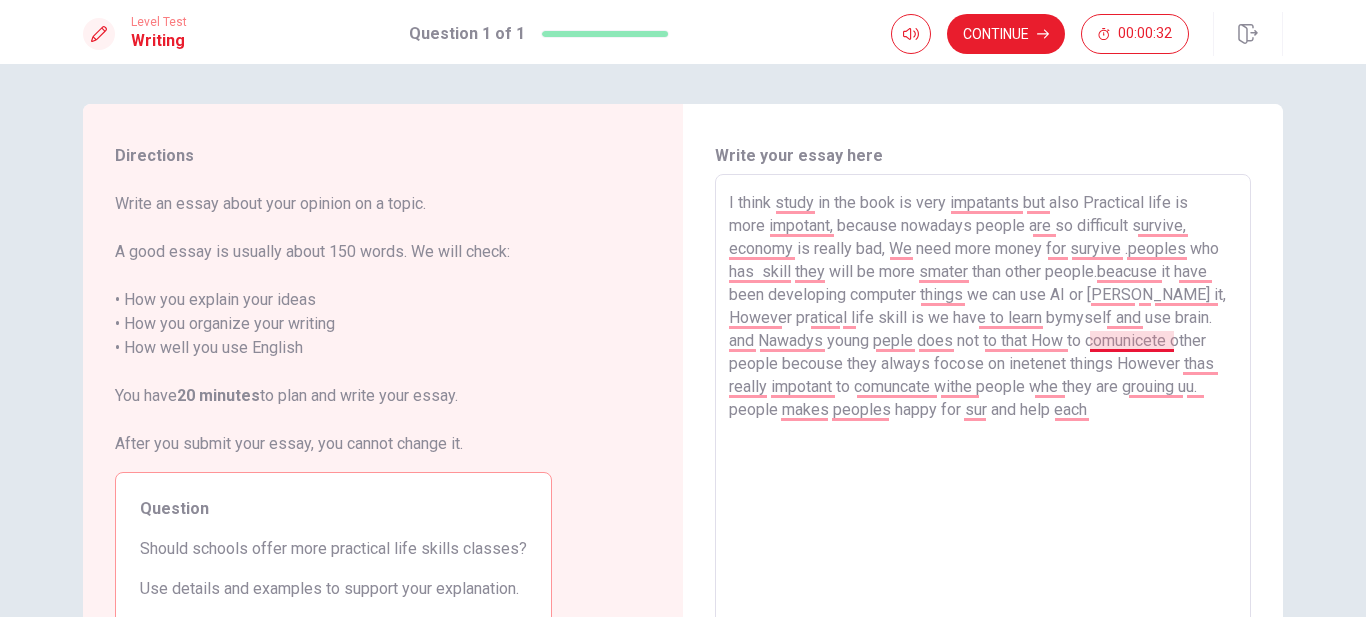 click on "I think study in the book is very impatants but also Practical life is
more impotant, because nowadays people are so difficult survive,
economy is really bad, We need more money for suryive .peoples who has  skill they will be more smater than other people.beacuse it have been developing computer things we can use AI or [PERSON_NAME] it, However pratical life skill is we have to learn bymyself and use brain.
and Nawadys young peple does not to that How to comunicete other people becouse they always focose on inetenet things However thas really impotant to comuncate withe people whe they are grouing uu. people makes peoples happy for sur and help each" at bounding box center [983, 451] 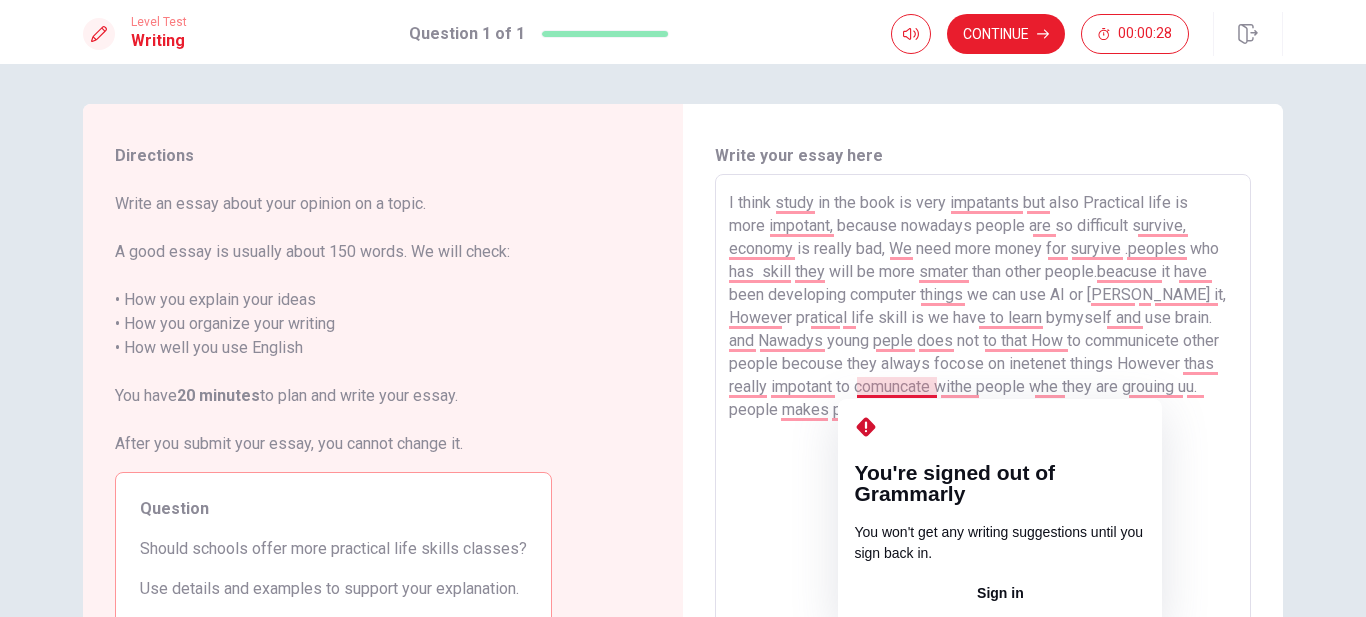 click on "I think study in the book is very impatants but also Practical life is
more impotant, because nowadays people are so difficult survive,
economy is really bad, We need more money for suryive .peoples who has  skill they will be more smater than other people.beacuse it have been developing computer things we can use AI or [PERSON_NAME] it, However pratical life skill is we have to learn bymyself and use brain.
and Nawadys young peple does not to that How to communicete other people becouse they always focose on inetenet things However thas really impotant to comuncate withe people whe they are grouing uu. people makes peoples happy for sur and help each" at bounding box center [983, 451] 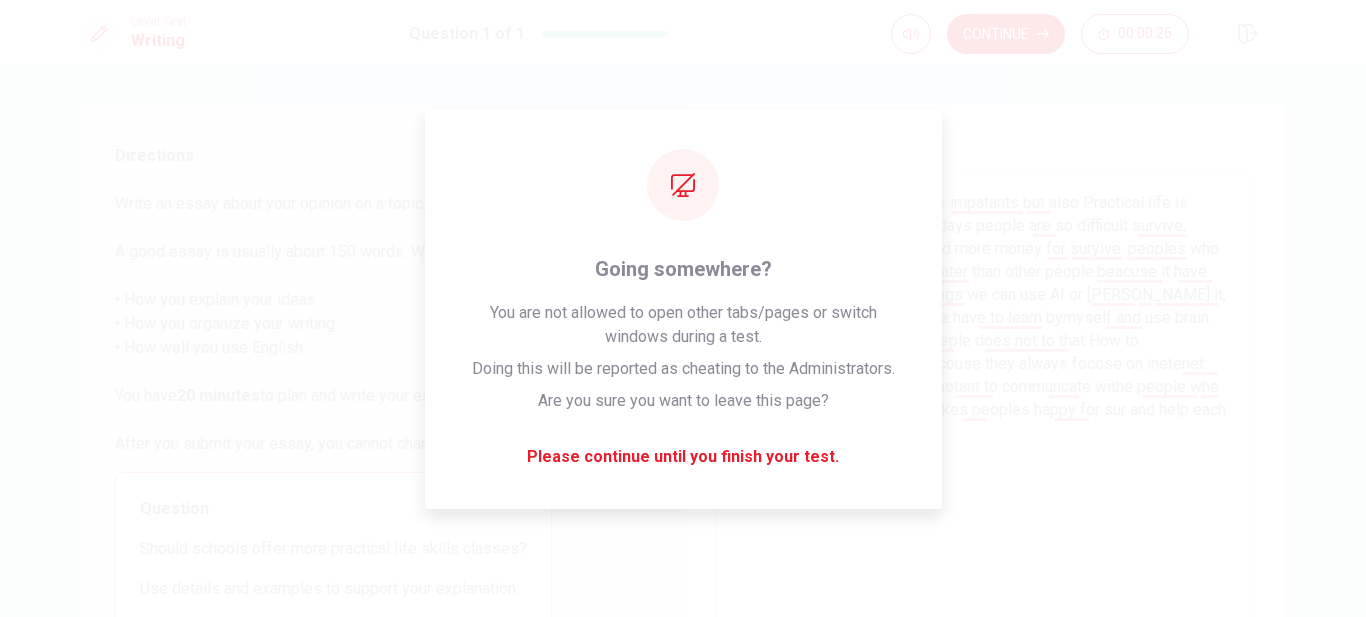 click on "I think study in the book is very impatants but also Practical life is
more impotant, because nowadays people are so difficult survive,
economy is really bad, We need more money for suryive .peoples who has  skill they will be more smater than other people.beacuse it have been developing computer things we can use AI or [PERSON_NAME] it, However pratical life skill is we have to learn bymyself and use brain.
and [PERSON_NAME] young peple does not to that How to communicete other people becouse they always focose on inetenet things However thas really impotant to communcate withe people whe they are grouing uu. people makes peoples happy for sur and help each" at bounding box center [983, 451] 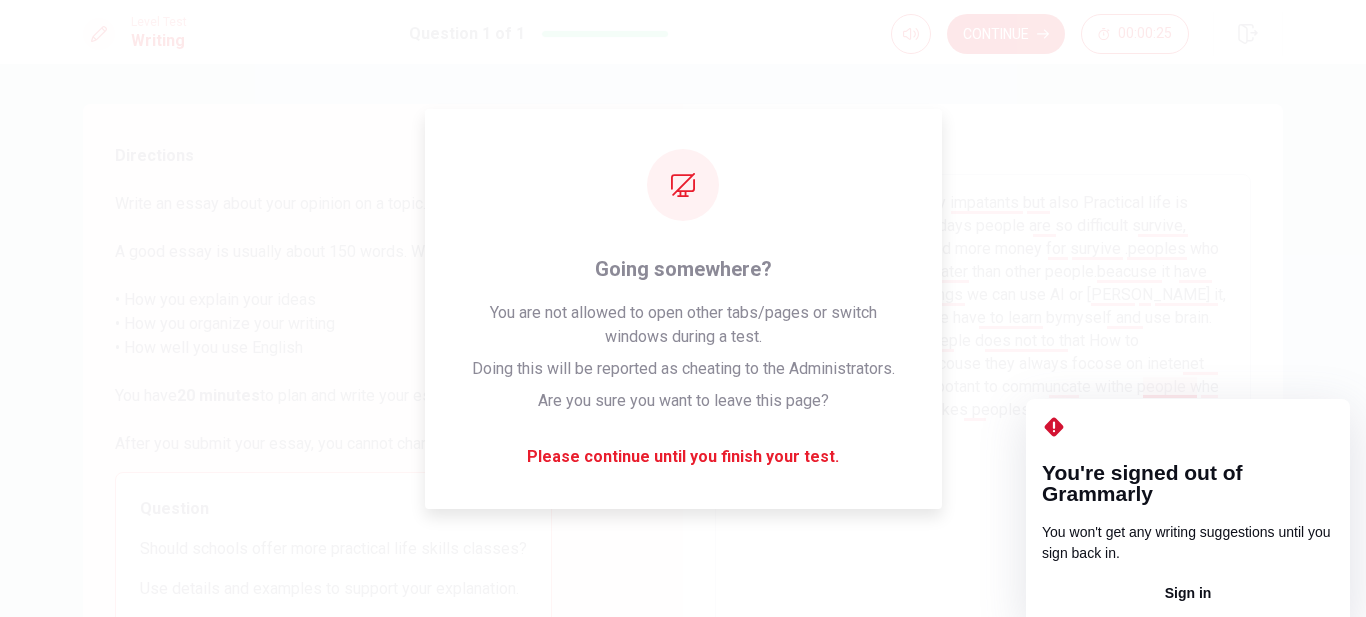 click on "I think study in the book is very impatants but also Practical life is
more impotant, because nowadays people are so difficult survive,
economy is really bad, We need more money for suryive .peoples who has  skill they will be more smater than other people.beacuse it have been developing computer things we can use AI or [PERSON_NAME] it, However pratical life skill is we have to learn bymyself and use brain.
and [PERSON_NAME] young peple does not to that How to communicete other people becouse they always focose on inetenet things However thas really impotant to communcate withe people whe they are grouing uu. people makes peoples happy for sur and help each" at bounding box center (983, 451) 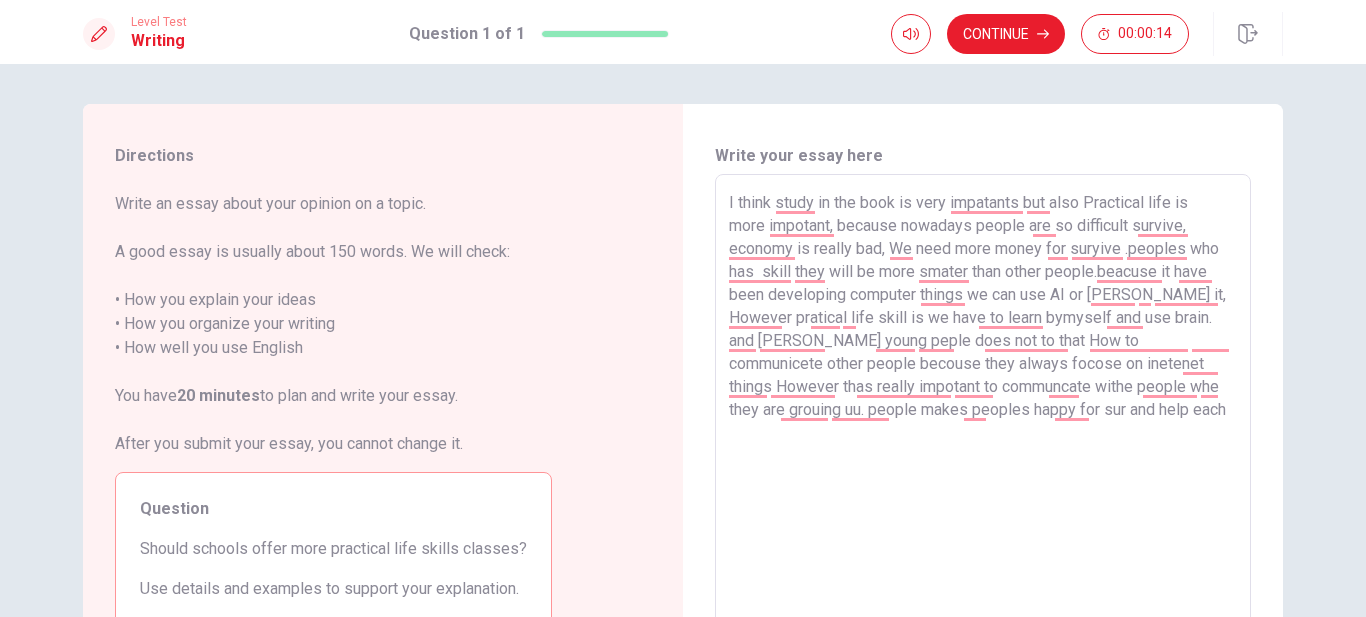 click on "I think study in the book is very impatants but also Practical life is
more impotant, because nowadays people are so difficult survive,
economy is really bad, We need more money for suryive .peoples who has  skill they will be more smater than other people.beacuse it have been developing computer things we can use AI or [PERSON_NAME] it, However pratical life skill is we have to learn bymyself and use brain.
and [PERSON_NAME] young peple does not to that How to communicete other people becouse they always focose on inetenet things However thas really impotant to communcate withe people whe they are grouing uu. people makes peoples happy for sur and help each" at bounding box center (983, 451) 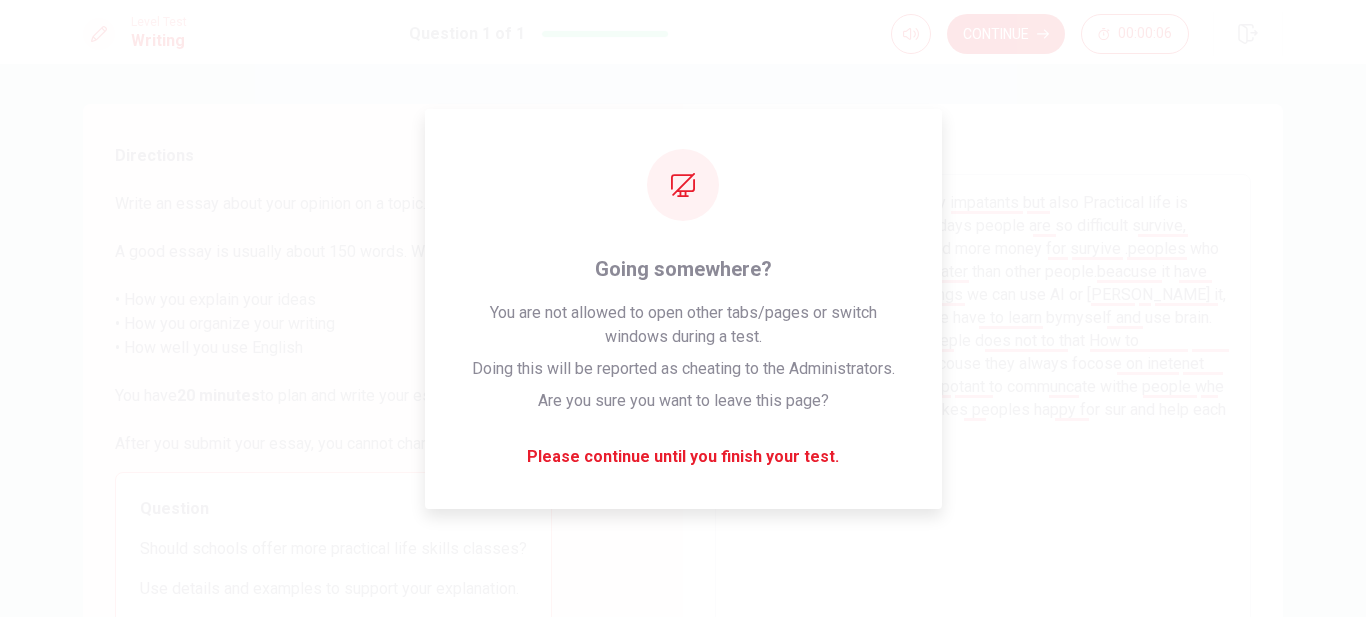 click on "I think study in the book is very impatants but also Practical life is
more impotant, because nowadays people are so difficult survive,
economy is really bad, We need more money for suryive .peoples who has  skill they will be more smater than other people.beacuse it have been developing computer things we can use AI or [PERSON_NAME] it, However pratical life skill is we have to learn bymyself and use brain.
and [PERSON_NAME] young peple does not to that How to communicete other people becouse they always focose on inetenet things However thast really impotant to communcate withe people whe they are grouing uu. people makes peoples happy for sur and help each" at bounding box center (983, 451) 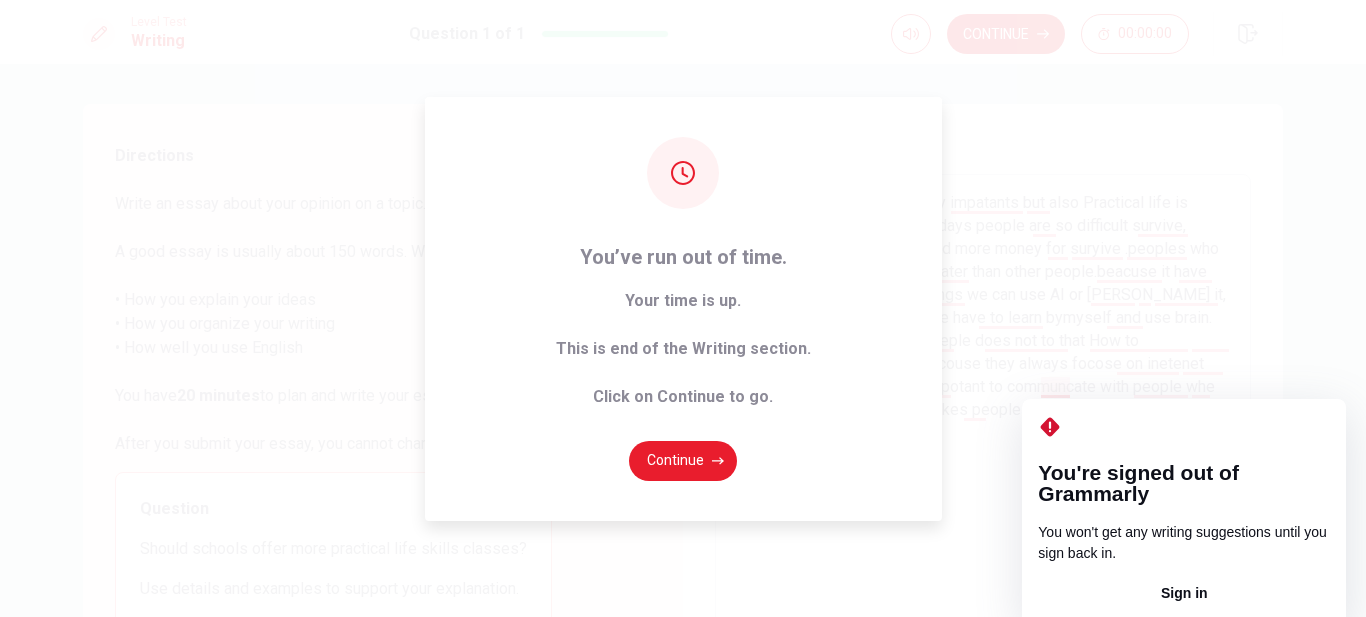 click on "You’ve run out of time. Your time is up. This is end of the Writing section. Click on Continue to go. Continue" at bounding box center [683, 308] 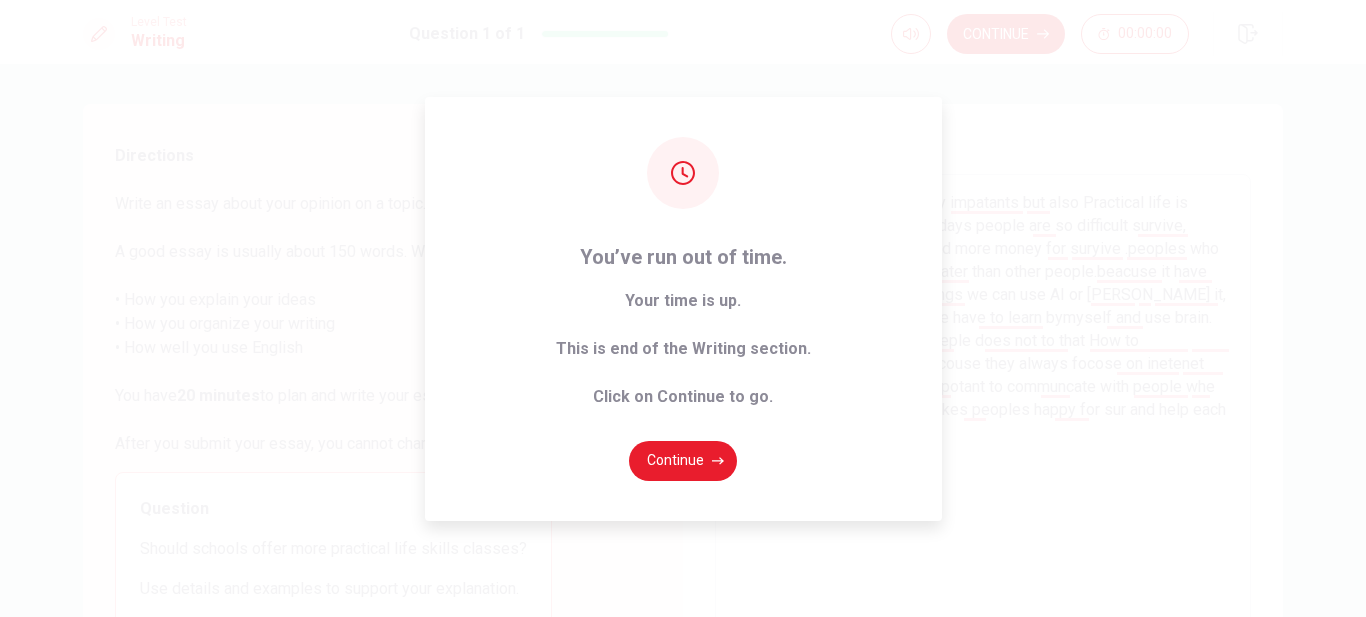 click on "You’ve run out of time. Your time is up. This is end of the Writing section. Click on Continue to go. Continue" at bounding box center [683, 308] 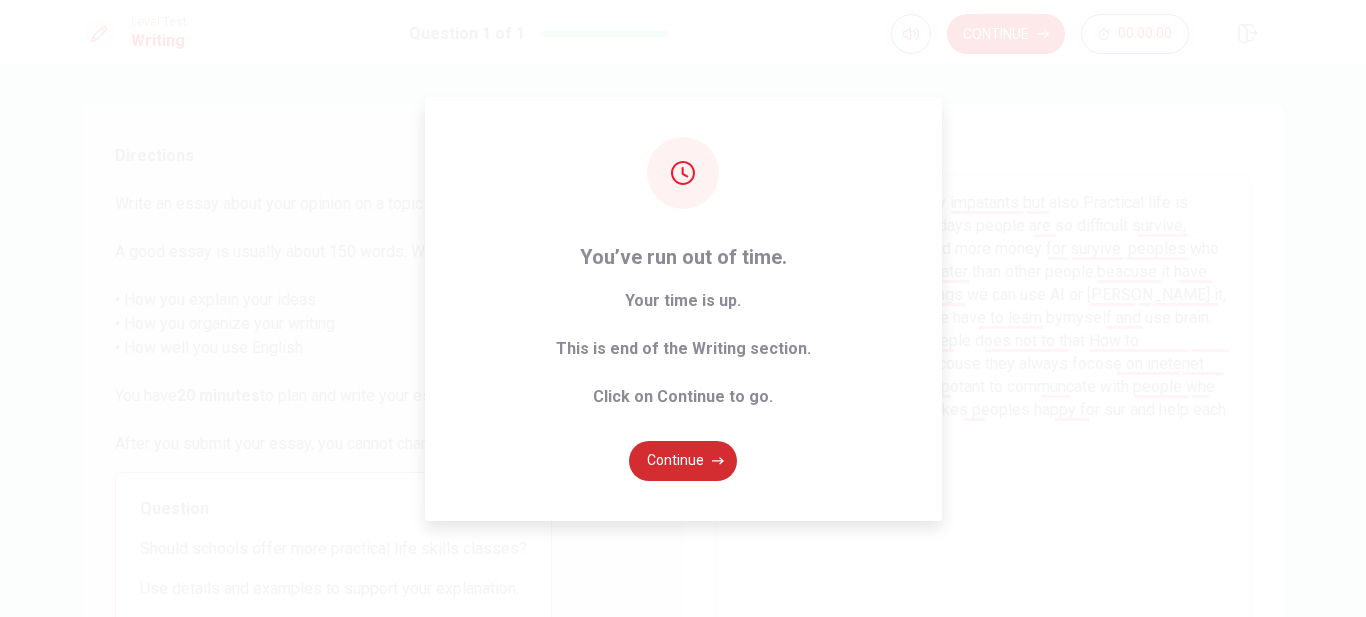 click on "Continue" at bounding box center [683, 461] 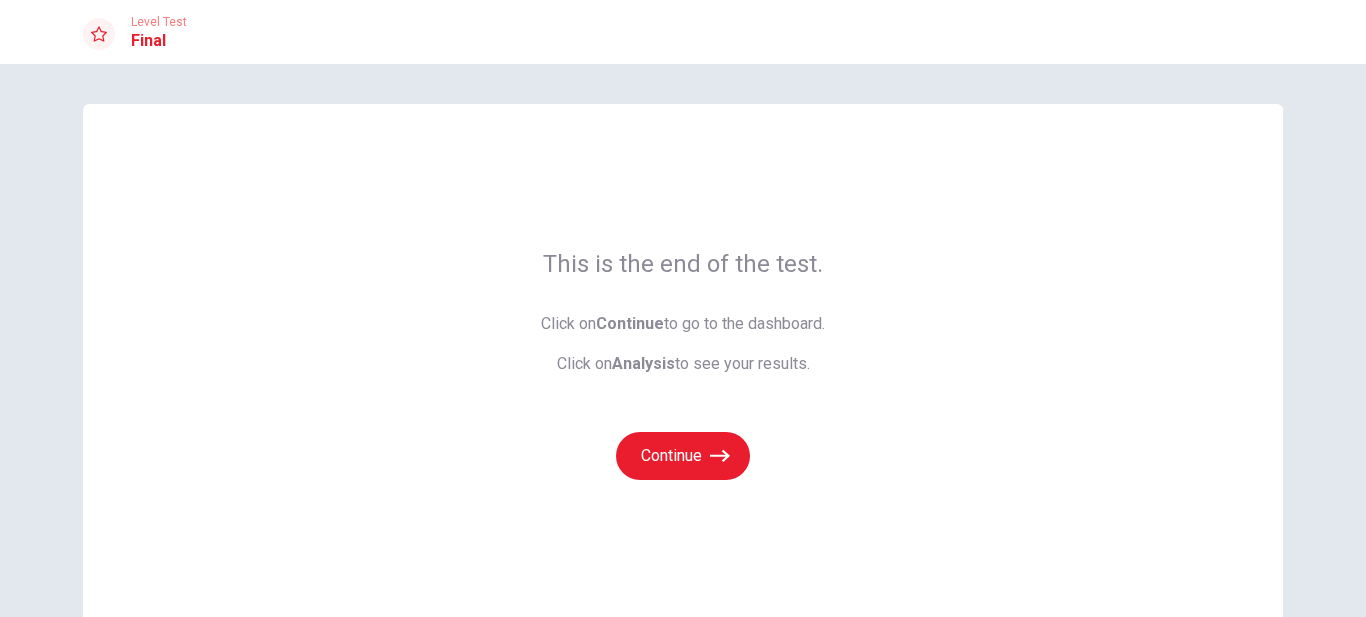 scroll, scrollTop: 111, scrollLeft: 0, axis: vertical 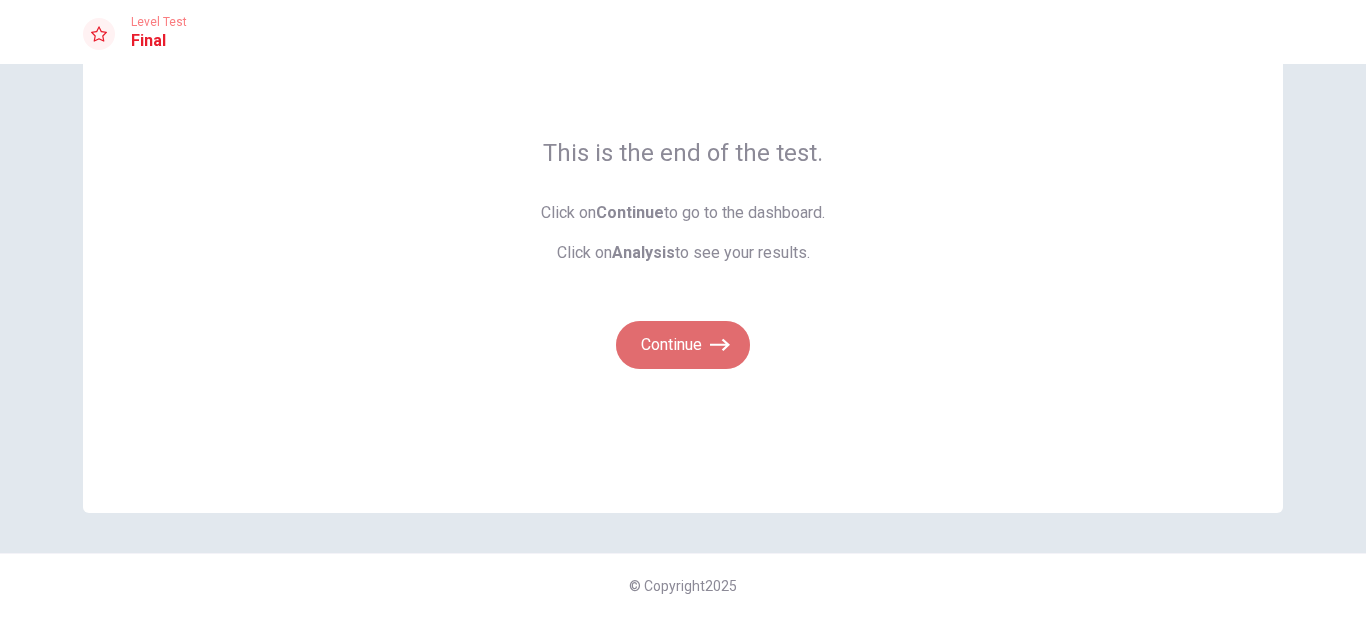 click on "Continue" at bounding box center (683, 345) 